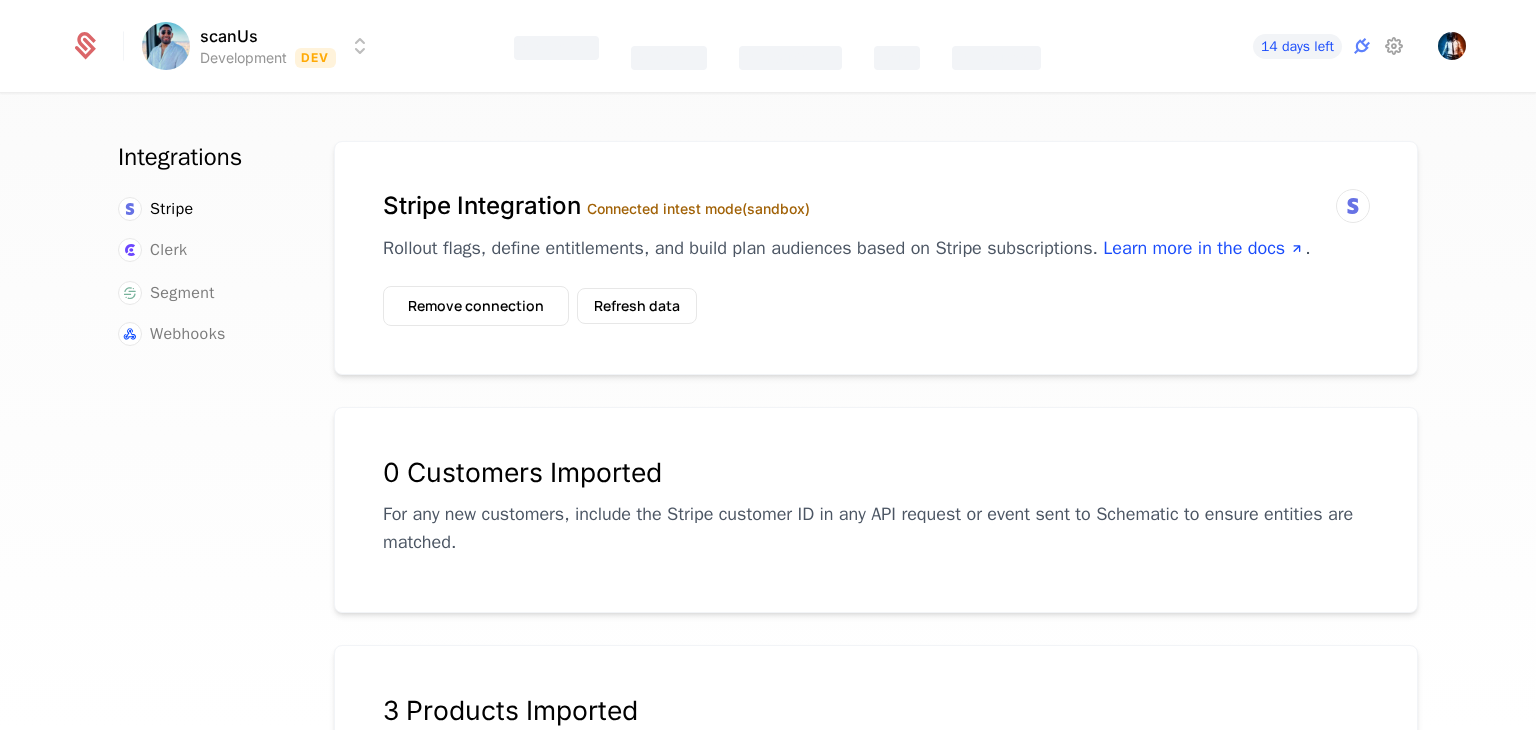 scroll, scrollTop: 0, scrollLeft: 0, axis: both 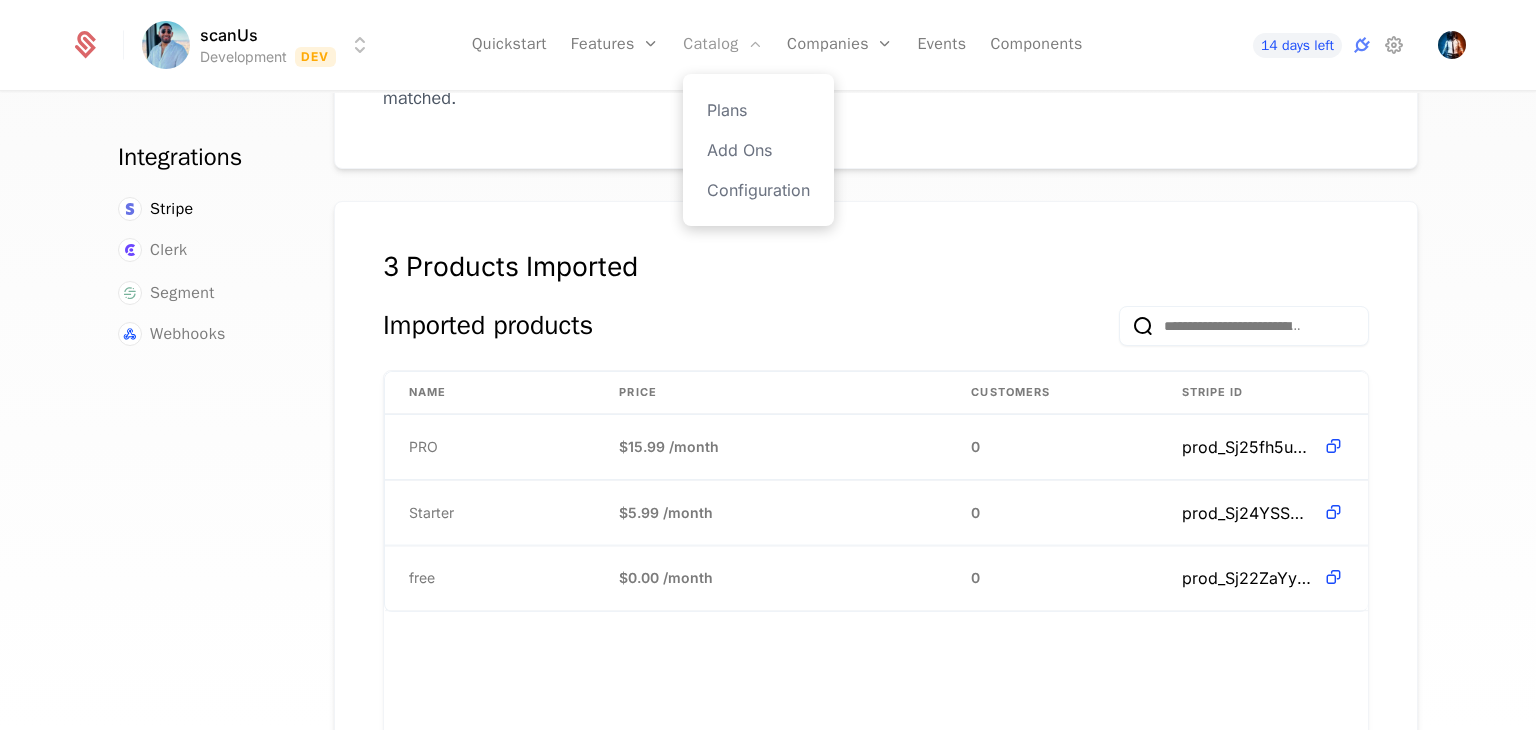 click on "Catalog" at bounding box center [723, 45] 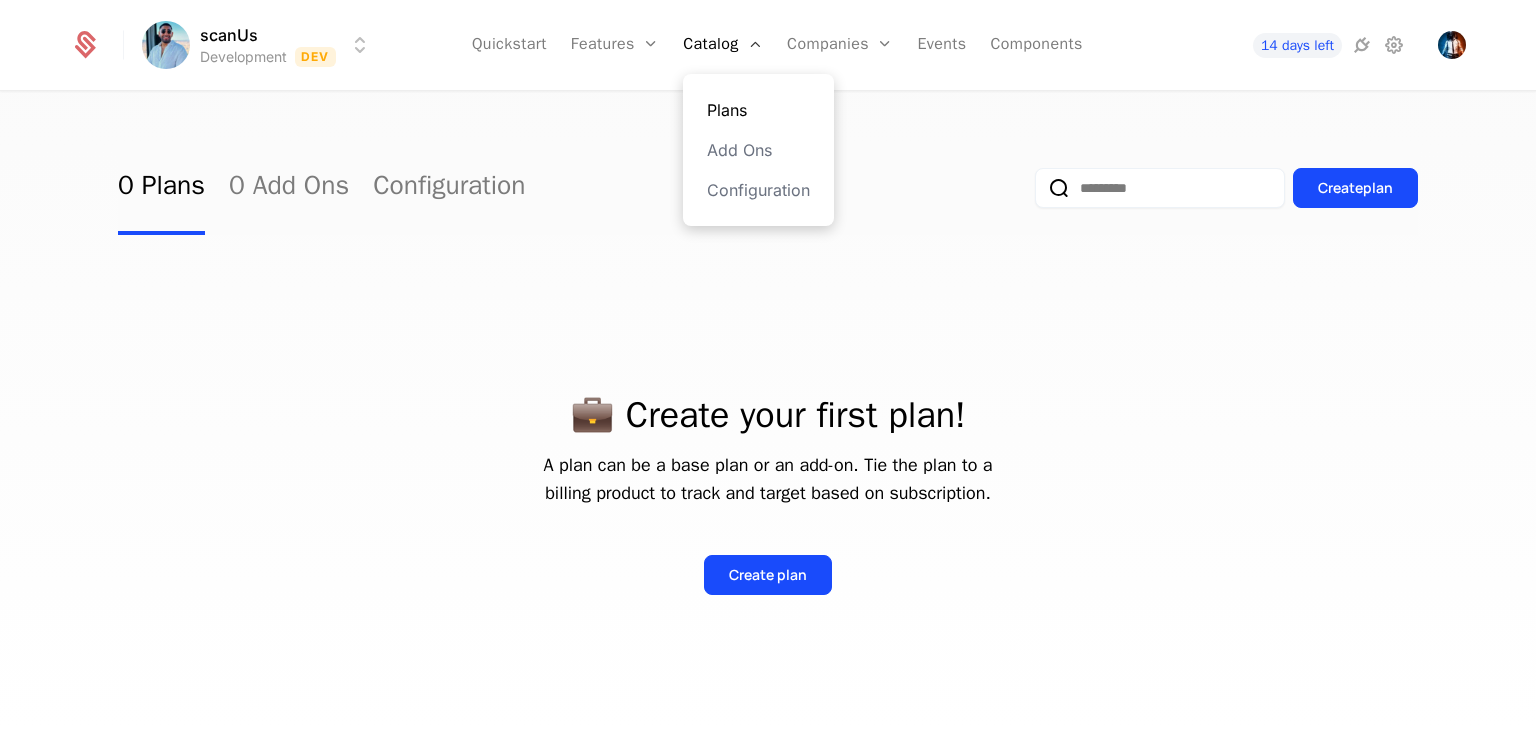 click on "Plans" at bounding box center [758, 110] 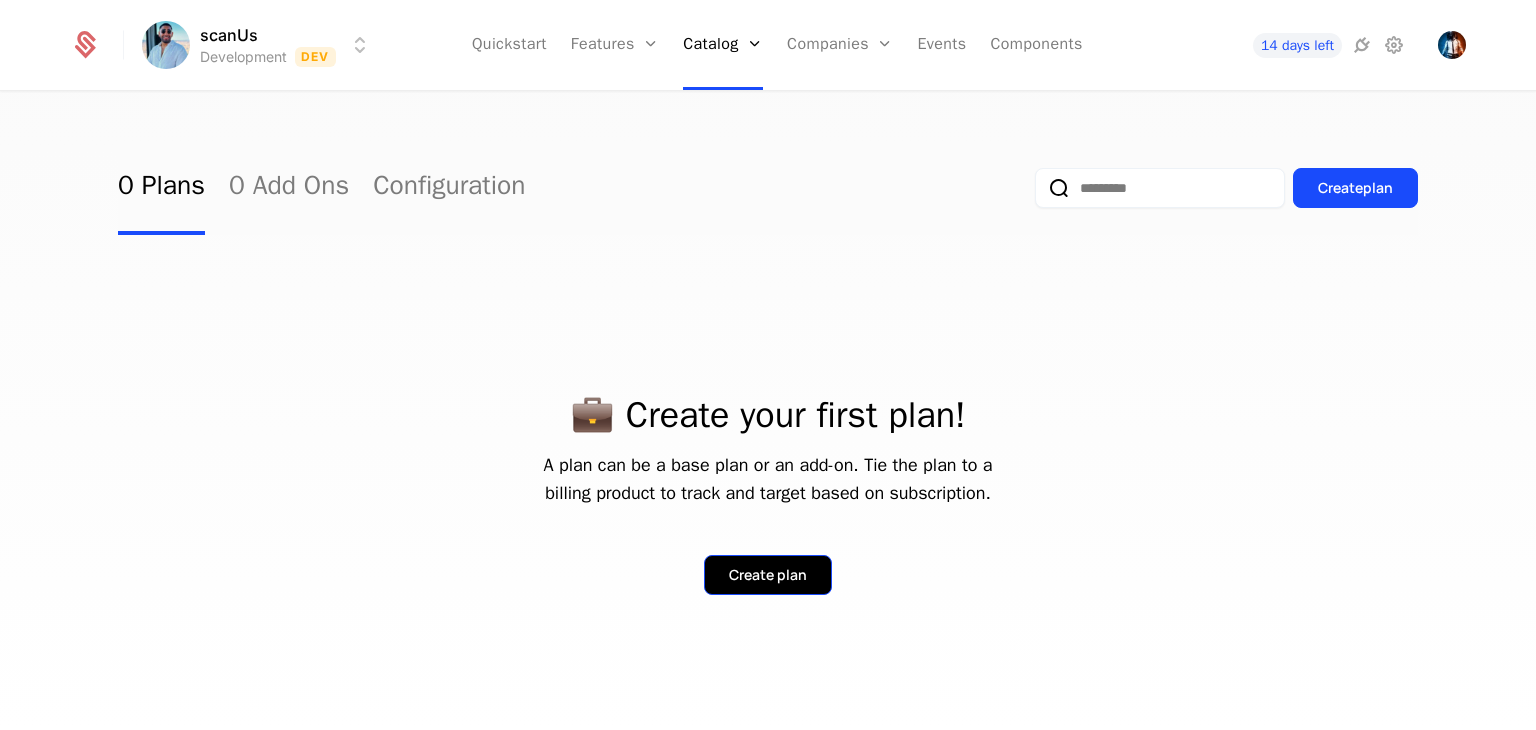 click on "Create plan" at bounding box center (768, 575) 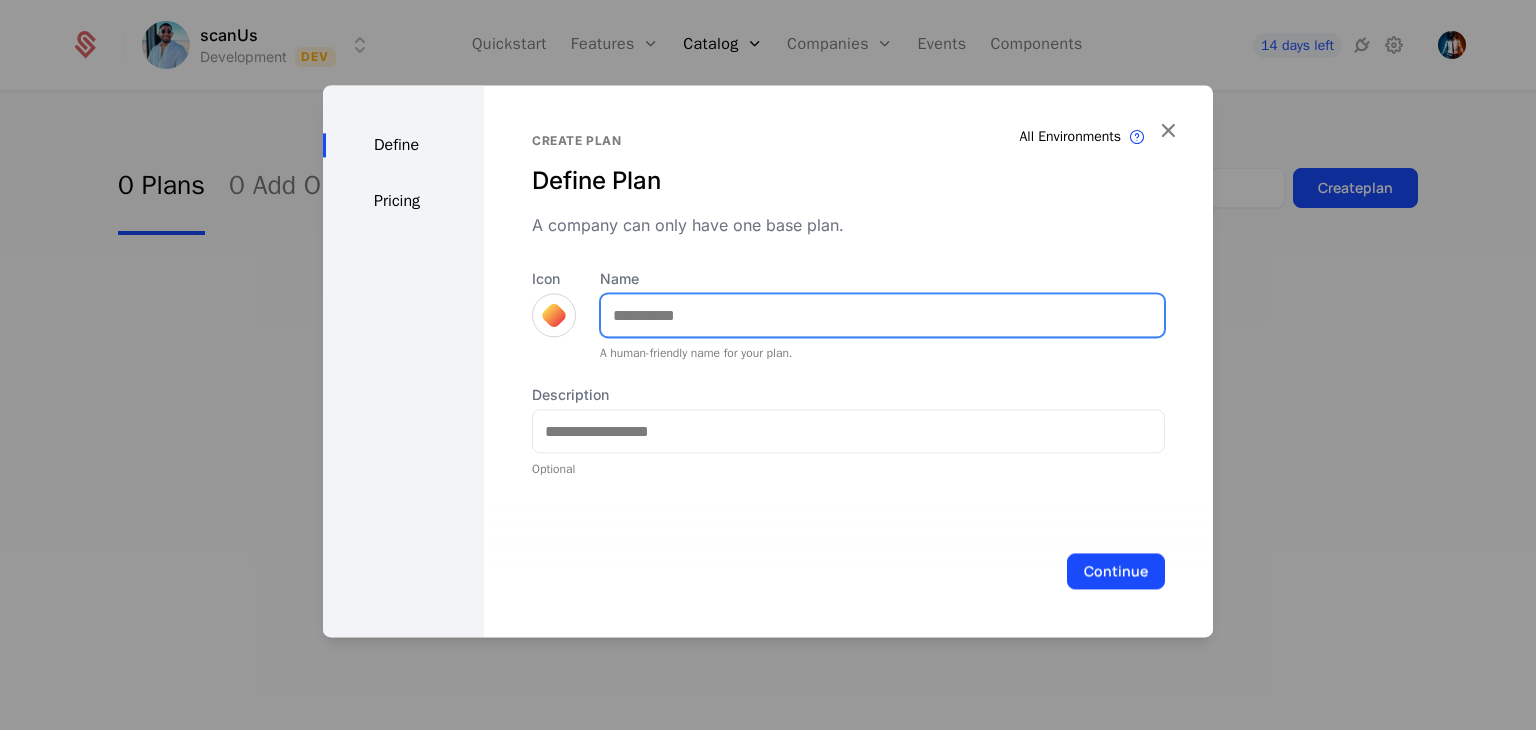 click on "Name" at bounding box center [882, 315] 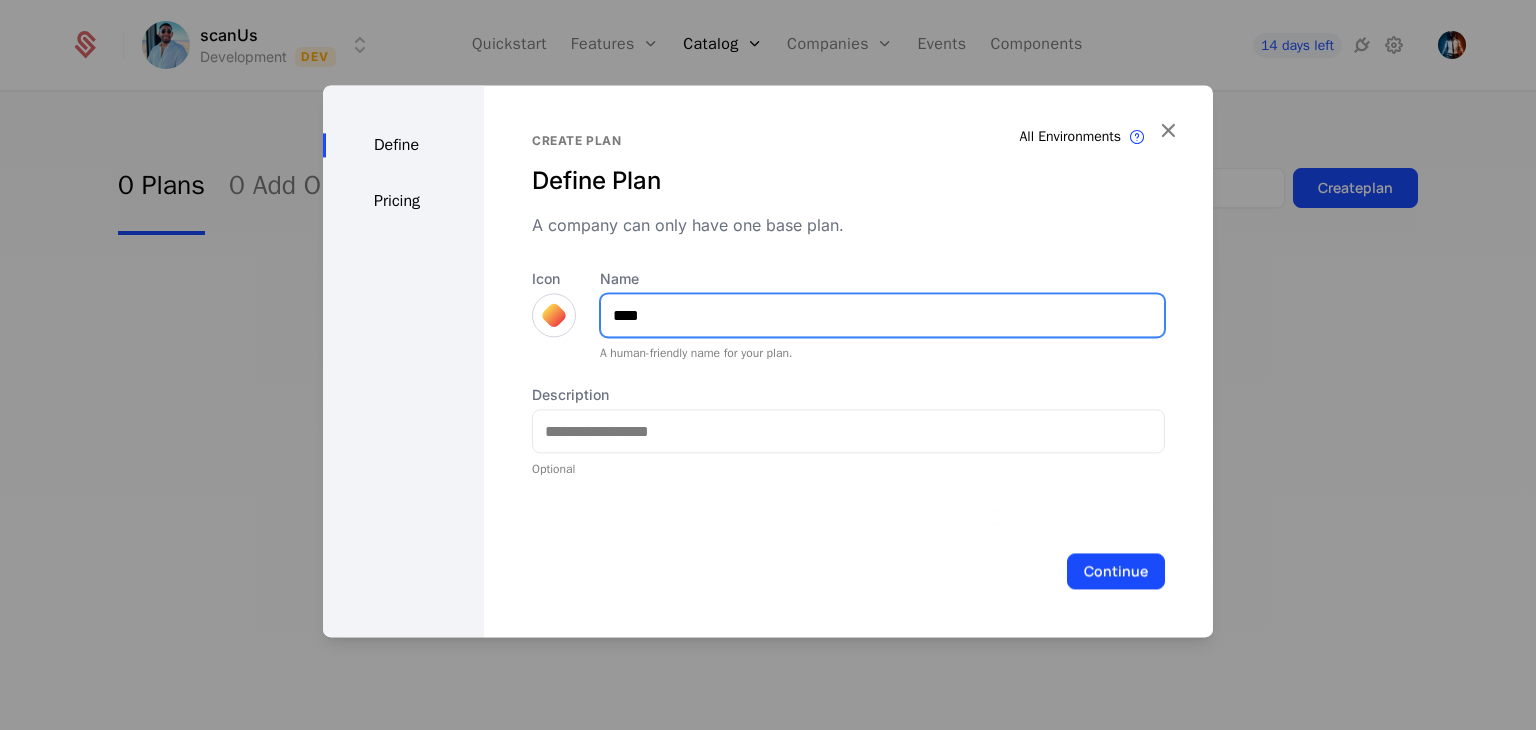 type on "****" 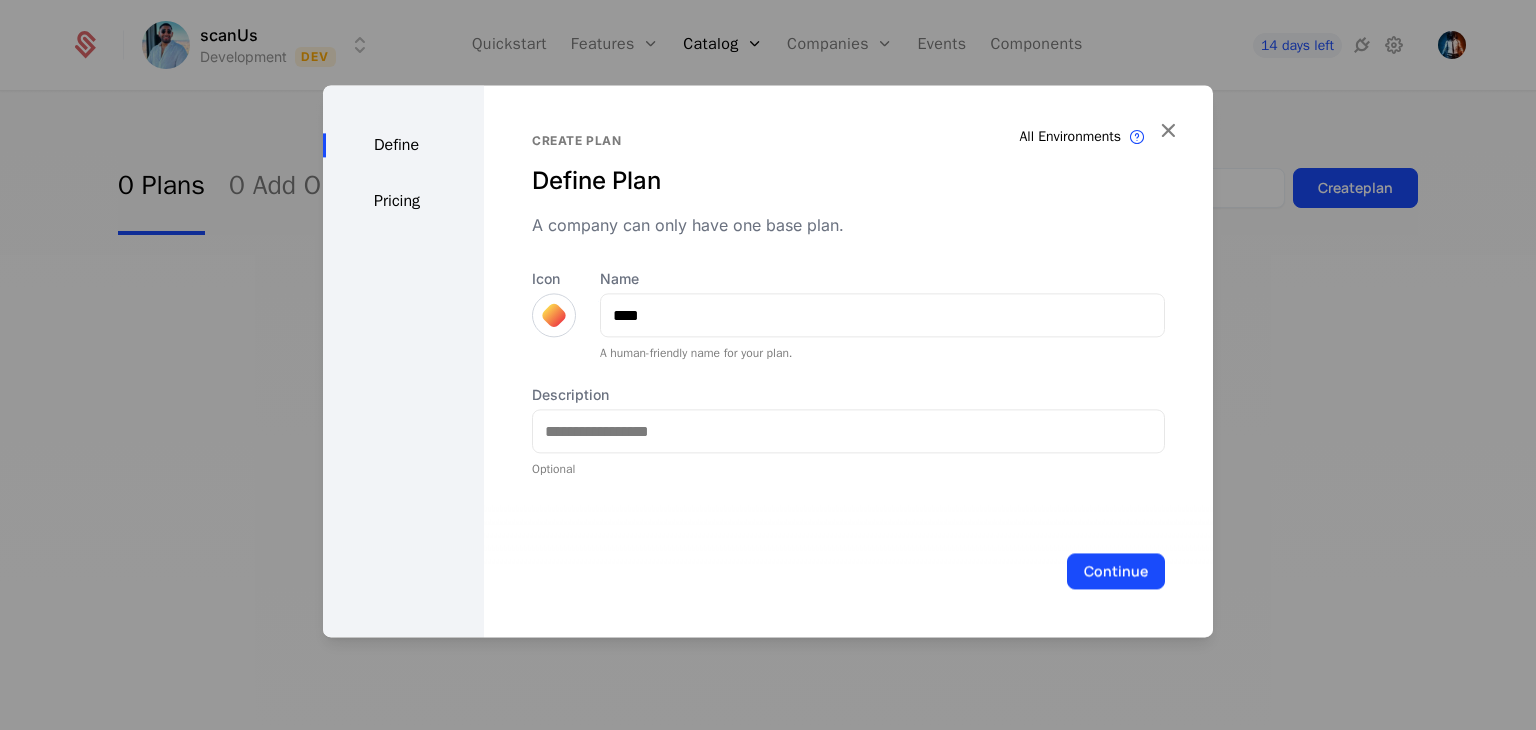 click at bounding box center [554, 315] 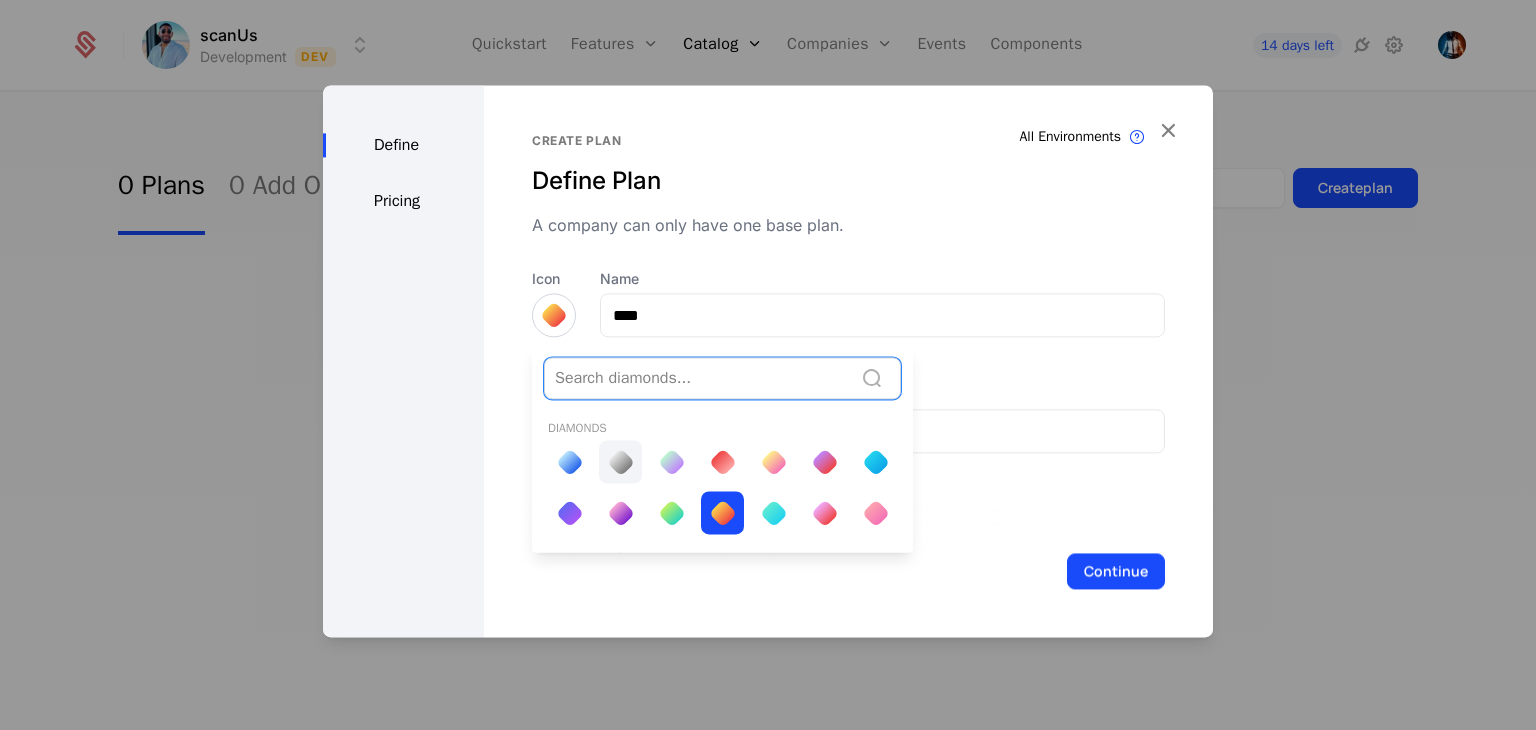 click at bounding box center (620, 462) 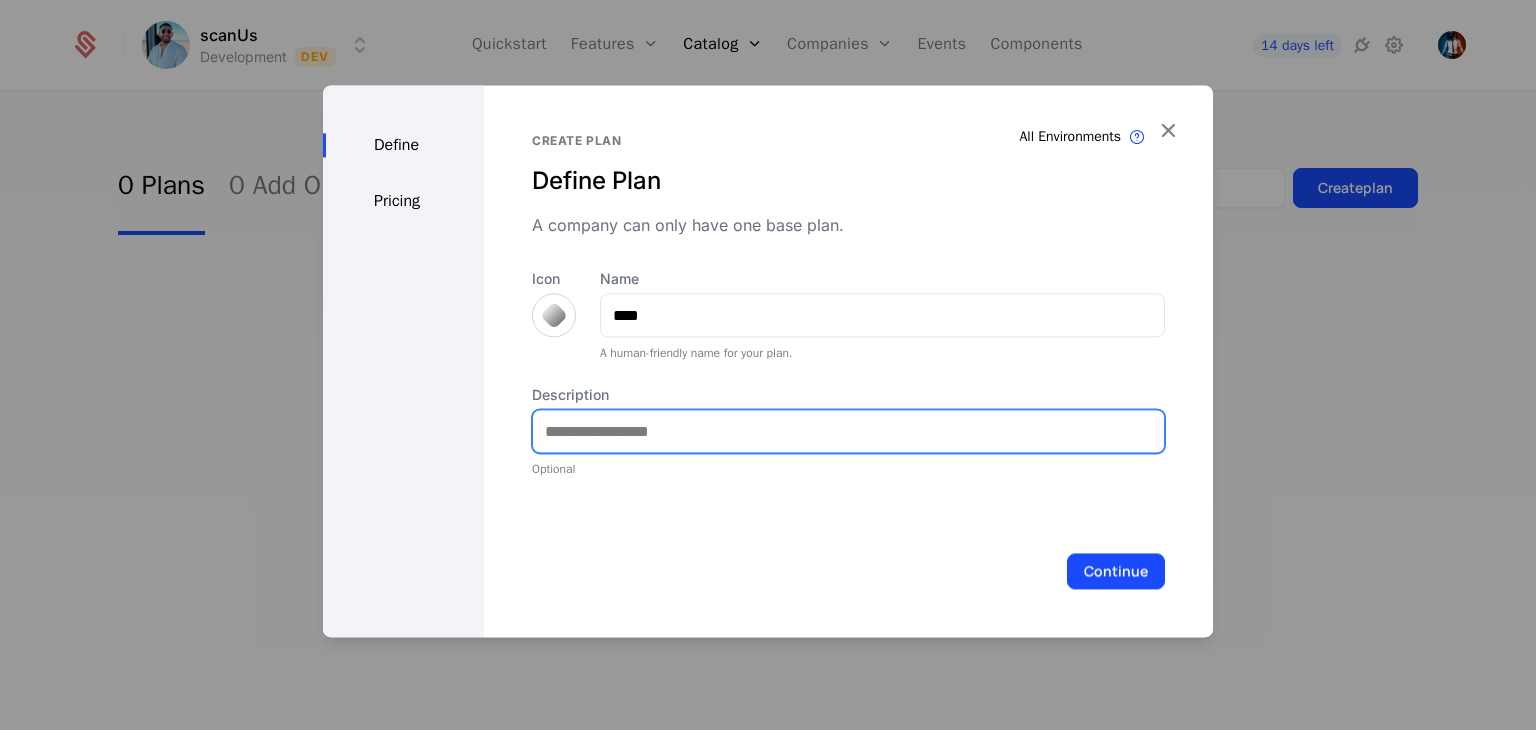 click on "Description" at bounding box center [848, 431] 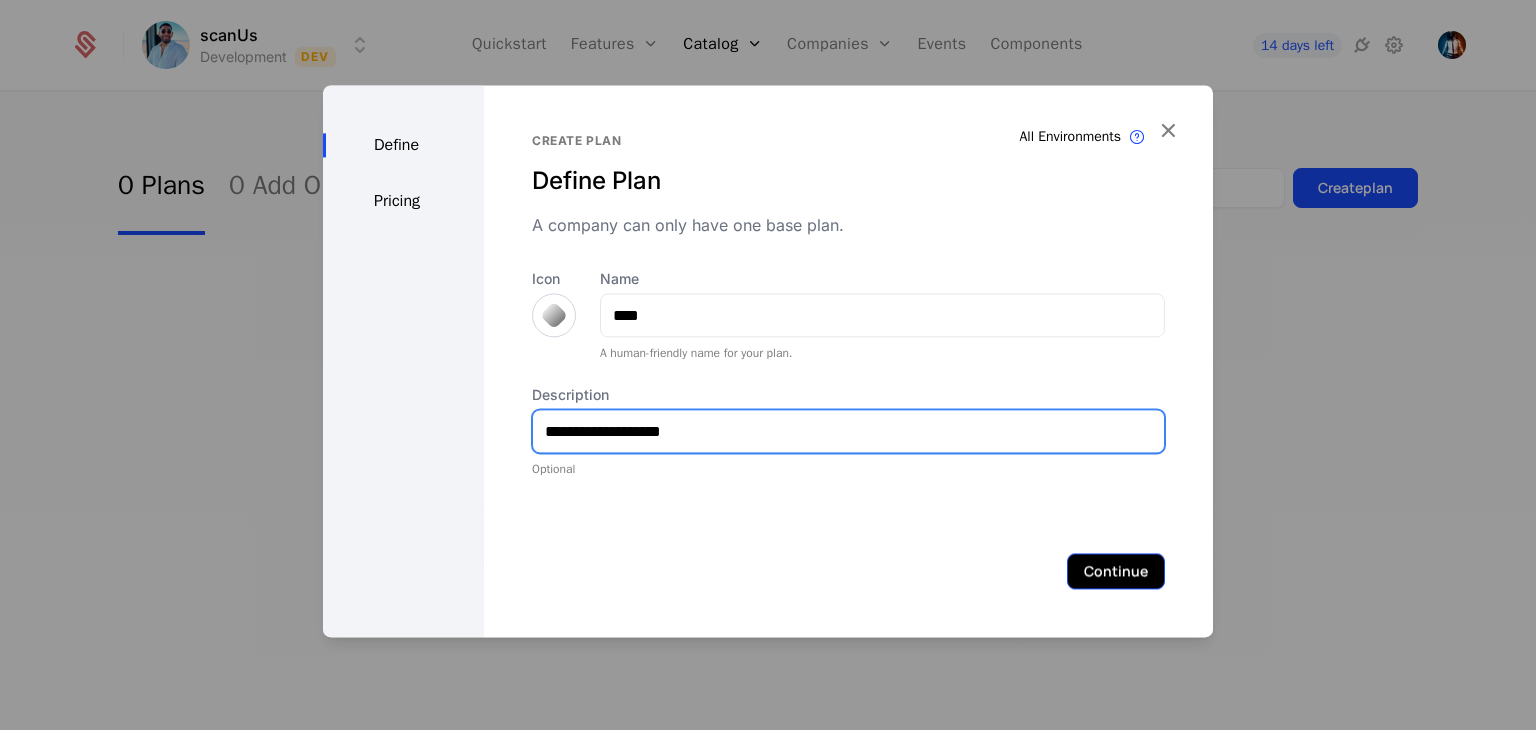 type on "**********" 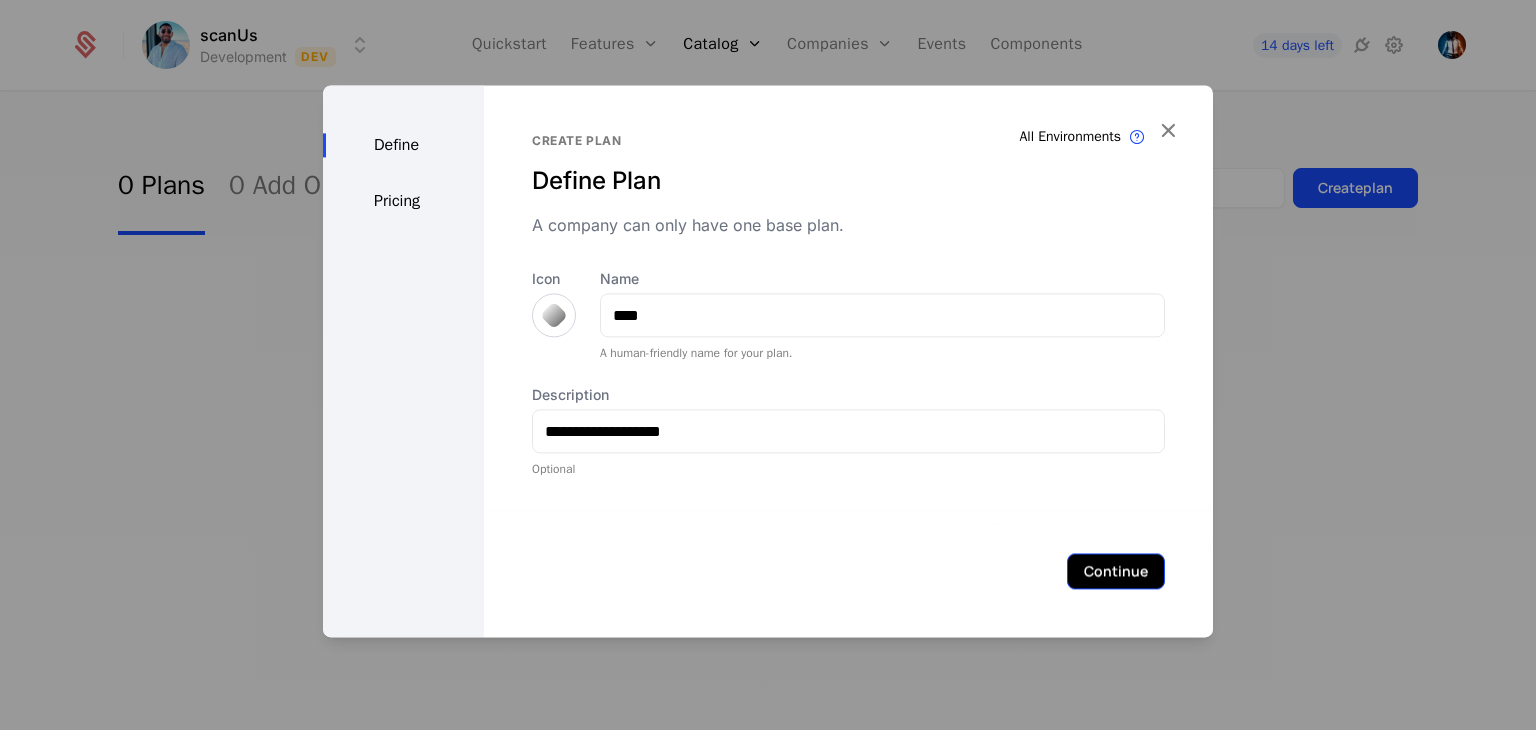 click on "Continue" at bounding box center [1116, 571] 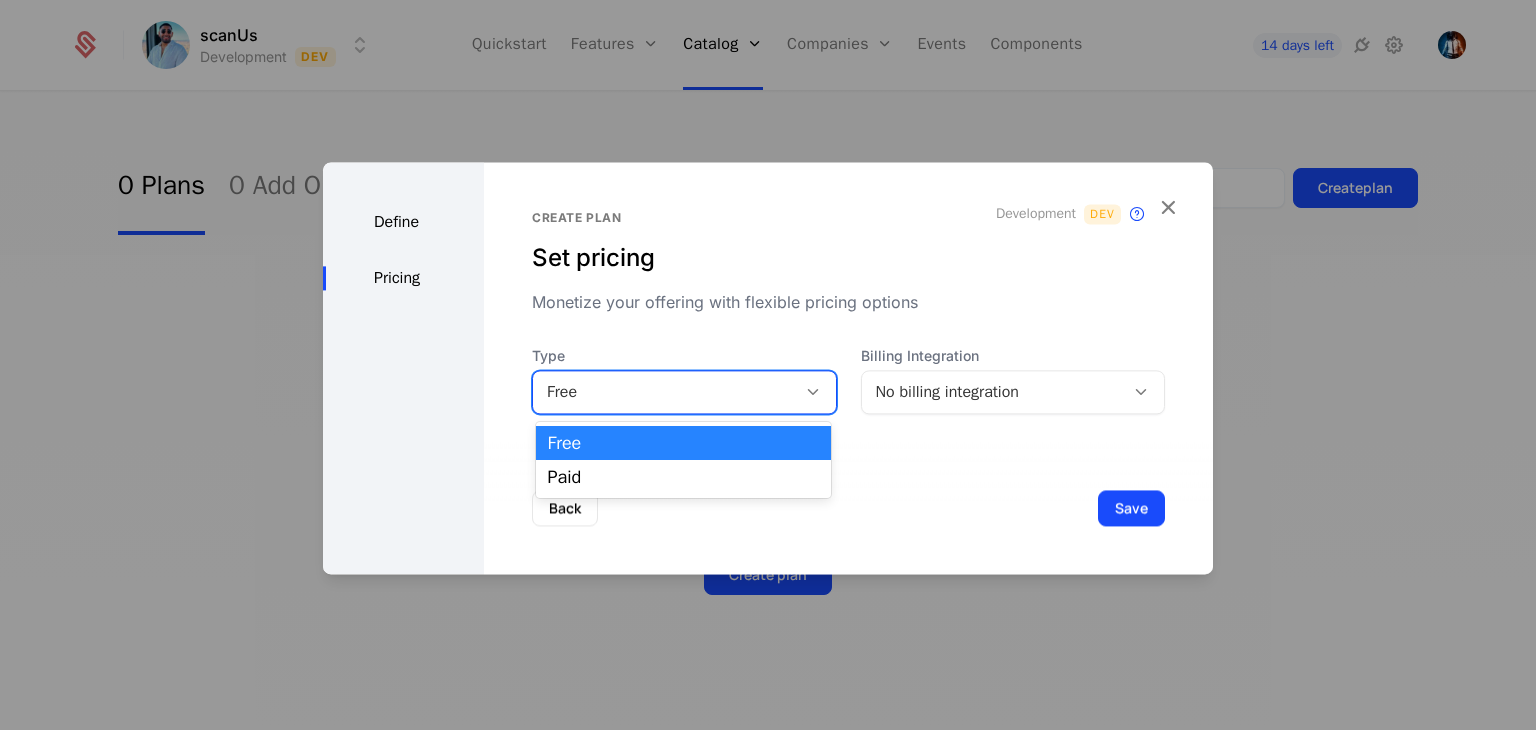 click on "Free" at bounding box center [664, 392] 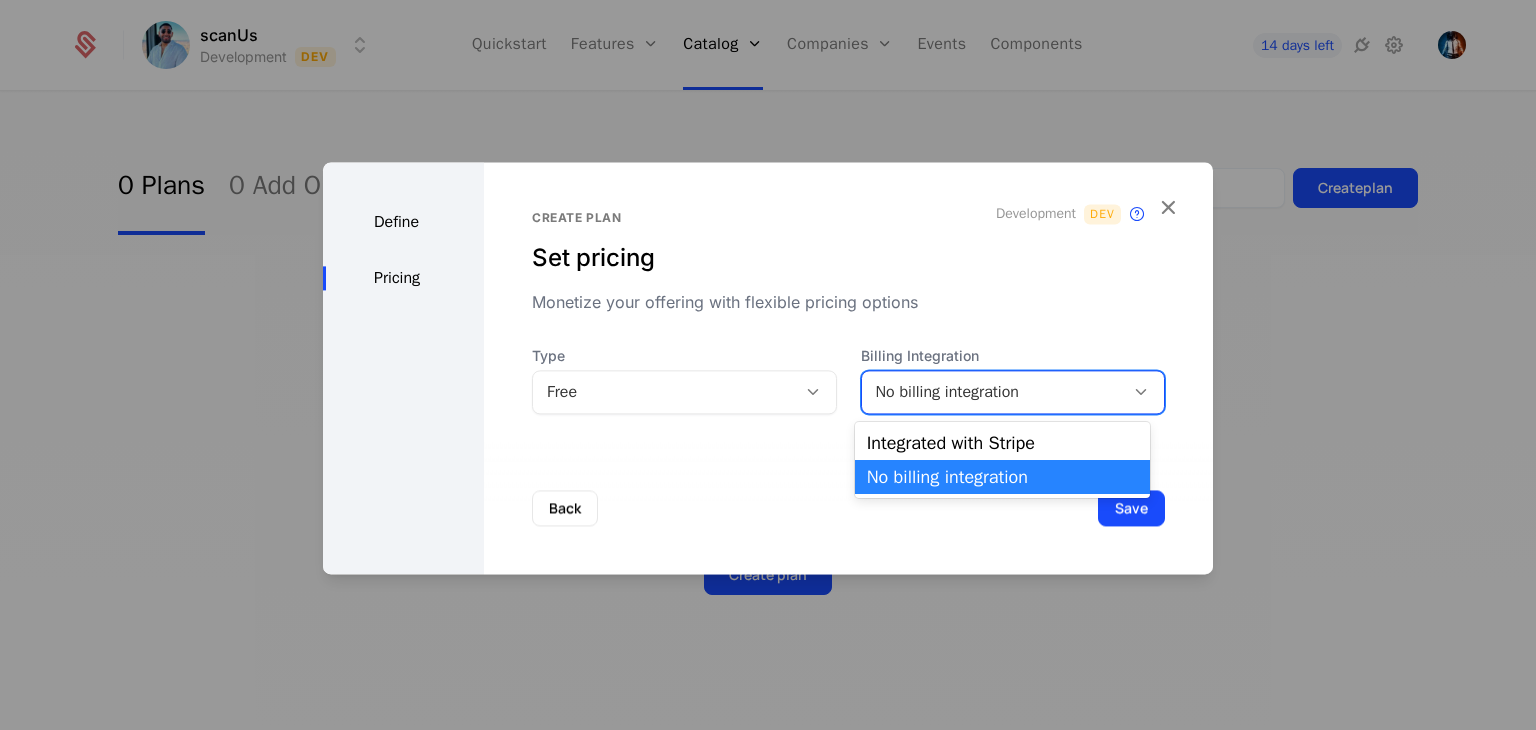 click on "No billing integration" at bounding box center [993, 392] 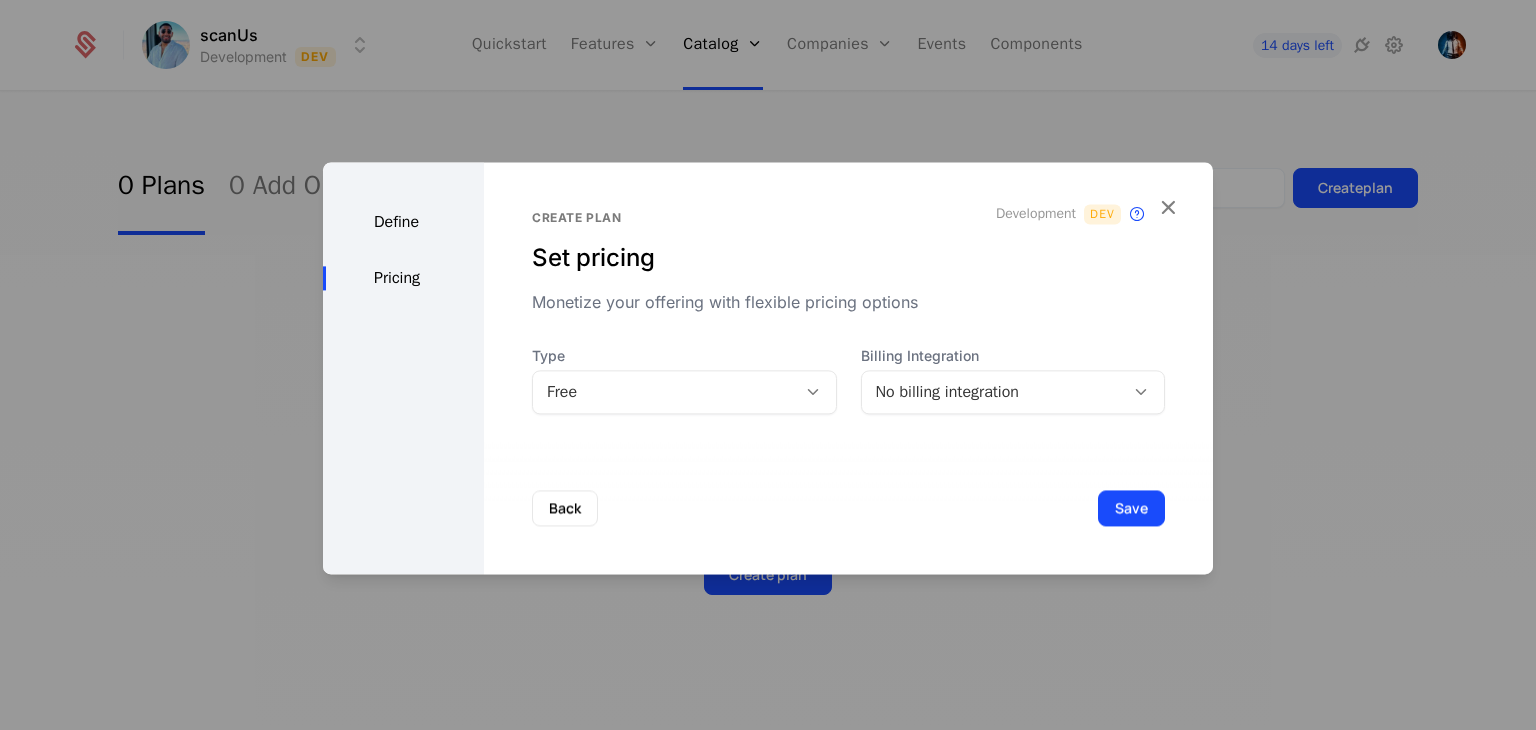click on "Back Save" at bounding box center [848, 508] 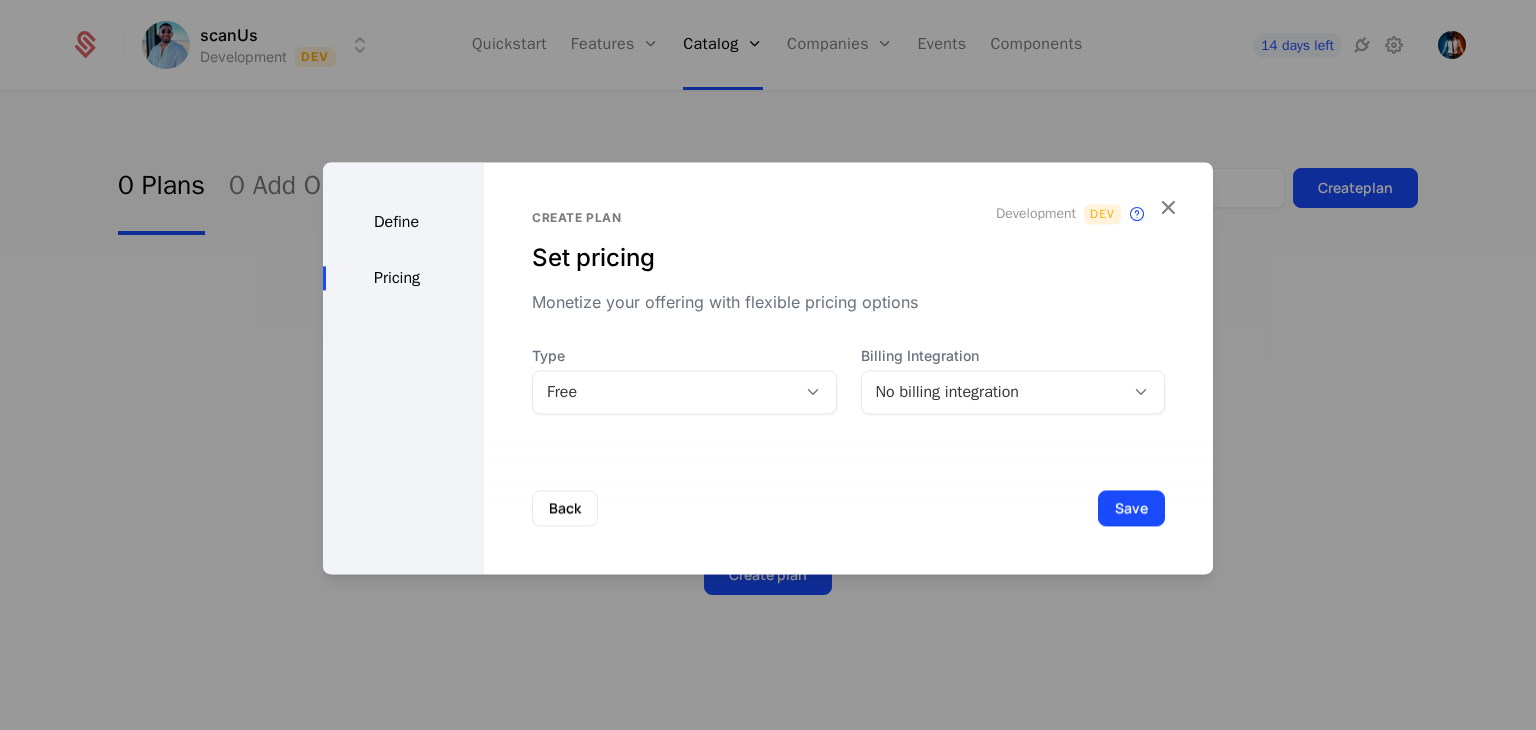 click on "Define" at bounding box center (403, 222) 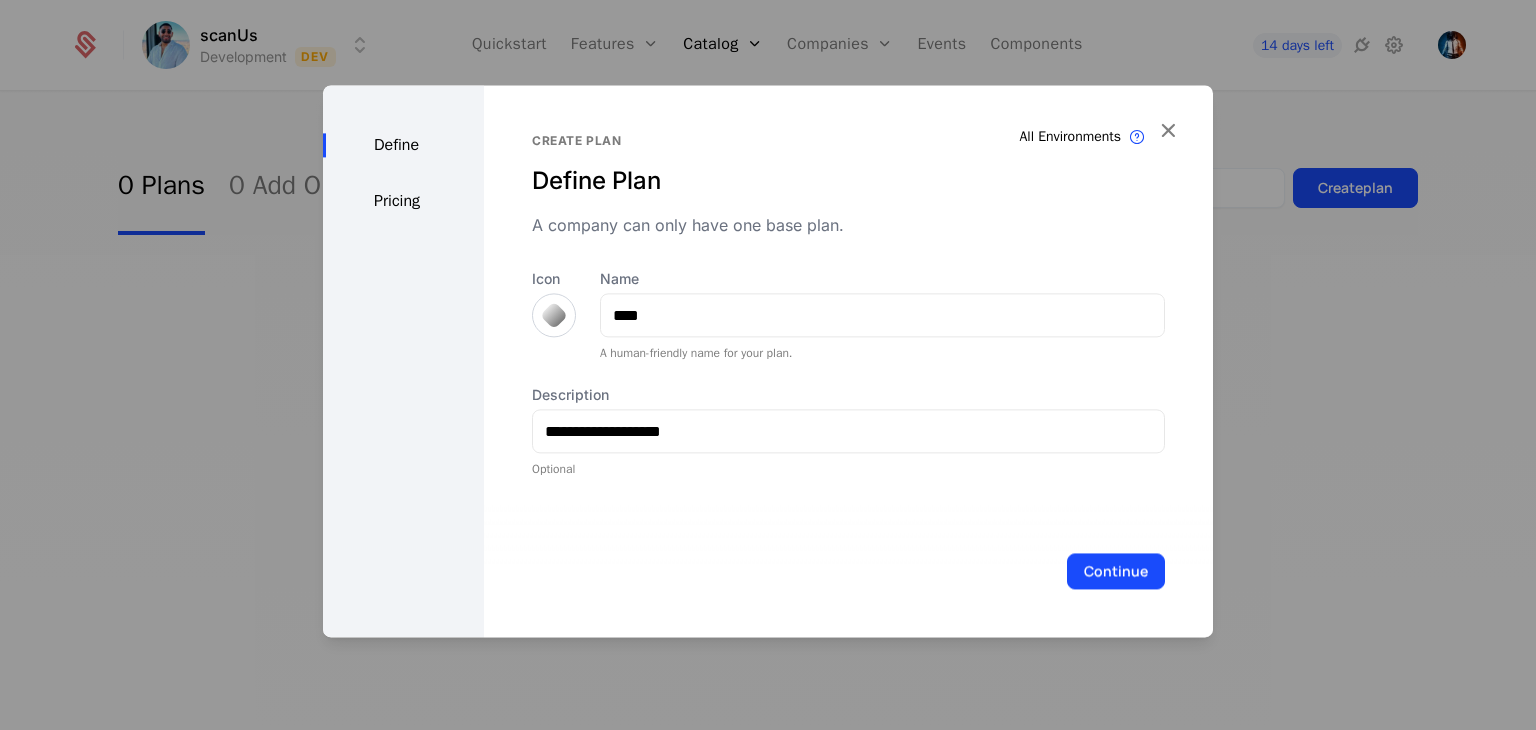 click on "Define Pricing" at bounding box center (403, 361) 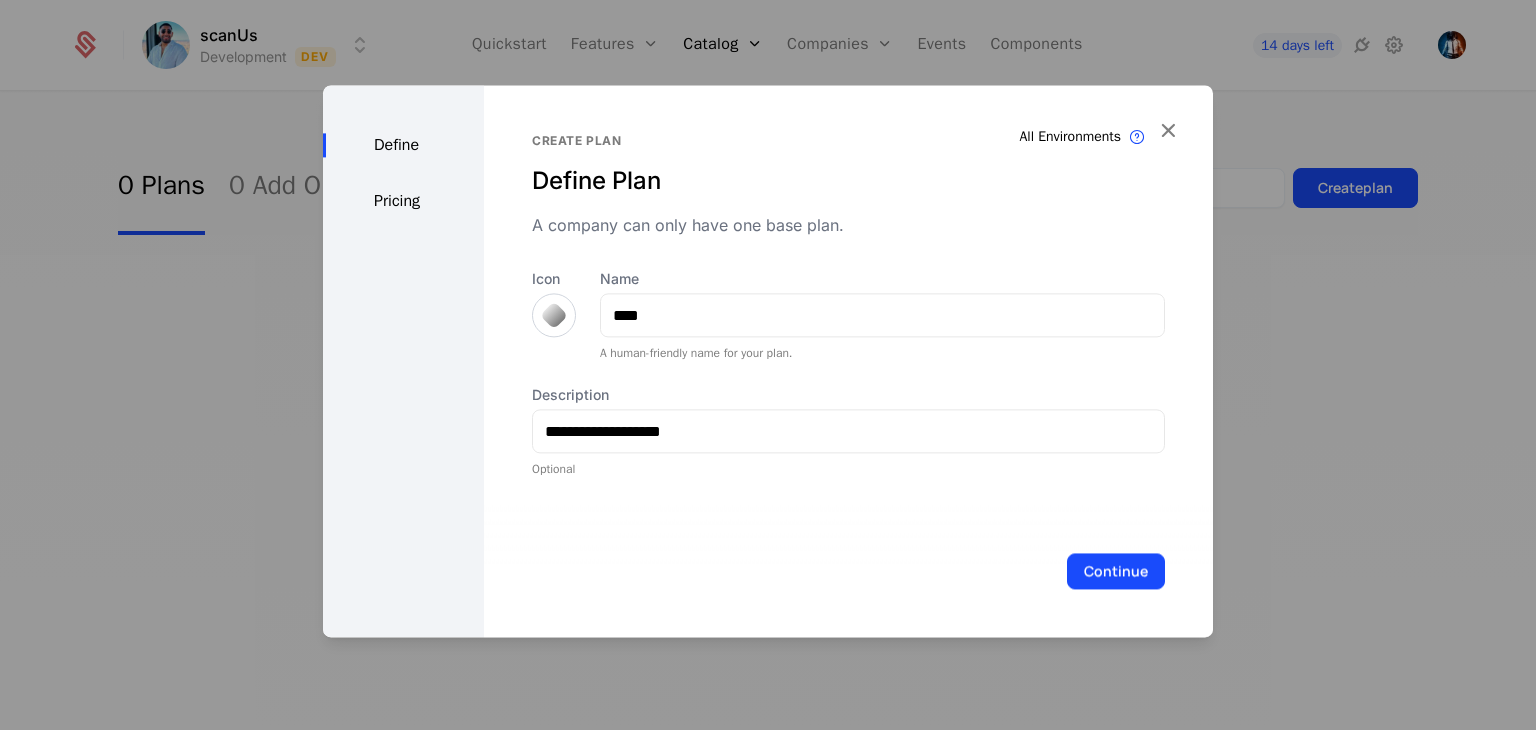 click on "Pricing" at bounding box center [403, 201] 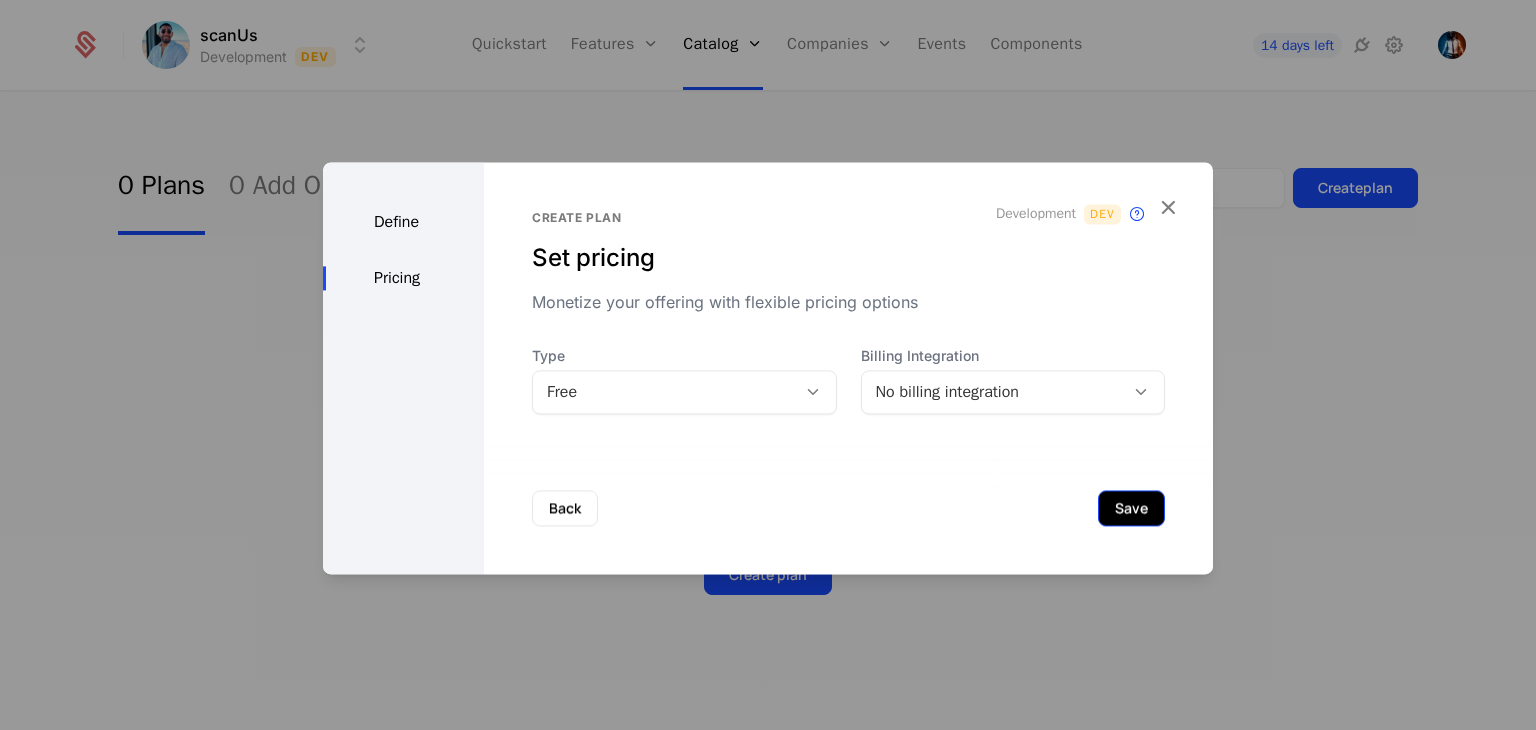 click on "Save" at bounding box center [1131, 508] 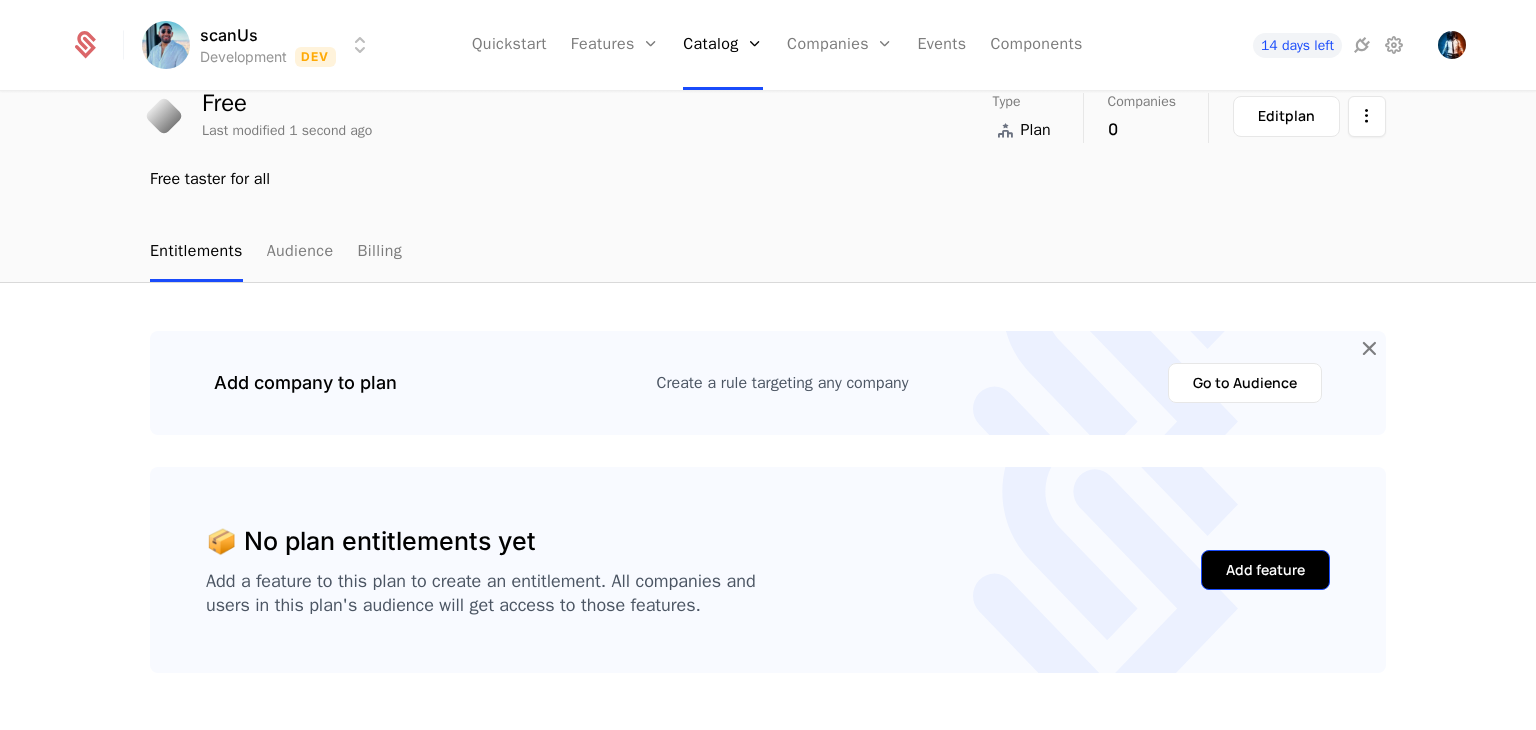 scroll, scrollTop: 0, scrollLeft: 0, axis: both 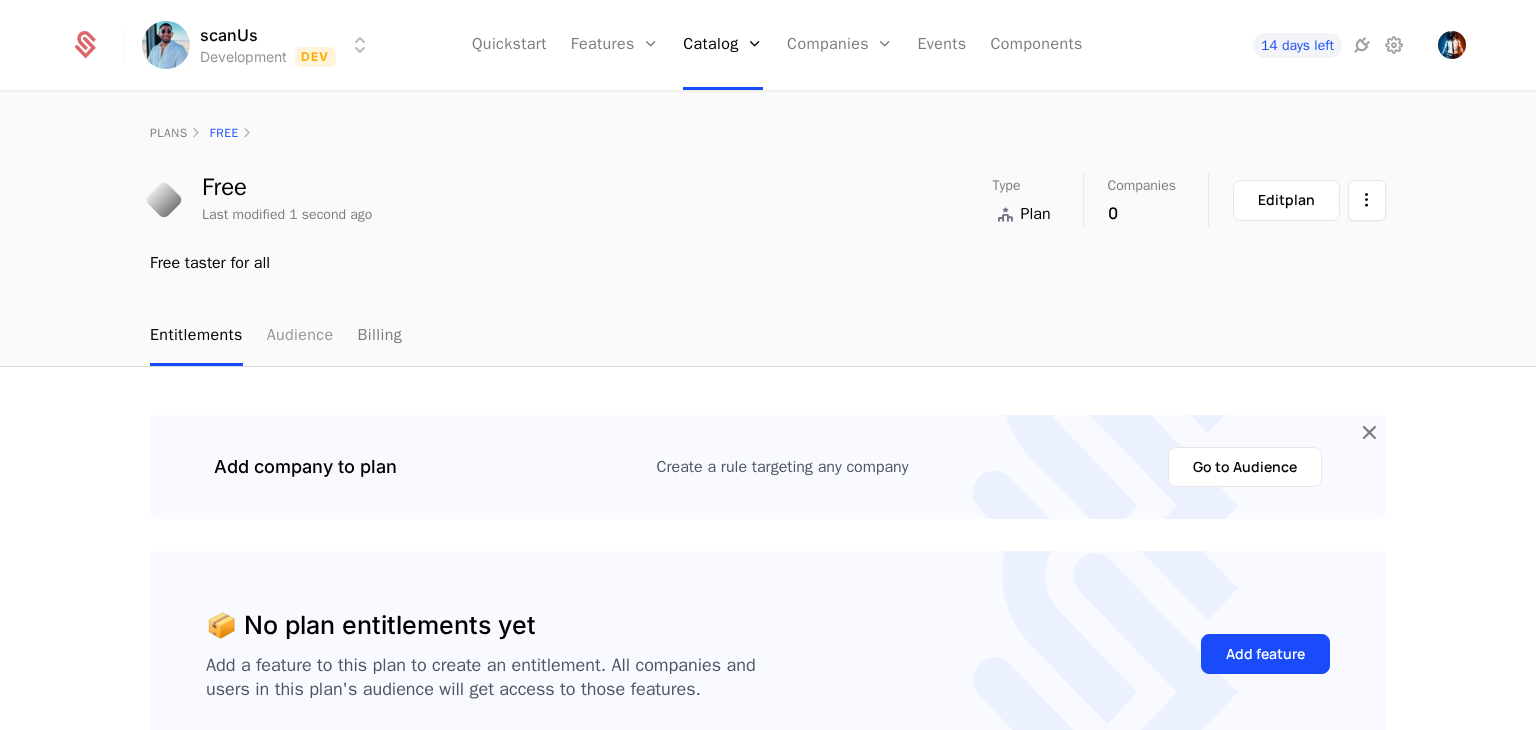 click on "Audience" at bounding box center [300, 336] 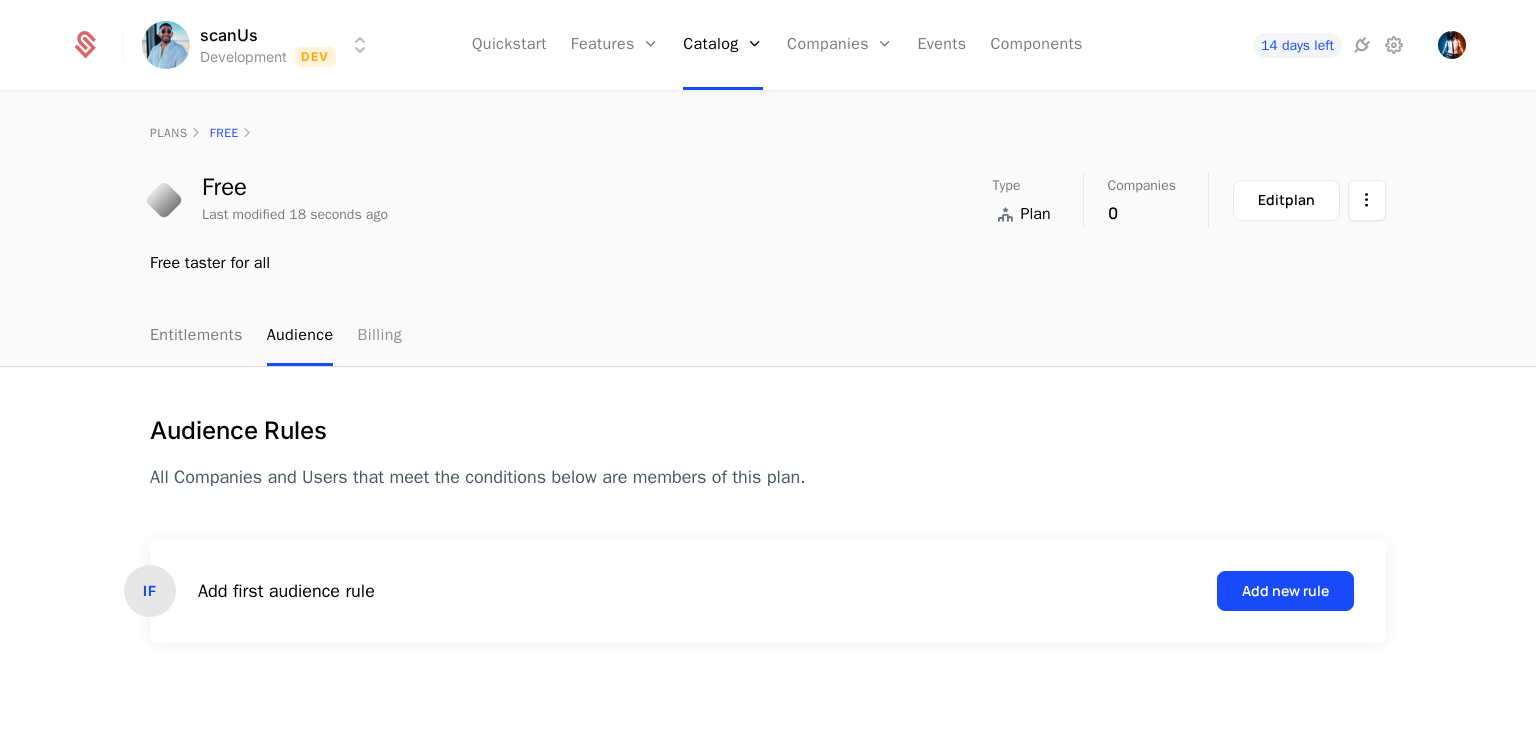 click on "Billing" at bounding box center [379, 336] 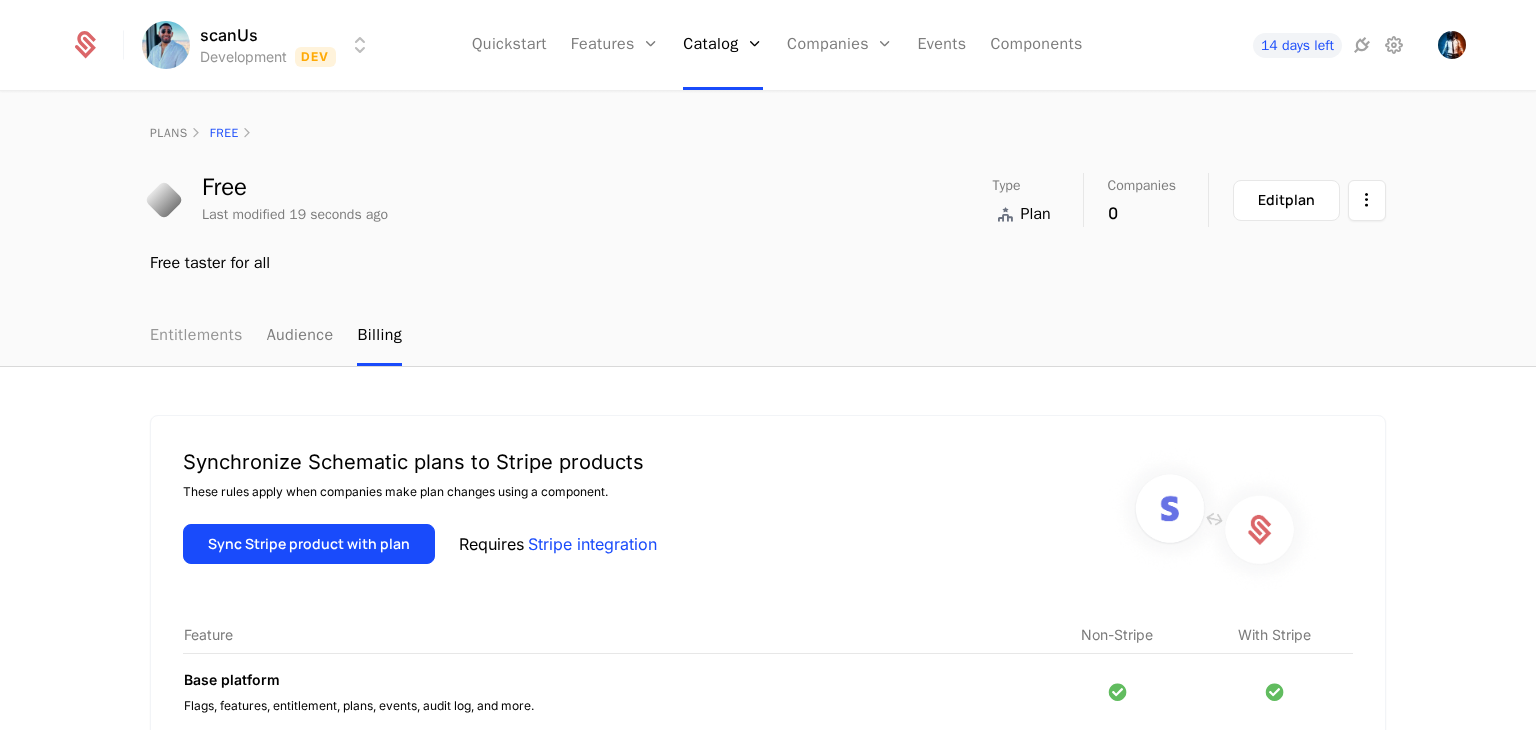 click on "Entitlements" at bounding box center [196, 336] 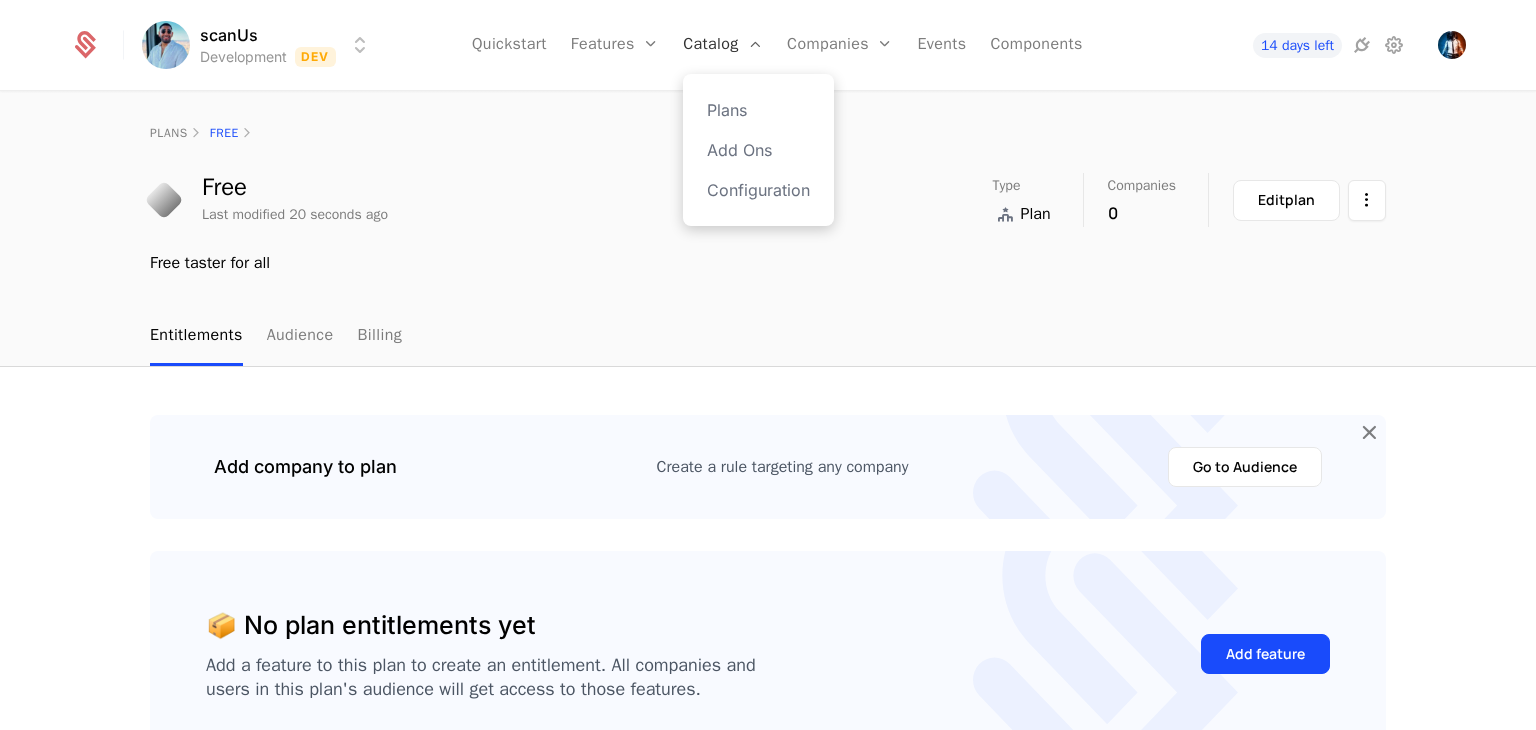 click on "Catalog" at bounding box center [723, 45] 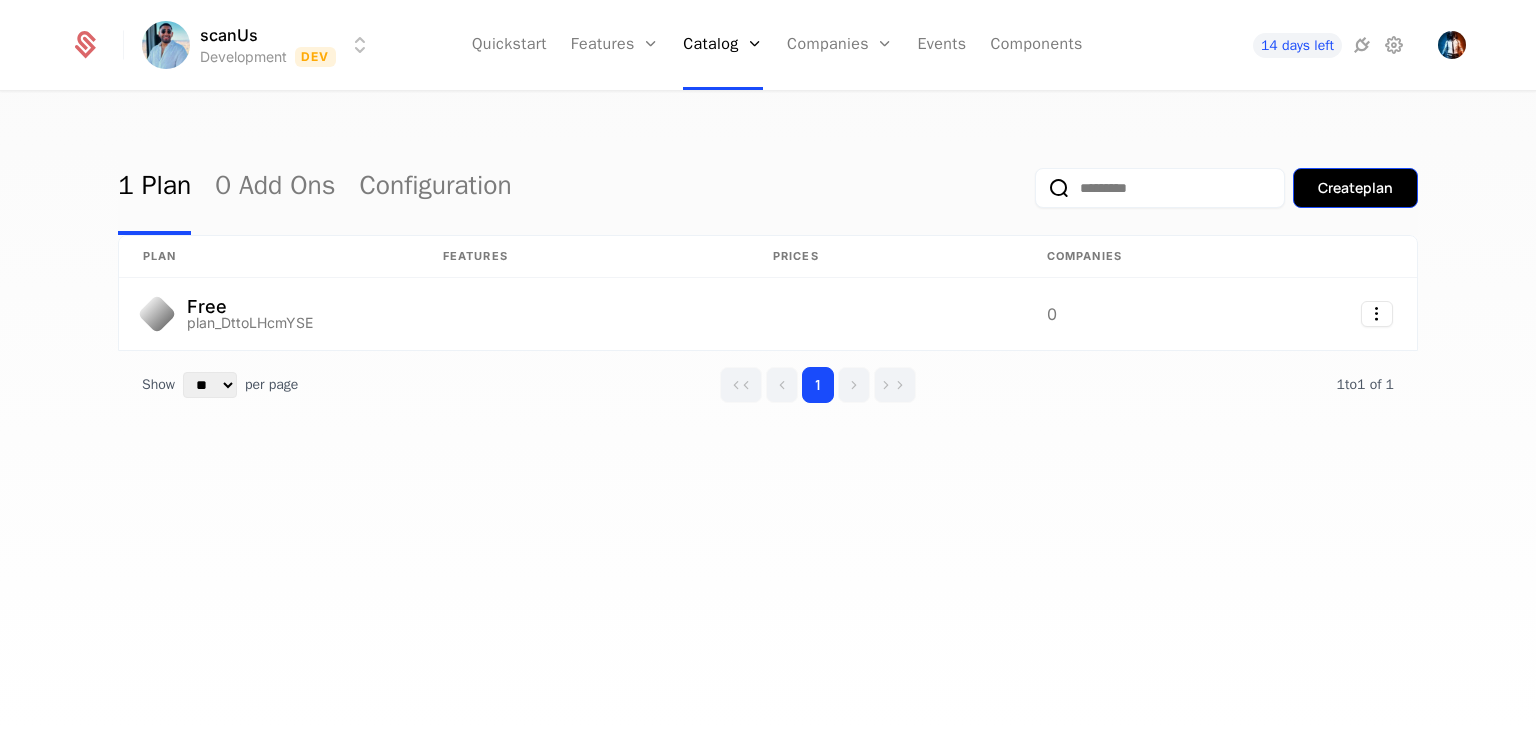 click on "Create  plan" at bounding box center (1355, 188) 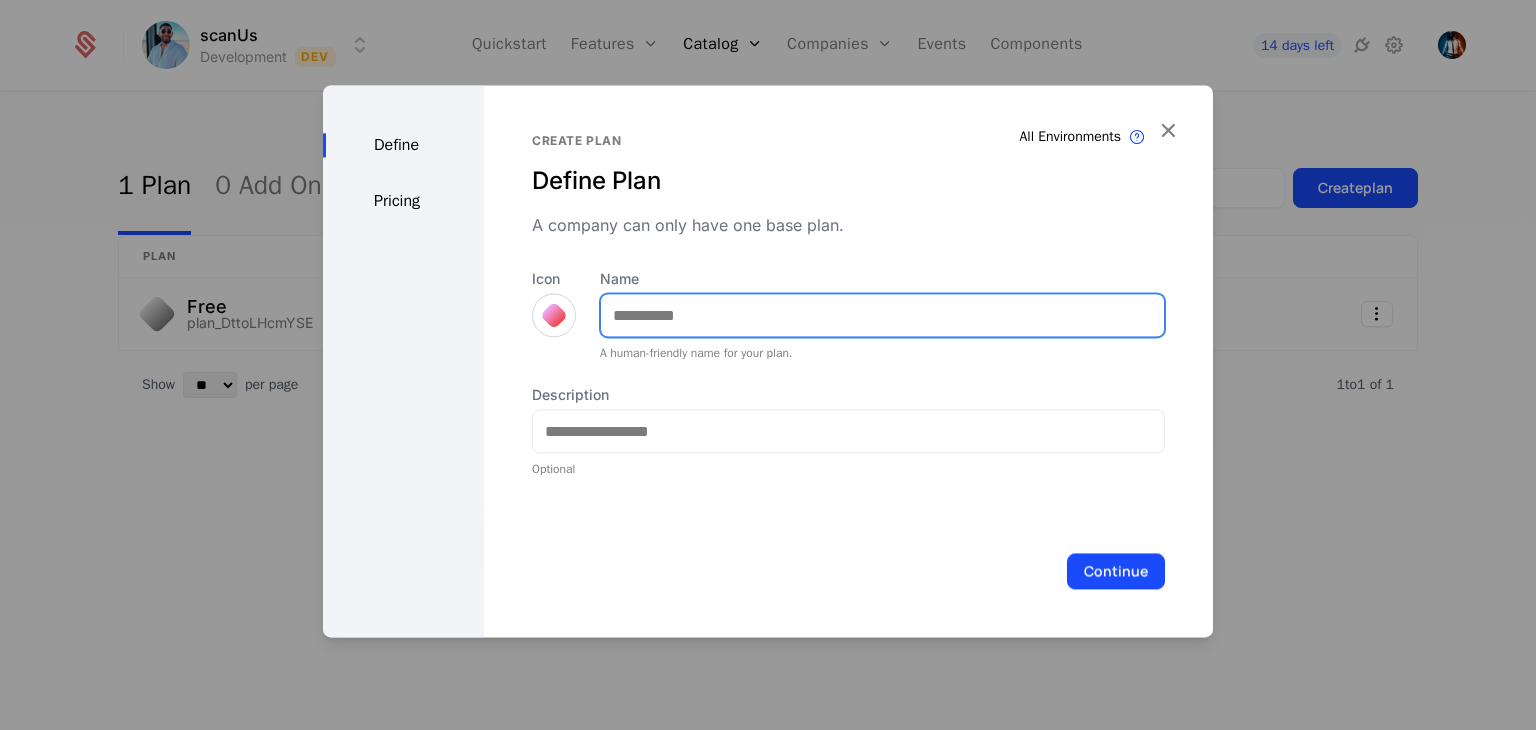 click on "Name" at bounding box center [882, 315] 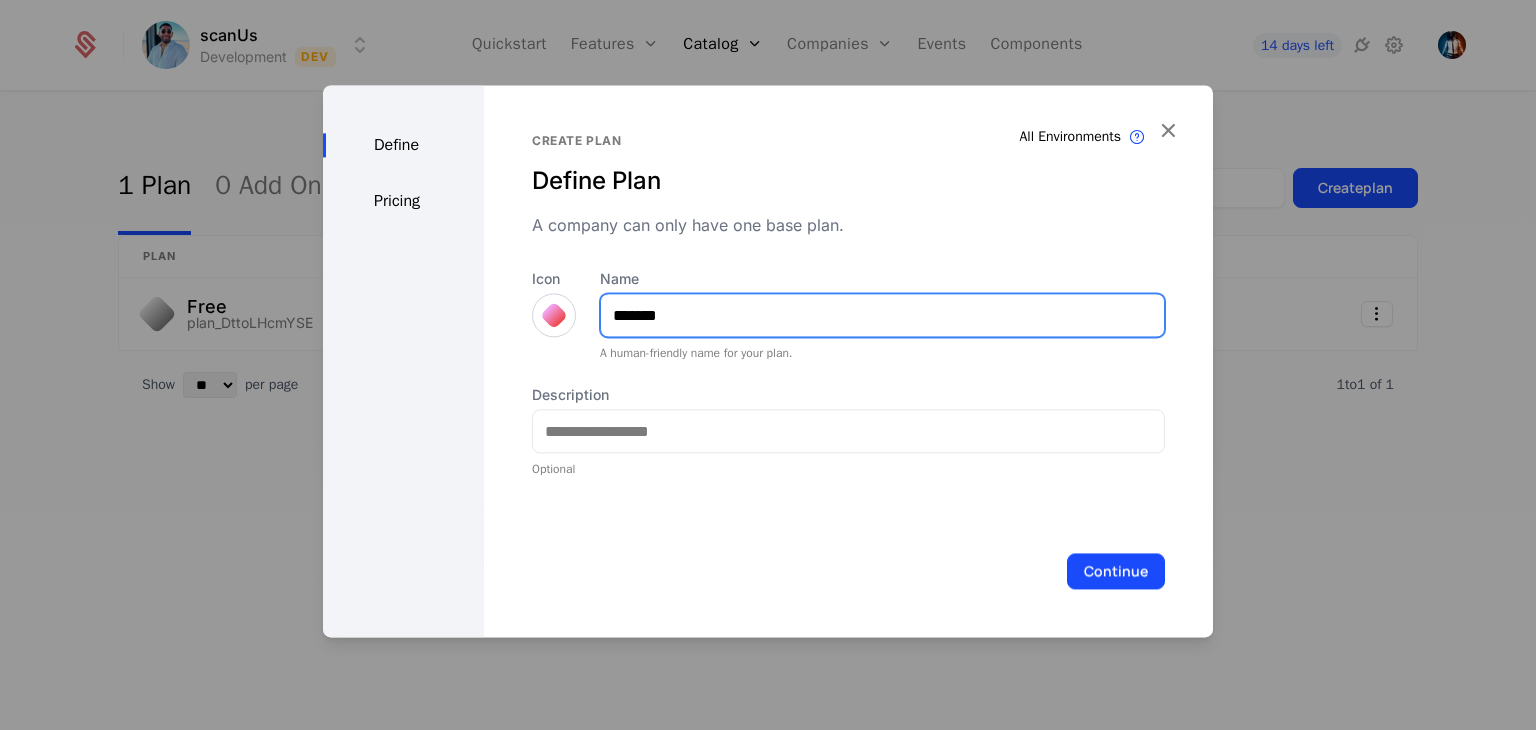 type on "*******" 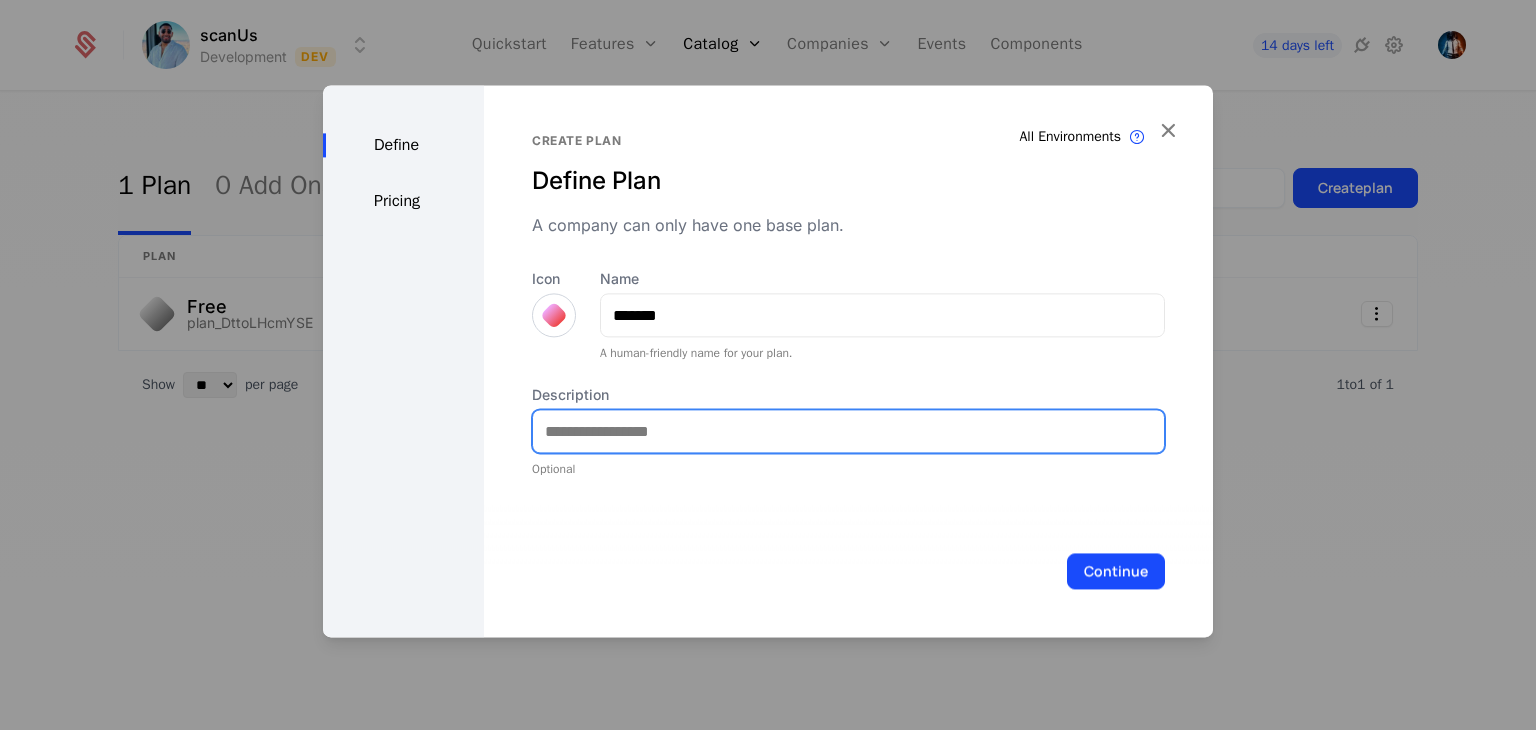 click on "Description" at bounding box center [848, 431] 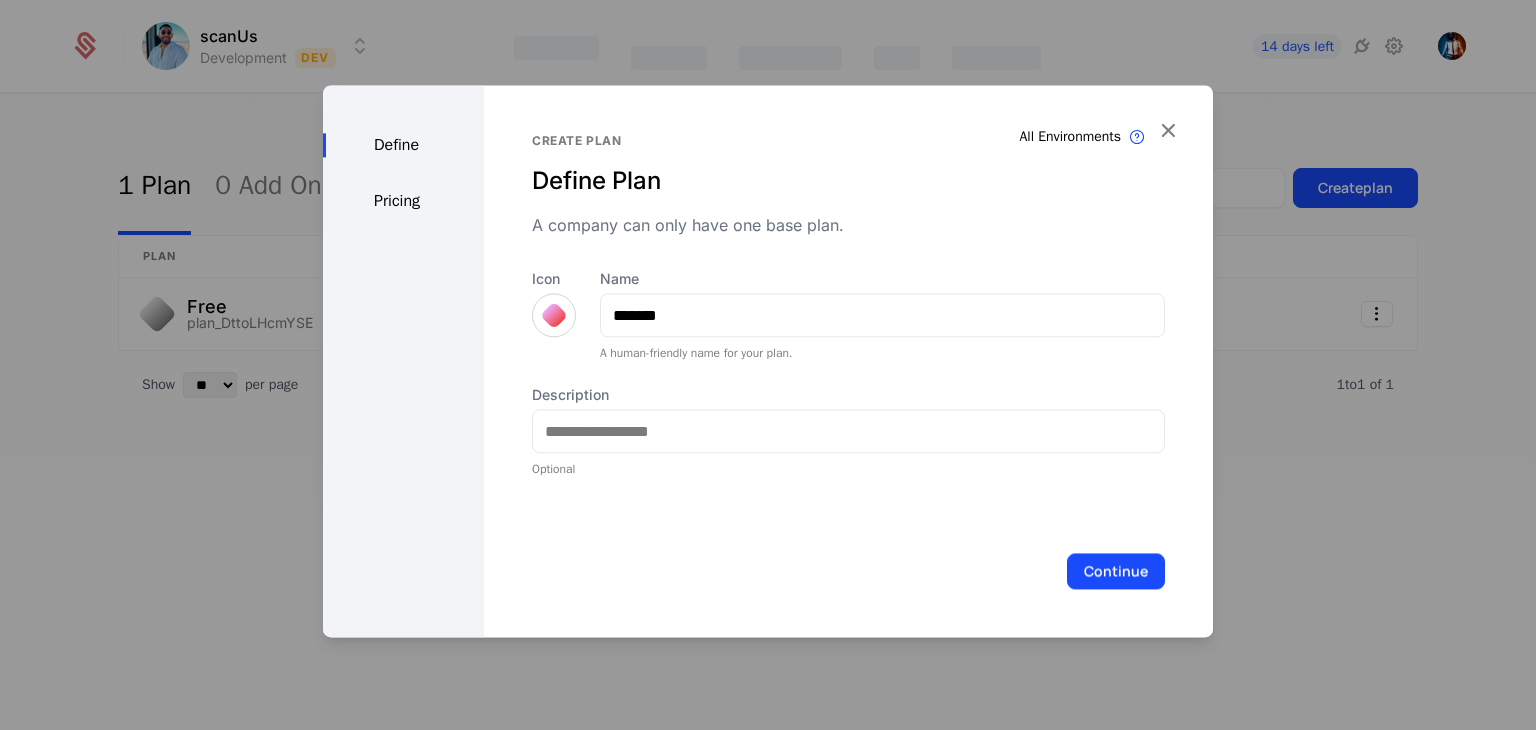 click on "Optional" at bounding box center [848, 469] 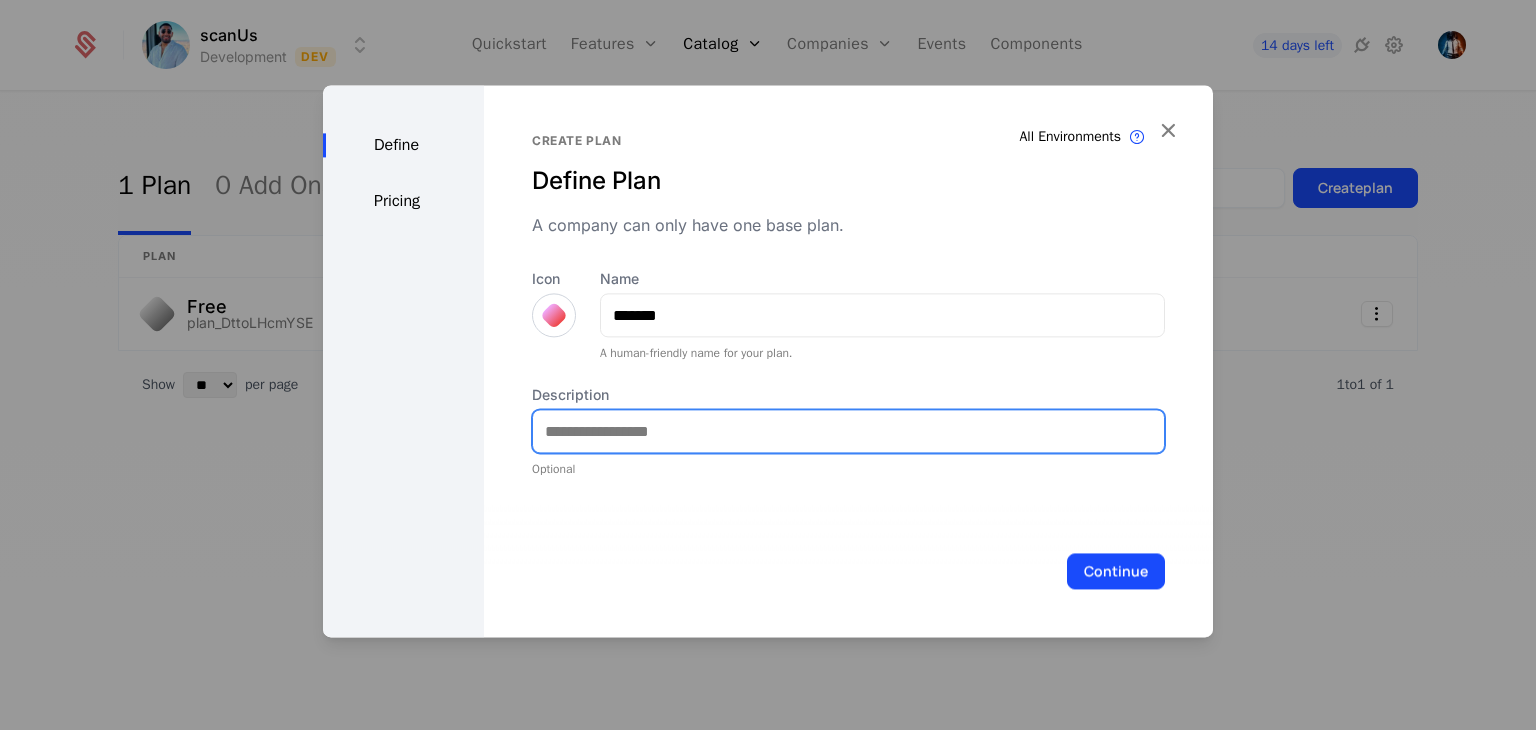 click on "Description" at bounding box center (848, 431) 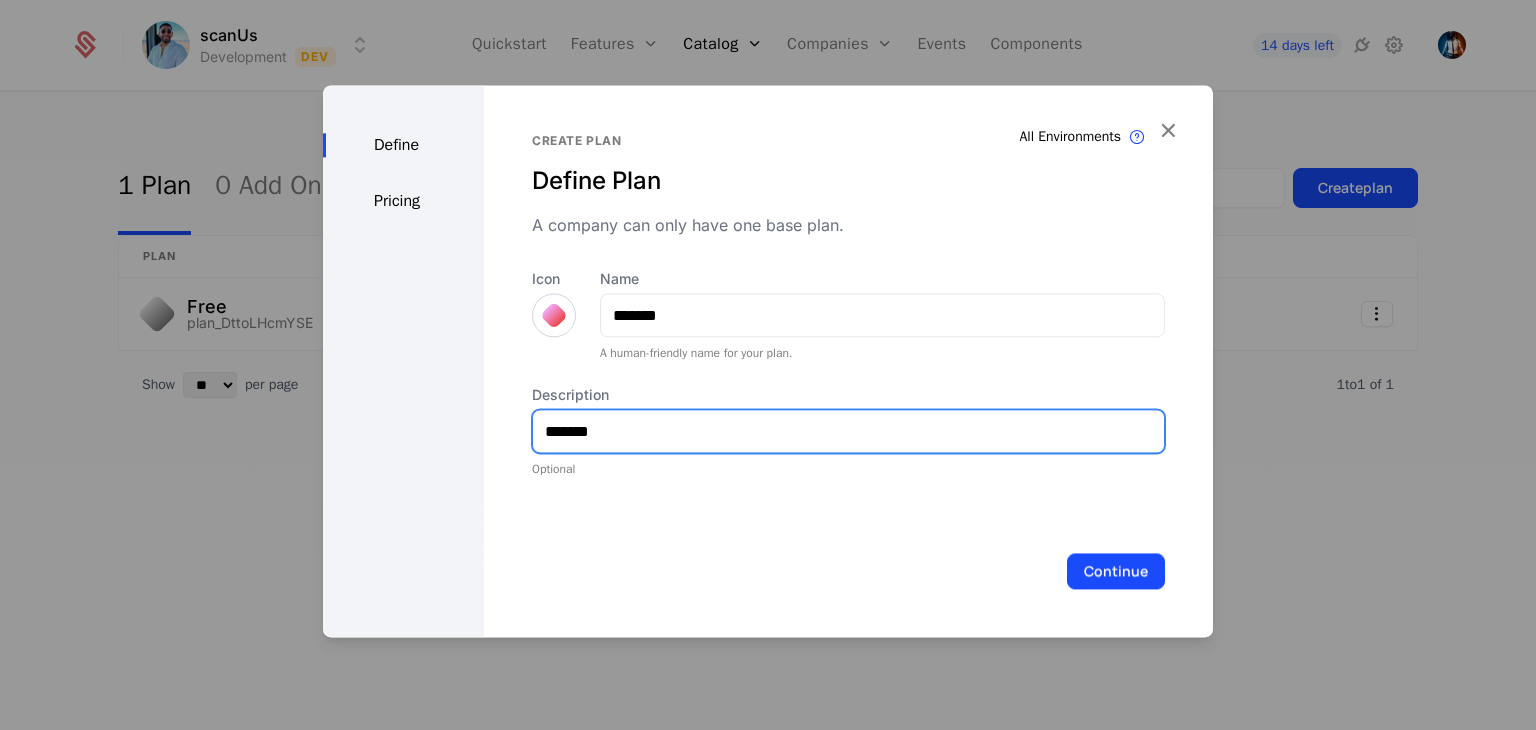 click on "*******" at bounding box center [848, 431] 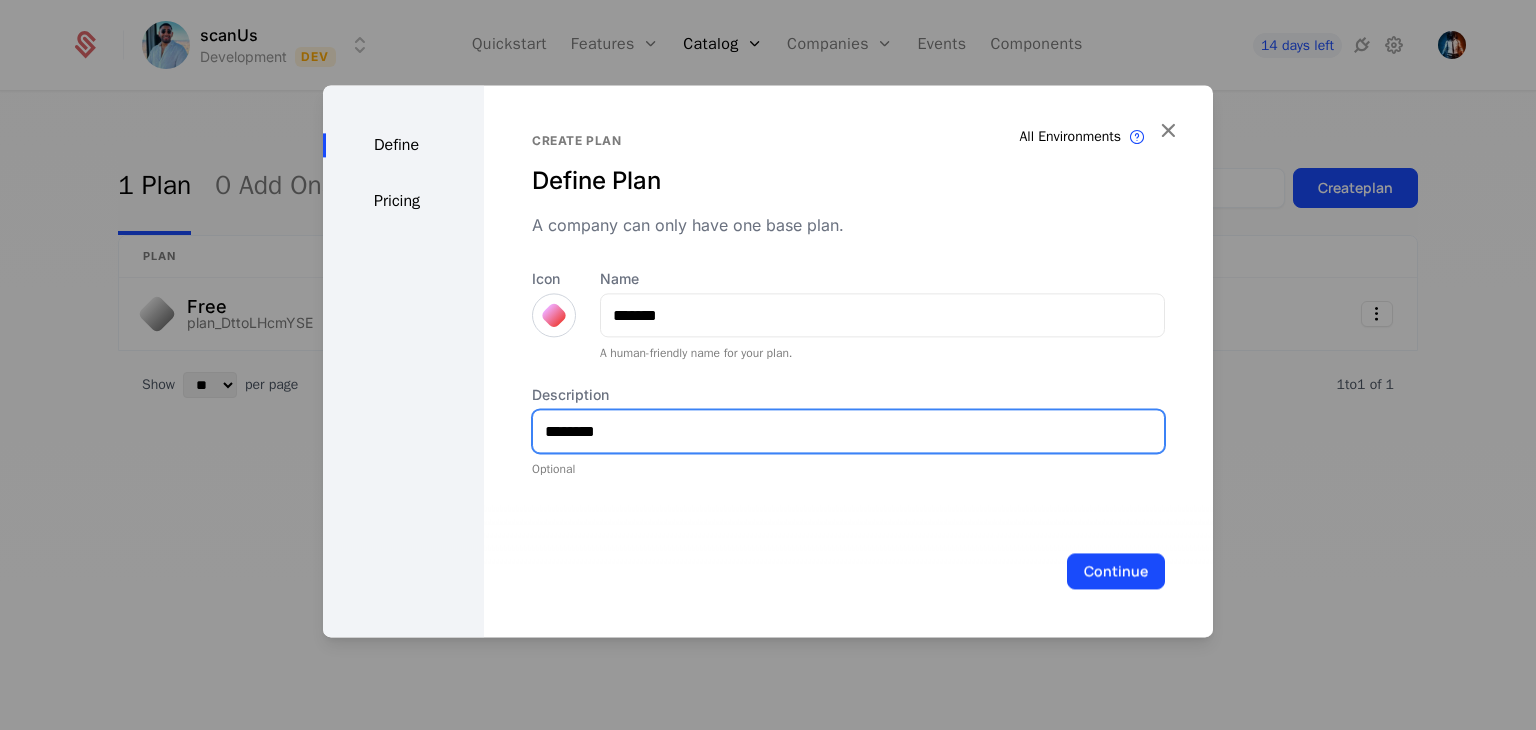 click on "*******" at bounding box center [848, 431] 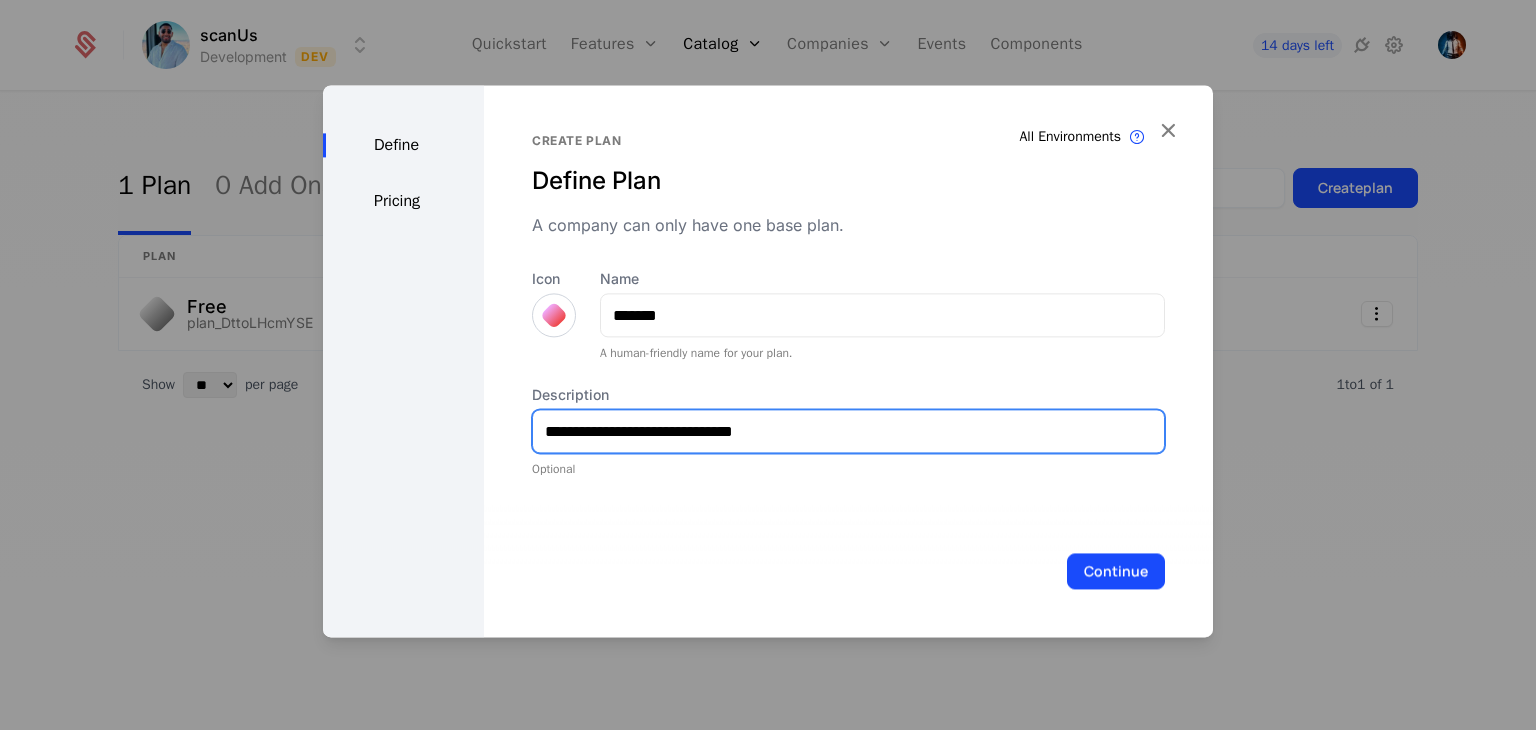 type on "**********" 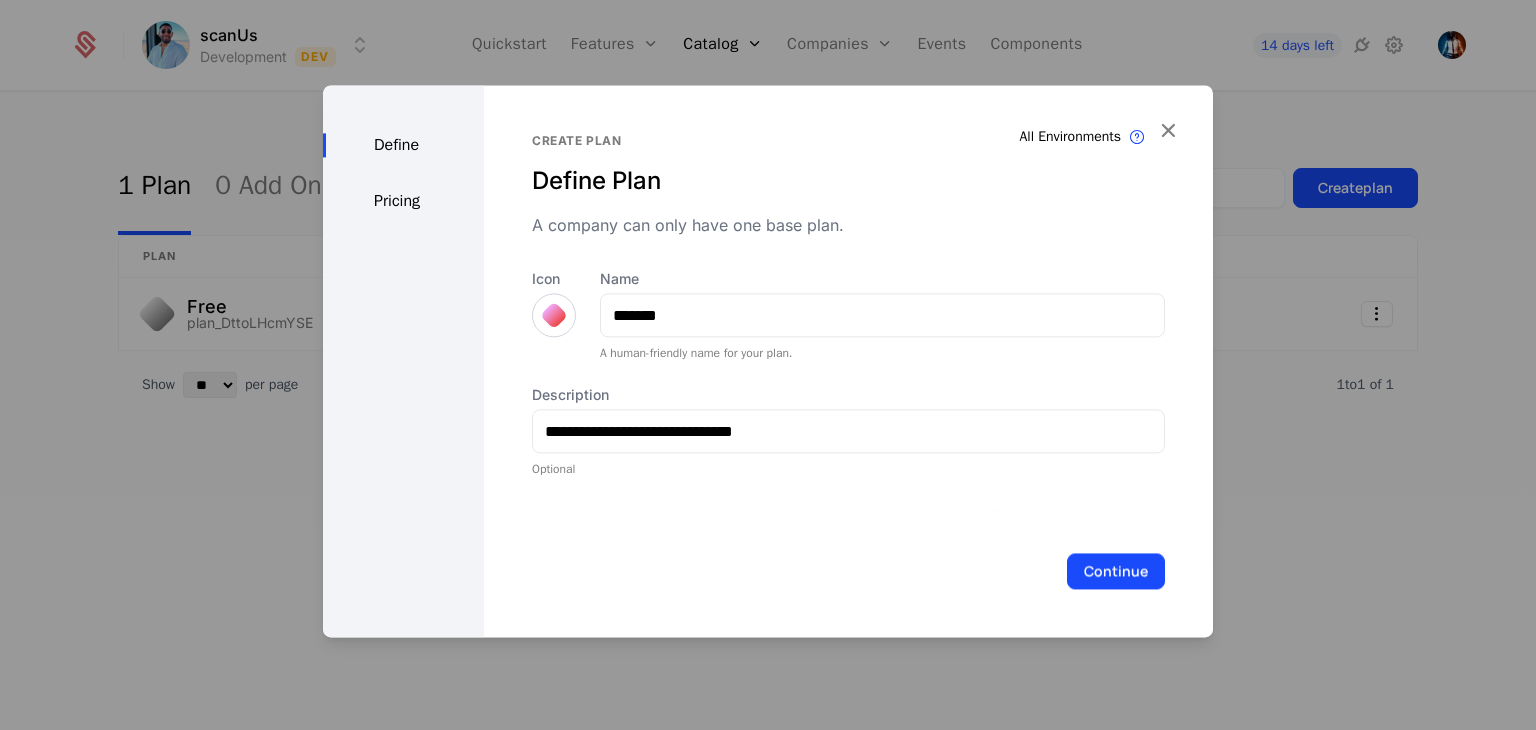 click at bounding box center (554, 315) 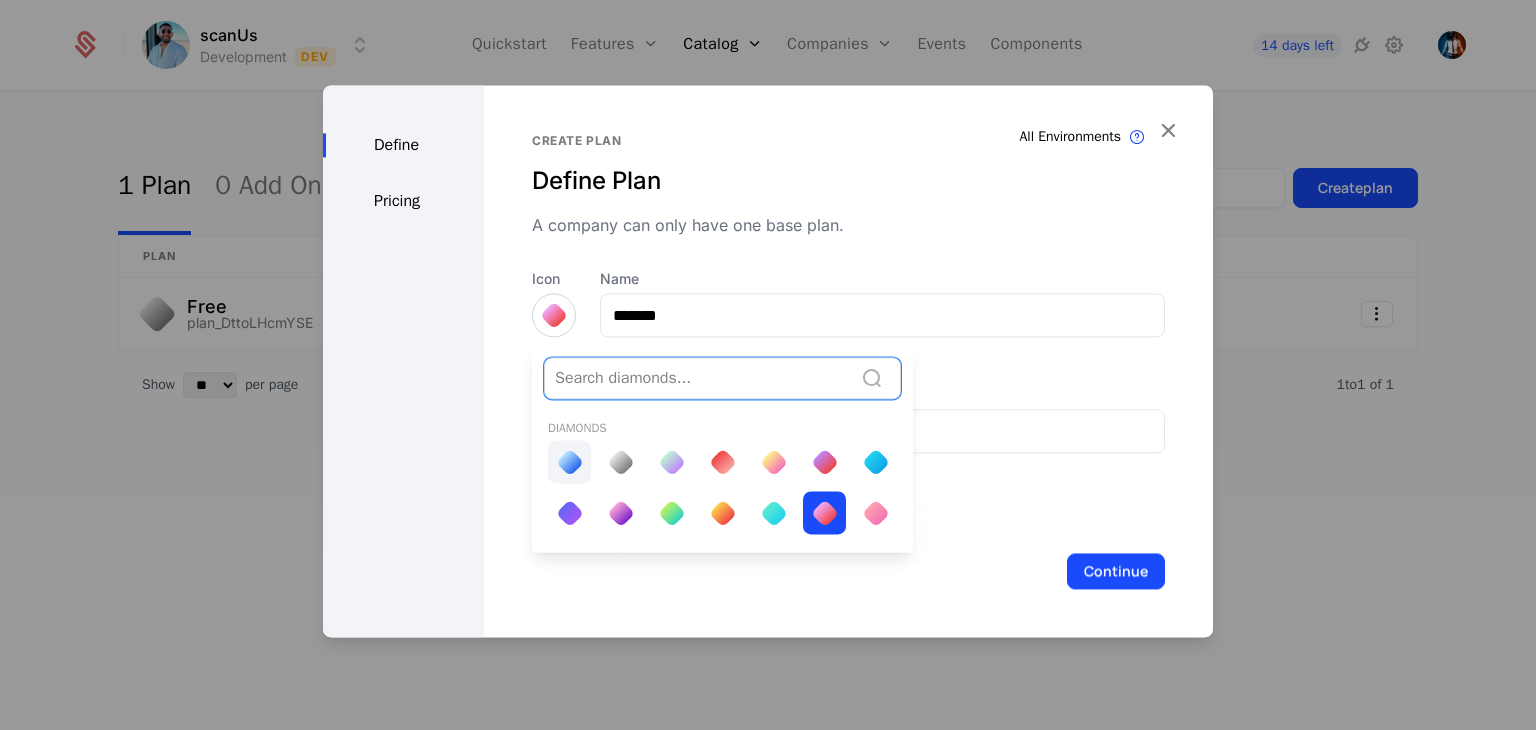 click at bounding box center (569, 462) 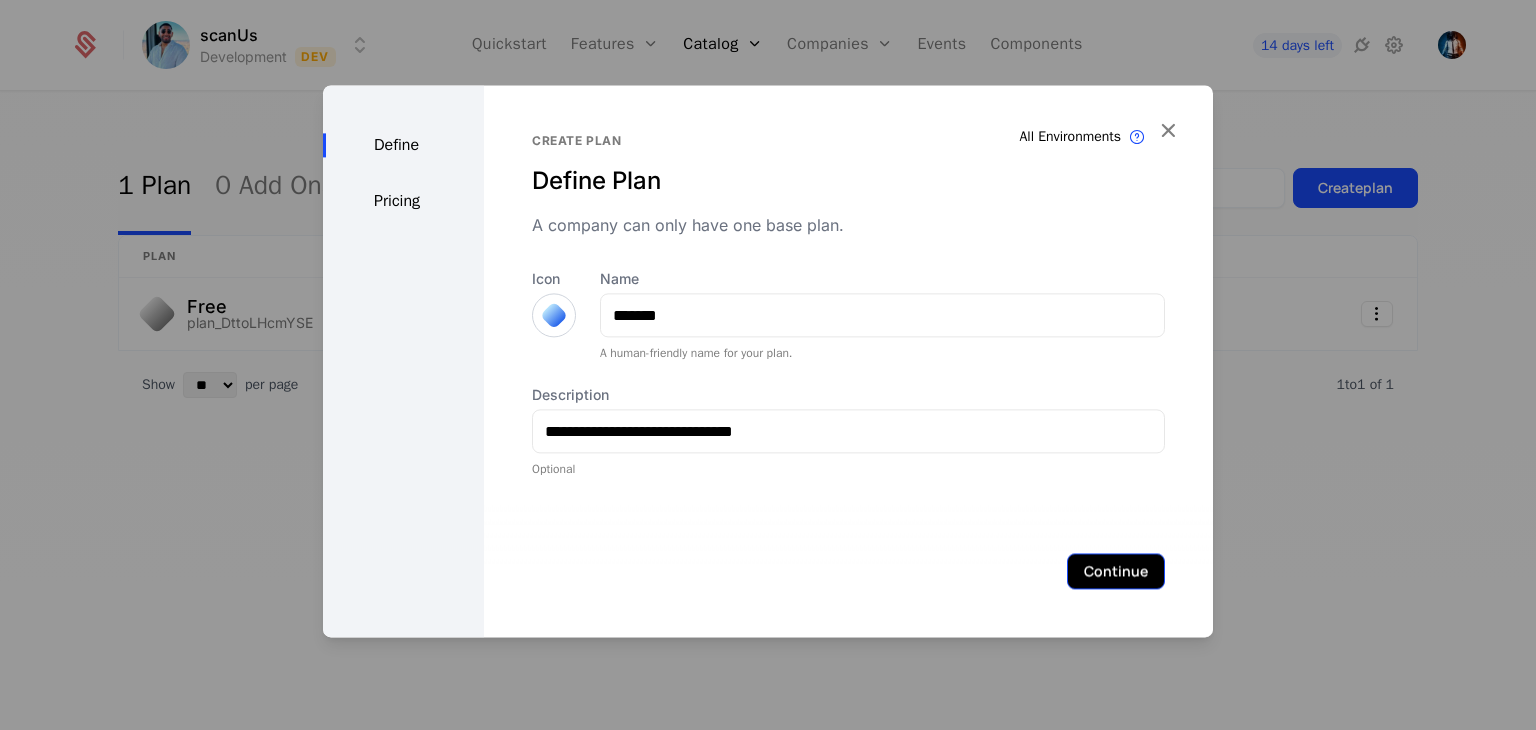 click on "Continue" at bounding box center [1116, 571] 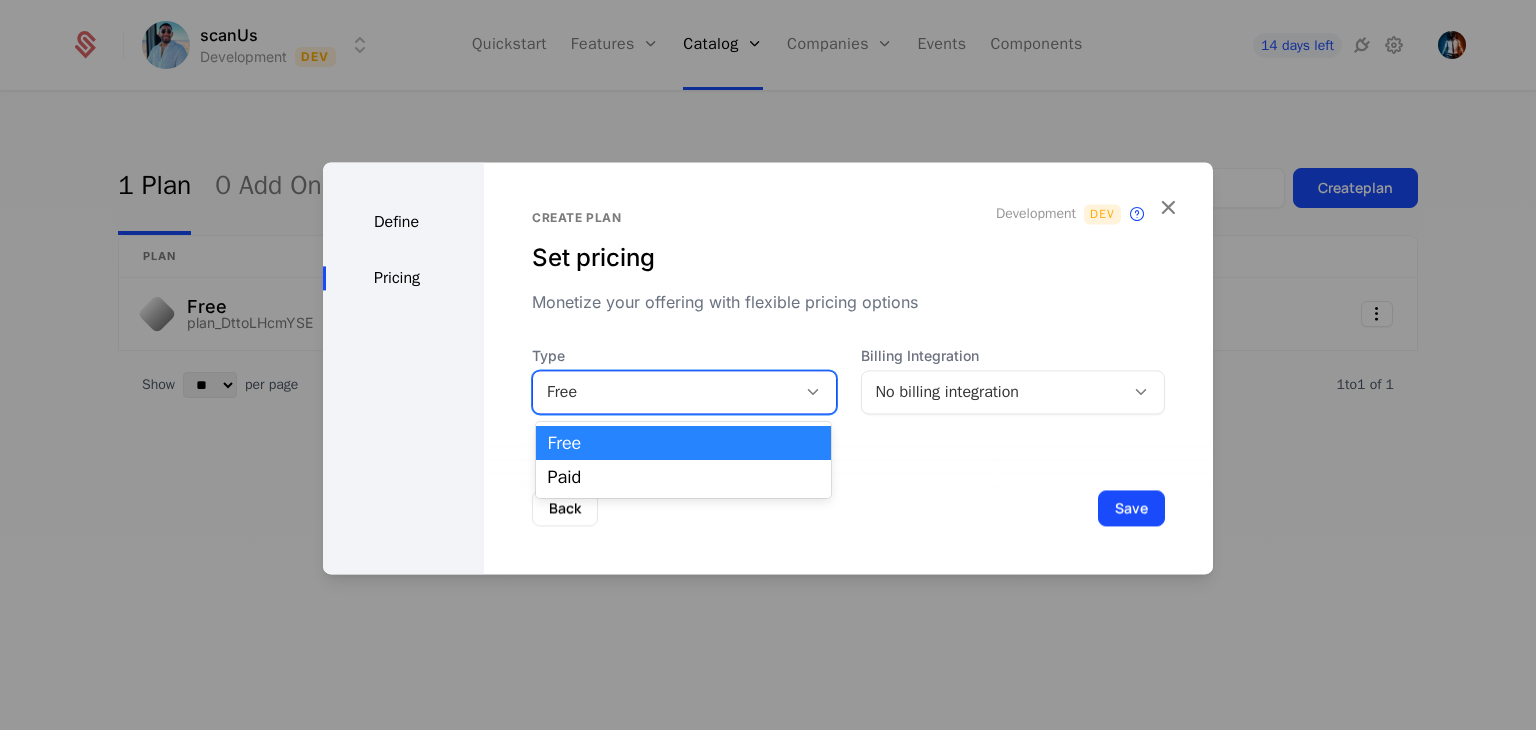 click on "Free" at bounding box center (664, 392) 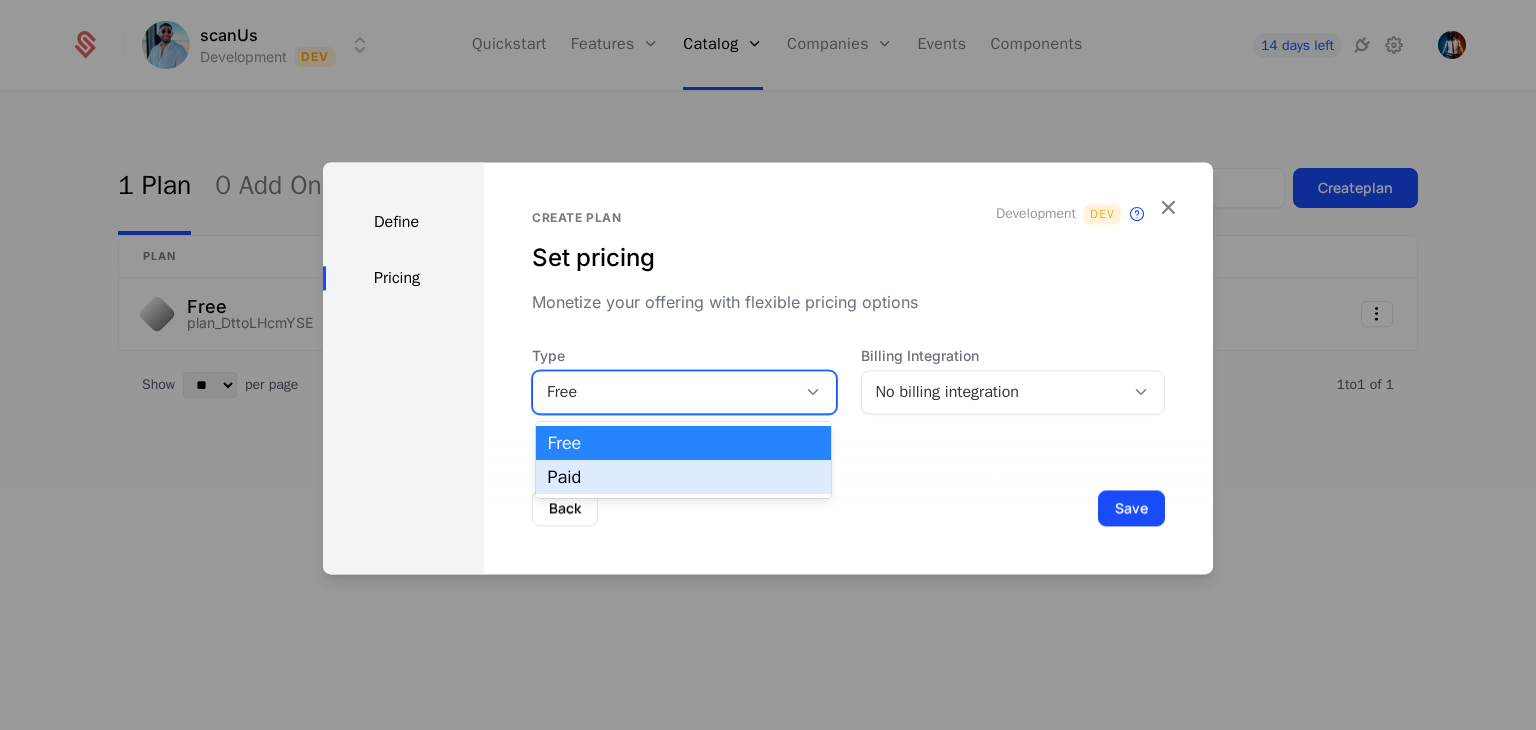click on "Paid" at bounding box center (683, 477) 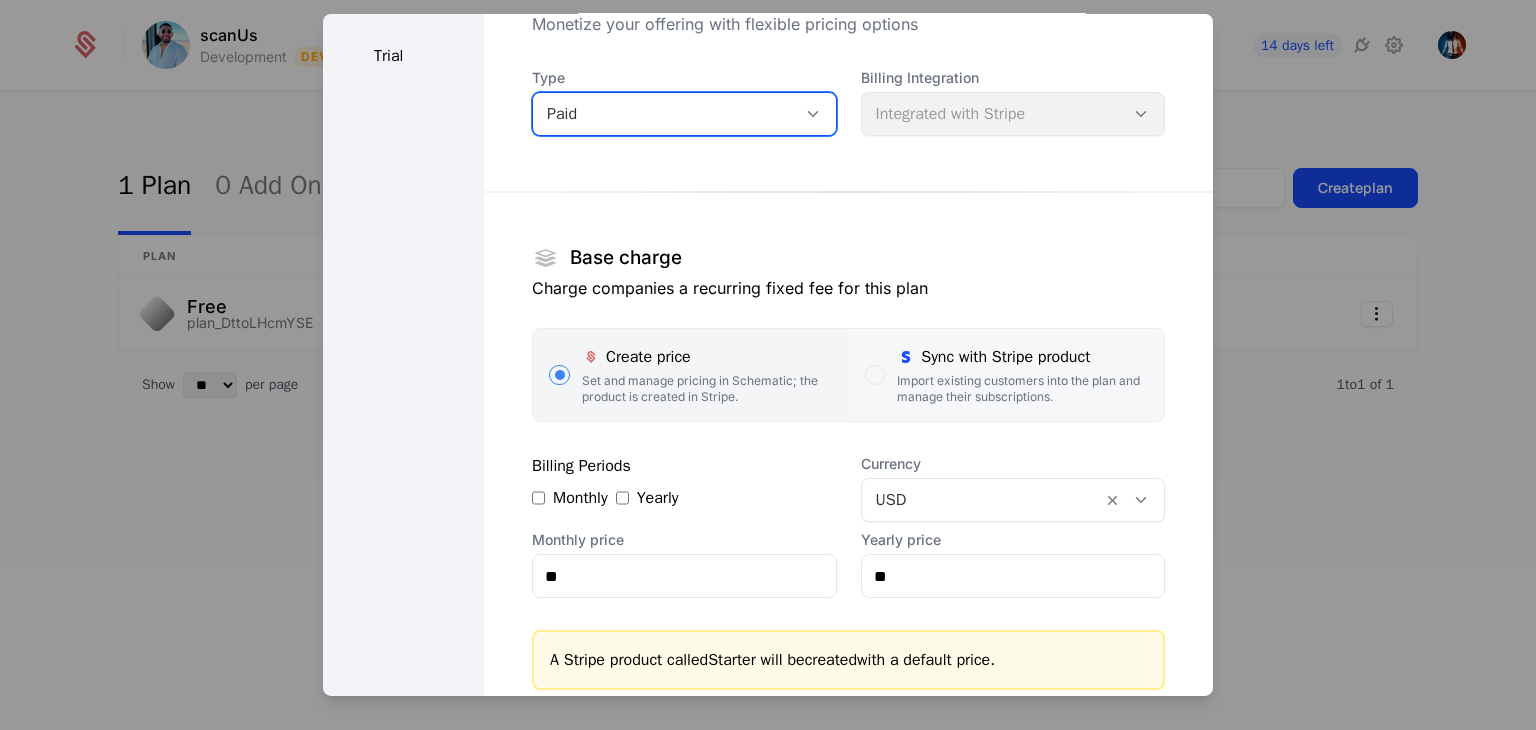 scroll, scrollTop: 0, scrollLeft: 0, axis: both 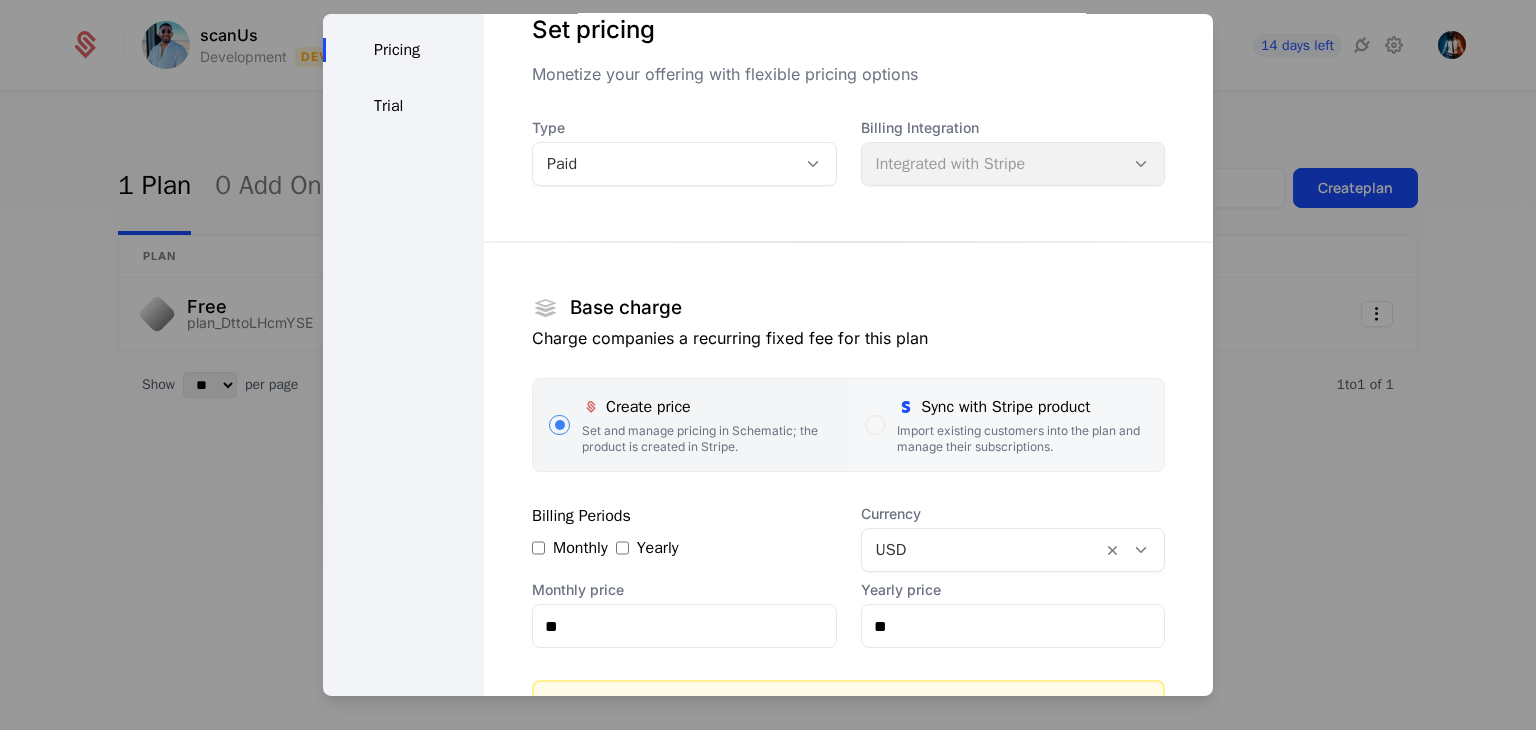 click on "Import existing customers into the plan and manage their subscriptions." at bounding box center (1022, 439) 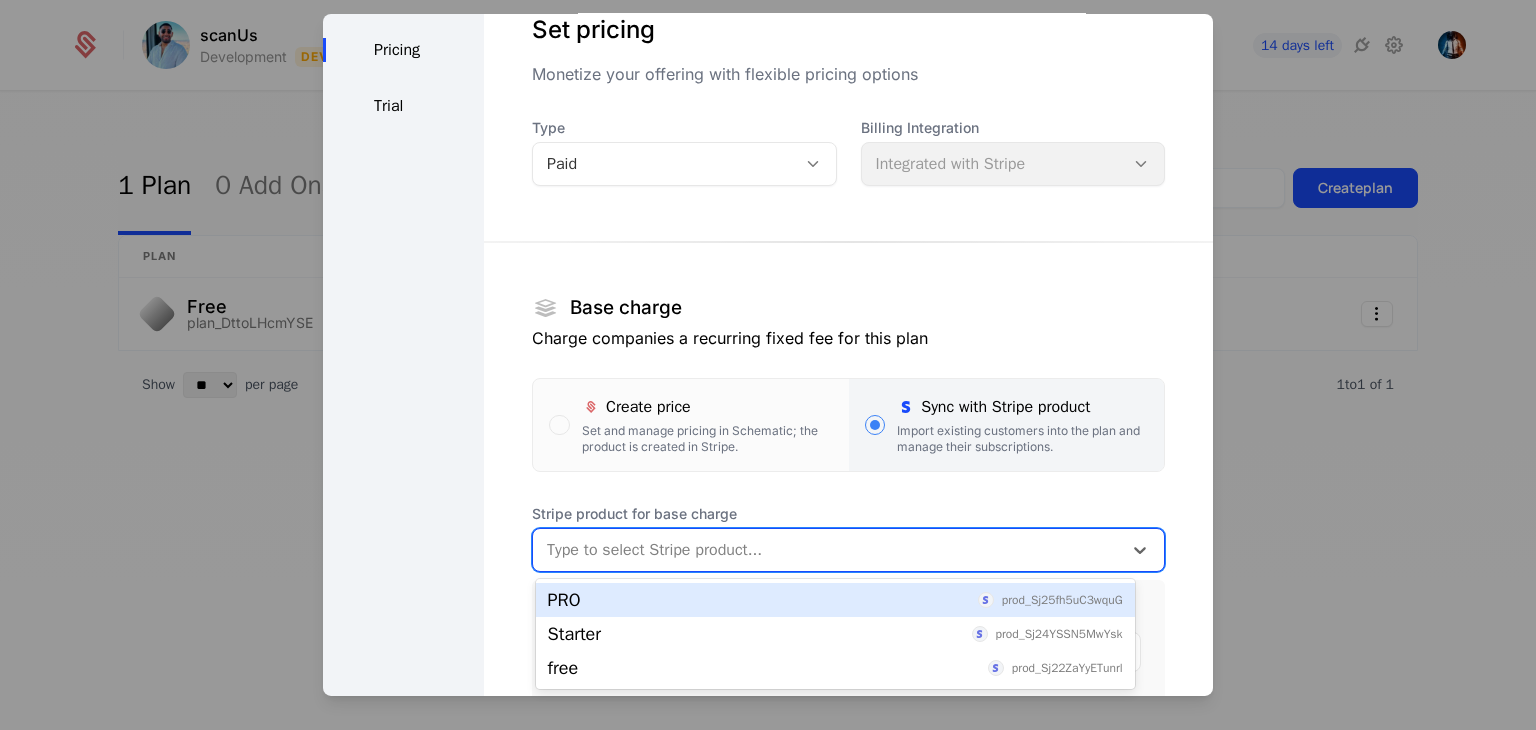 click on "Type to select Stripe product..." at bounding box center [848, 550] 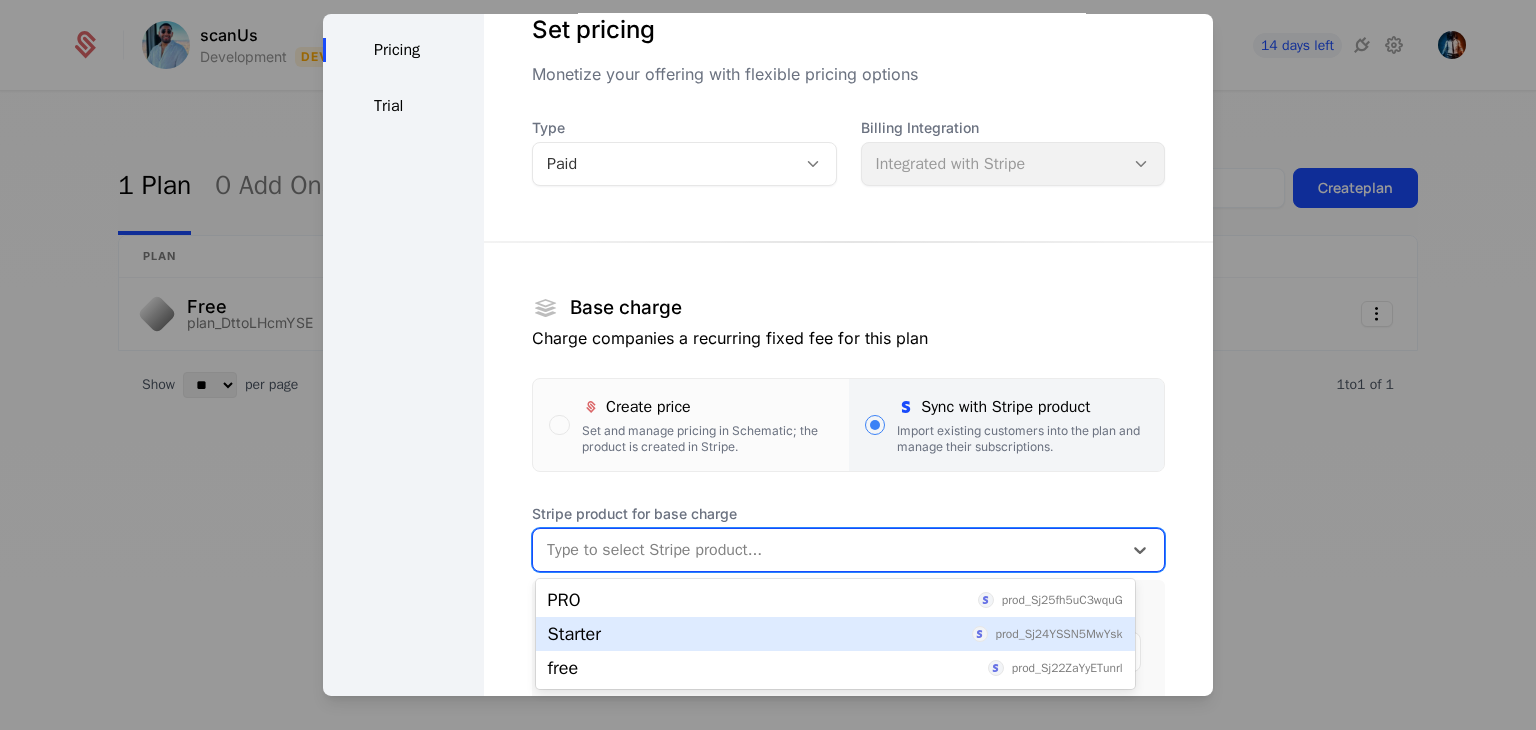 click on "Starter prod_Sj24YSSN5MwYsk" at bounding box center (835, 634) 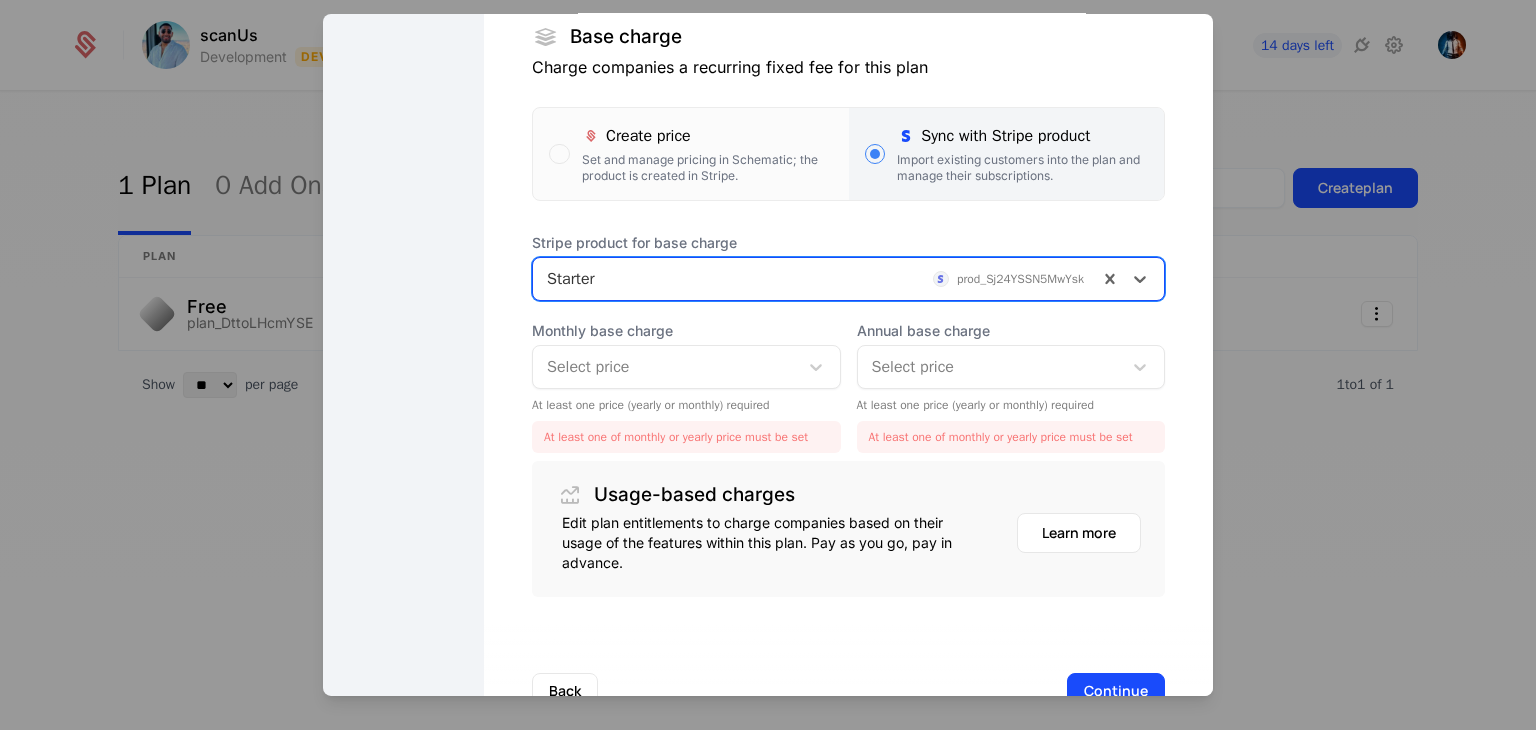 scroll, scrollTop: 352, scrollLeft: 0, axis: vertical 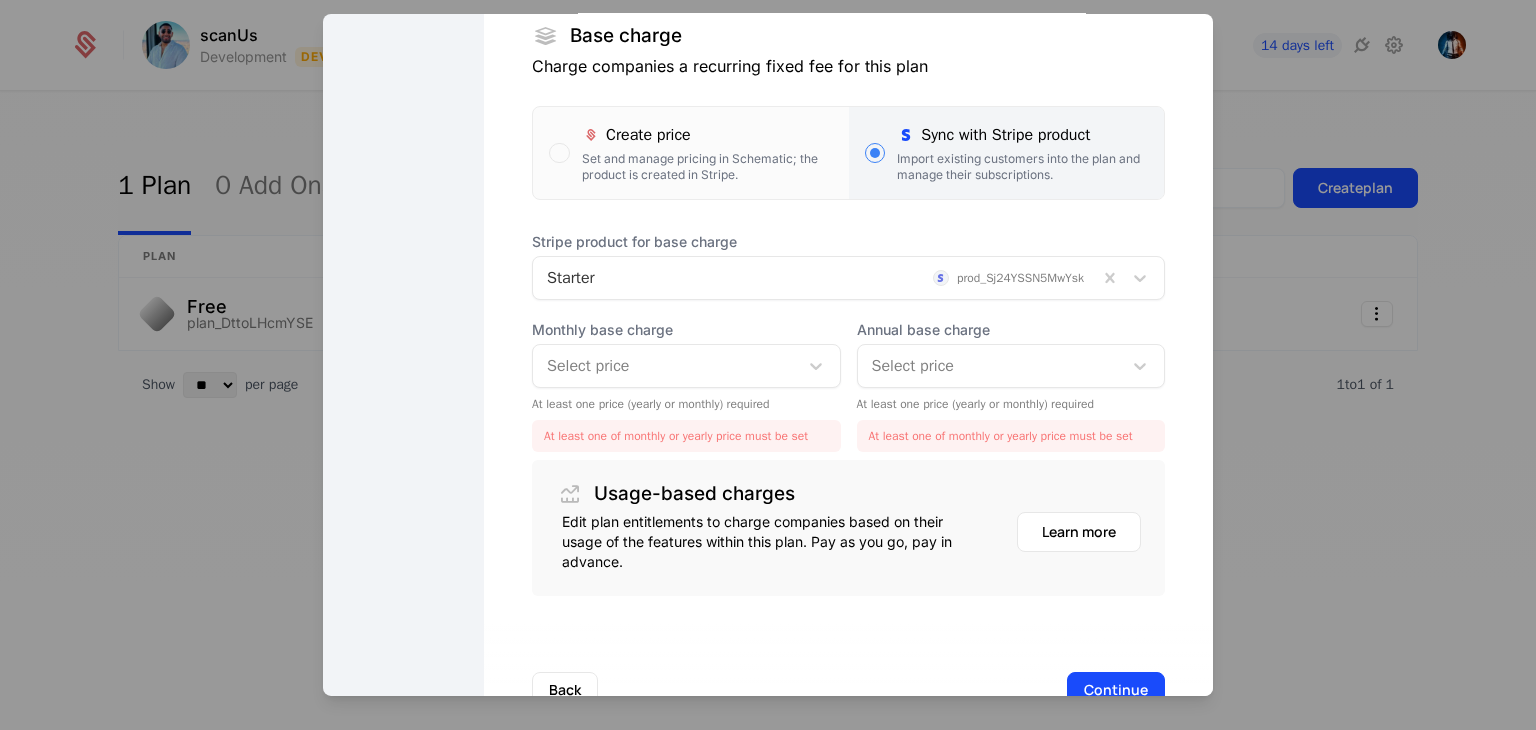 click on "Monthly base charge Select price At least one price (yearly or monthly) required At least one of monthly or yearly price must be set" at bounding box center (686, 386) 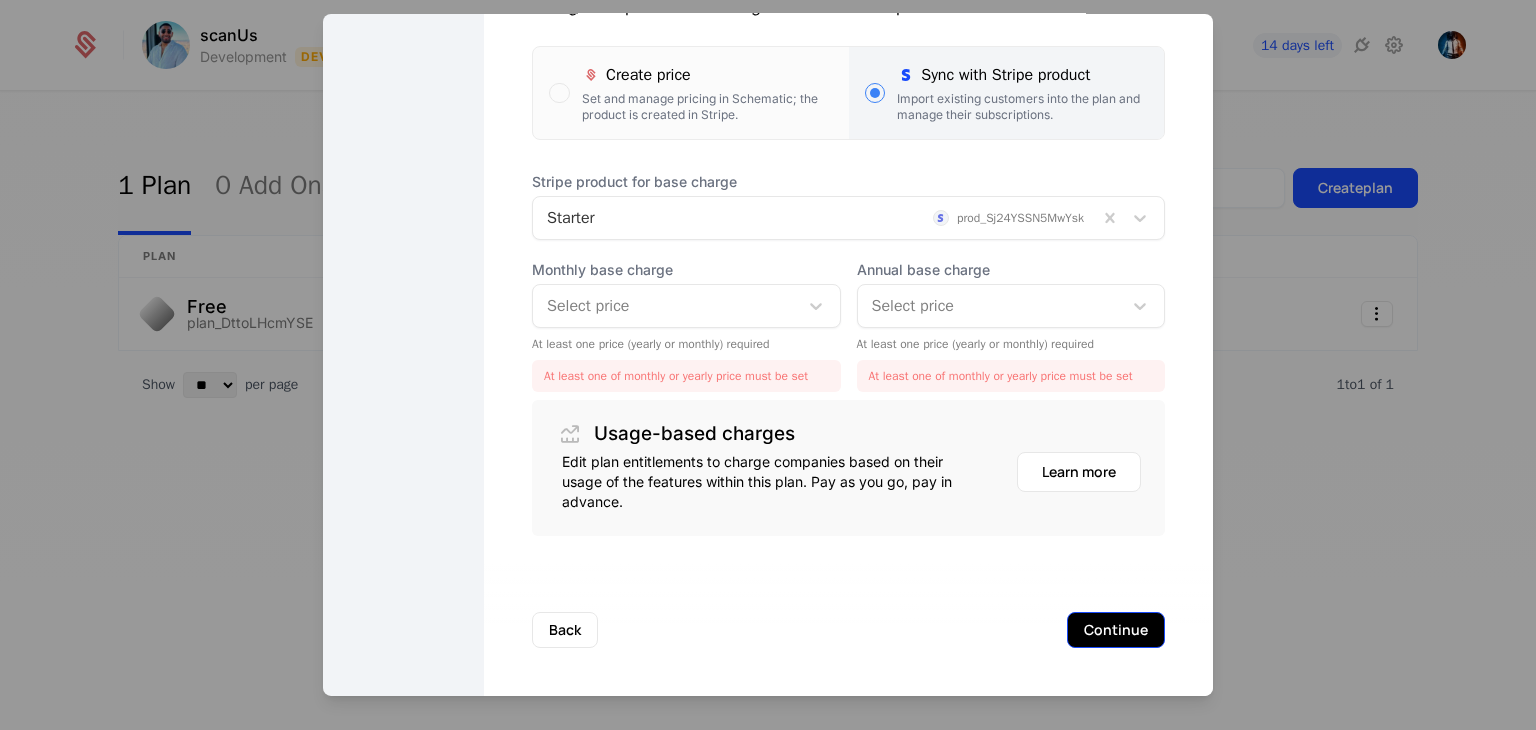 click on "Continue" at bounding box center (1116, 630) 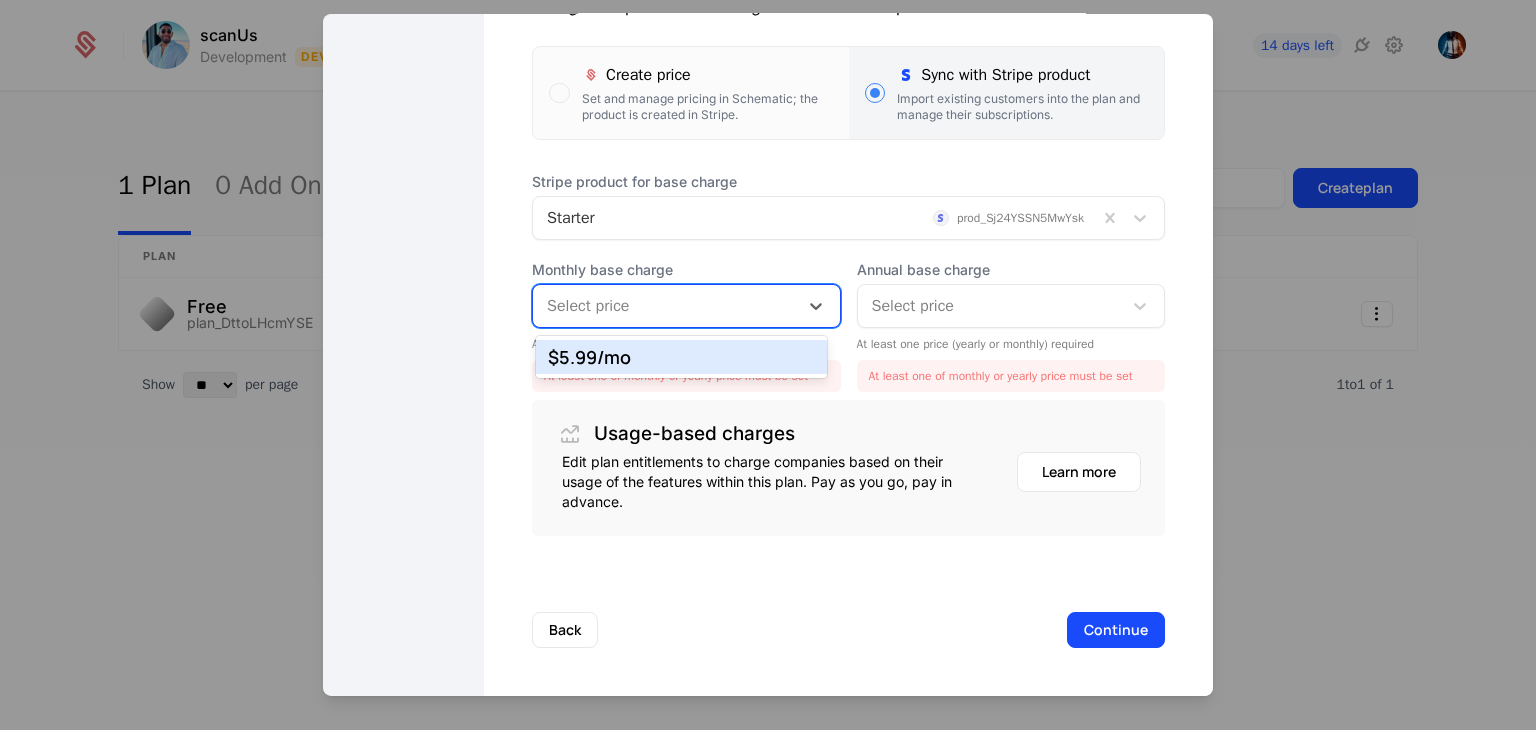 click at bounding box center (665, 306) 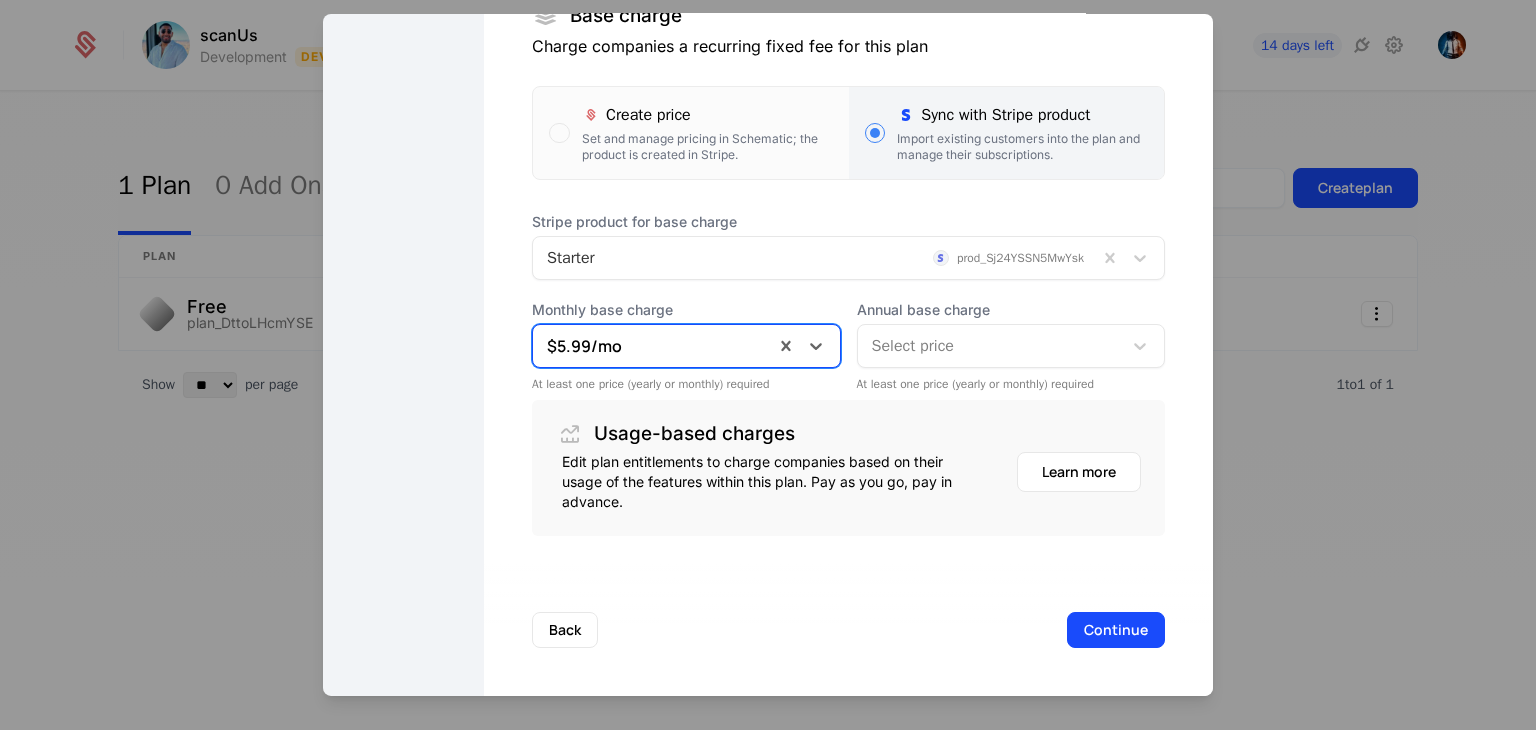 scroll, scrollTop: 372, scrollLeft: 0, axis: vertical 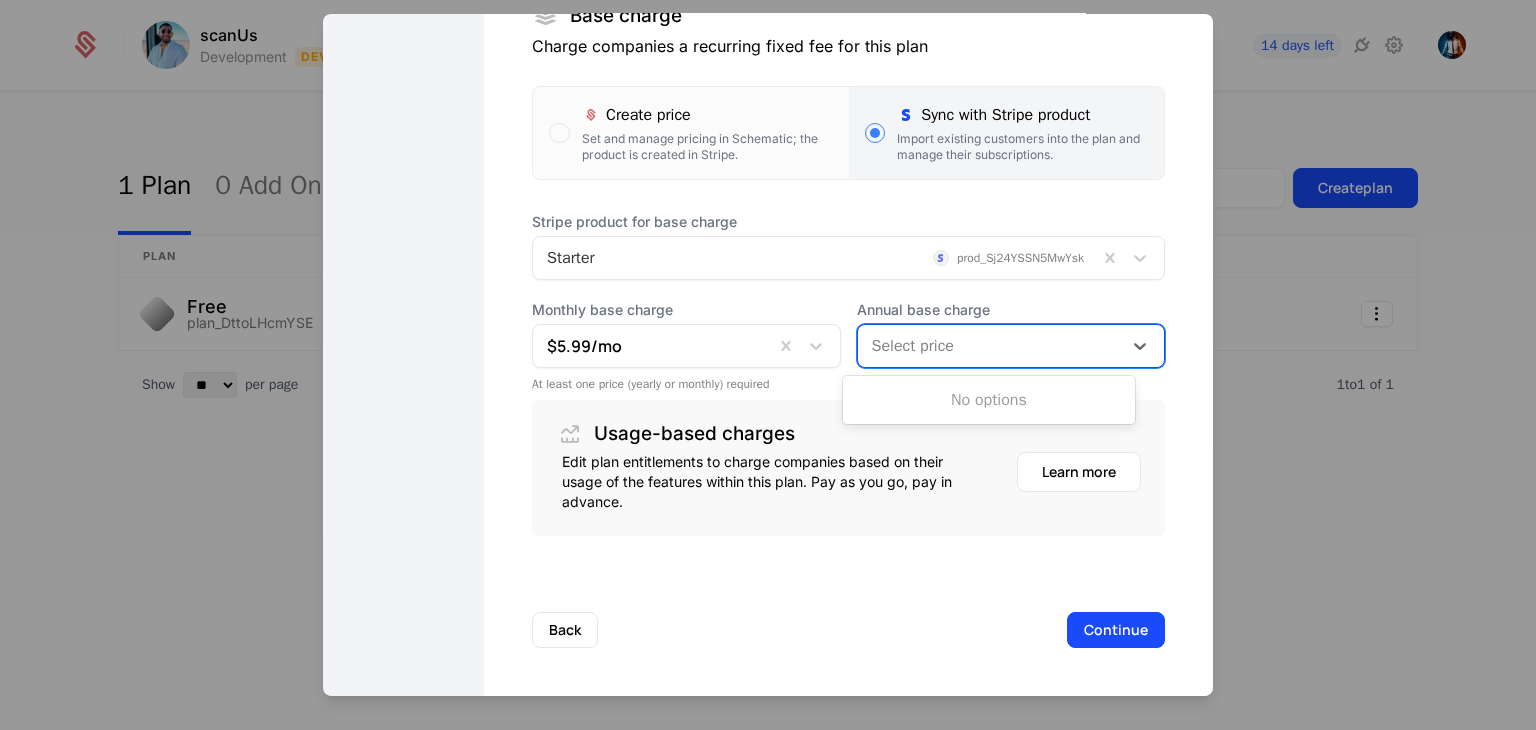 click at bounding box center (990, 346) 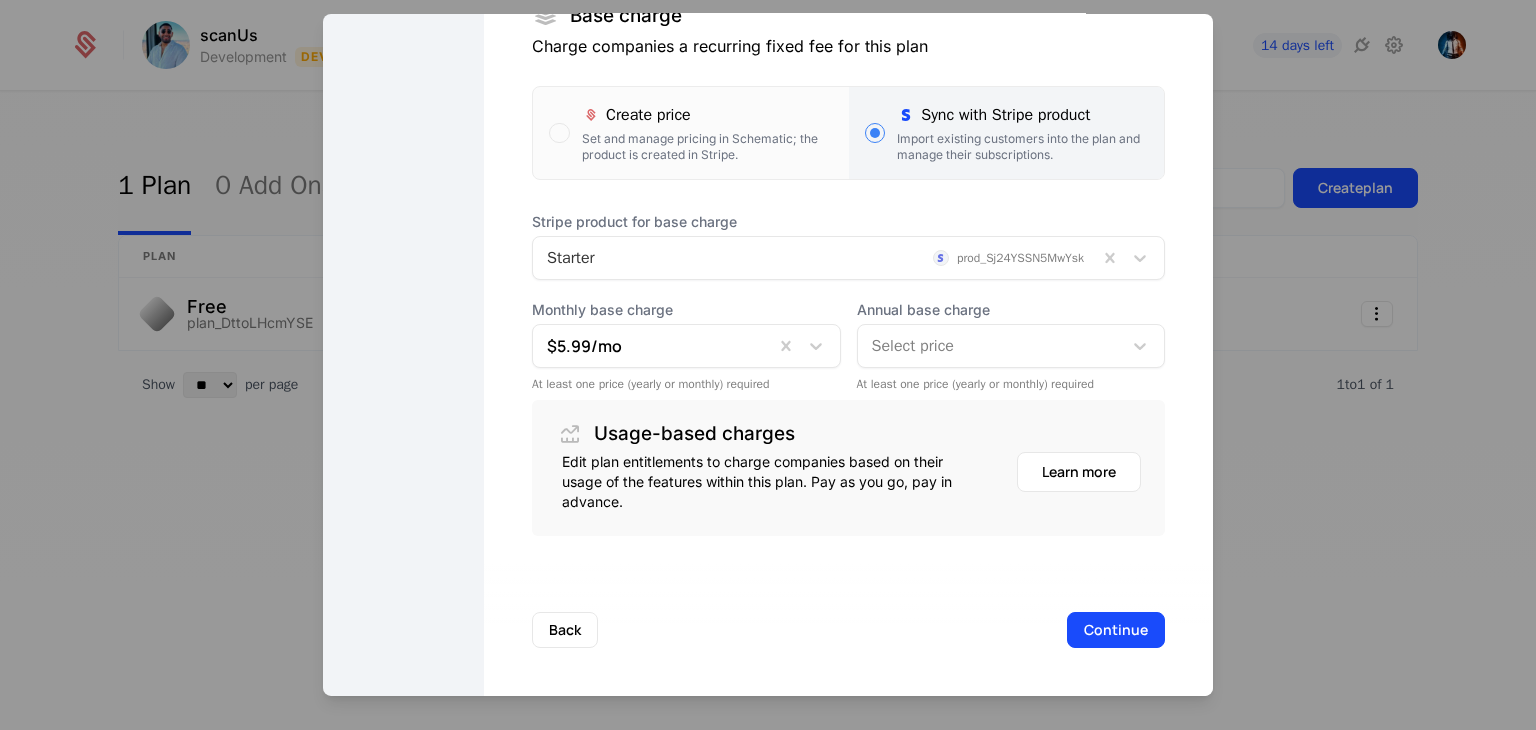 click on "Create plan Set pricing Monetize your offering with flexible pricing options Development Dev This plan's audience will be synchronized with a billing product
on this environment only. Type Paid Billing Integration Integrated with Stripe Base charge Charge companies a recurring fixed fee for this plan Create price Set and manage pricing in Schematic; the product is created in Stripe. Sync with Stripe product Import existing customers into the plan and manage their subscriptions. Stripe product for base charge Starter prod_Sj24YSSN5MwYsk Monthly base charge $5.99 /mo At least one price (yearly or monthly) required Annual base charge Select price At least one price (yearly or monthly) required Usage-based charges Edit plan entitlements to charge companies based on their usage of the features within this plan. Pay as you go, pay in advance. Learn more" at bounding box center (848, 169) 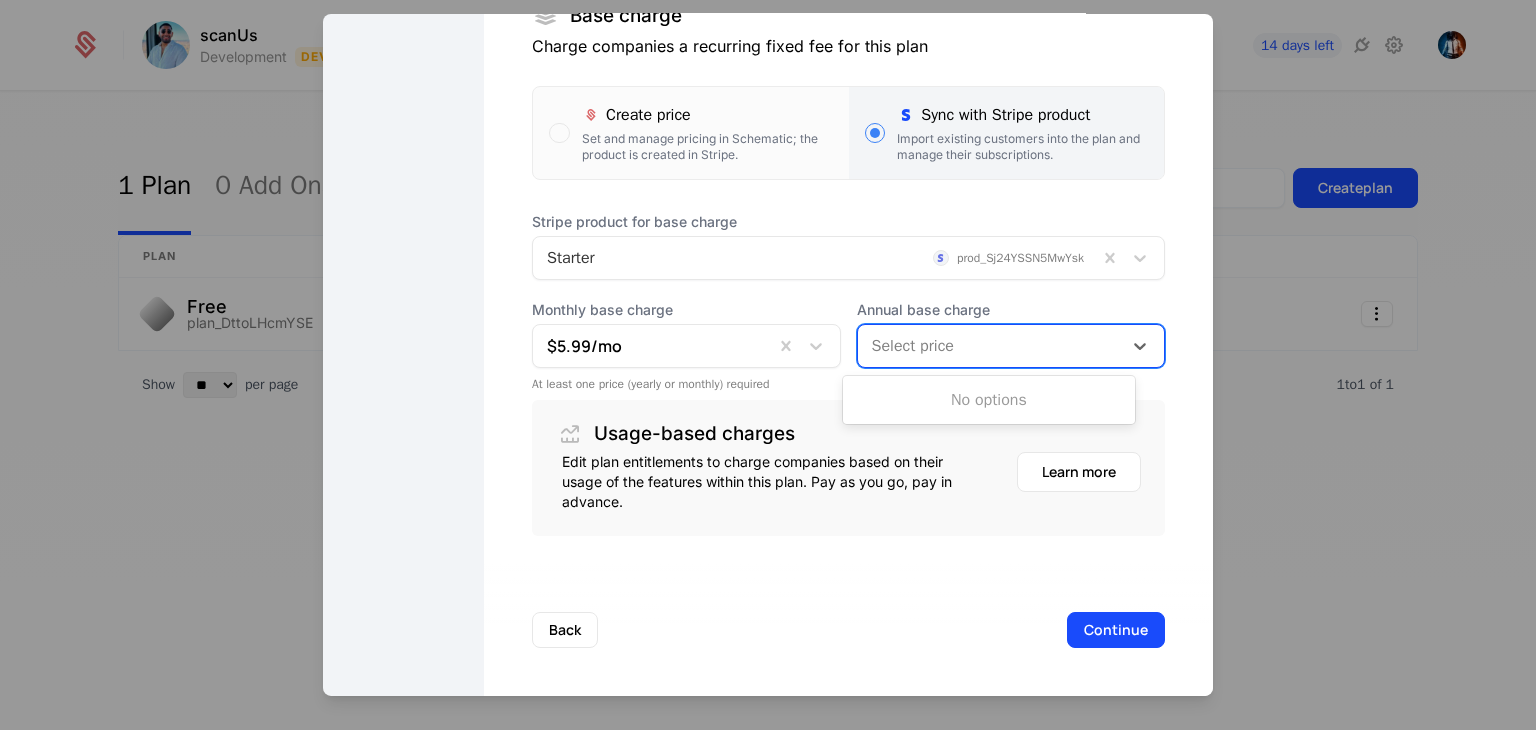 click at bounding box center [990, 346] 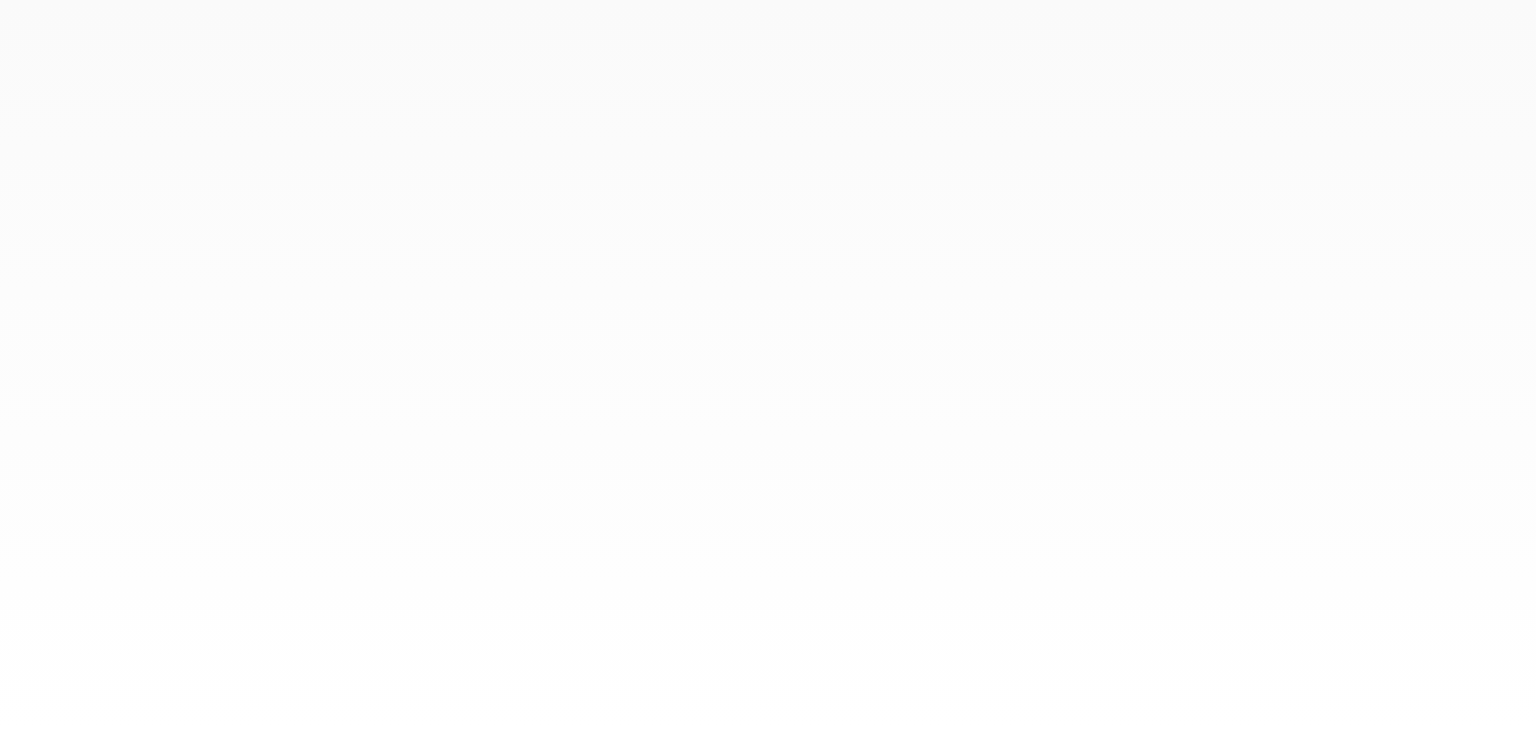 scroll, scrollTop: 0, scrollLeft: 0, axis: both 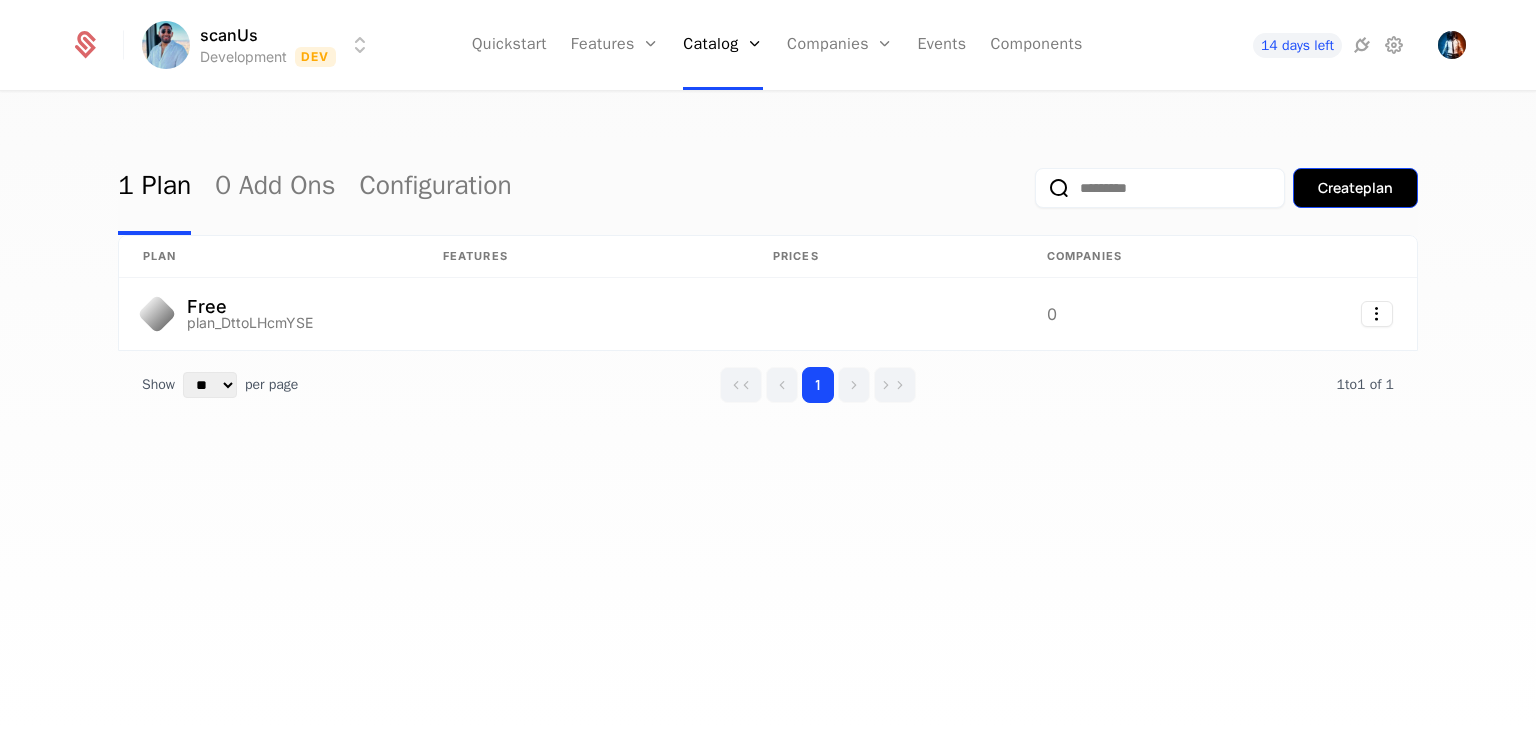 click on "Create  plan" at bounding box center (1355, 188) 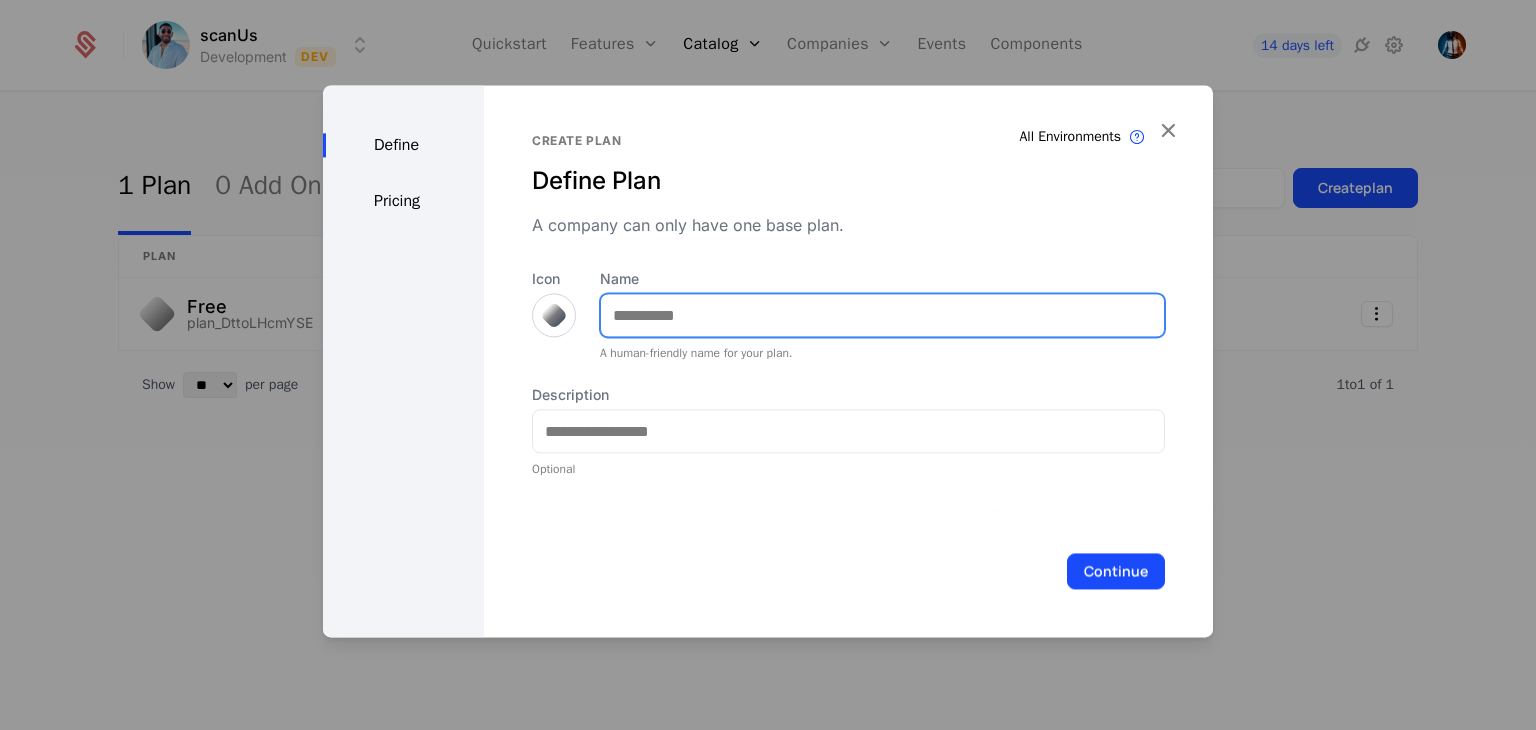 click on "Name" at bounding box center [882, 315] 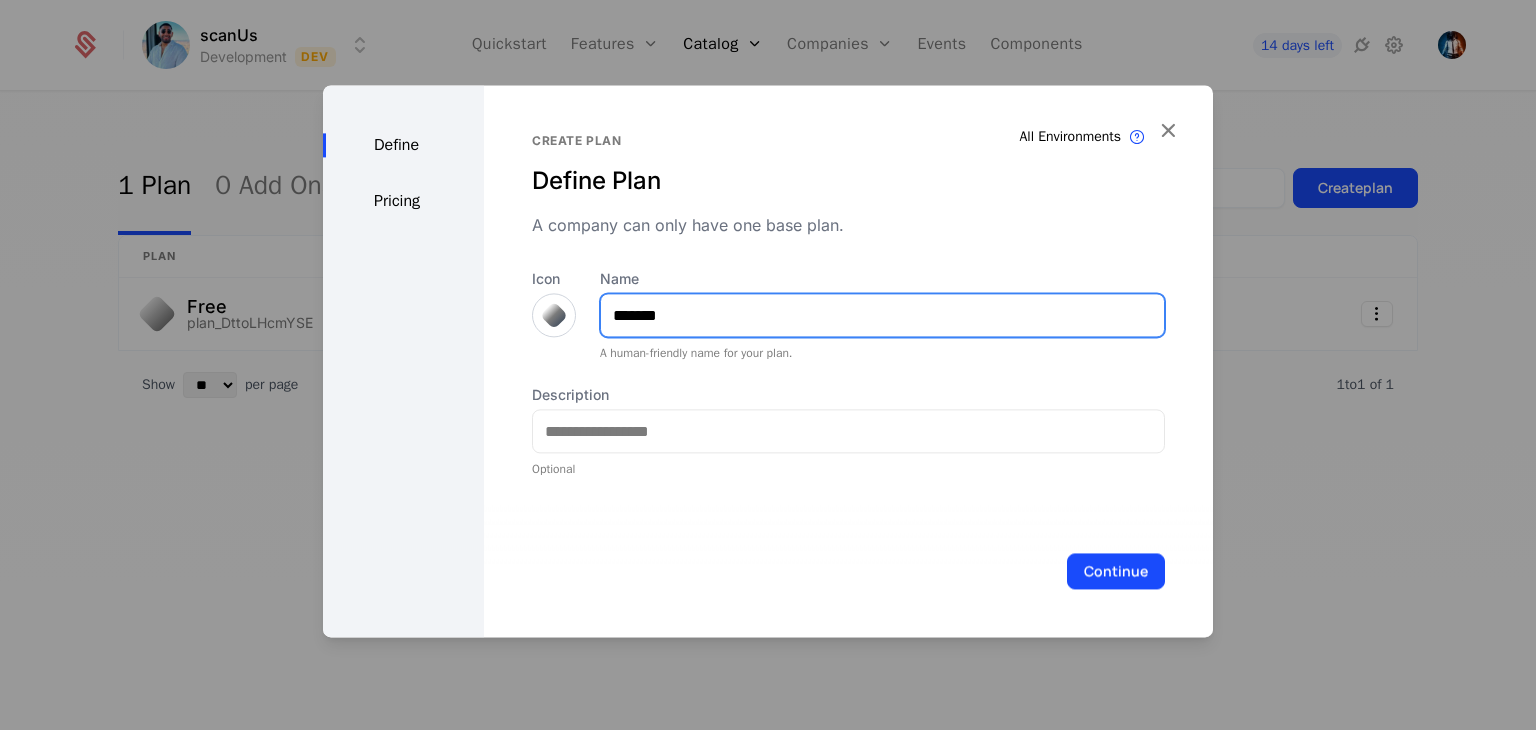 type on "*******" 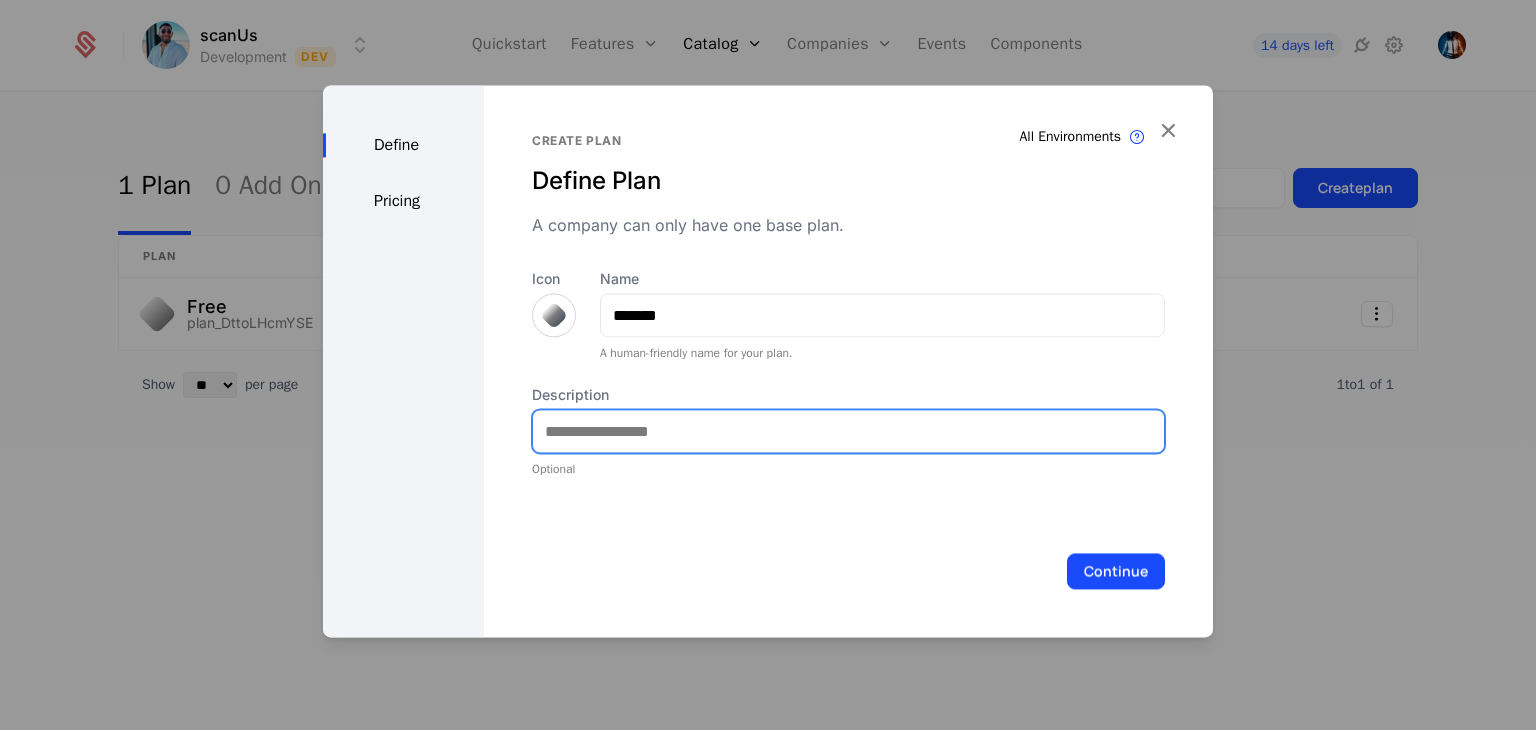 click on "Description" at bounding box center (848, 431) 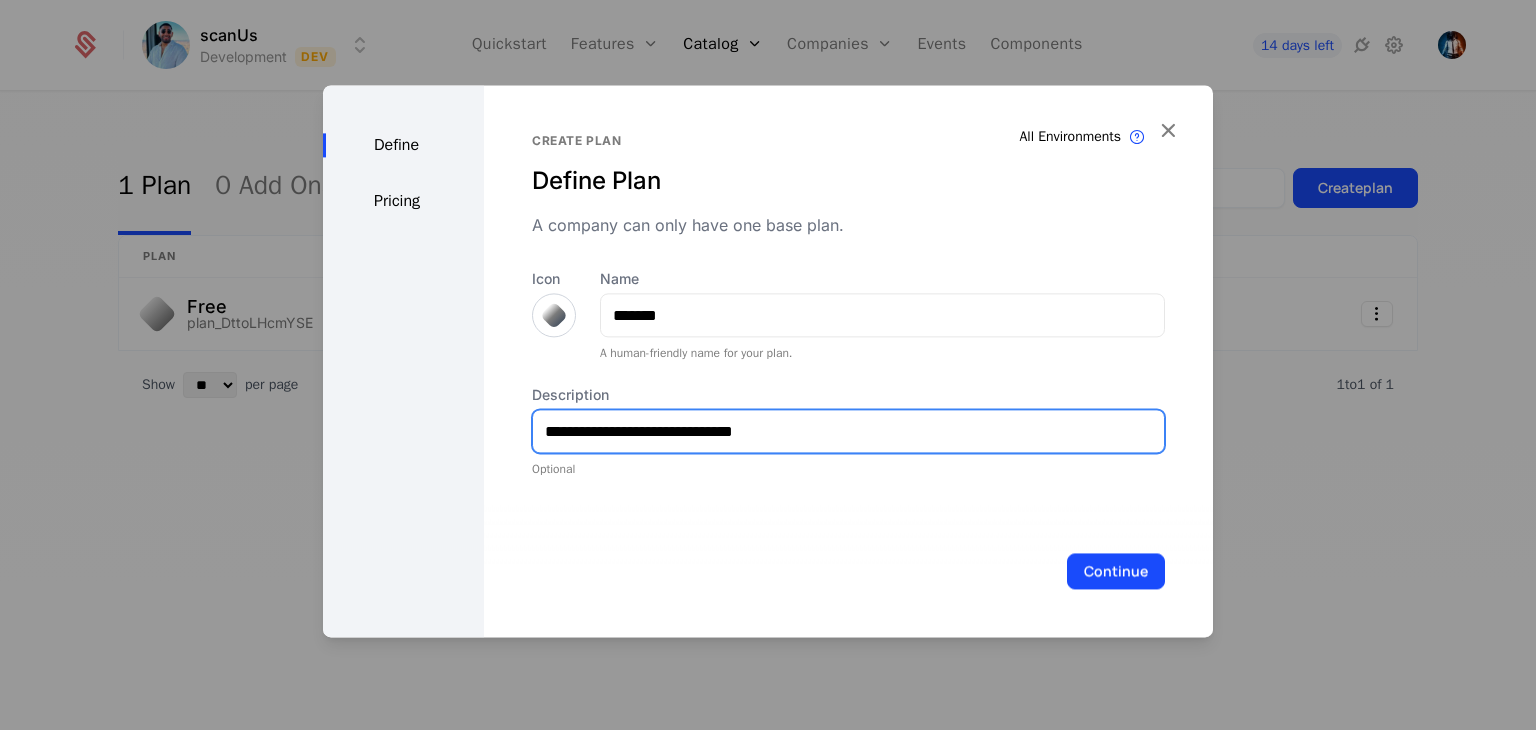 type on "**********" 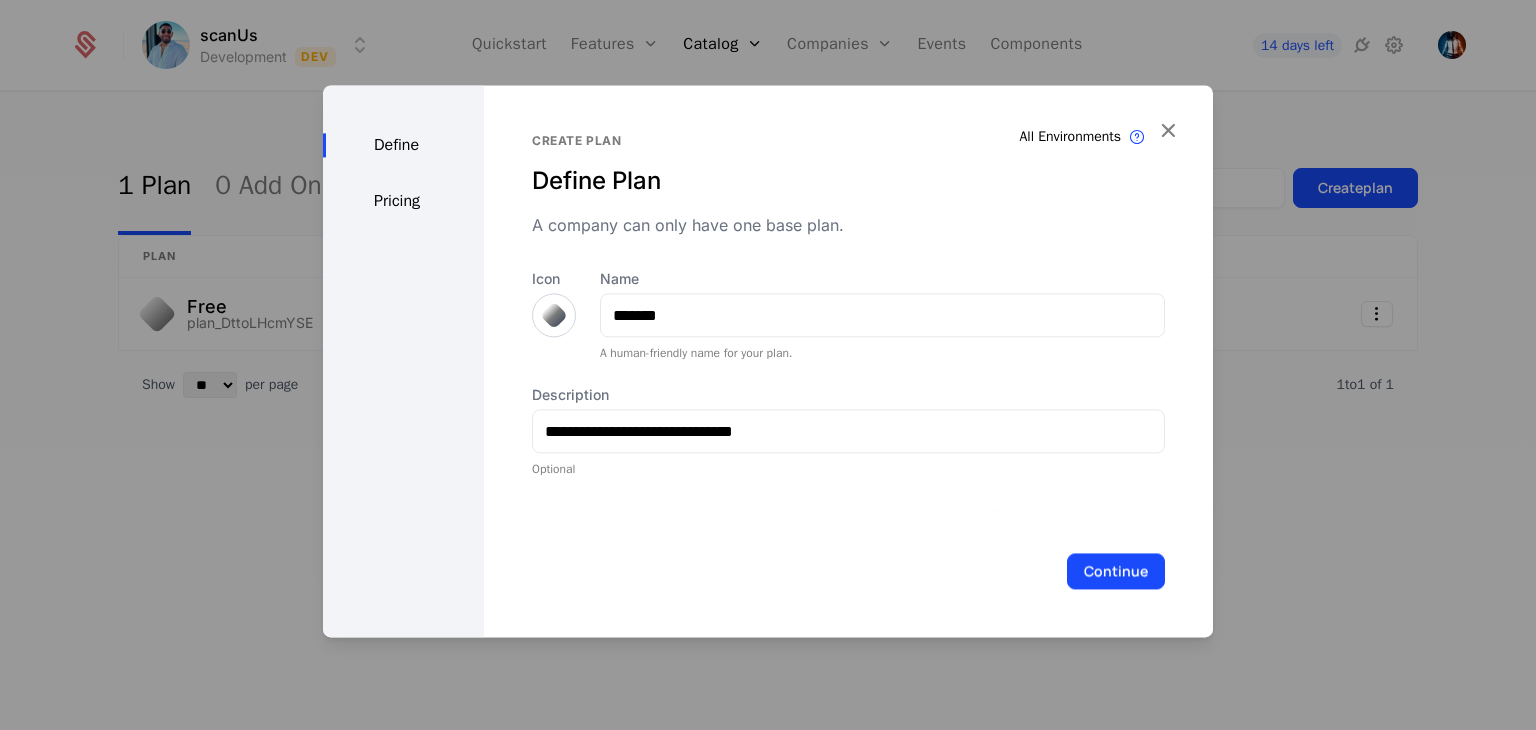 click at bounding box center [554, 315] 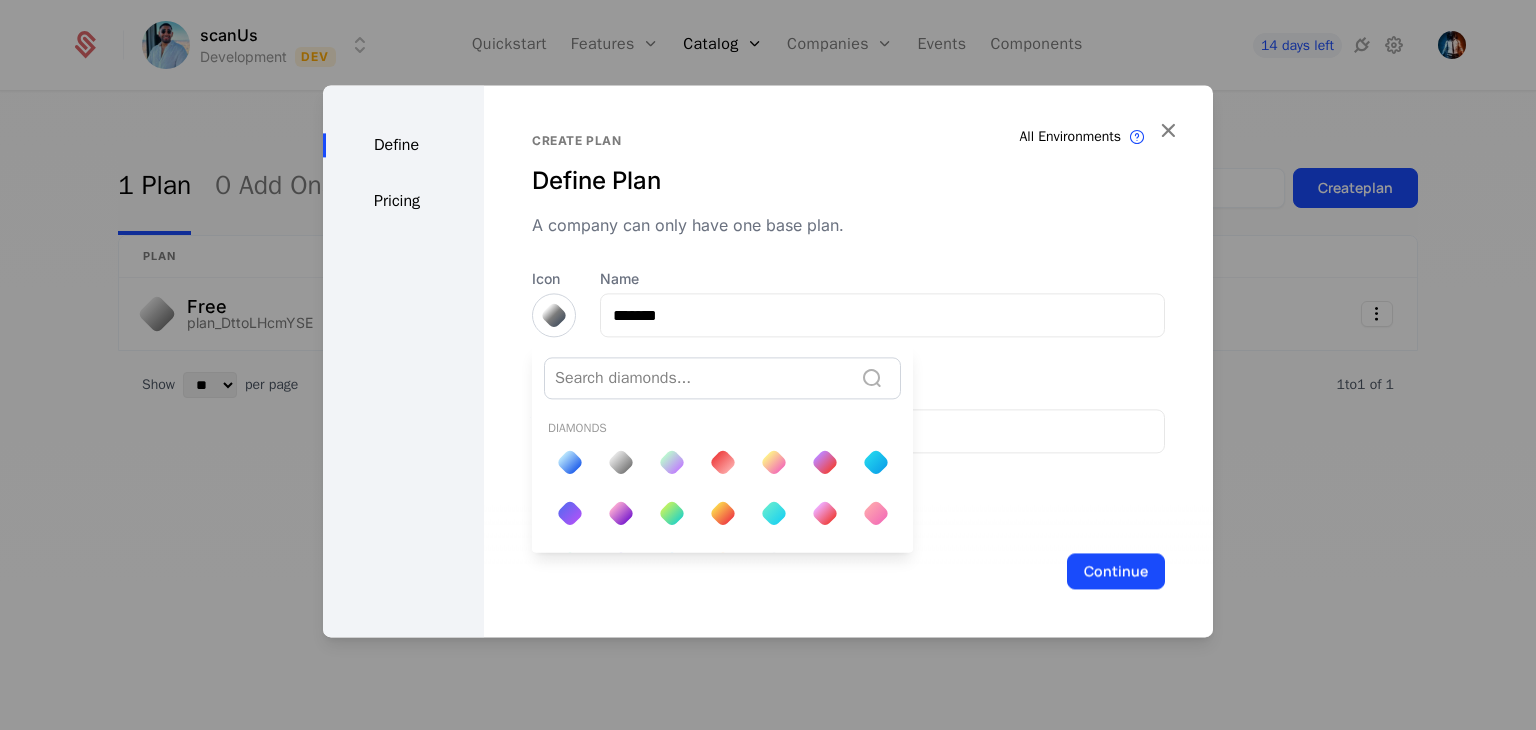 scroll, scrollTop: 0, scrollLeft: 0, axis: both 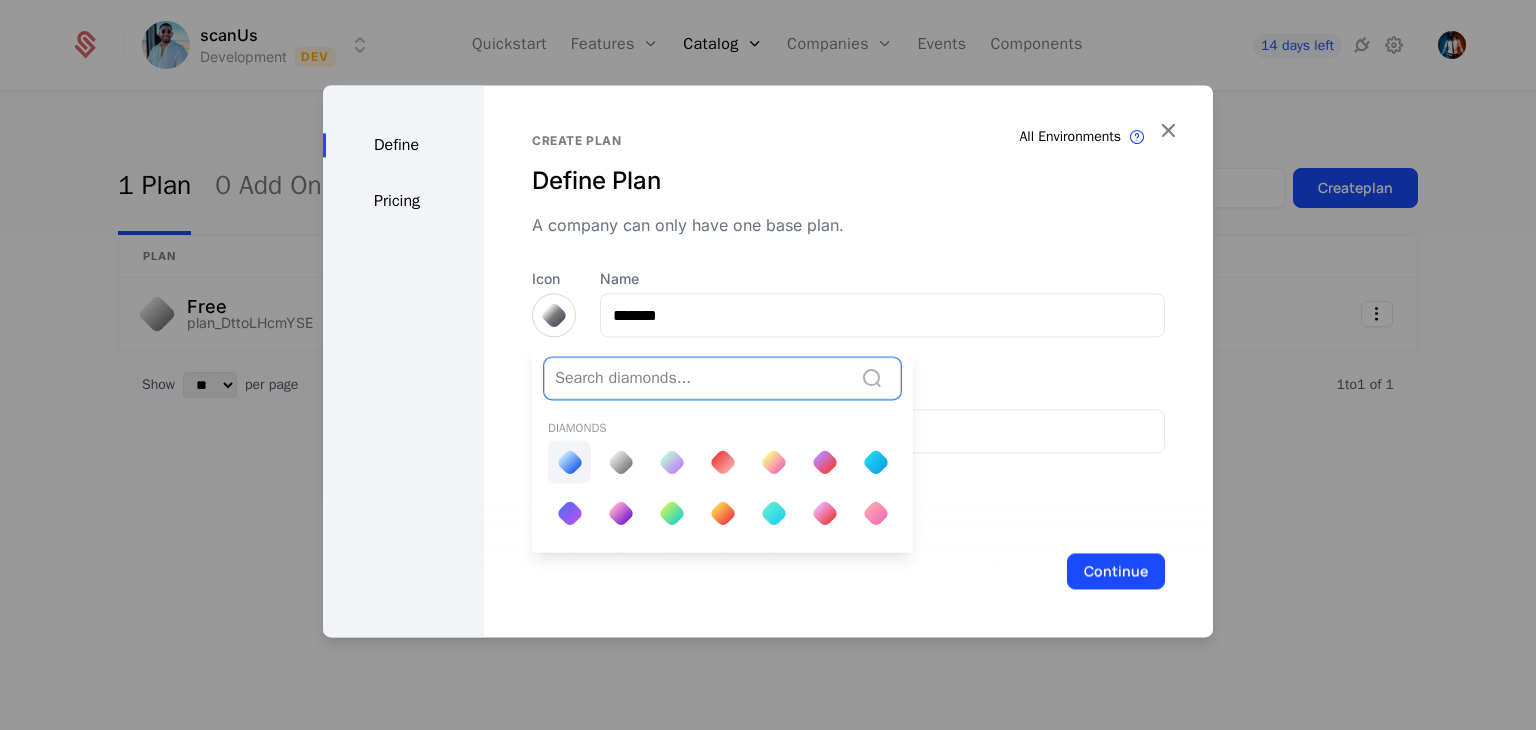 click at bounding box center [569, 461] 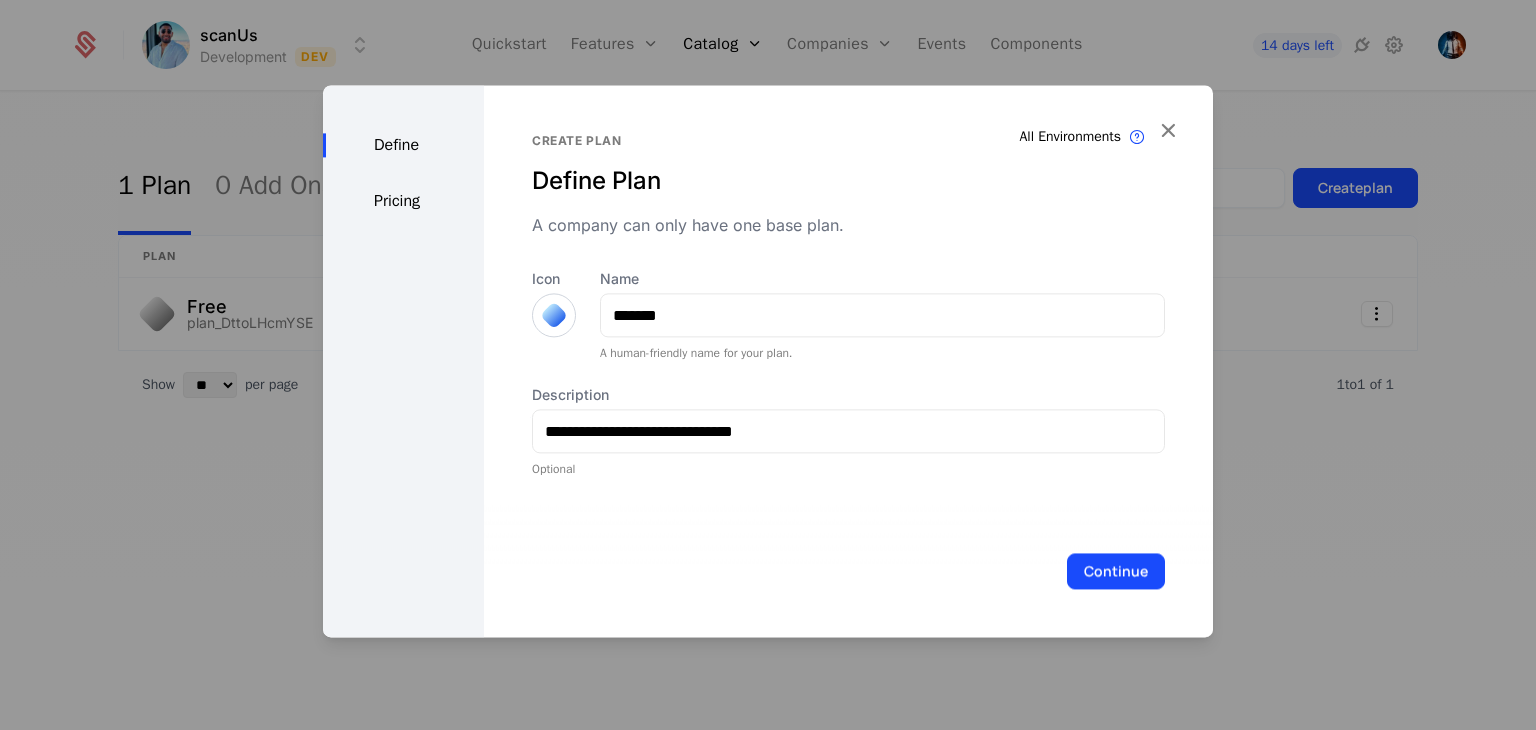 click on "Optional" at bounding box center (848, 469) 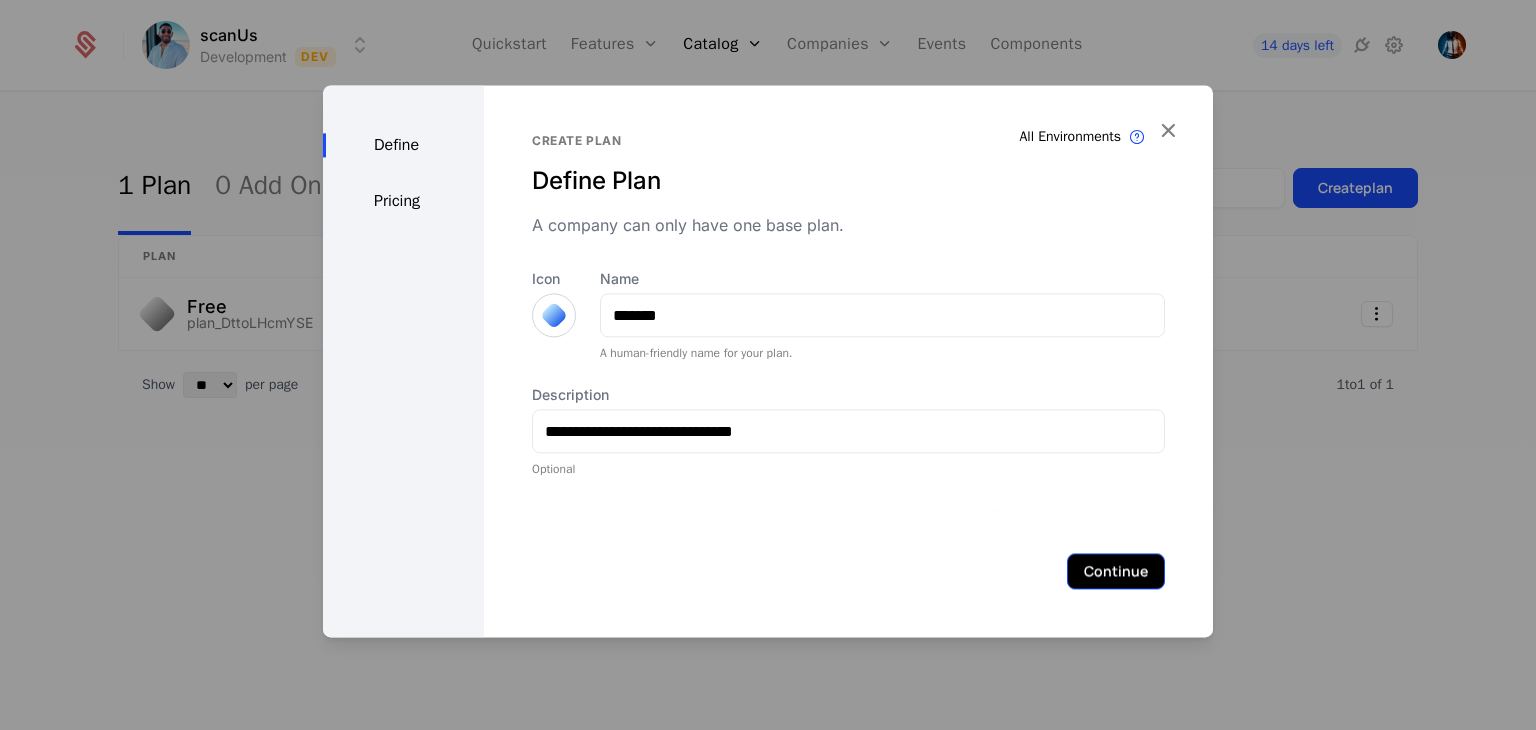 click on "Continue" at bounding box center [1116, 571] 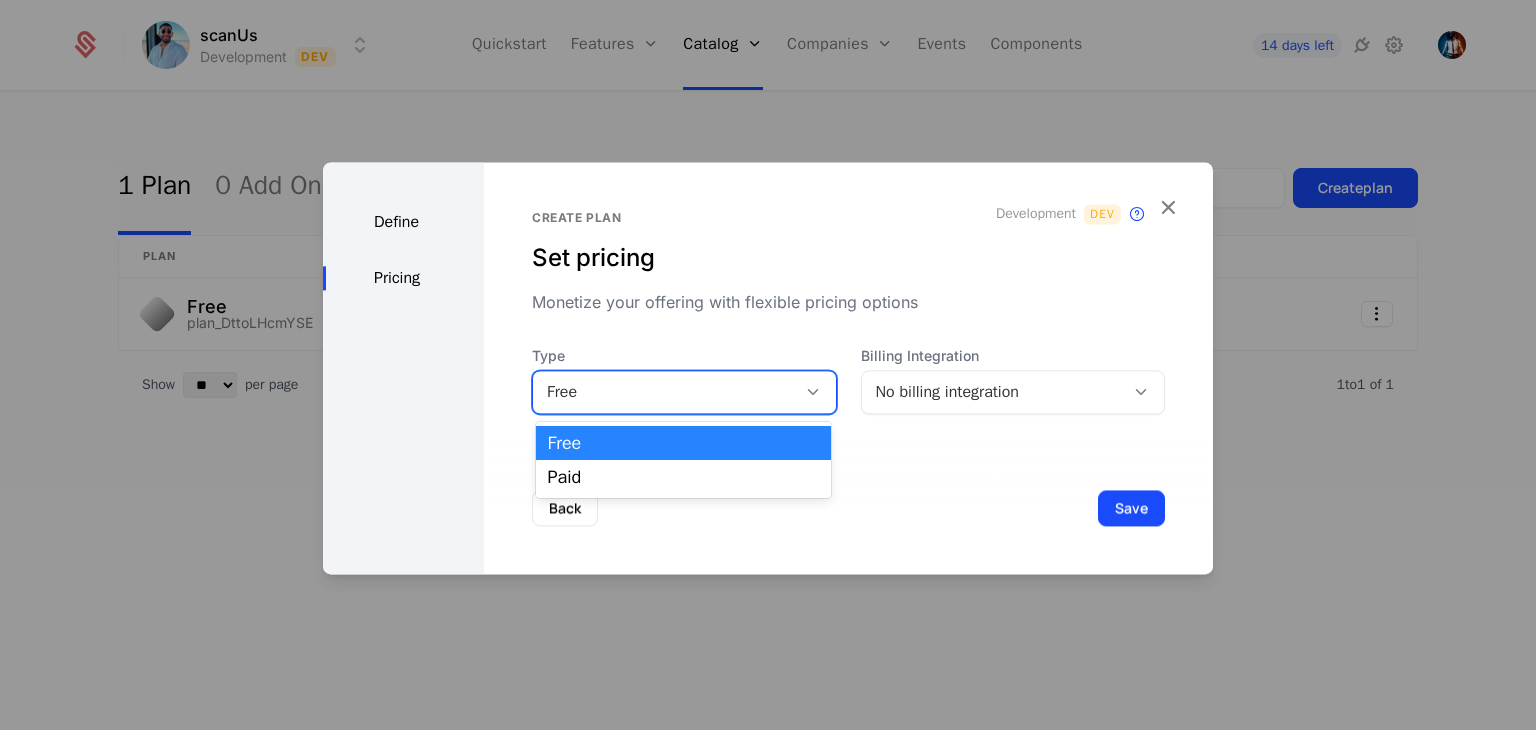 click on "Free" at bounding box center [664, 392] 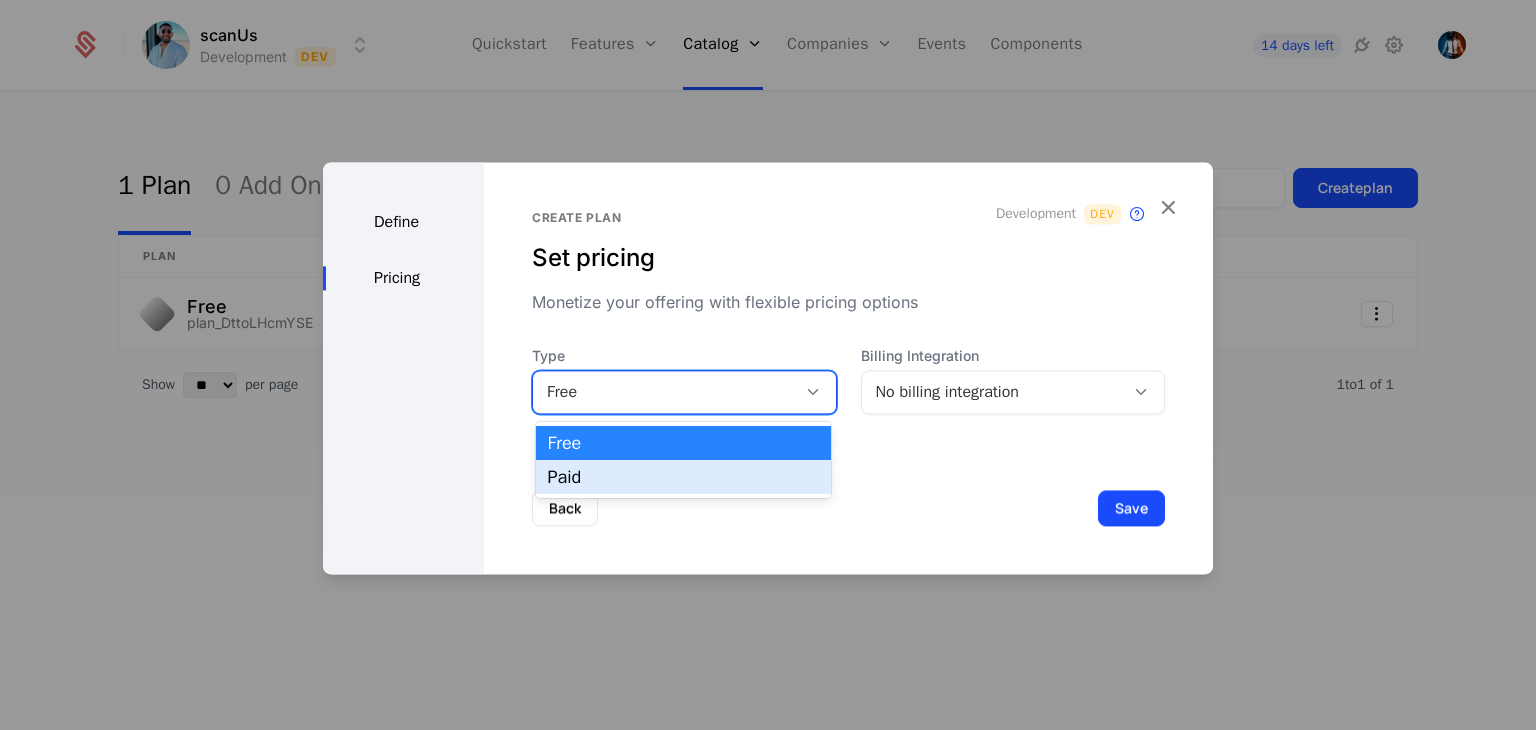 click on "Paid" at bounding box center [683, 477] 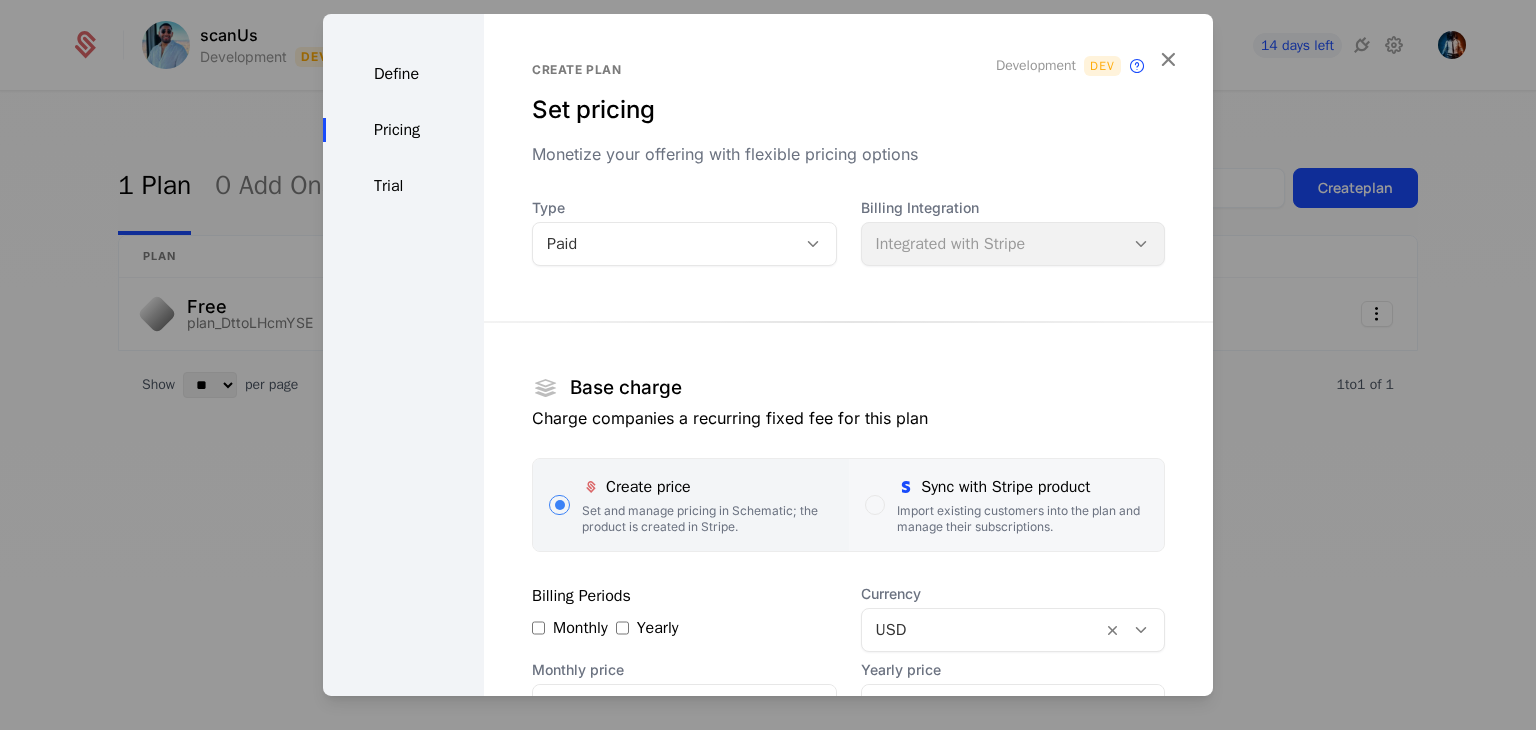 click on "Sync with Stripe product Import existing customers into the plan and manage their subscriptions." at bounding box center [1006, 505] 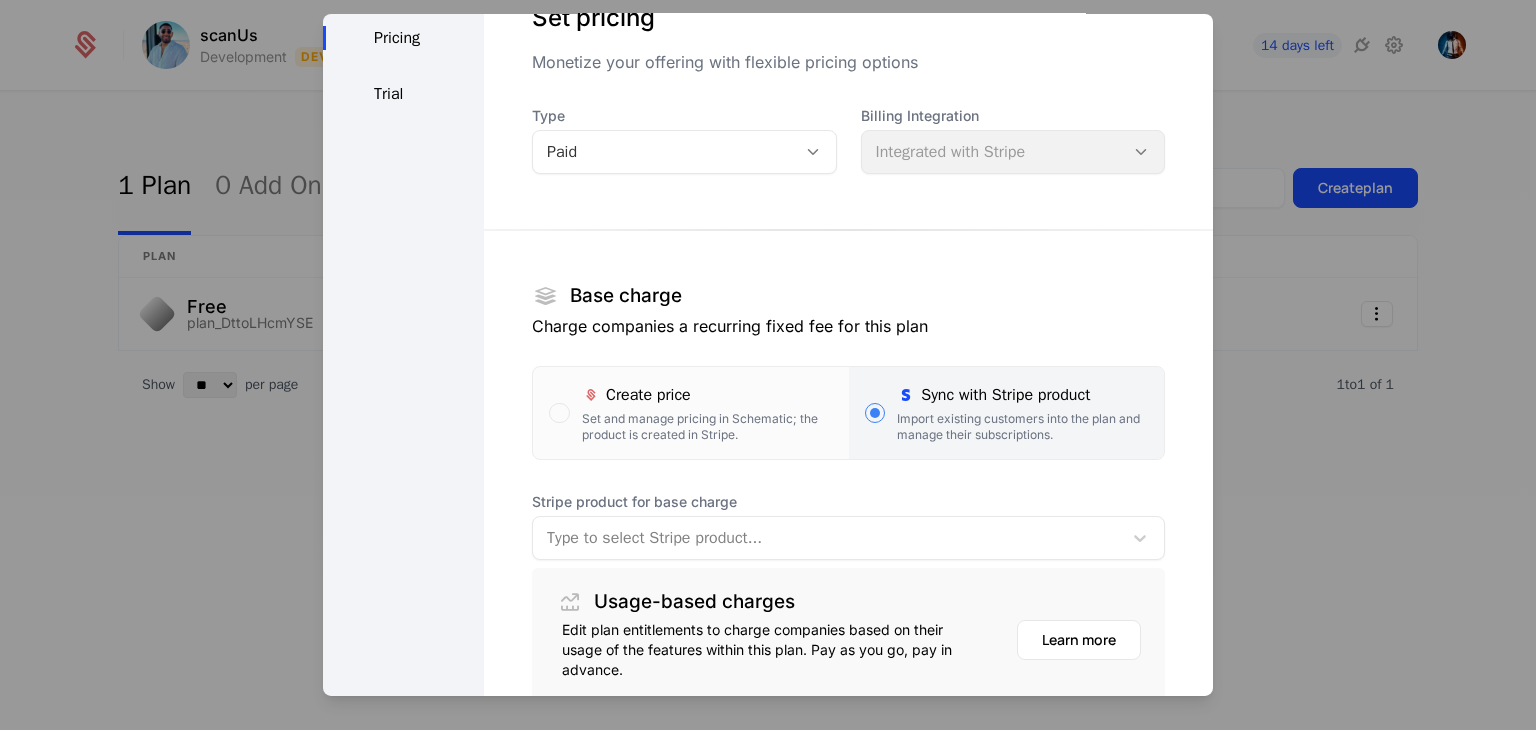 scroll, scrollTop: 92, scrollLeft: 0, axis: vertical 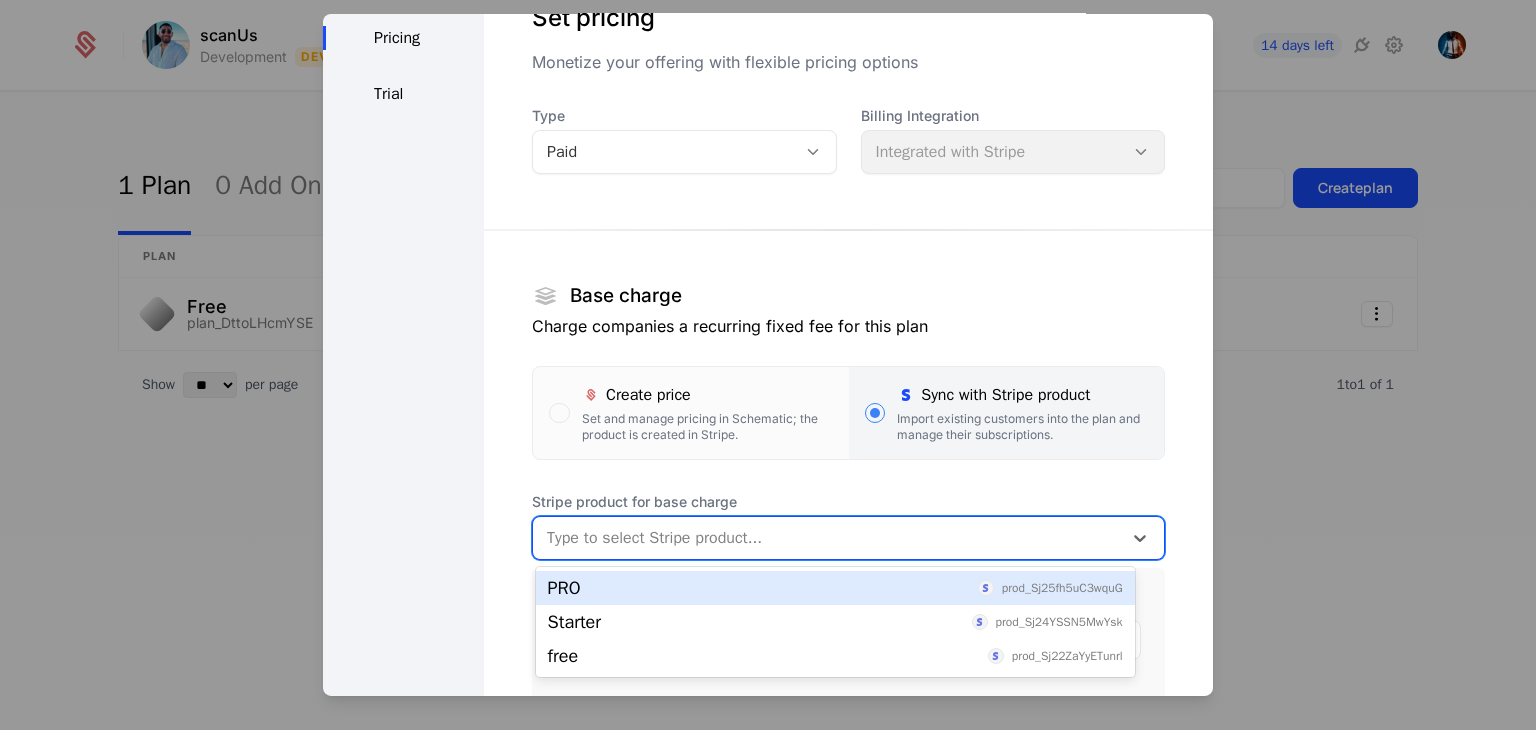click at bounding box center (827, 538) 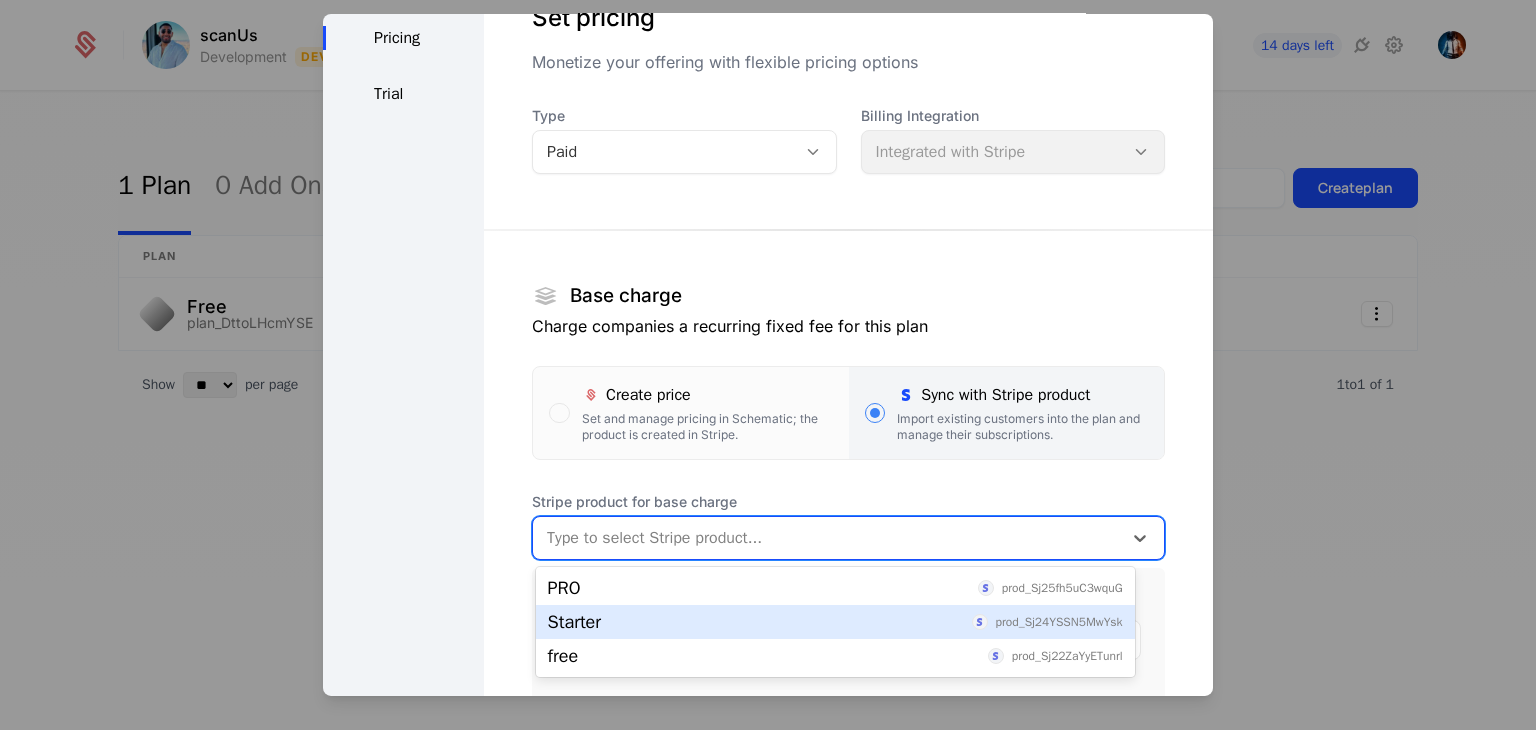 click on "Starter prod_Sj24YSSN5MwYsk" at bounding box center (835, 622) 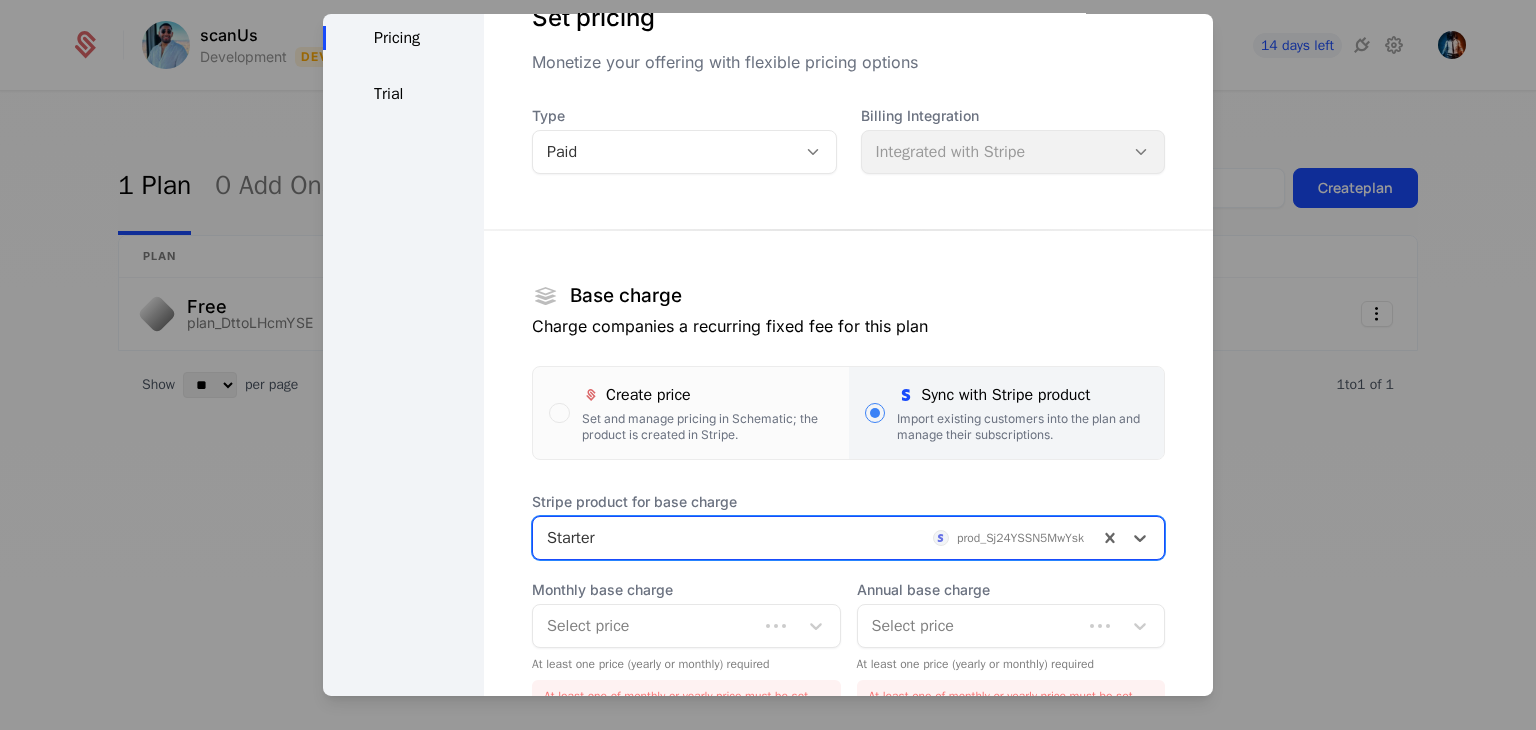 scroll, scrollTop: 148, scrollLeft: 0, axis: vertical 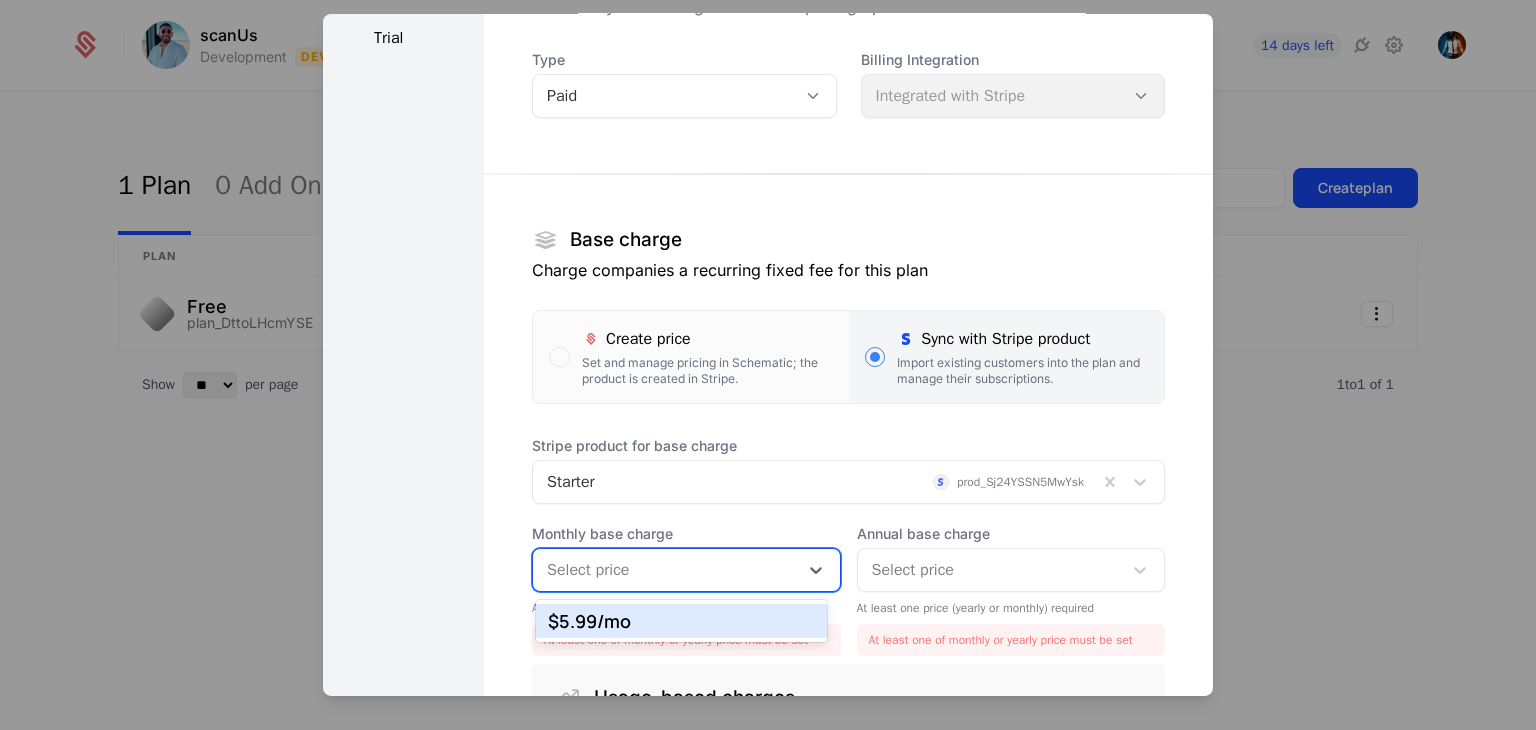 click at bounding box center [665, 570] 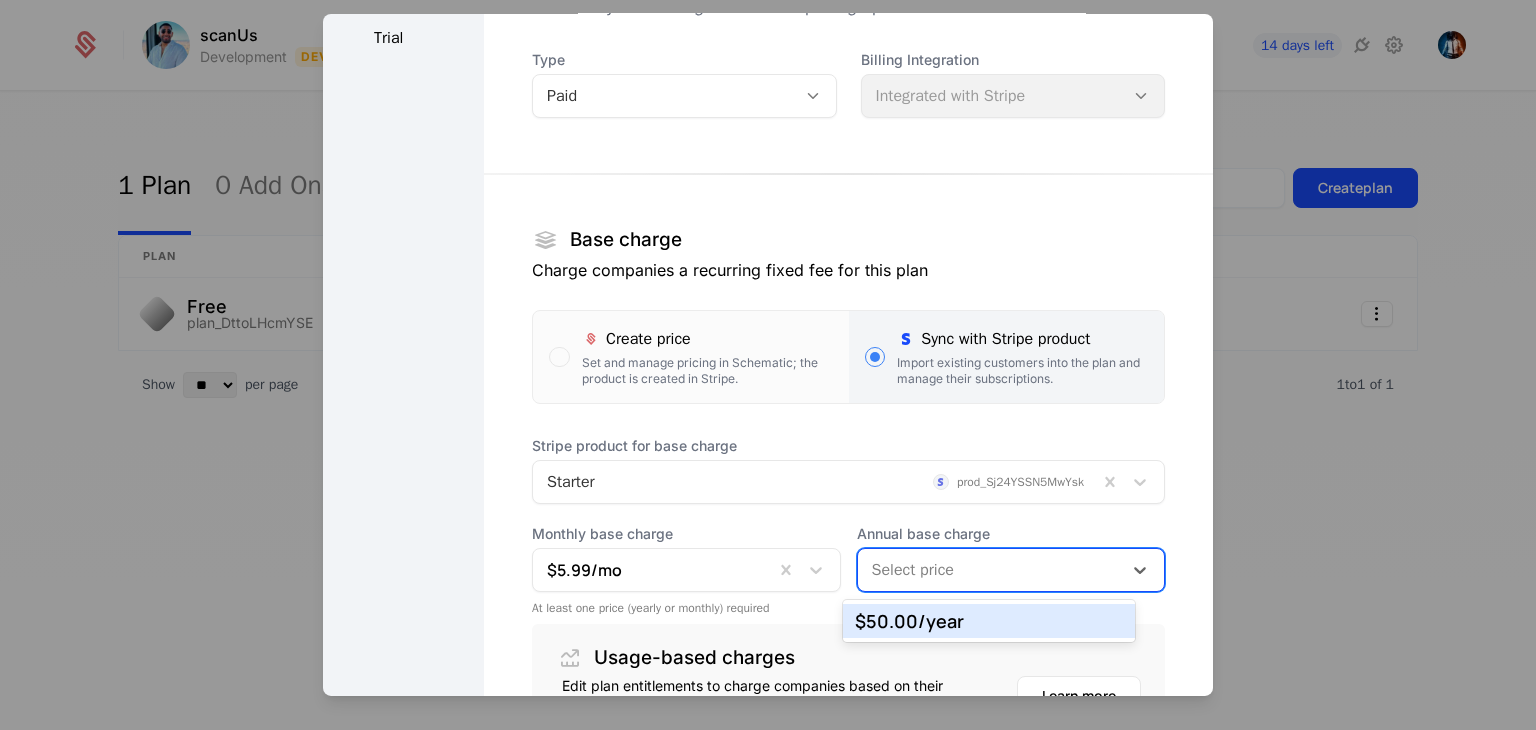 click at bounding box center (990, 570) 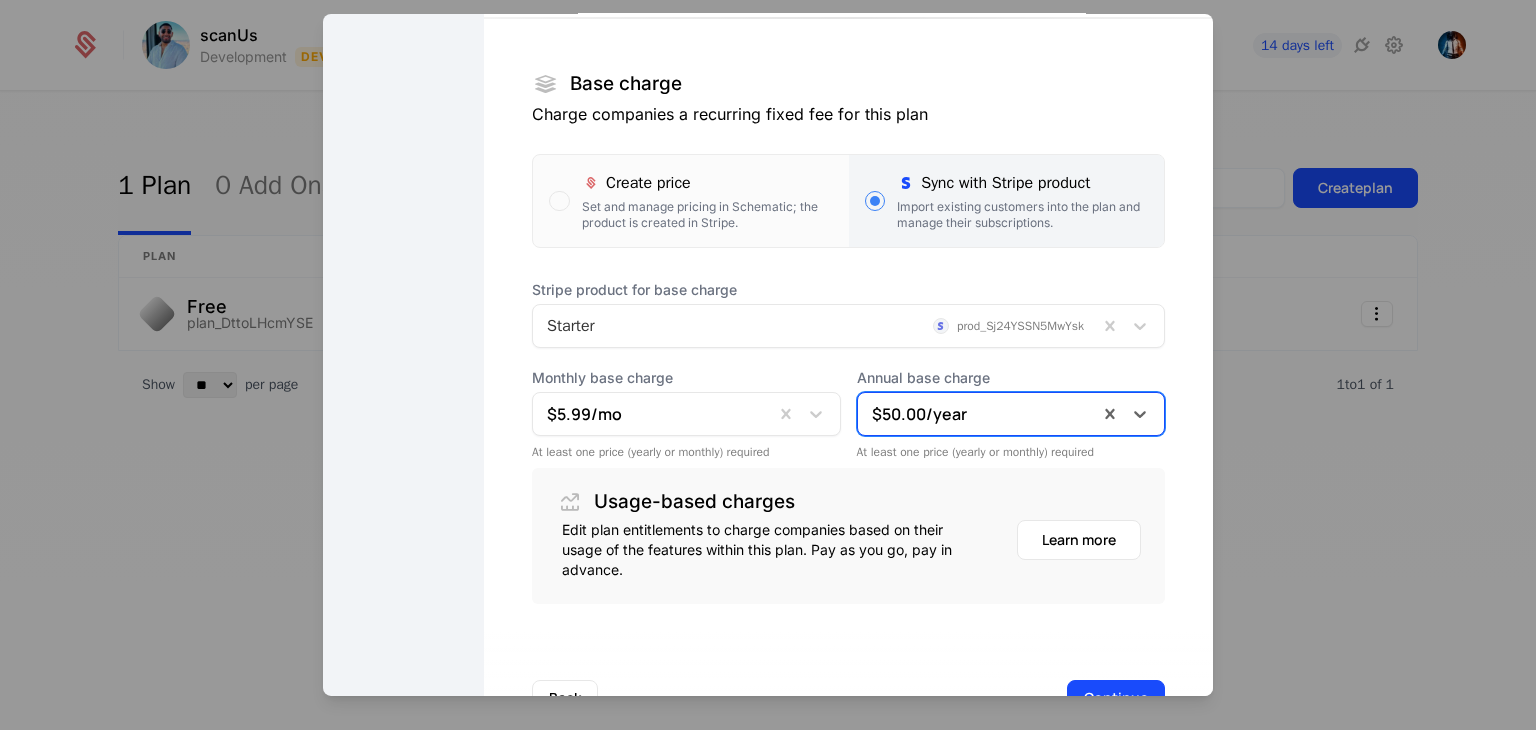 scroll, scrollTop: 308, scrollLeft: 0, axis: vertical 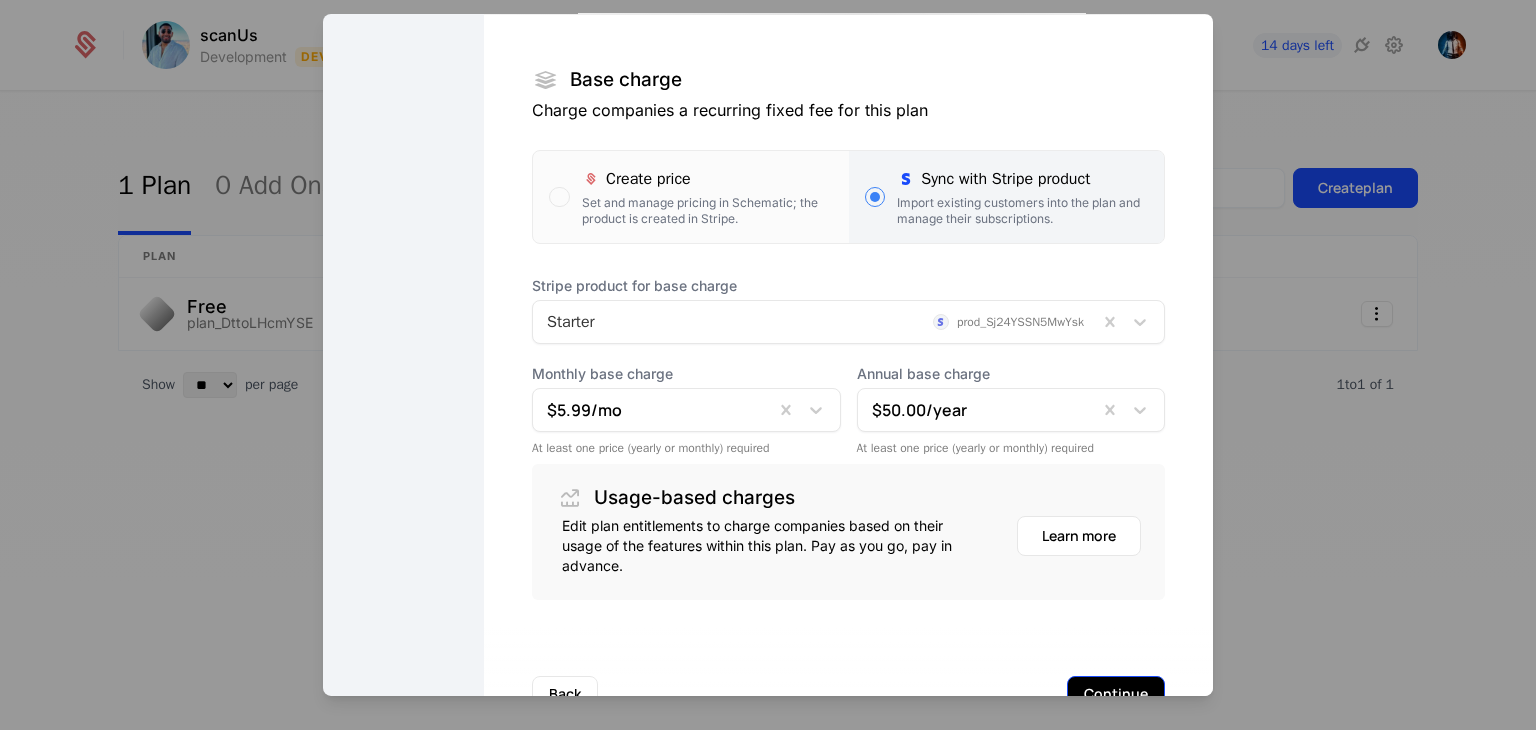 click on "Continue" at bounding box center [1116, 694] 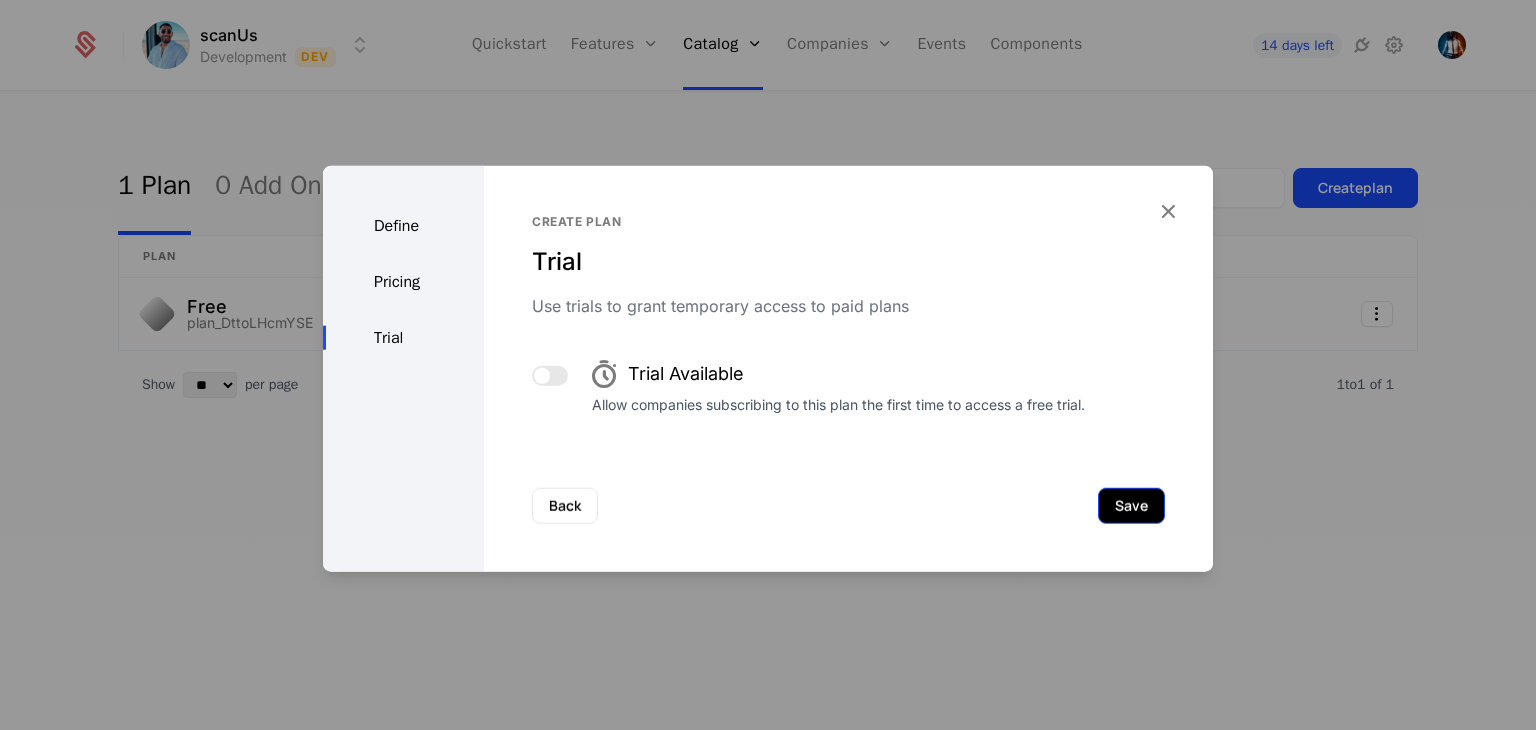 scroll, scrollTop: 0, scrollLeft: 0, axis: both 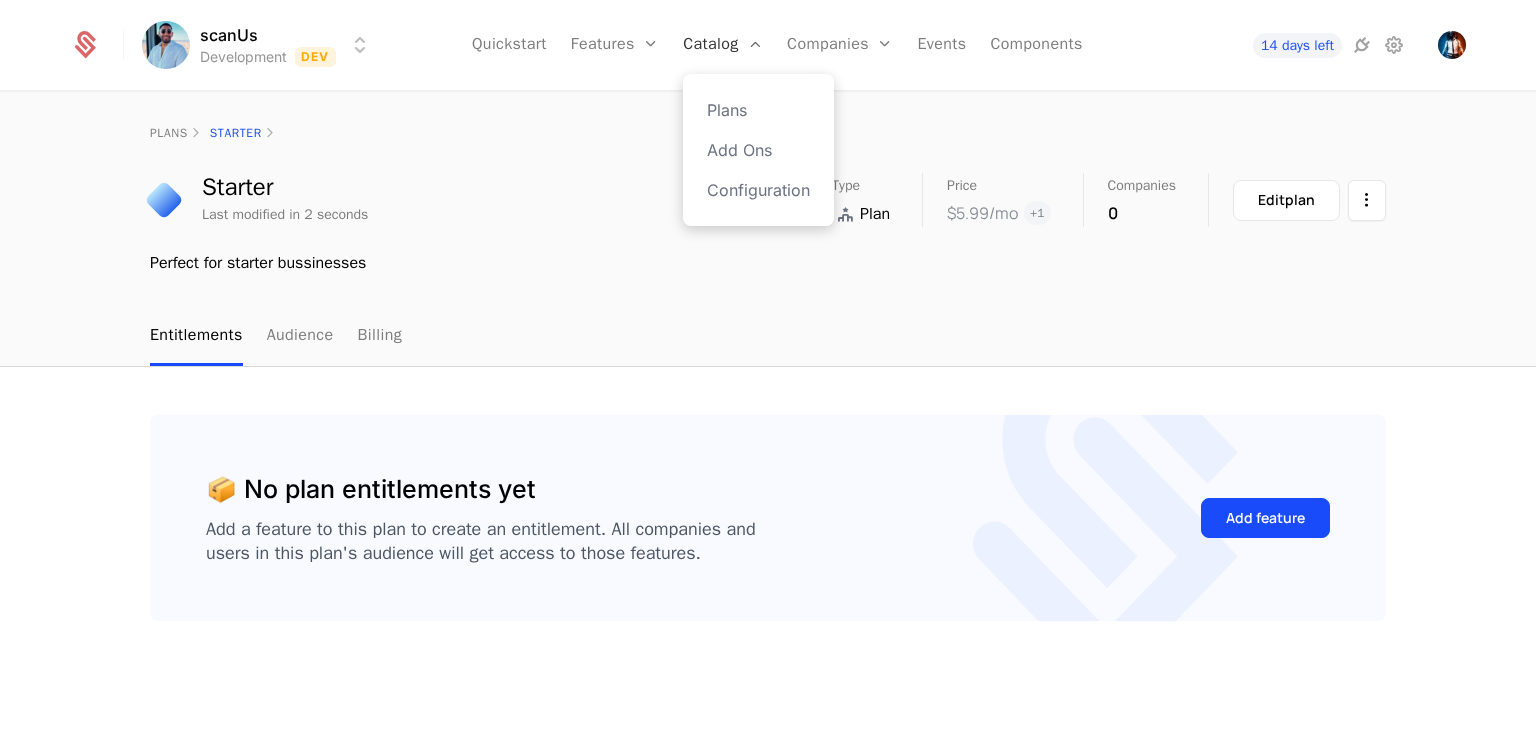 click on "Catalog" at bounding box center [723, 45] 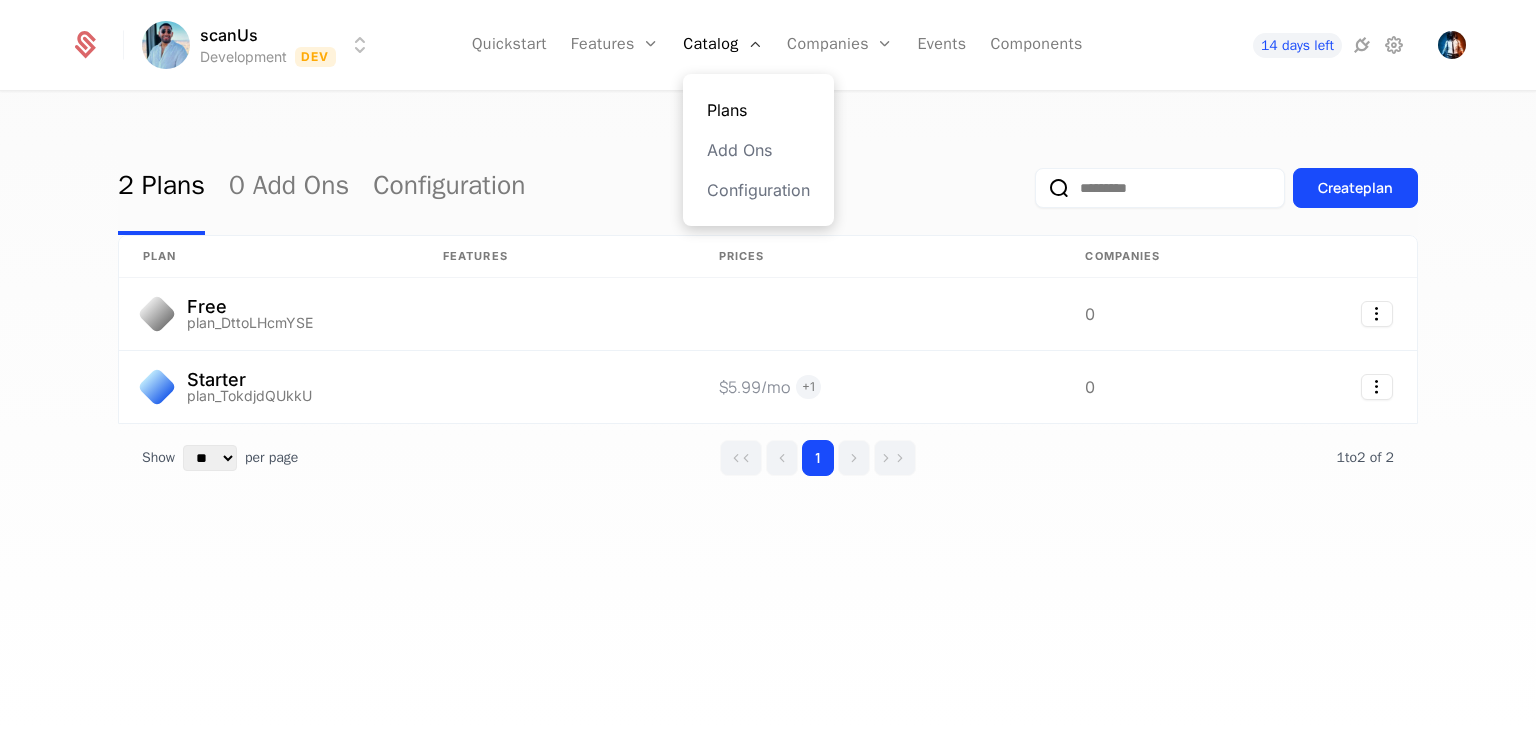 click on "Plans" at bounding box center [758, 110] 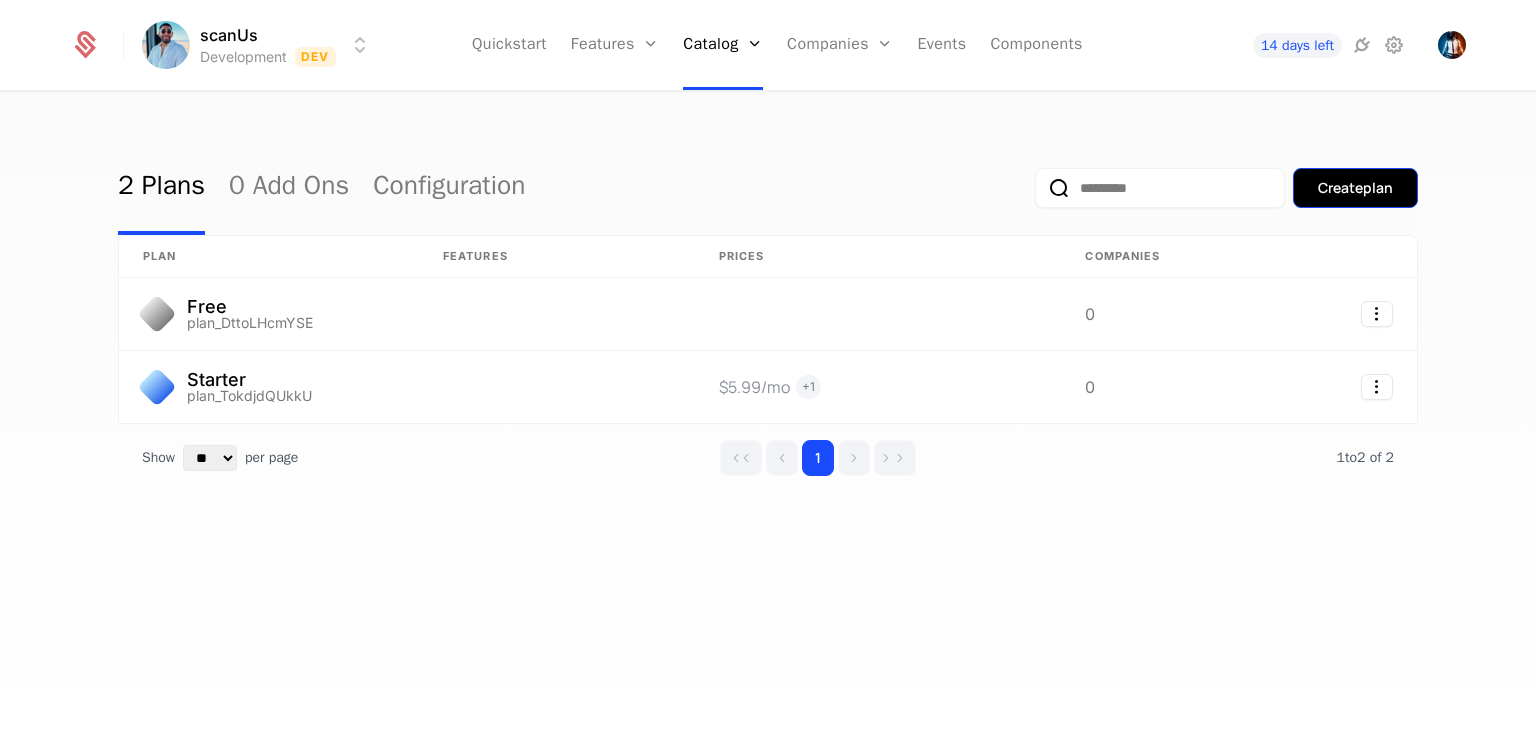 click on "Create  plan" at bounding box center [1355, 188] 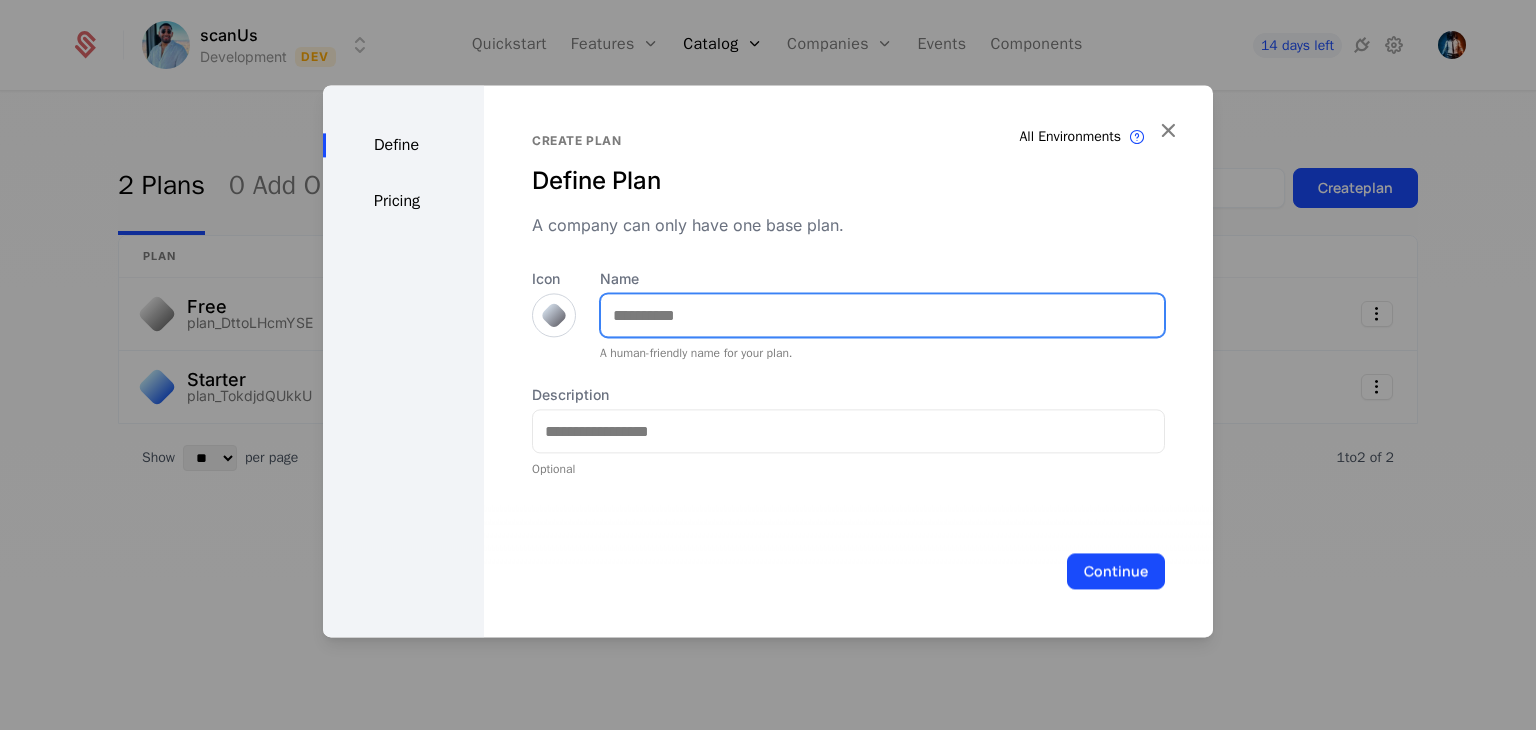 click on "Name" at bounding box center [882, 315] 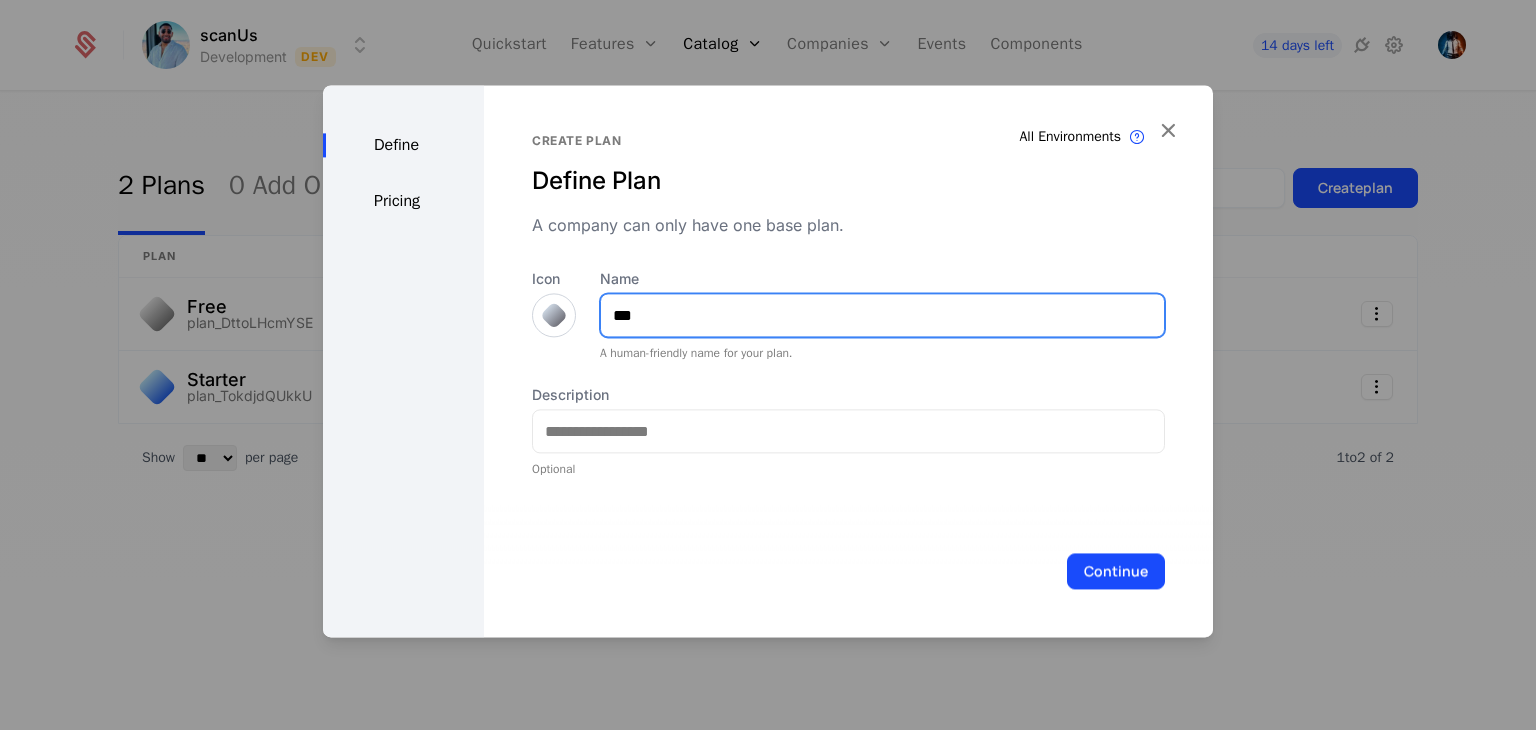 type on "***" 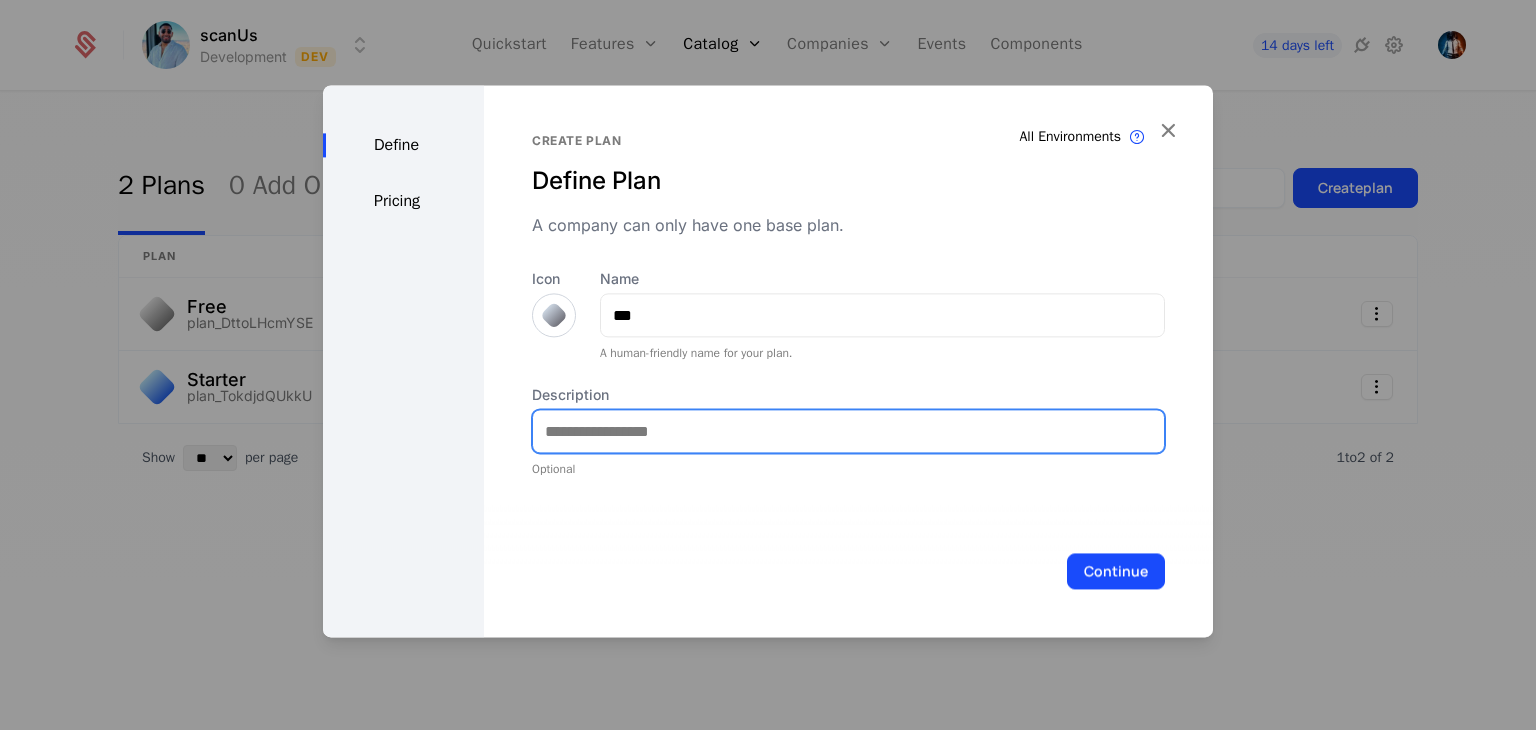 click on "Description" at bounding box center [848, 431] 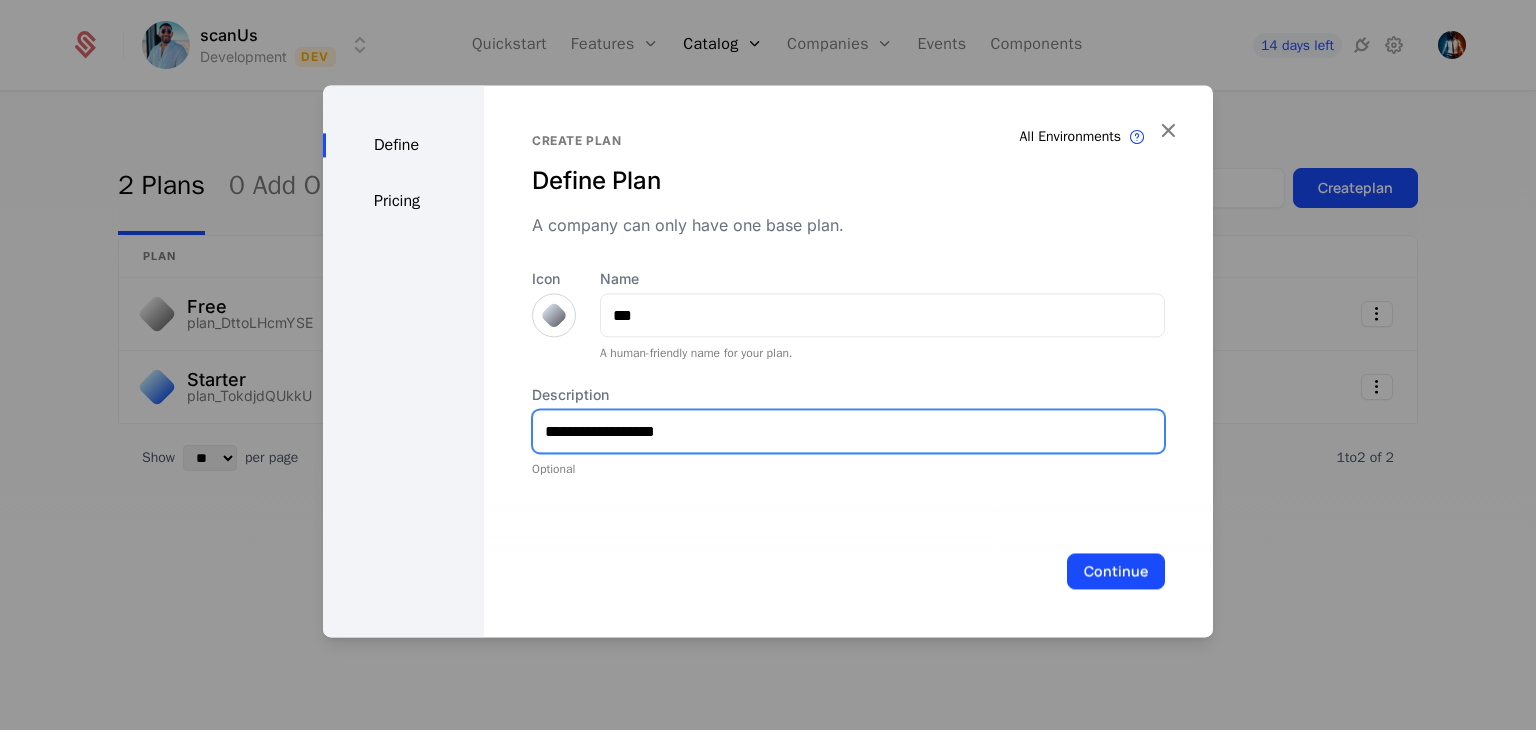 type on "**********" 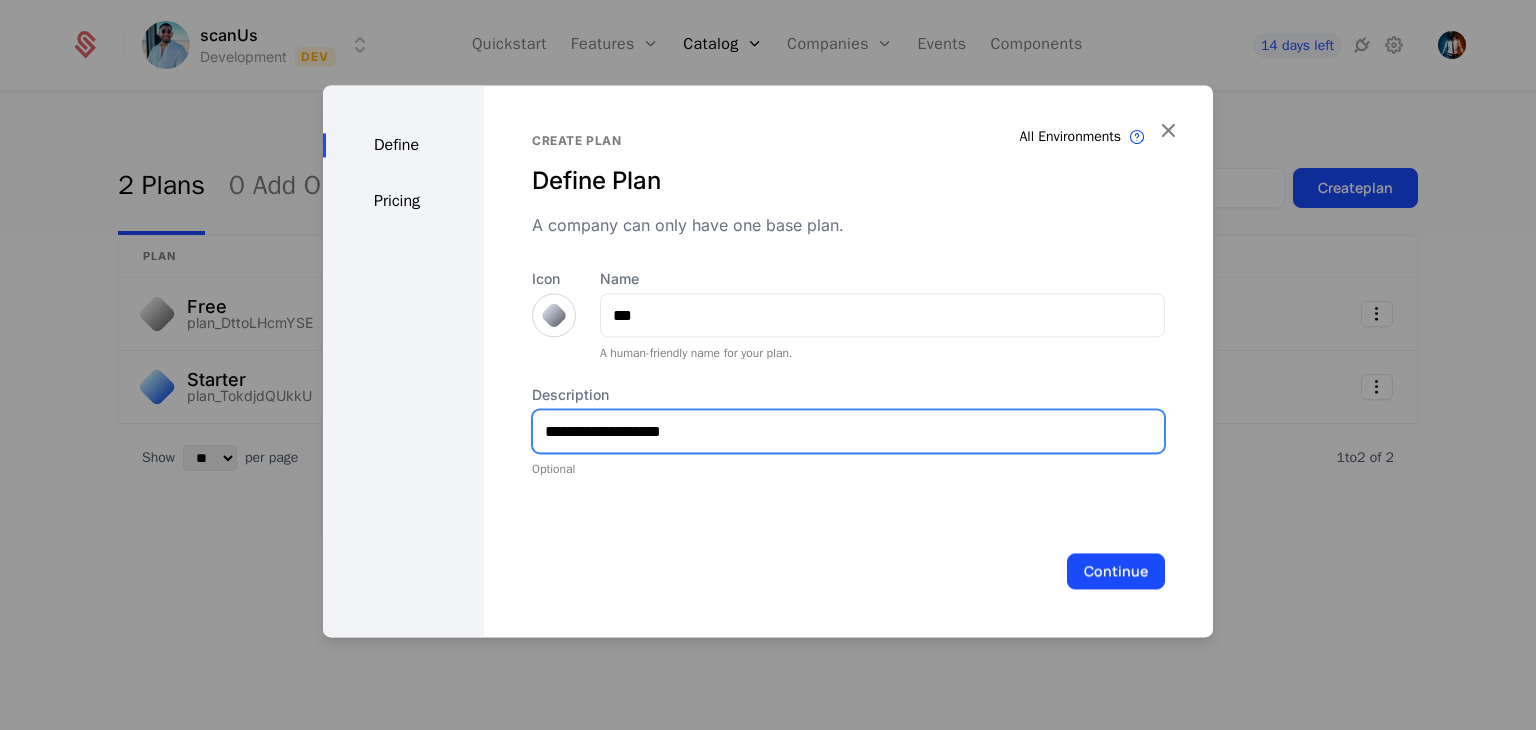 drag, startPoint x: 710, startPoint y: 433, endPoint x: 534, endPoint y: 445, distance: 176.40862 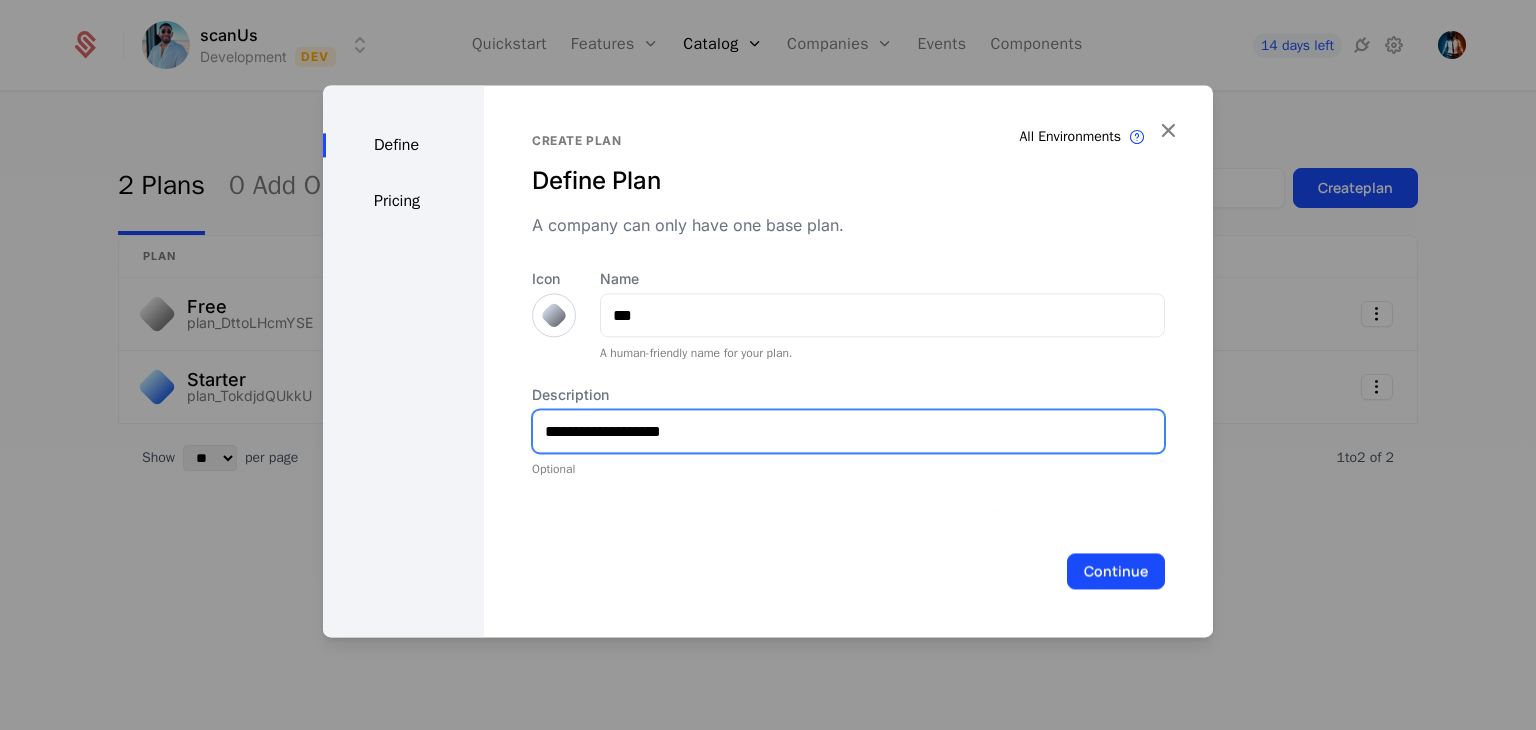 click on "**********" at bounding box center [848, 361] 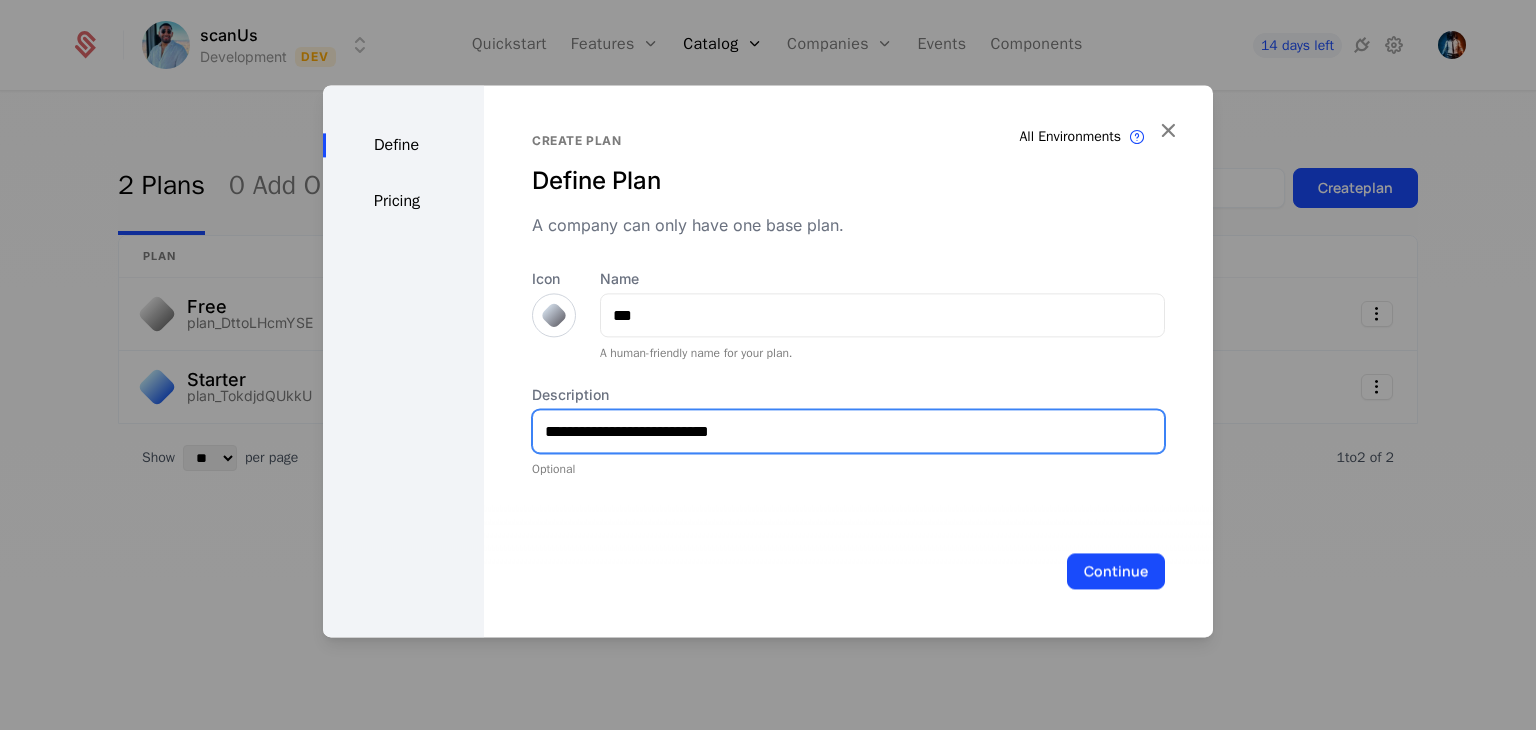 type on "**********" 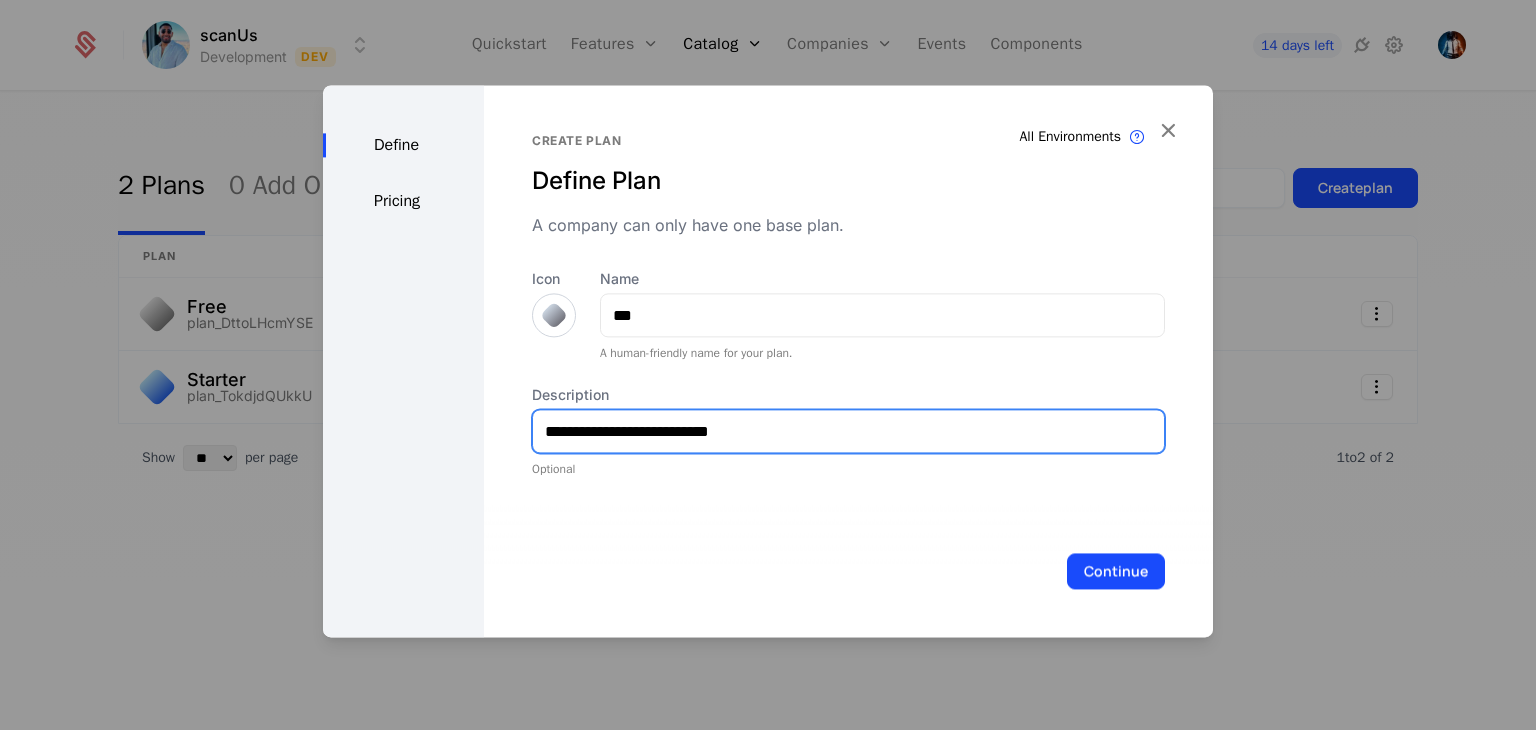 drag, startPoint x: 772, startPoint y: 429, endPoint x: 517, endPoint y: 441, distance: 255.2822 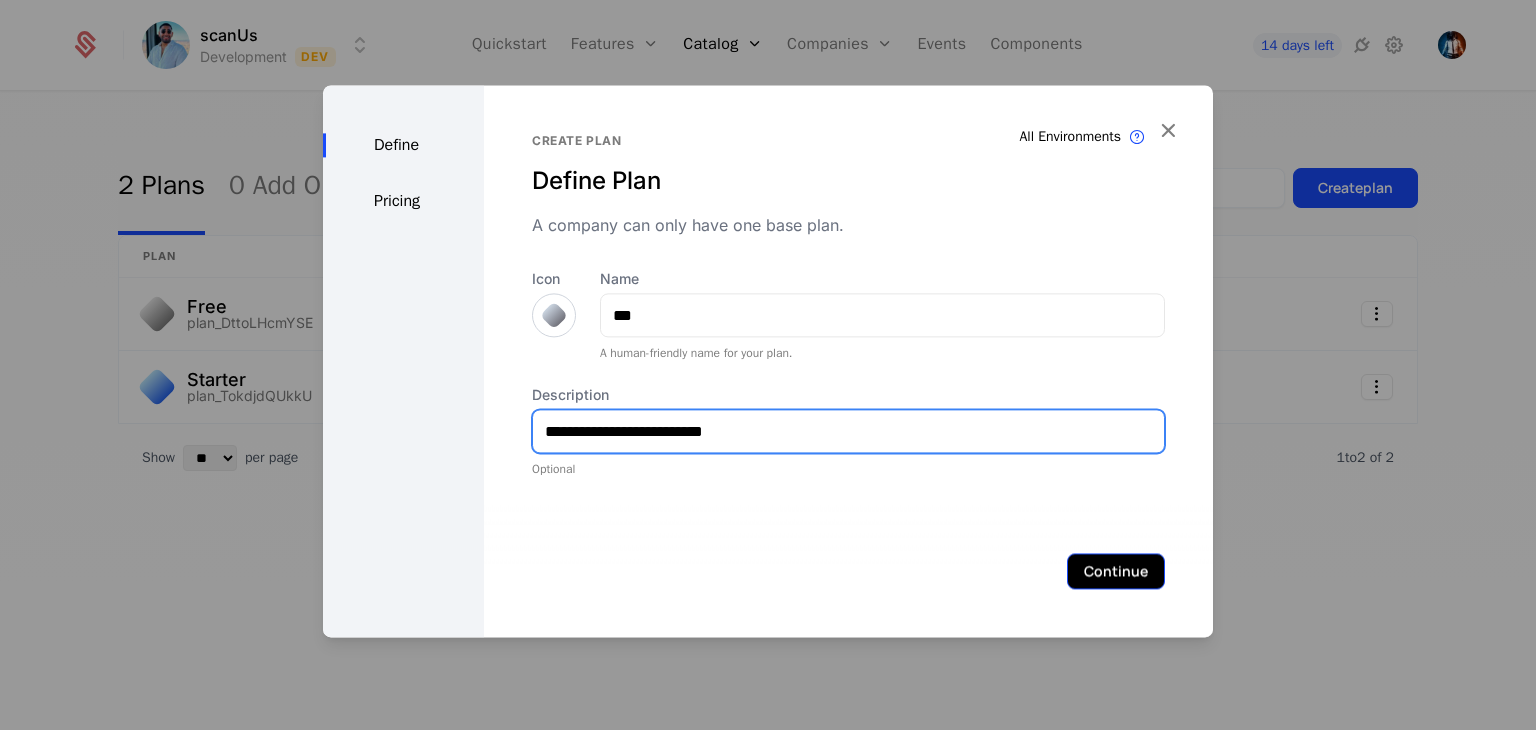 type on "**********" 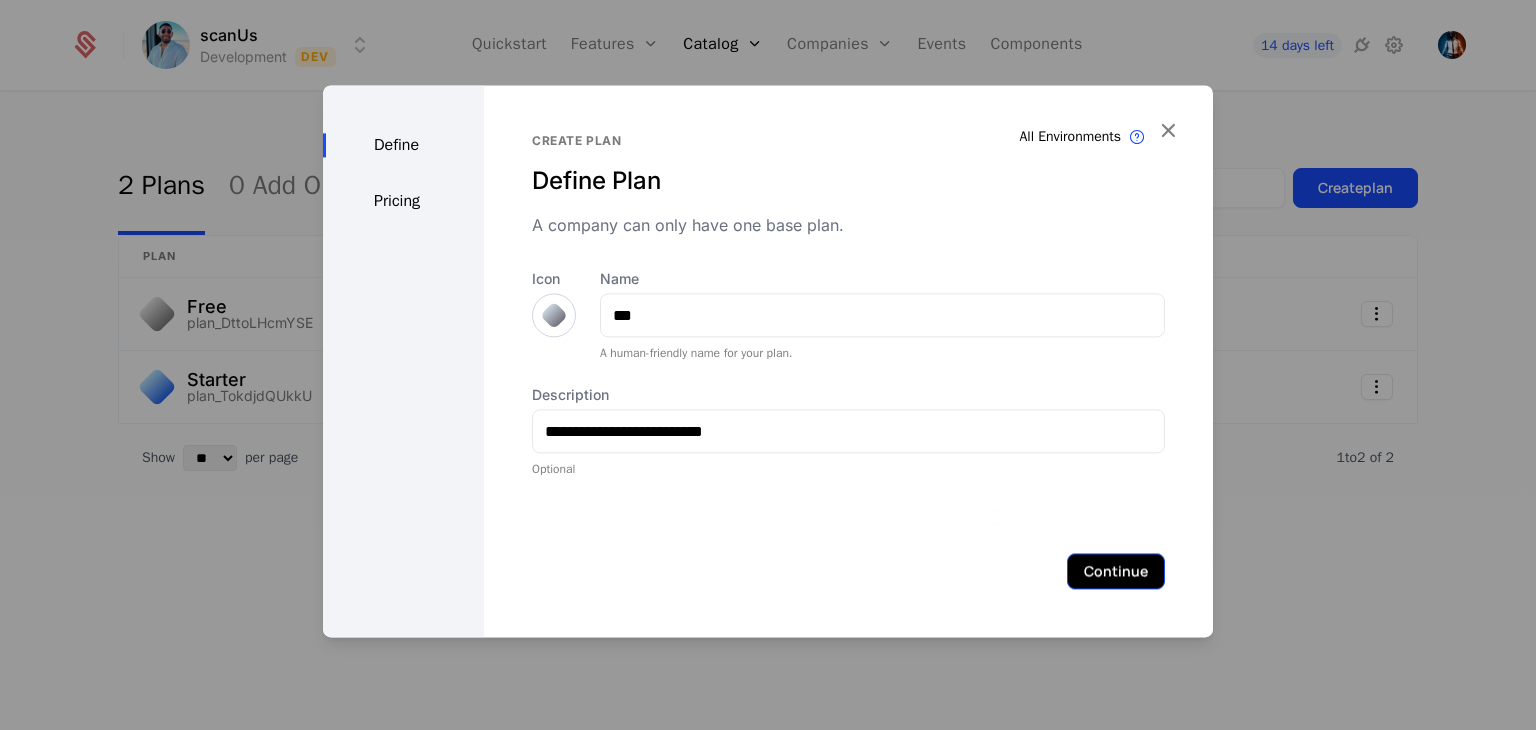 click on "Continue" at bounding box center [1116, 571] 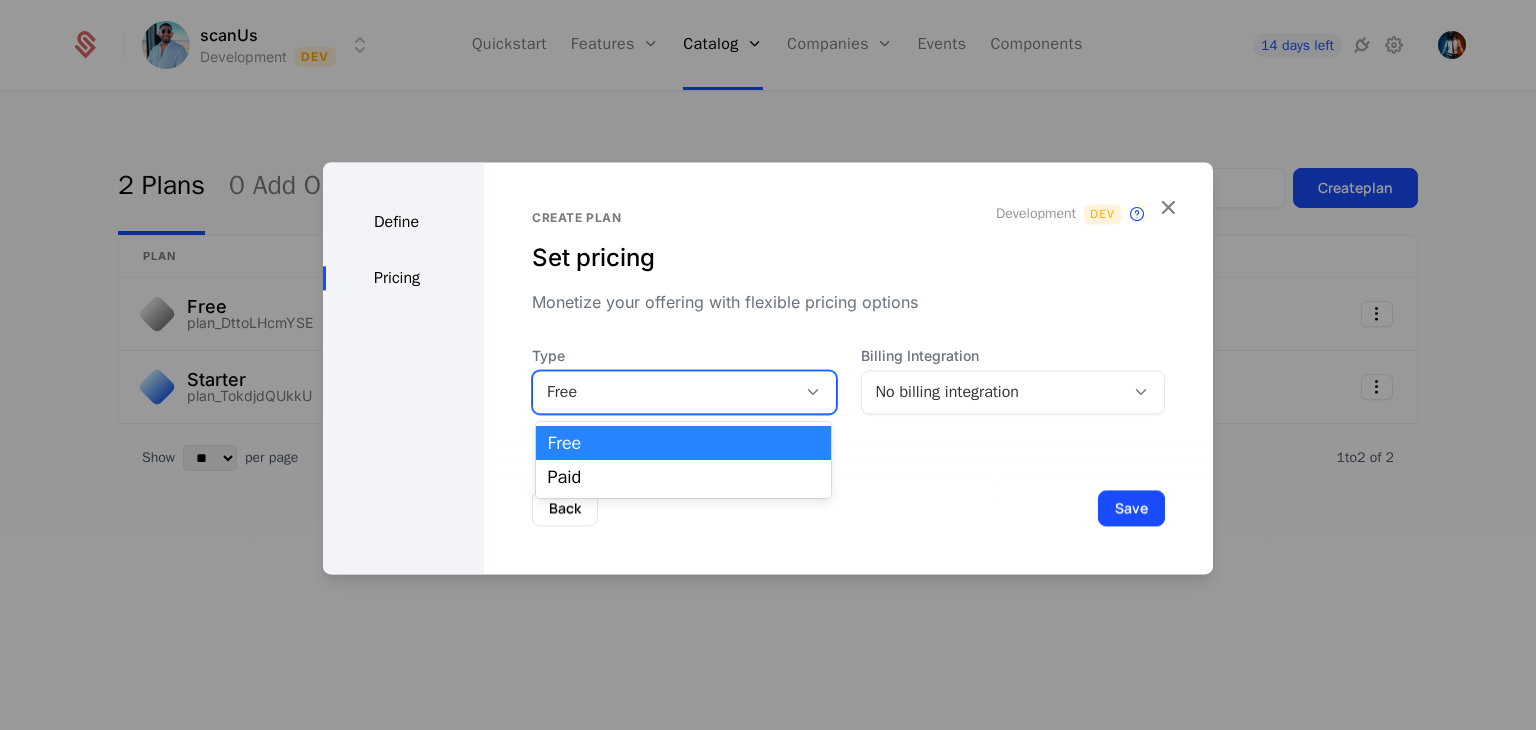 click on "Free" at bounding box center [684, 392] 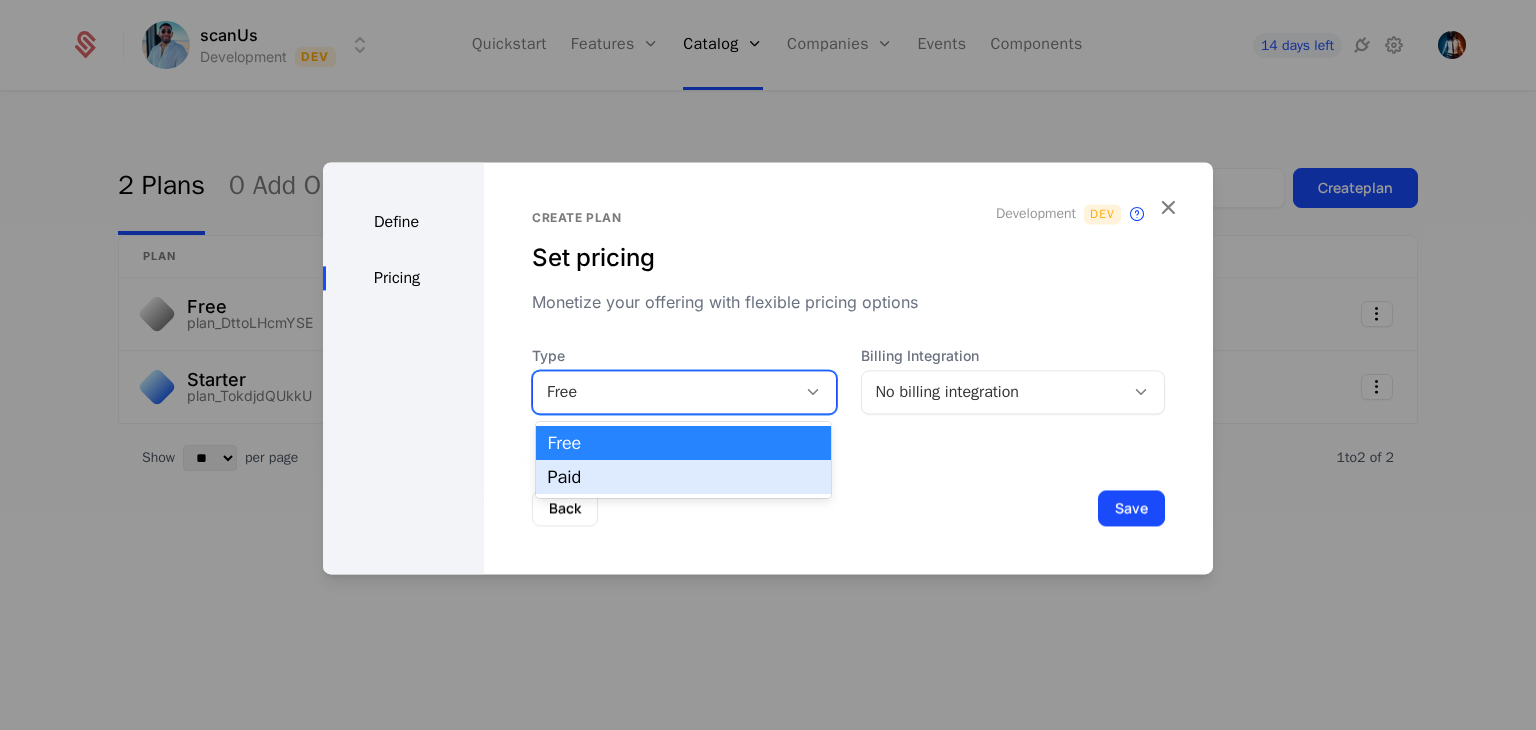 click on "Paid" at bounding box center (683, 477) 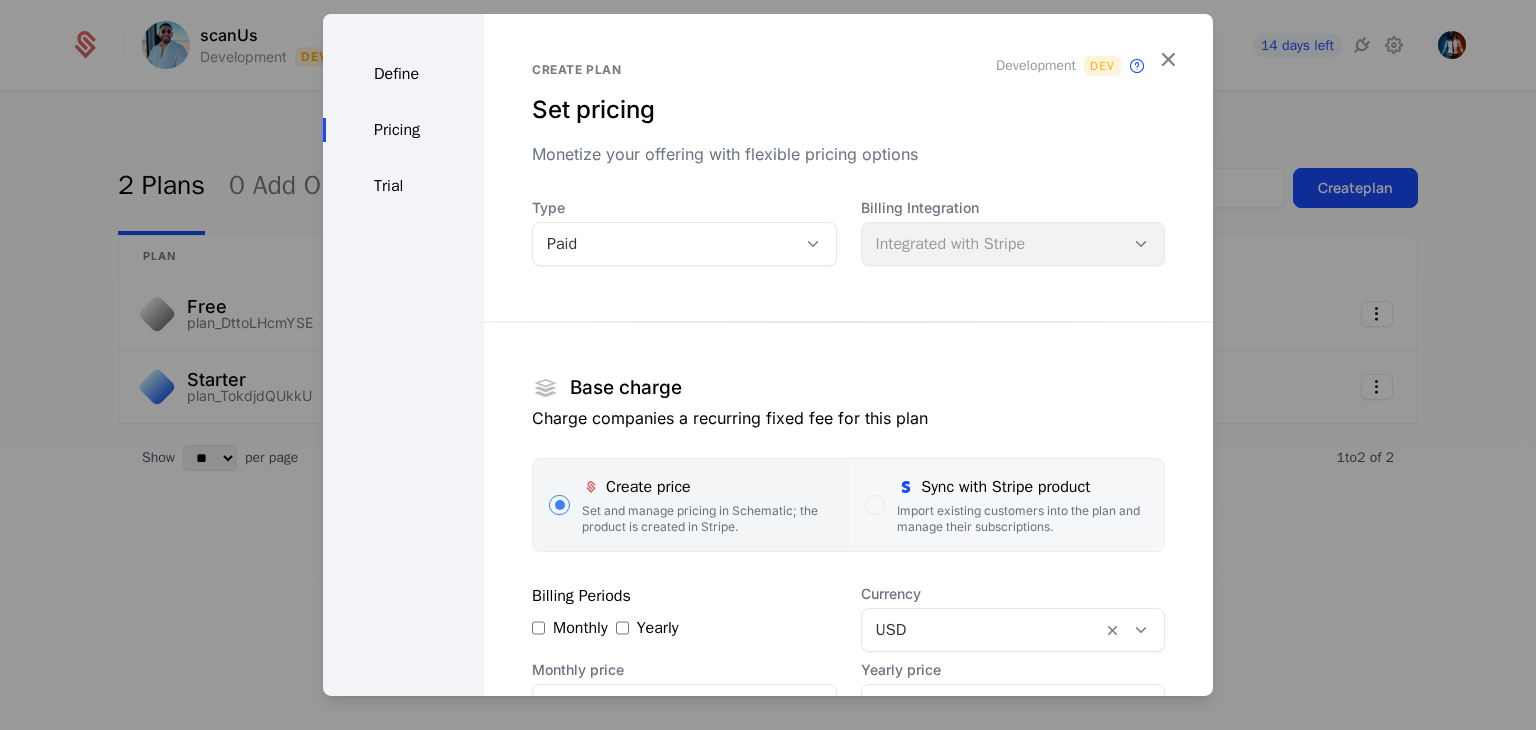 click on "Sync with Stripe product Import existing customers into the plan and manage their subscriptions." at bounding box center (1006, 505) 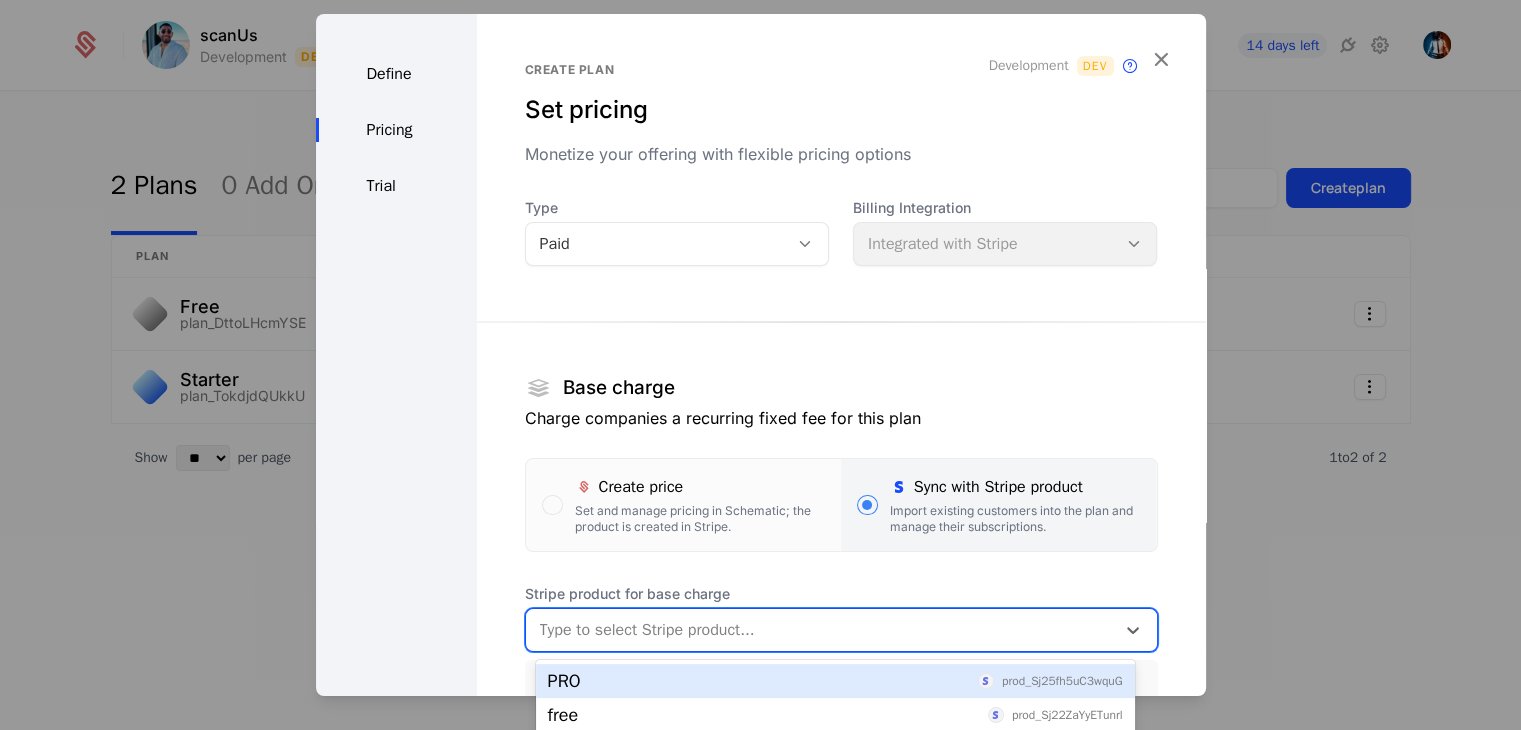 click at bounding box center [820, 630] 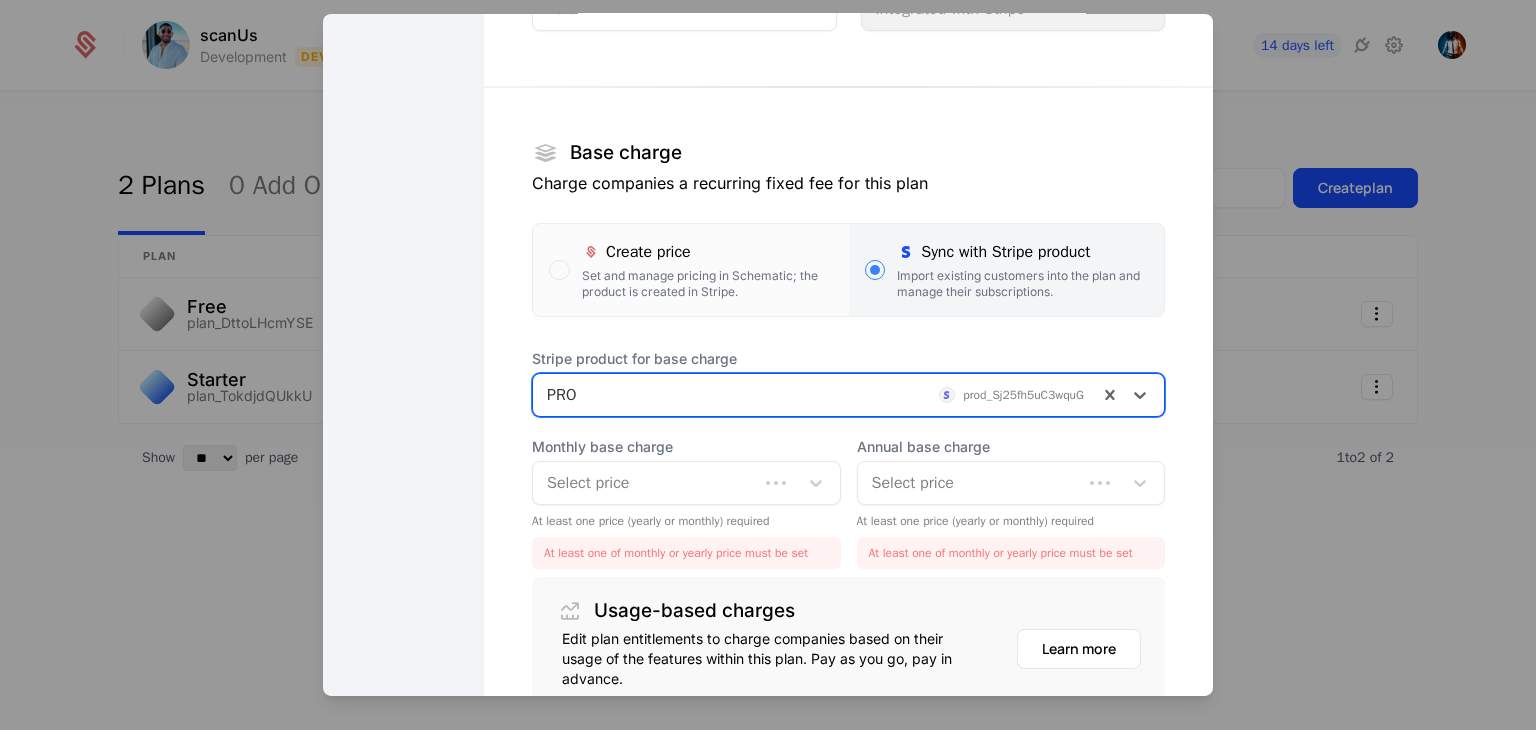 scroll, scrollTop: 236, scrollLeft: 0, axis: vertical 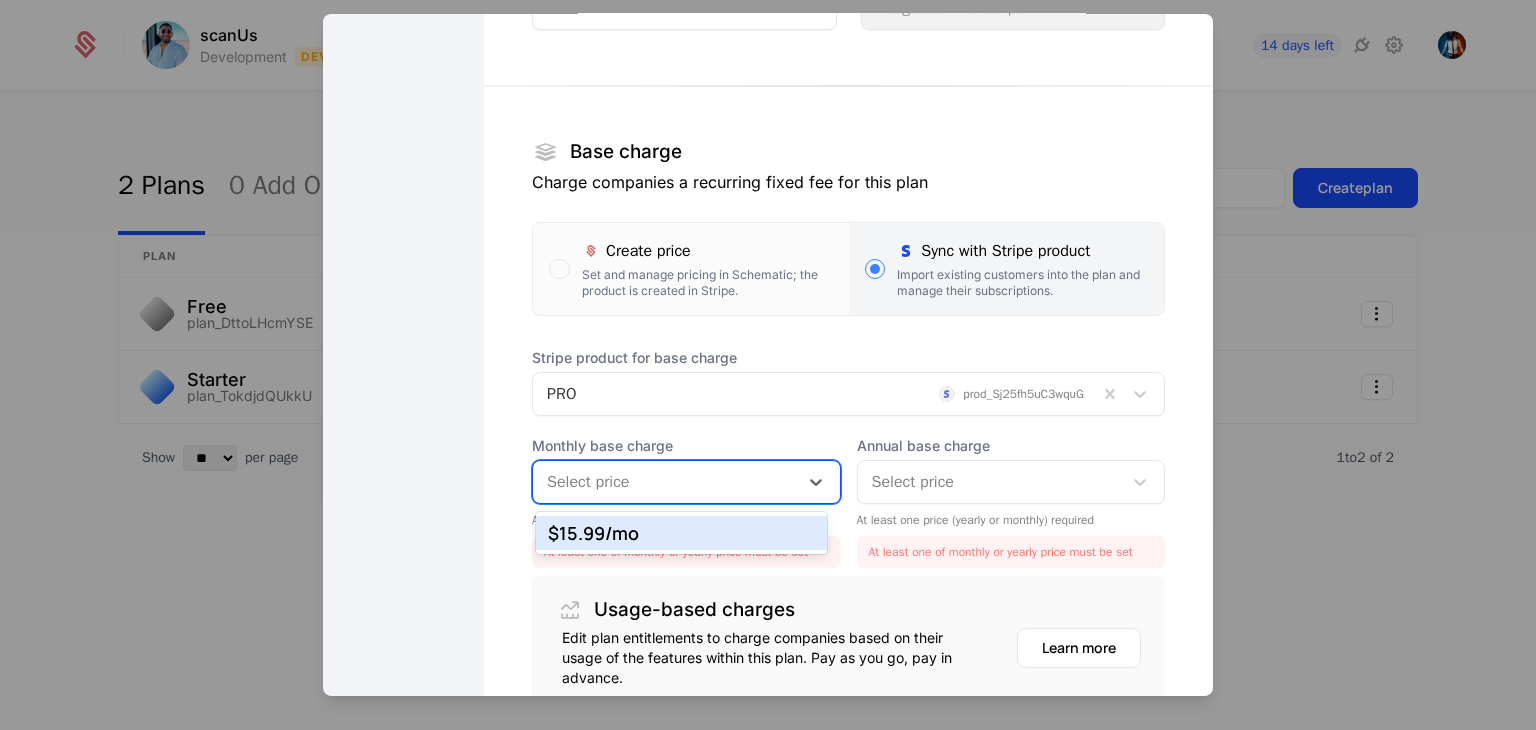 drag, startPoint x: 708, startPoint y: 483, endPoint x: 695, endPoint y: 531, distance: 49.729267 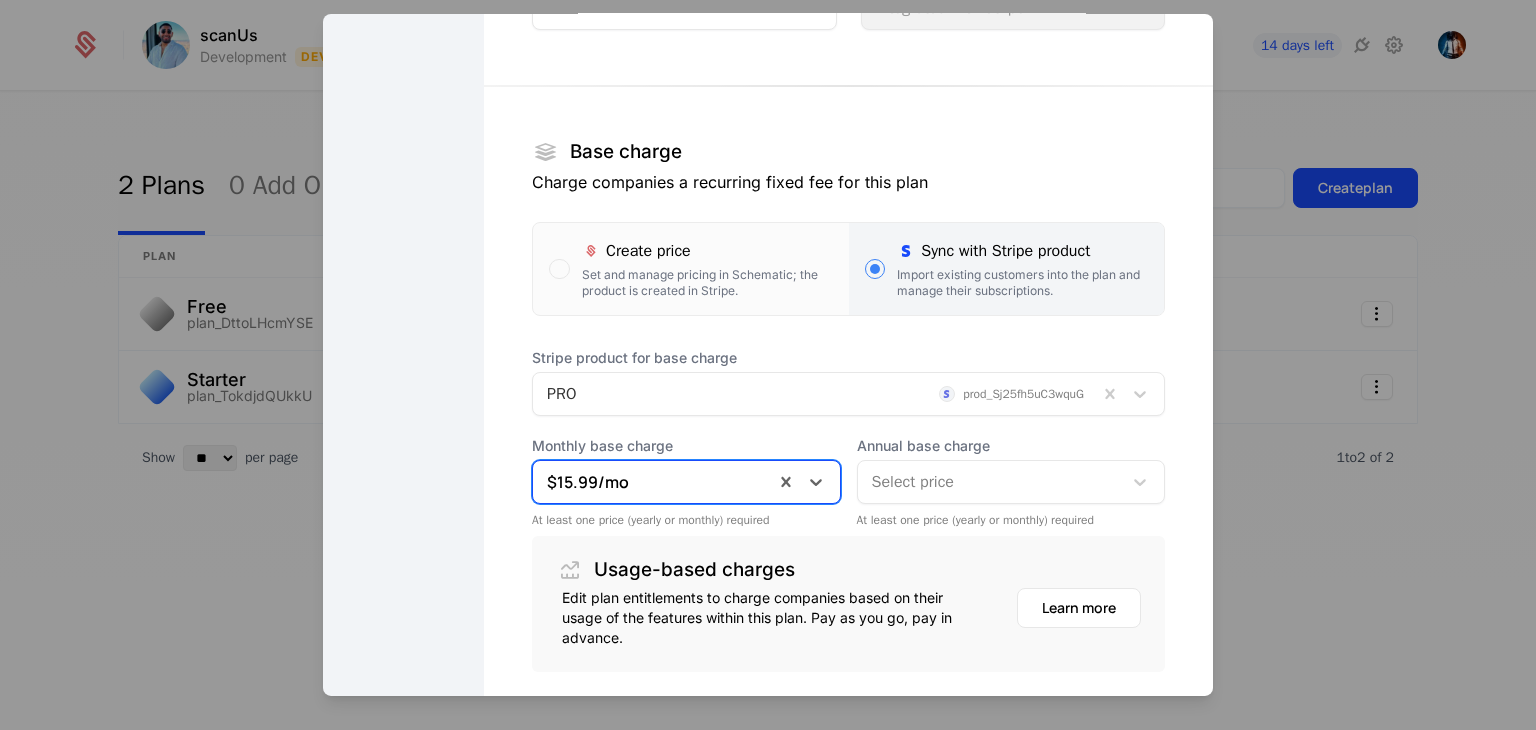 click at bounding box center (990, 482) 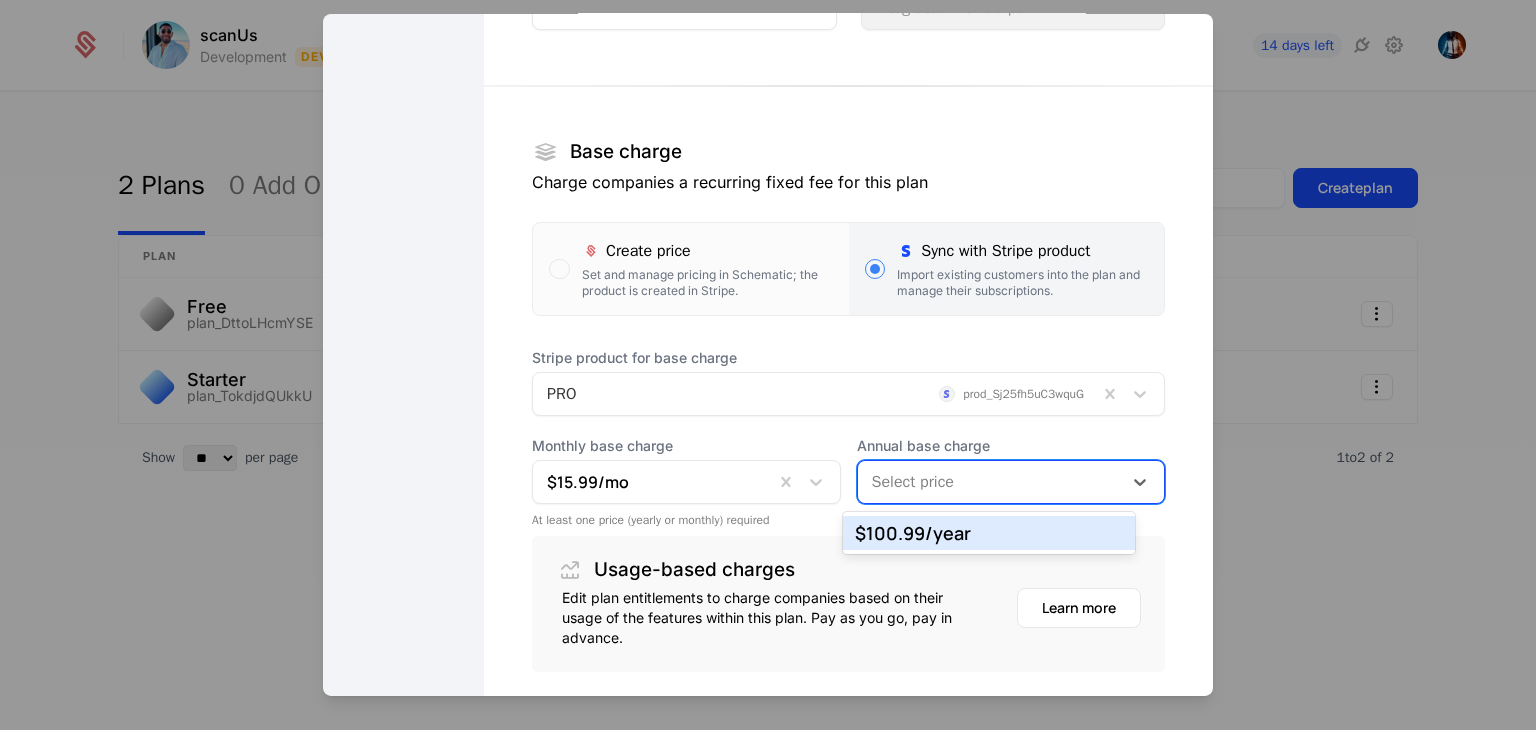click on "$100.99 /year" at bounding box center (989, 533) 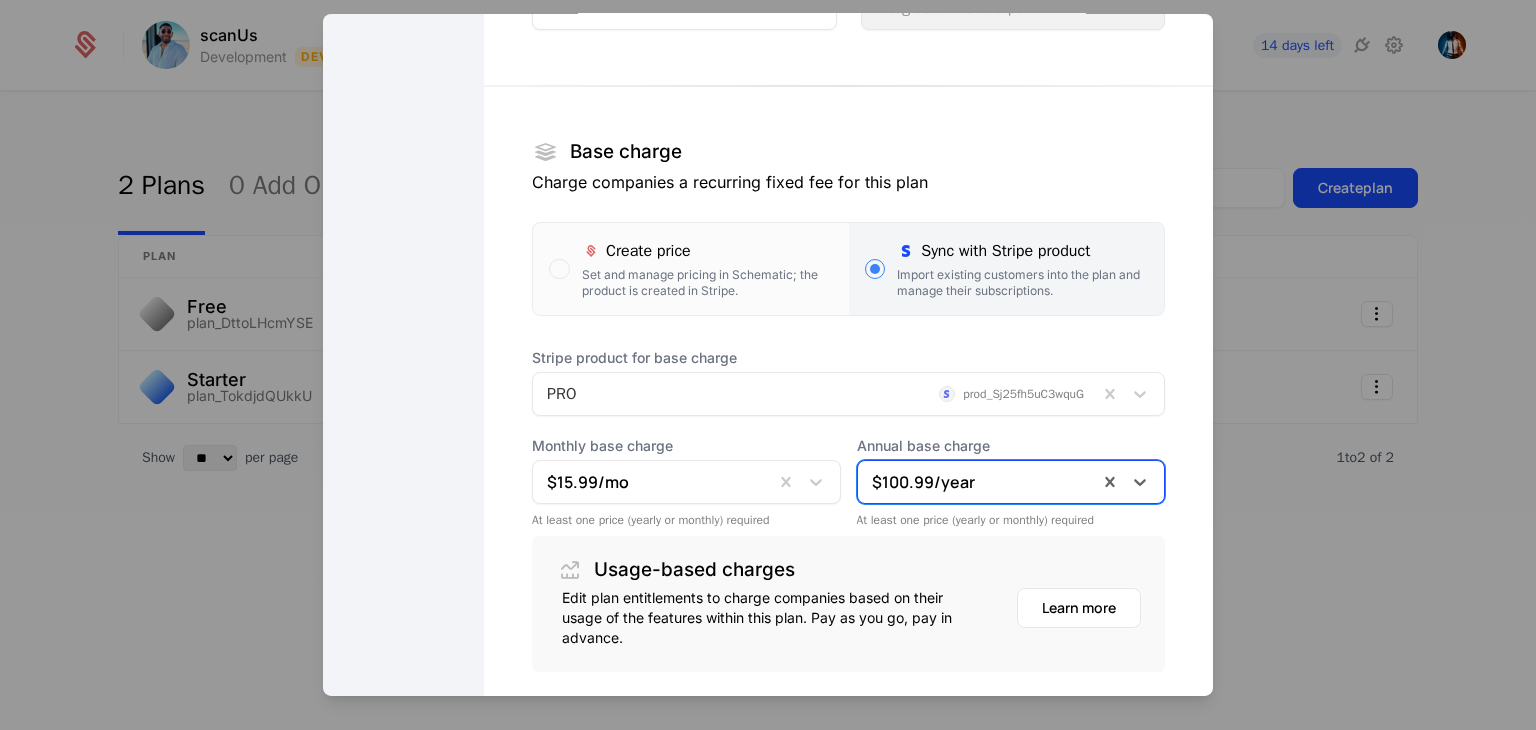 scroll, scrollTop: 372, scrollLeft: 0, axis: vertical 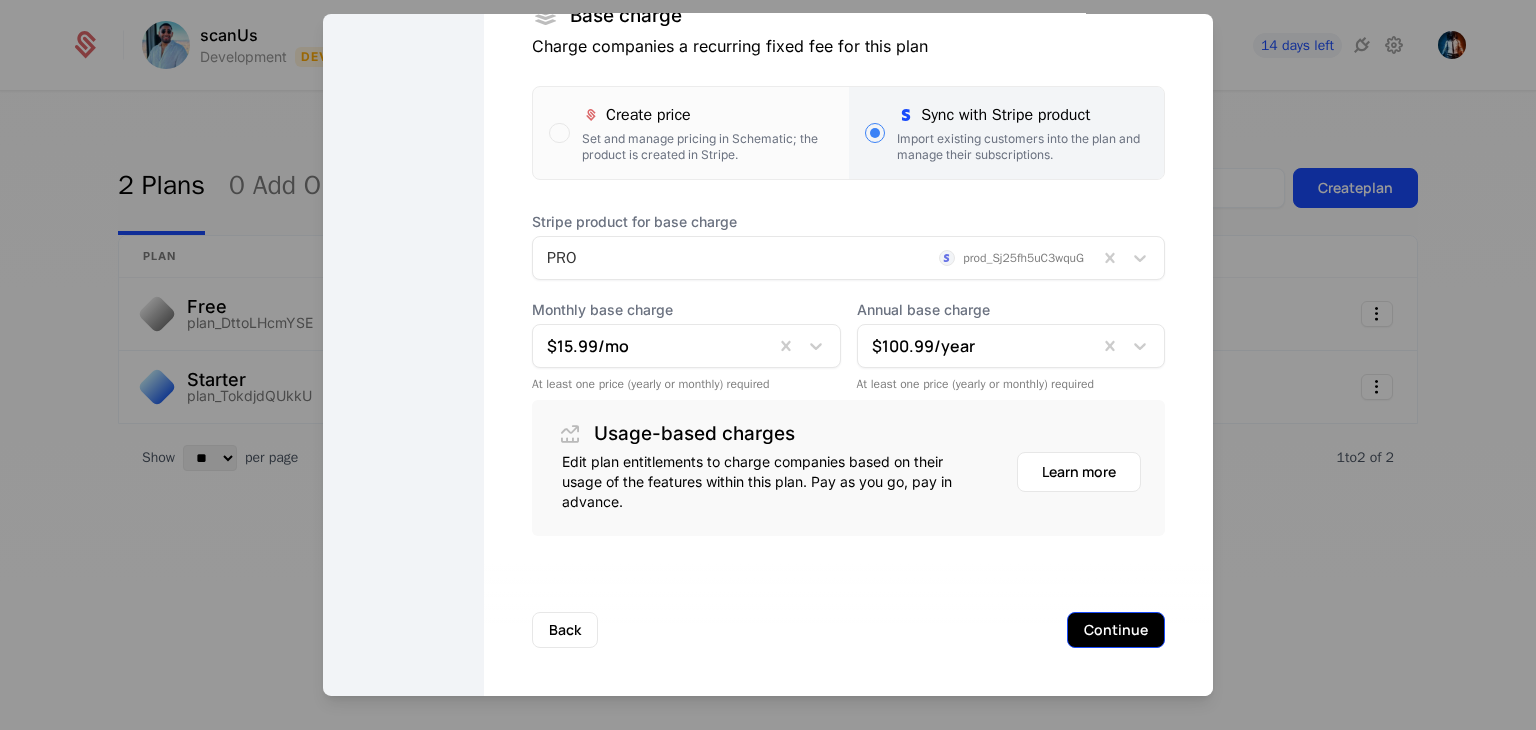 click on "Continue" at bounding box center (1116, 630) 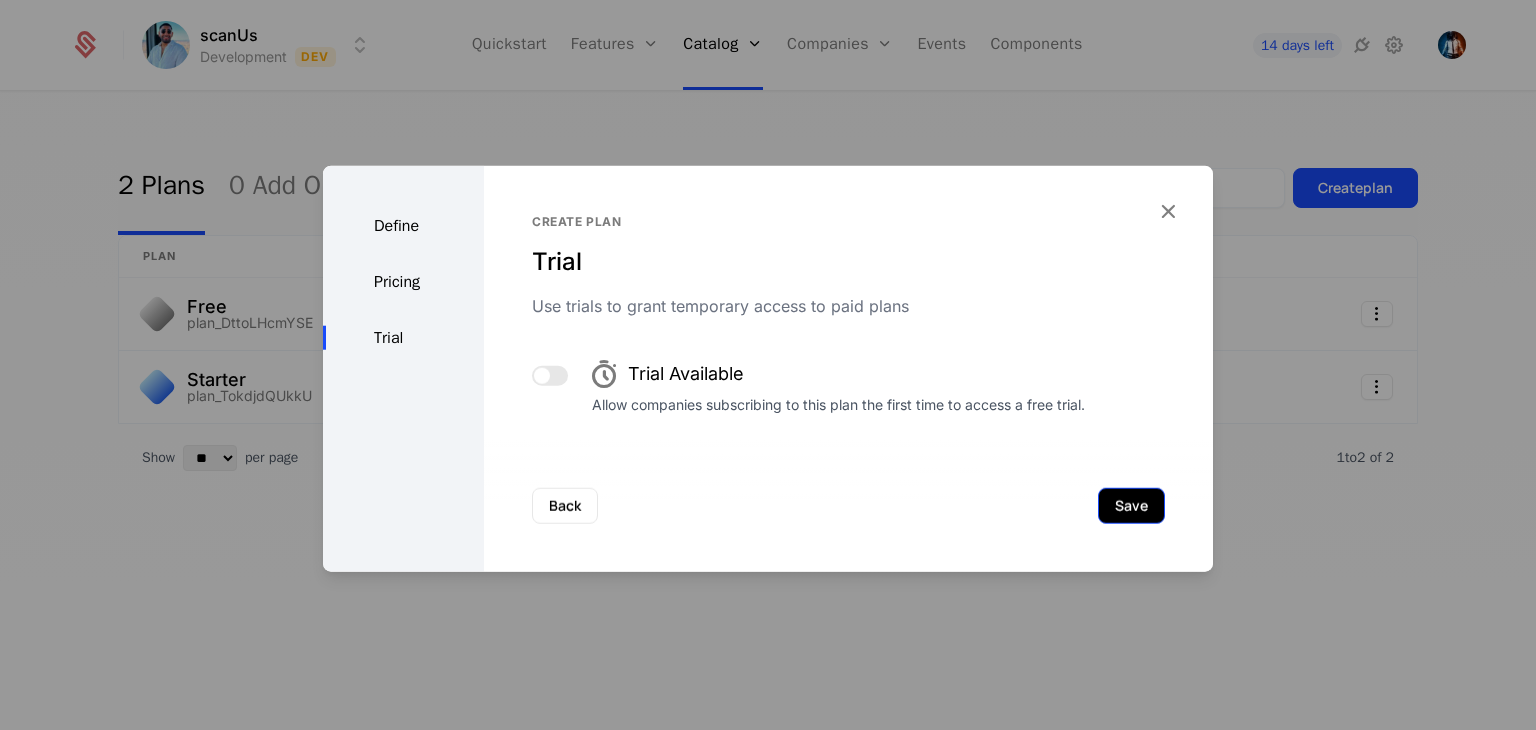 click on "Save" at bounding box center (1131, 506) 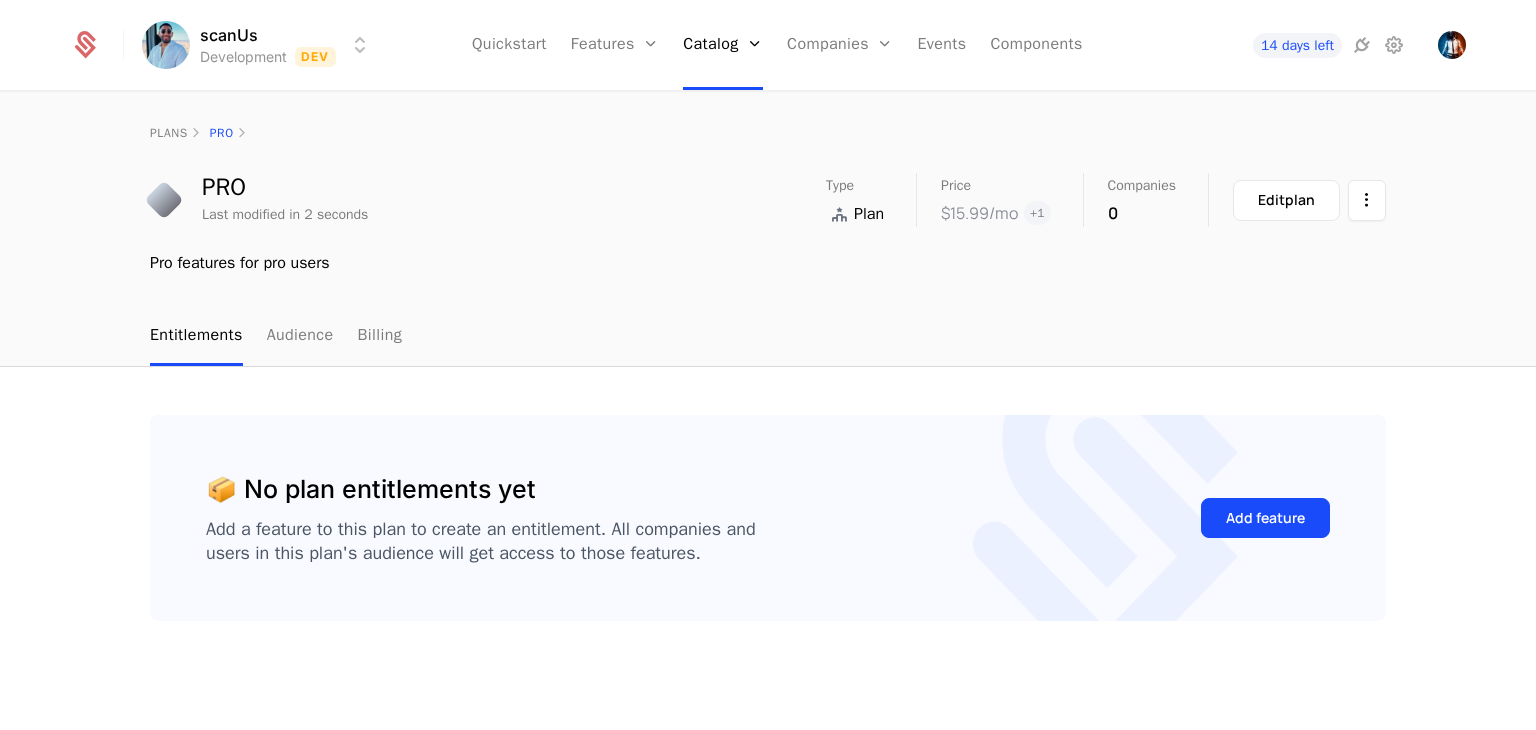 scroll, scrollTop: 0, scrollLeft: 0, axis: both 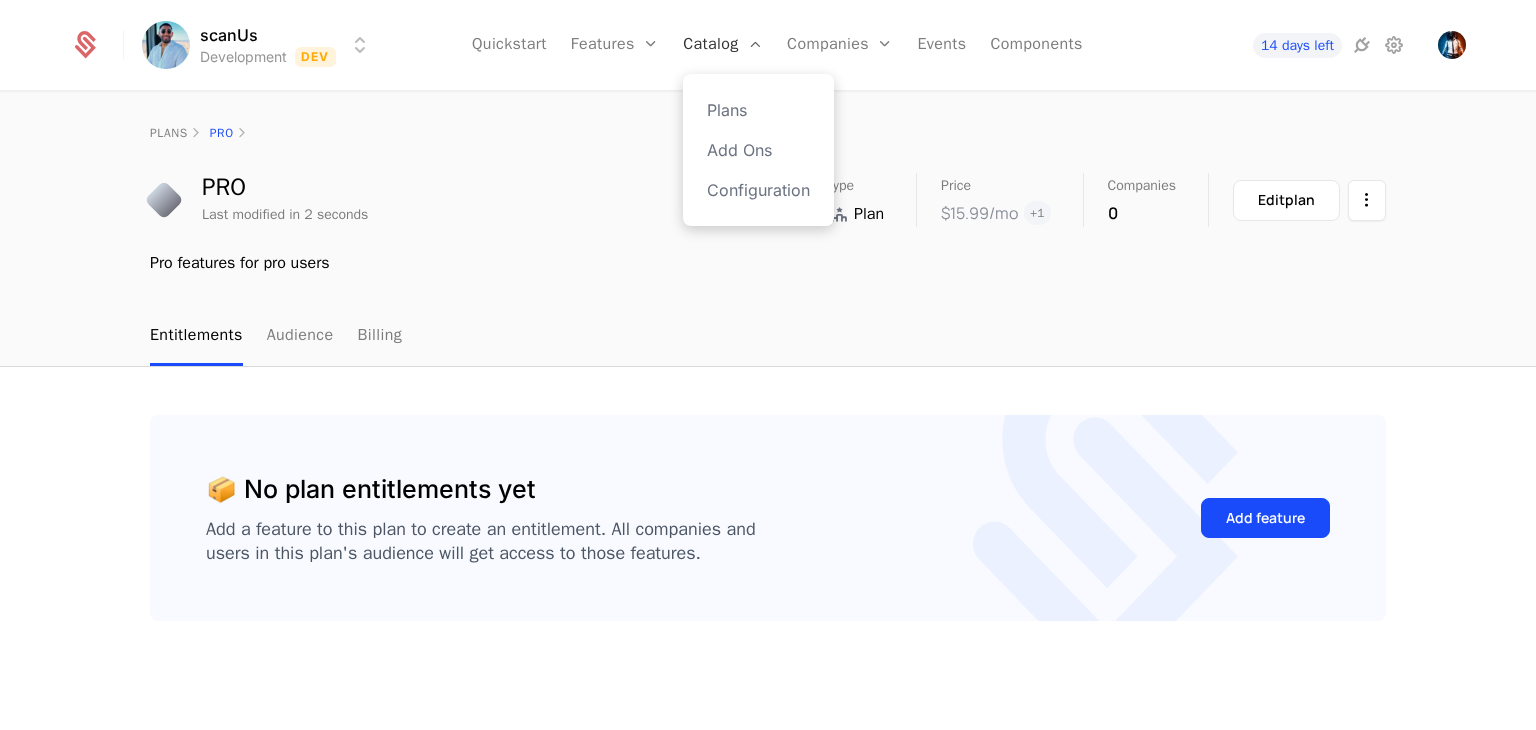 click on "Catalog" at bounding box center [723, 45] 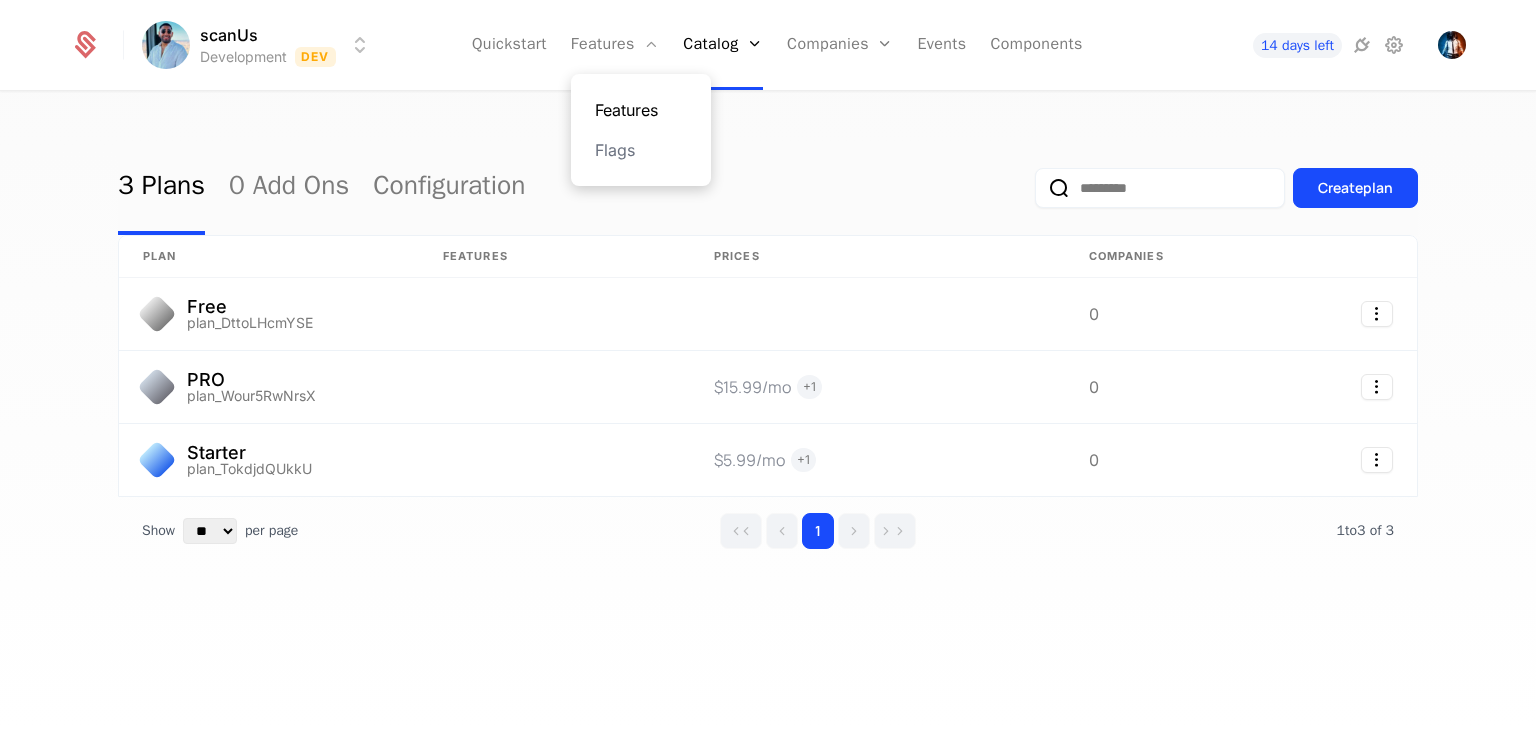 click on "Features" at bounding box center [641, 110] 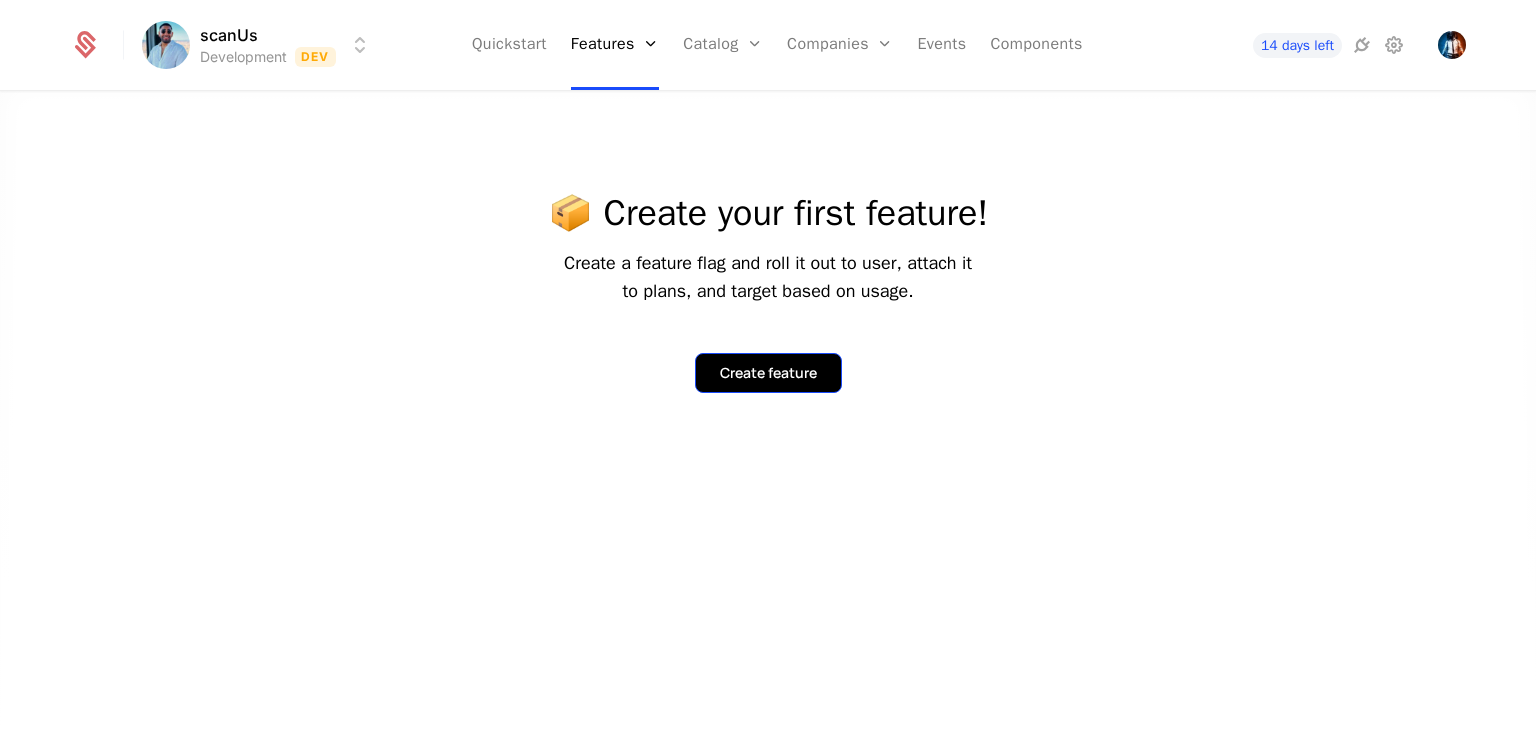 click on "Create feature" at bounding box center (768, 373) 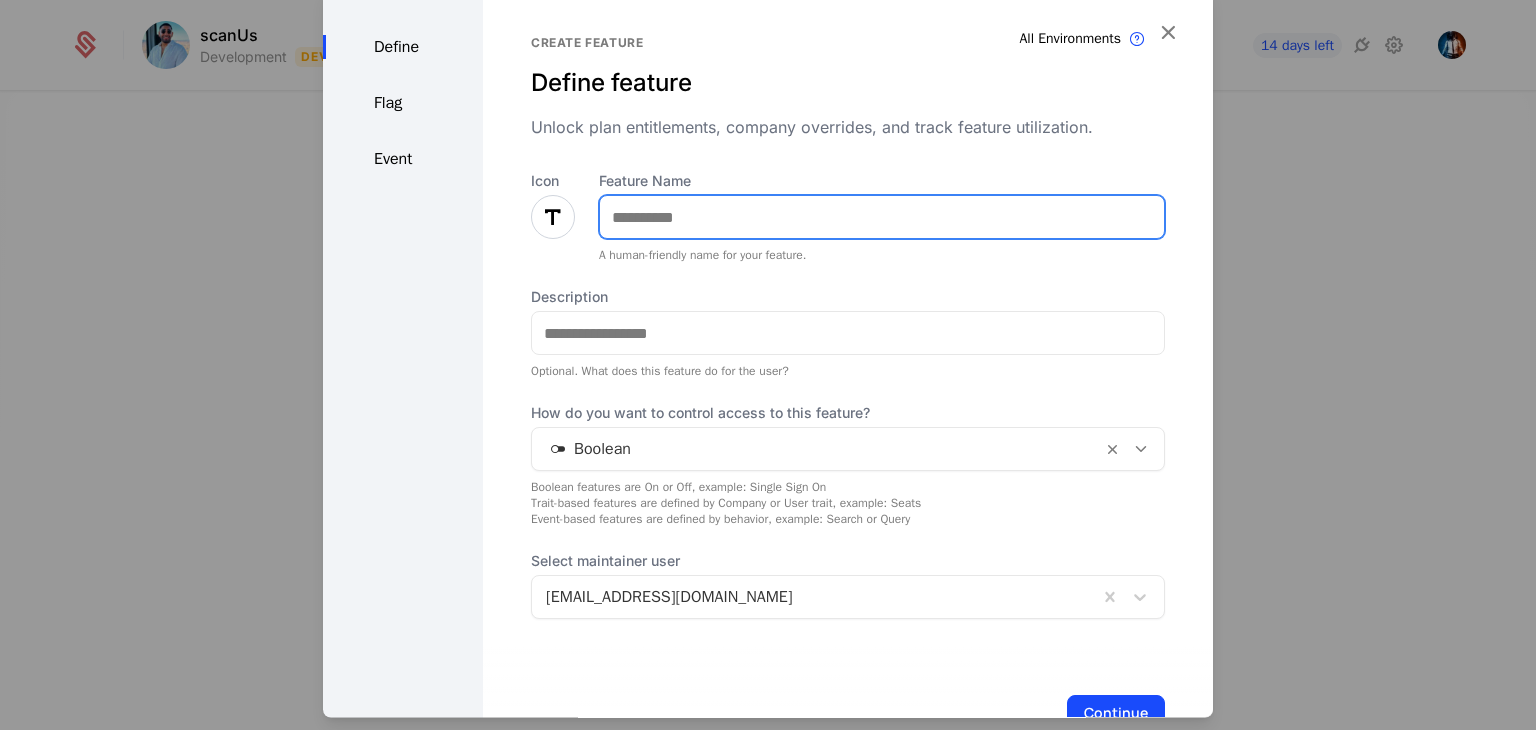 click on "Feature Name" at bounding box center (882, 218) 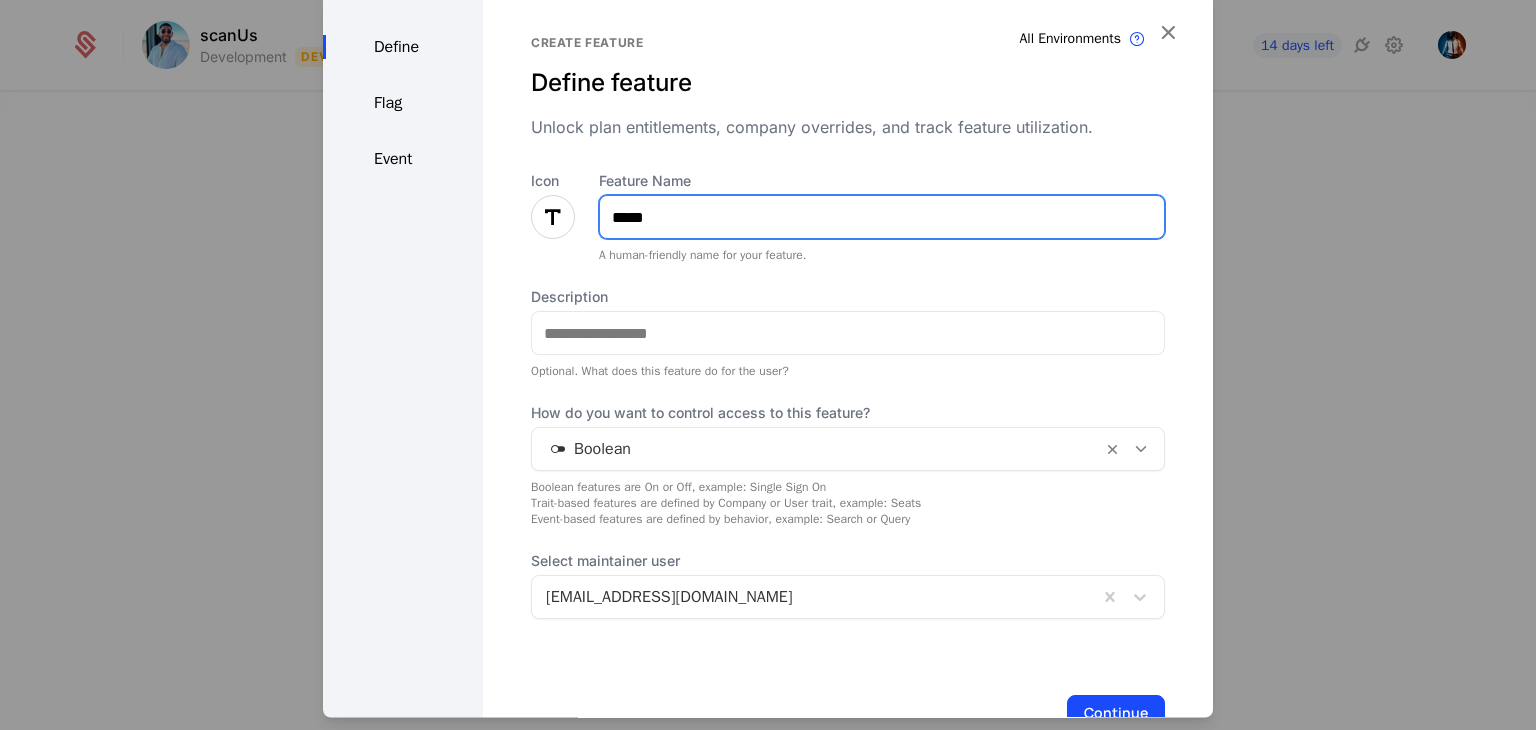 type on "*****" 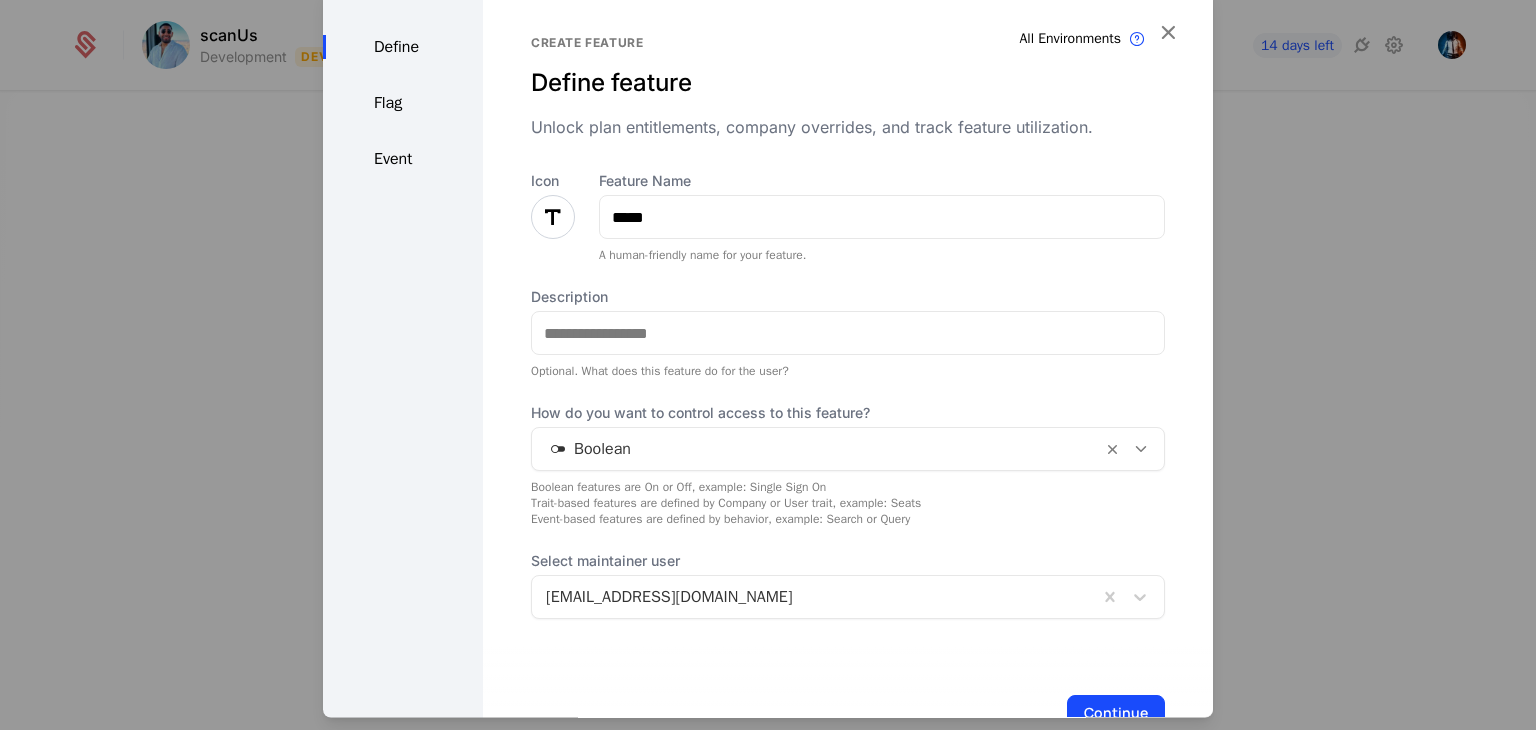 click at bounding box center (553, 218) 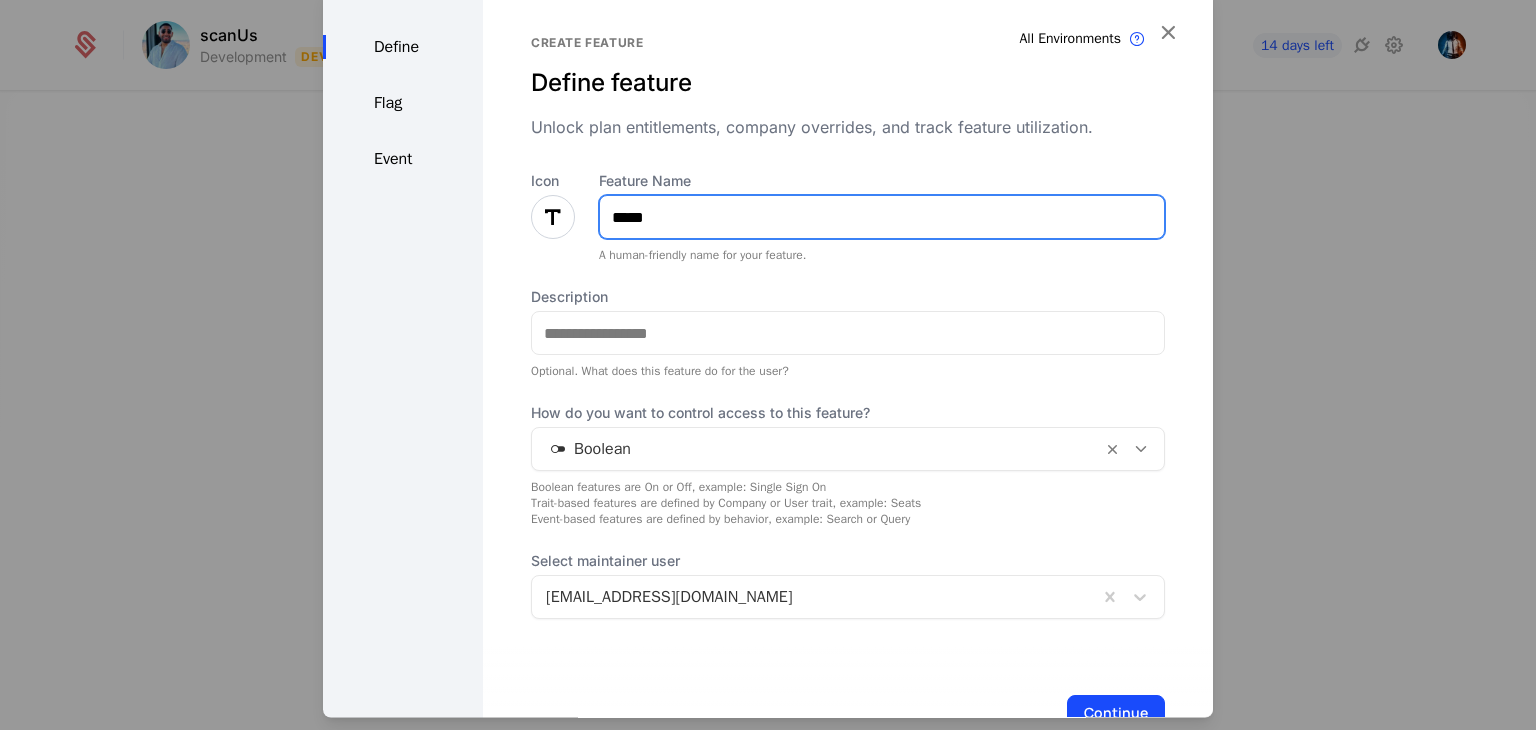 click on "*****" at bounding box center (882, 218) 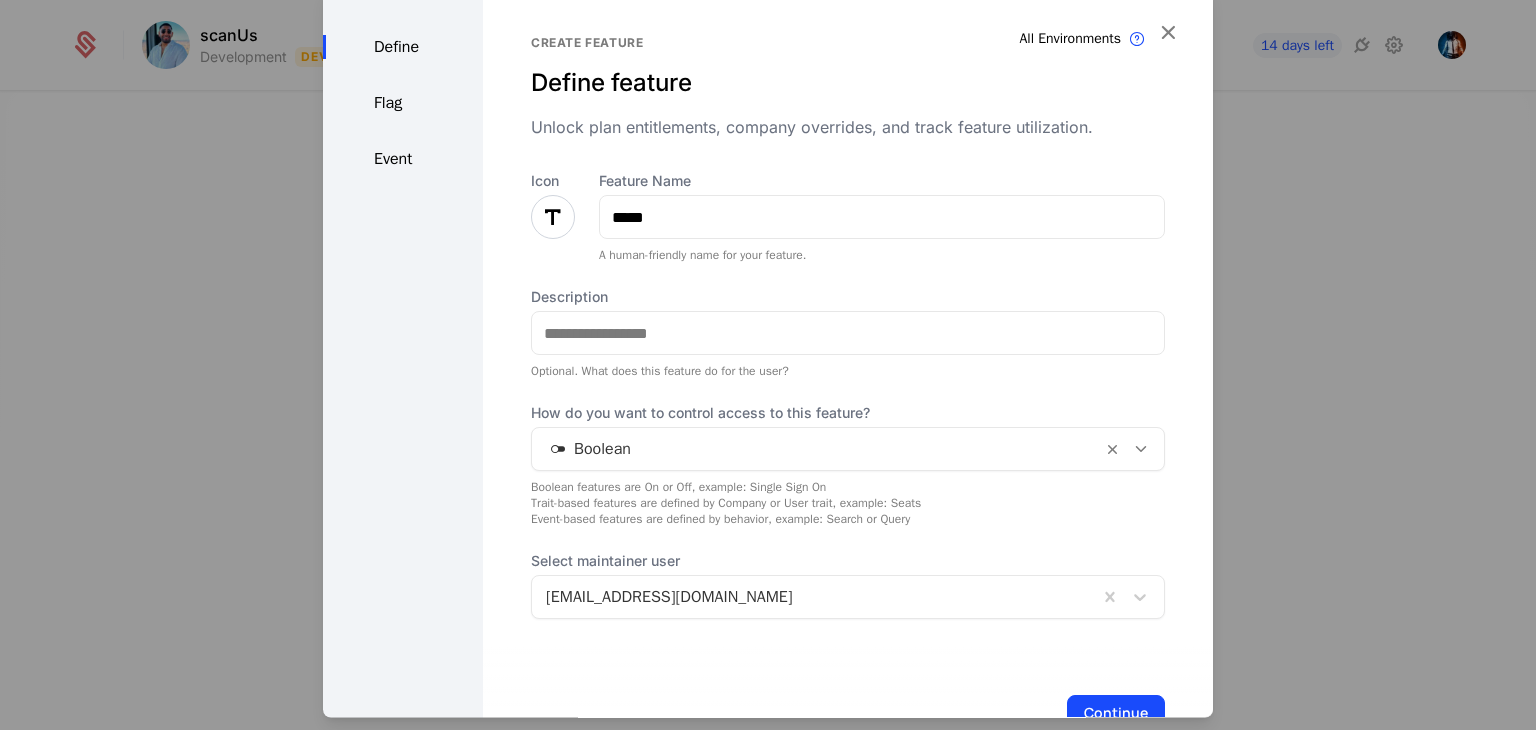 click at bounding box center (553, 218) 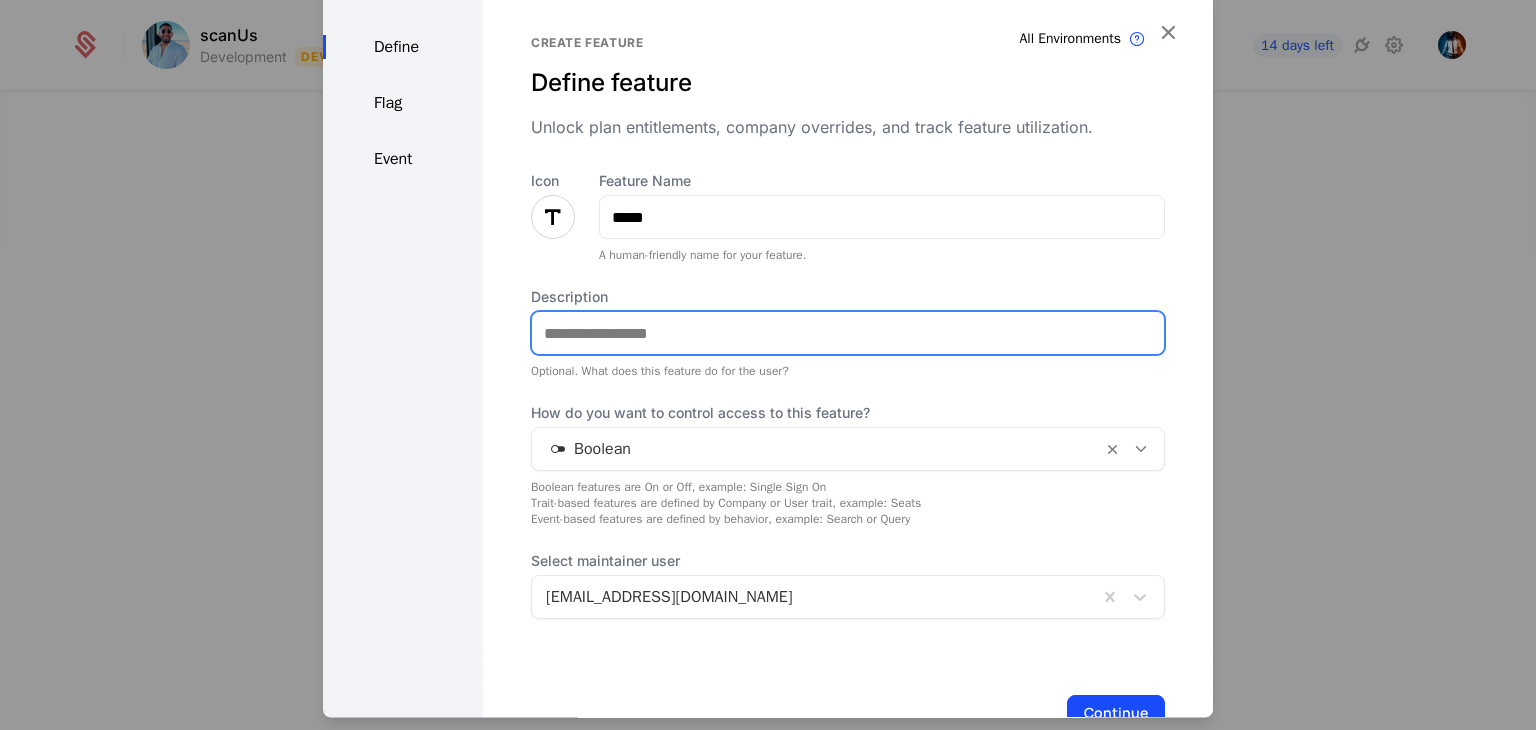 click on "Description" at bounding box center [848, 334] 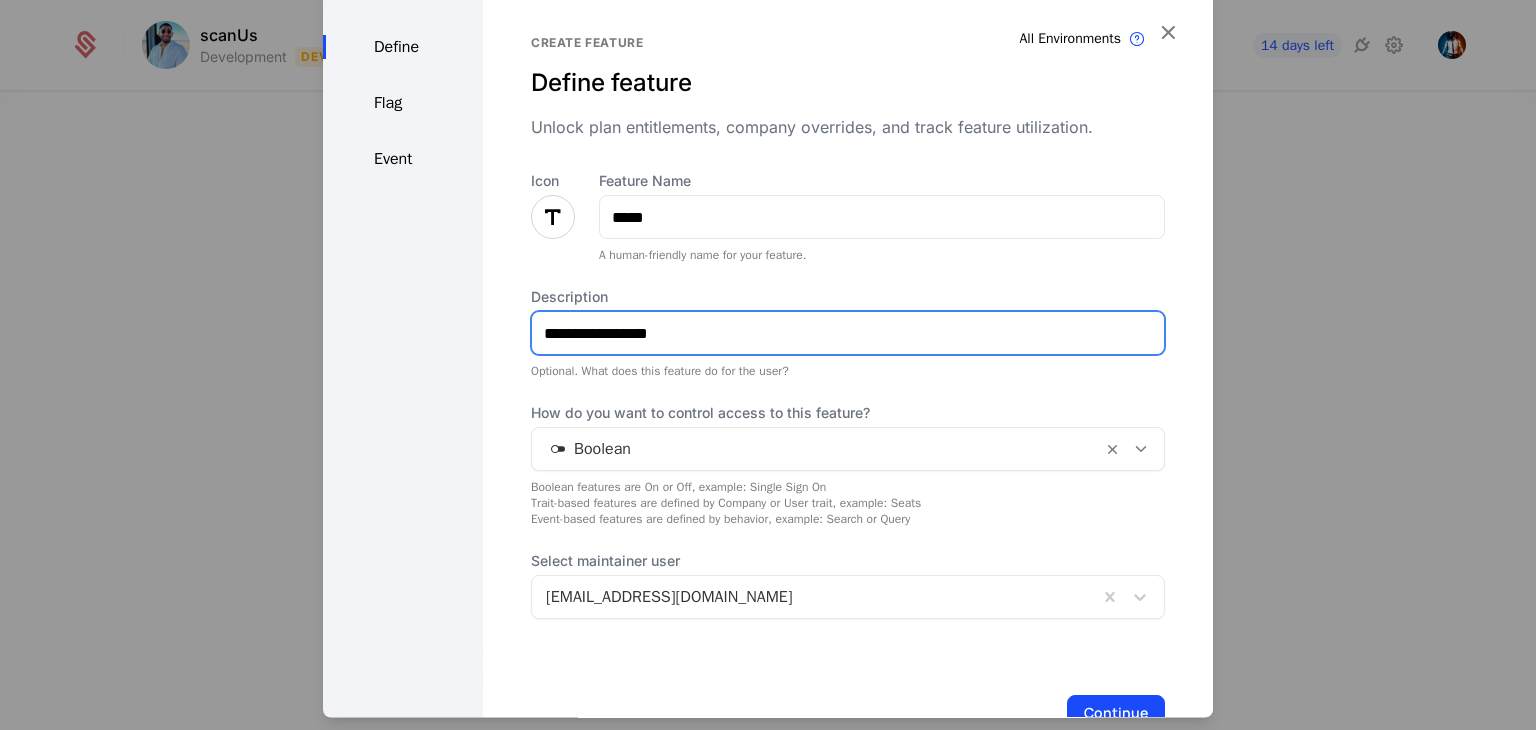 type on "**********" 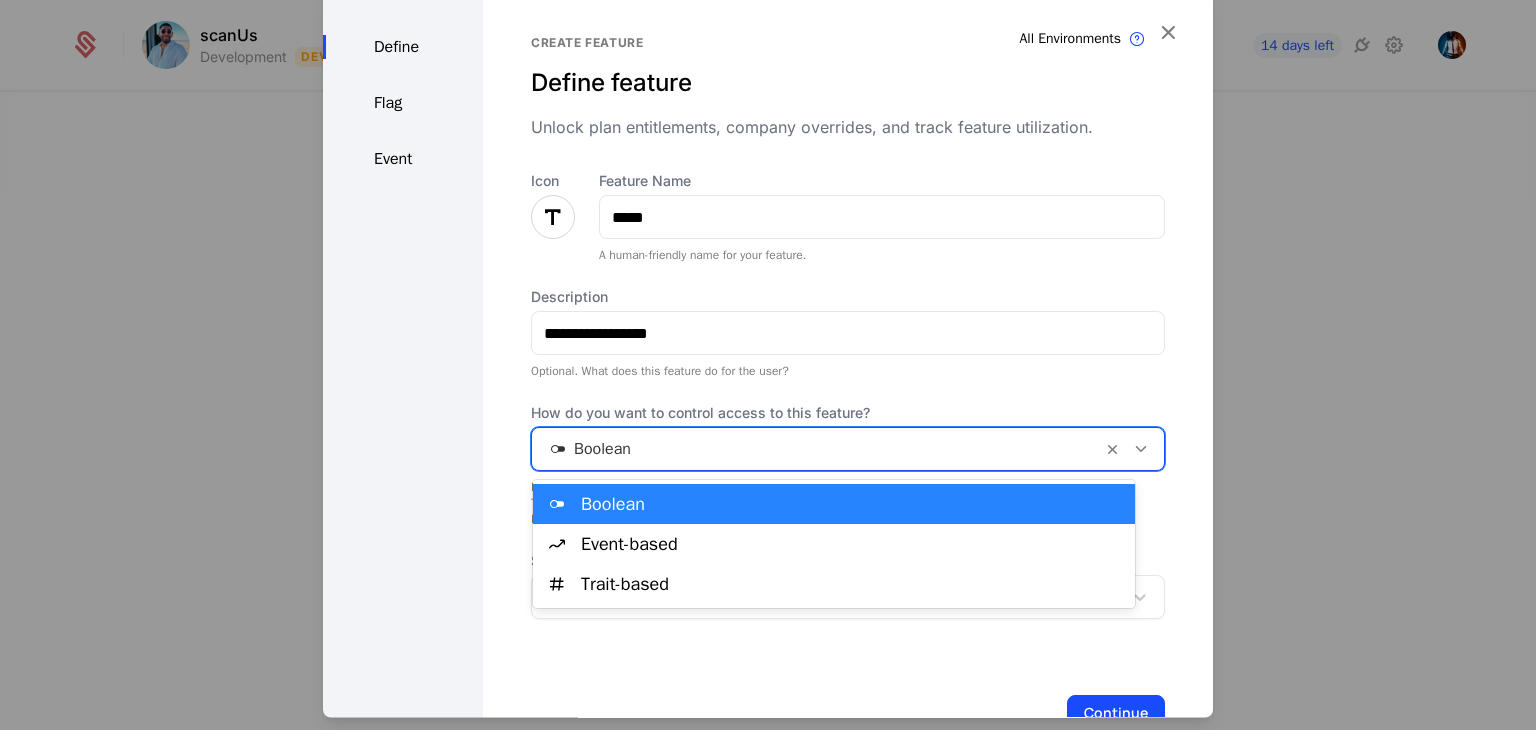 click at bounding box center [817, 450] 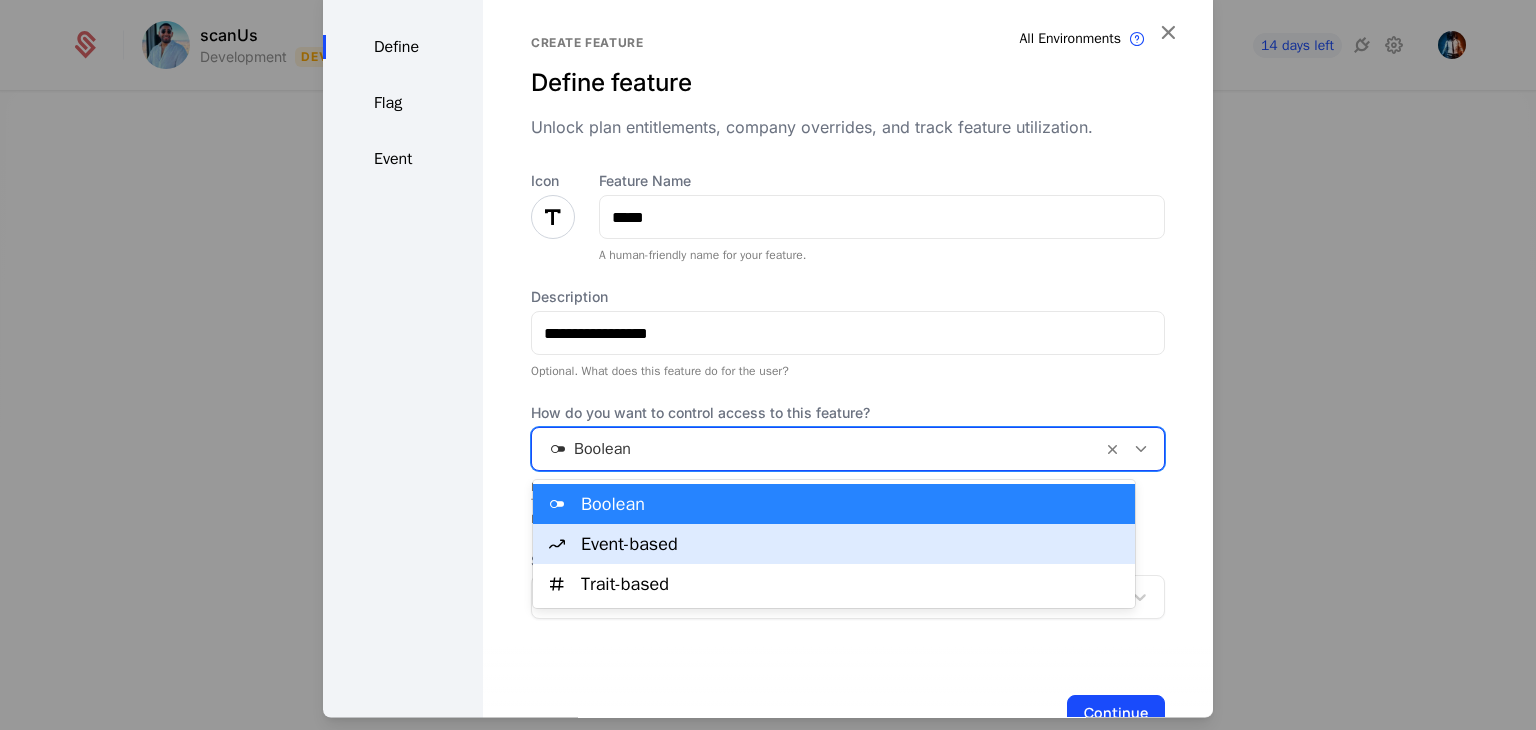 click on "Event-based" at bounding box center [852, 544] 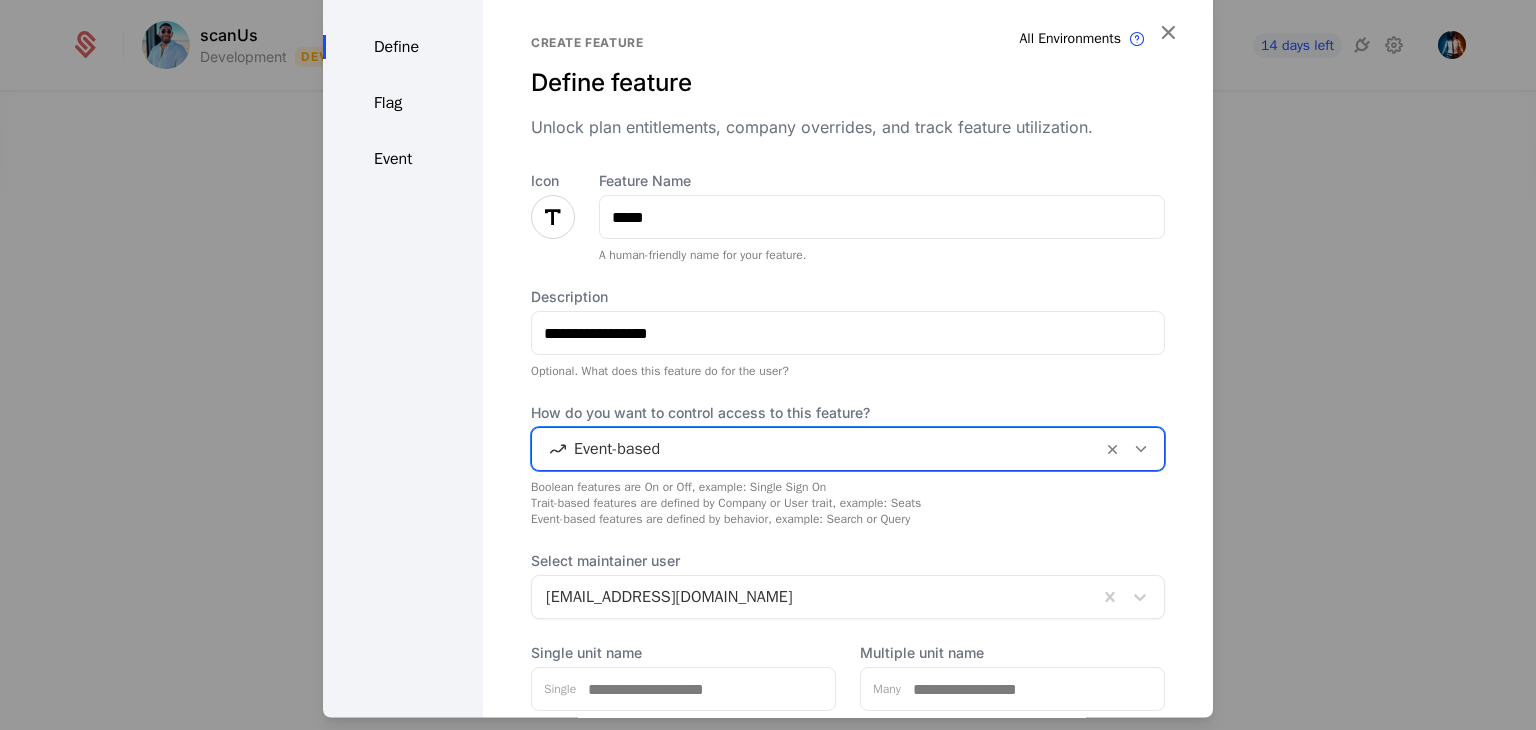 scroll, scrollTop: 154, scrollLeft: 0, axis: vertical 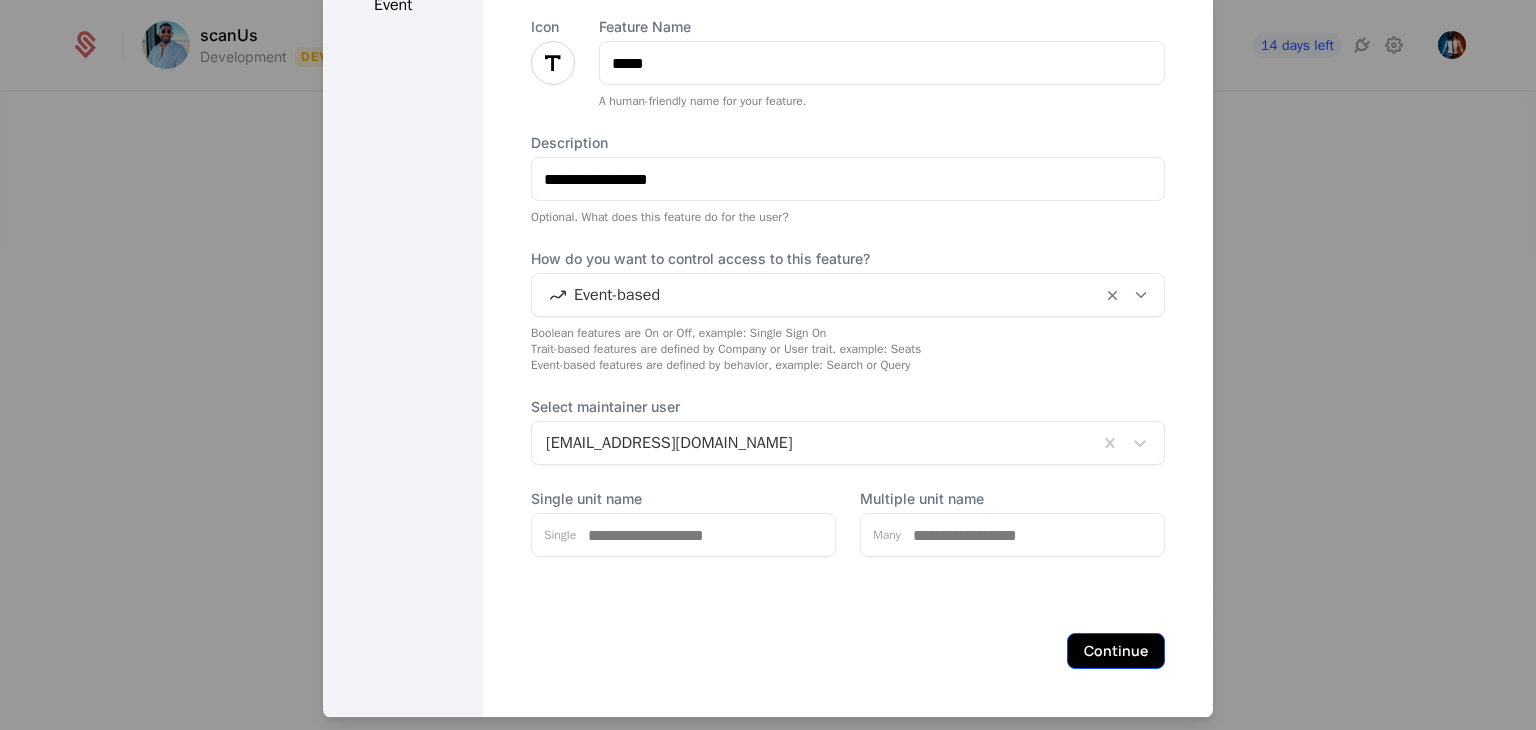 click on "Continue" at bounding box center [1116, 652] 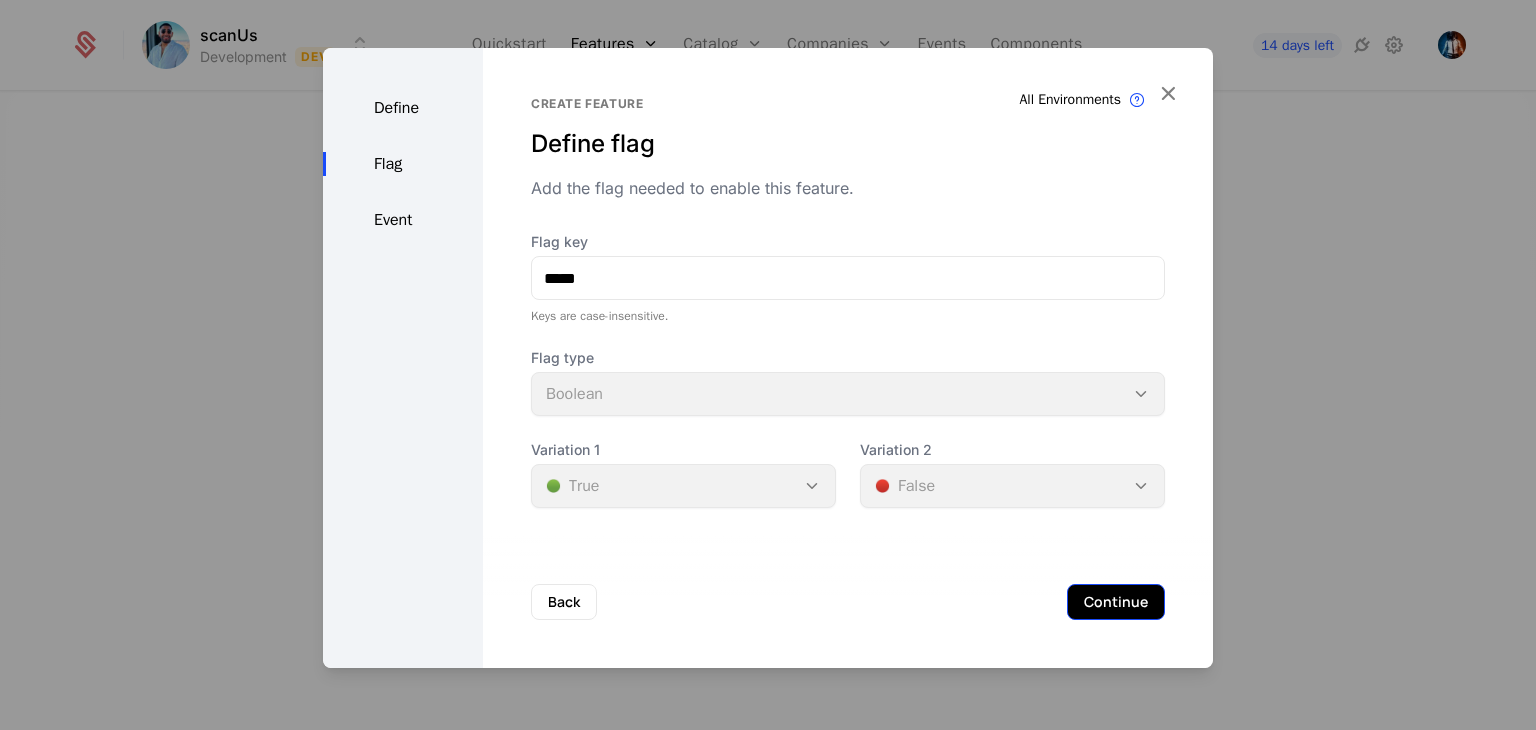 scroll, scrollTop: 0, scrollLeft: 0, axis: both 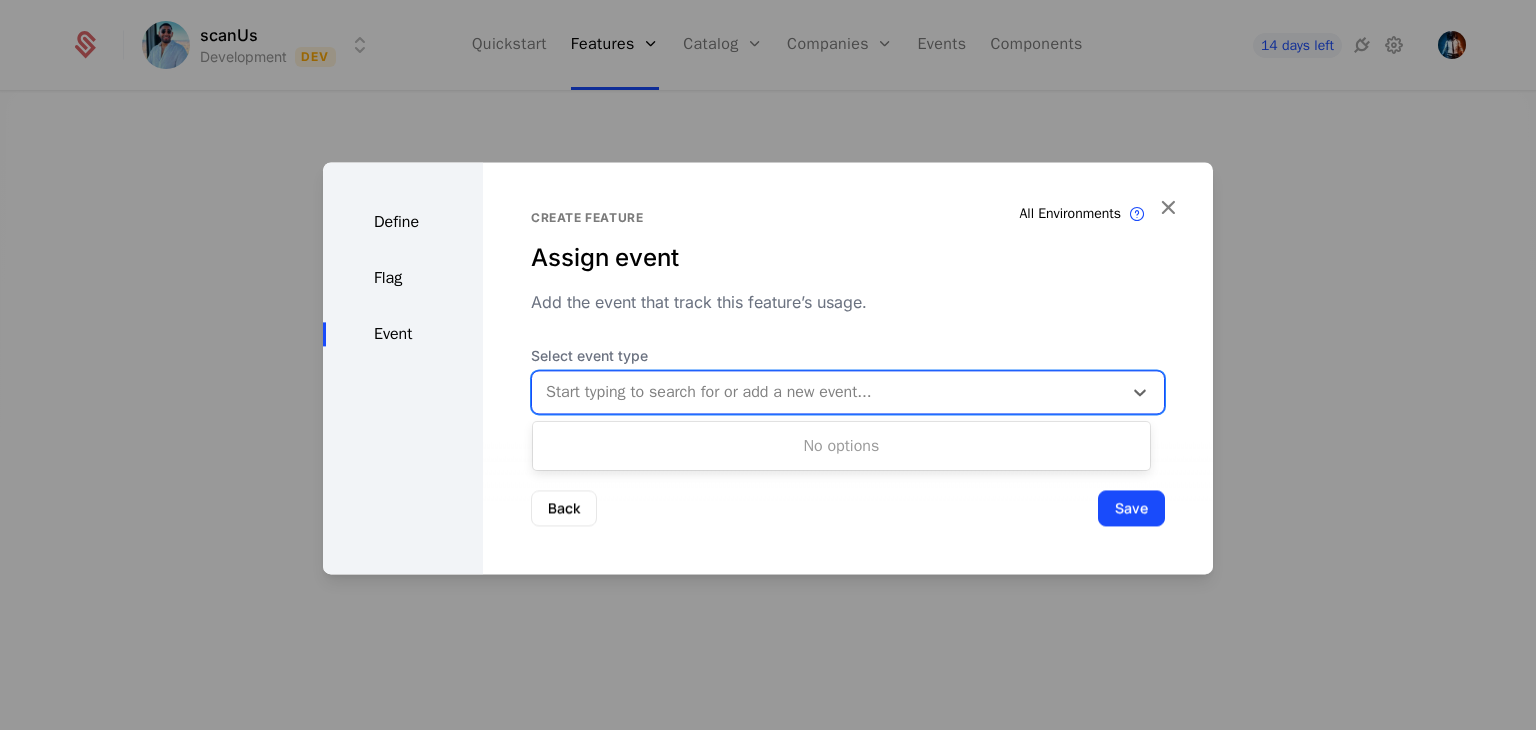 click at bounding box center [827, 392] 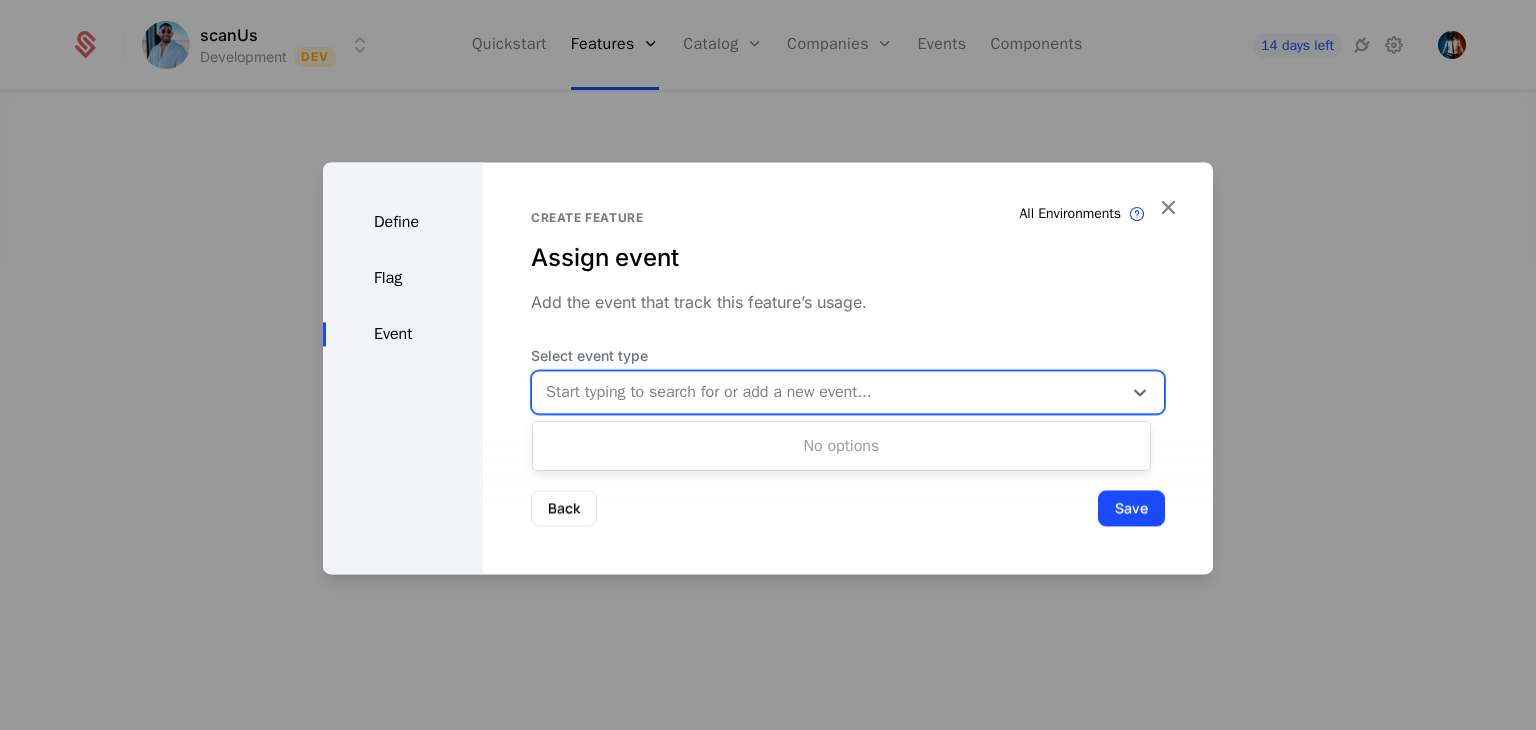 click at bounding box center (827, 392) 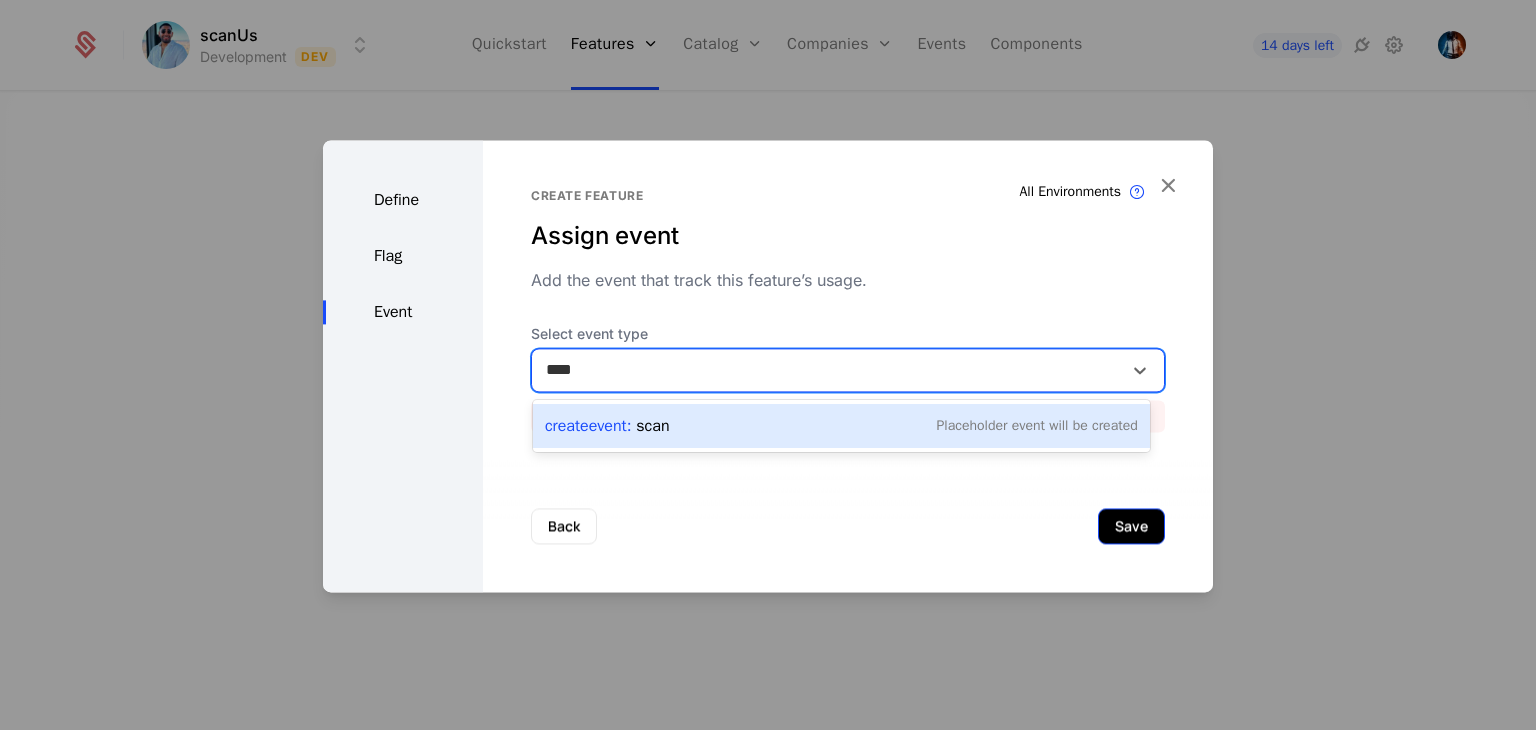 type on "****" 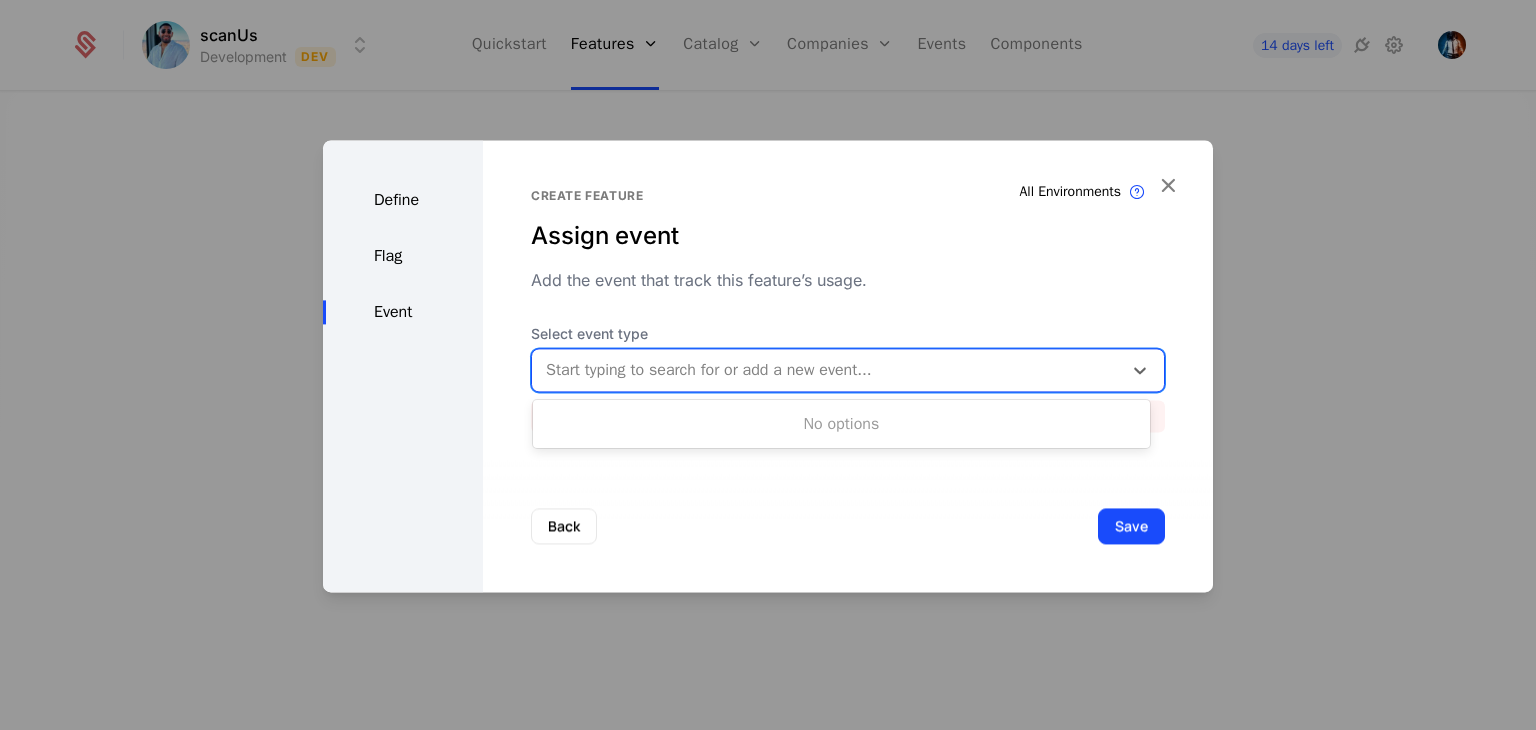 click at bounding box center [827, 370] 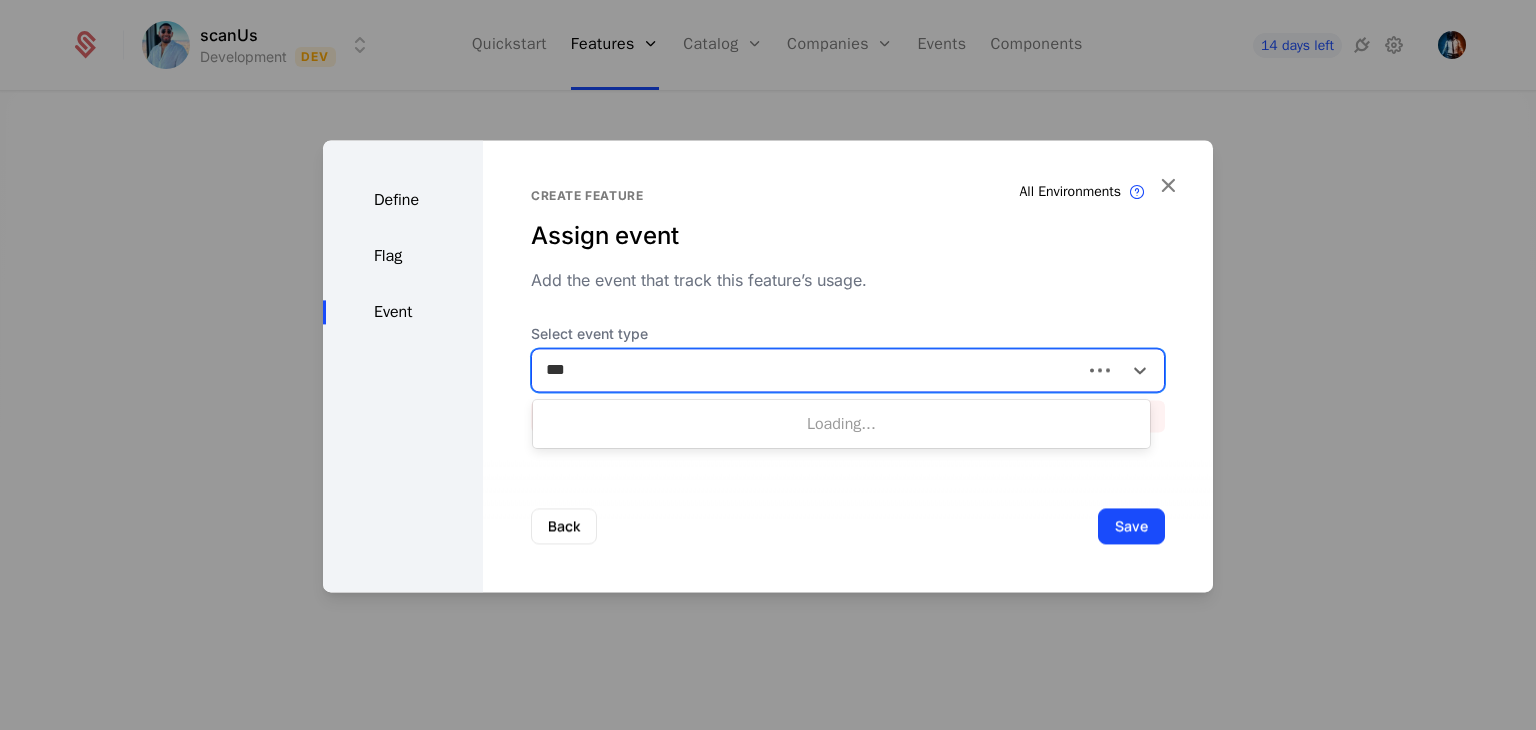 type on "****" 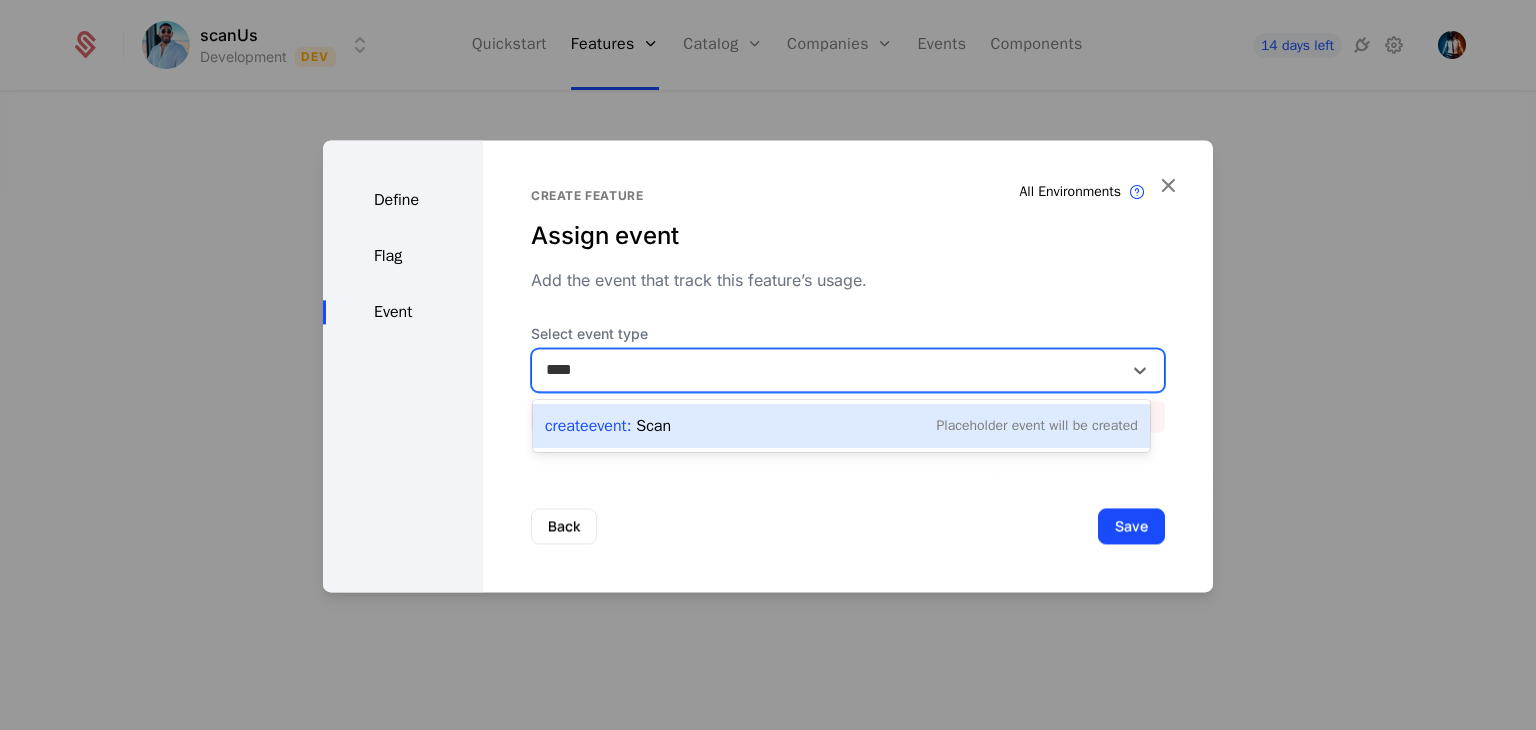 click on "Create  Event :   Scan Placeholder   Event   will be created" at bounding box center (841, 426) 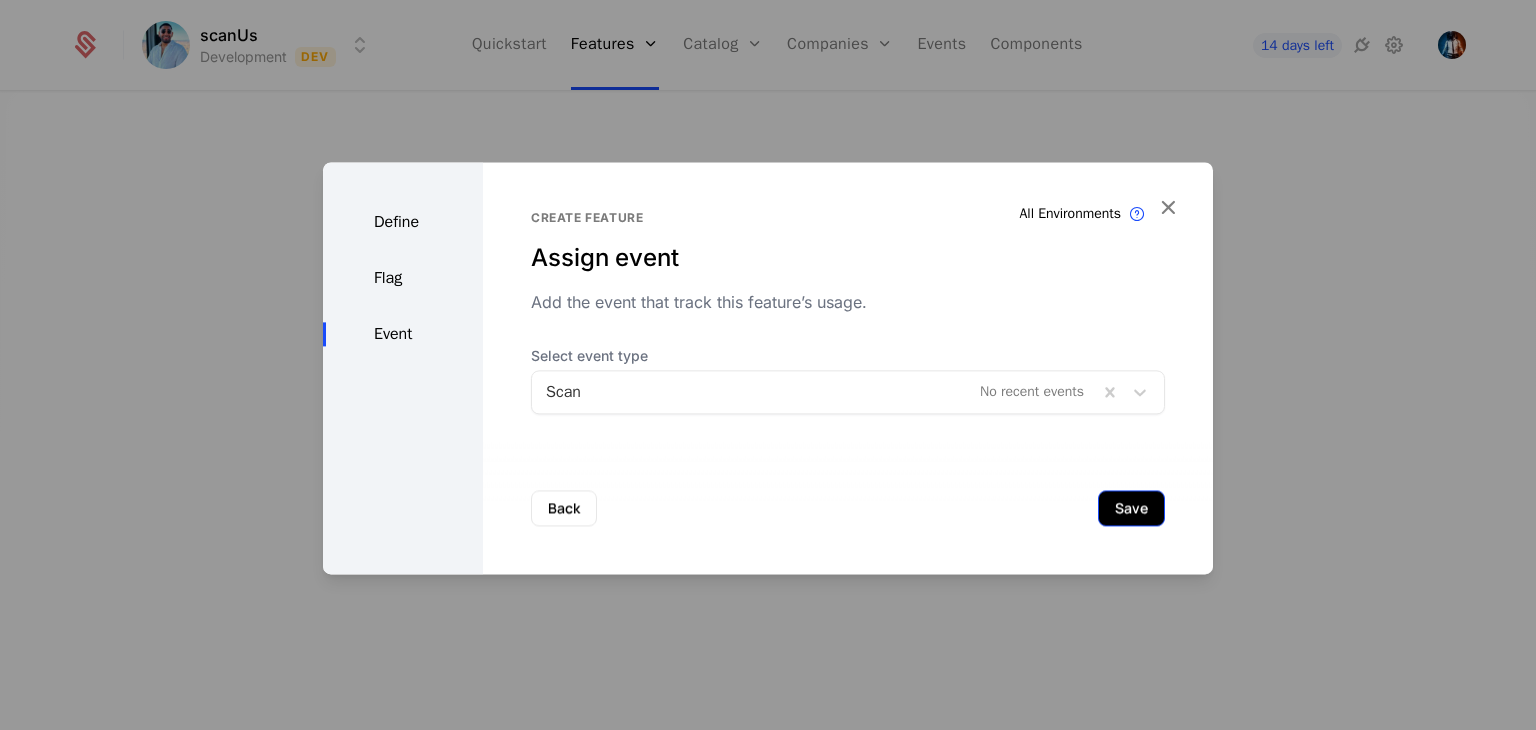 click on "Save" at bounding box center [1131, 508] 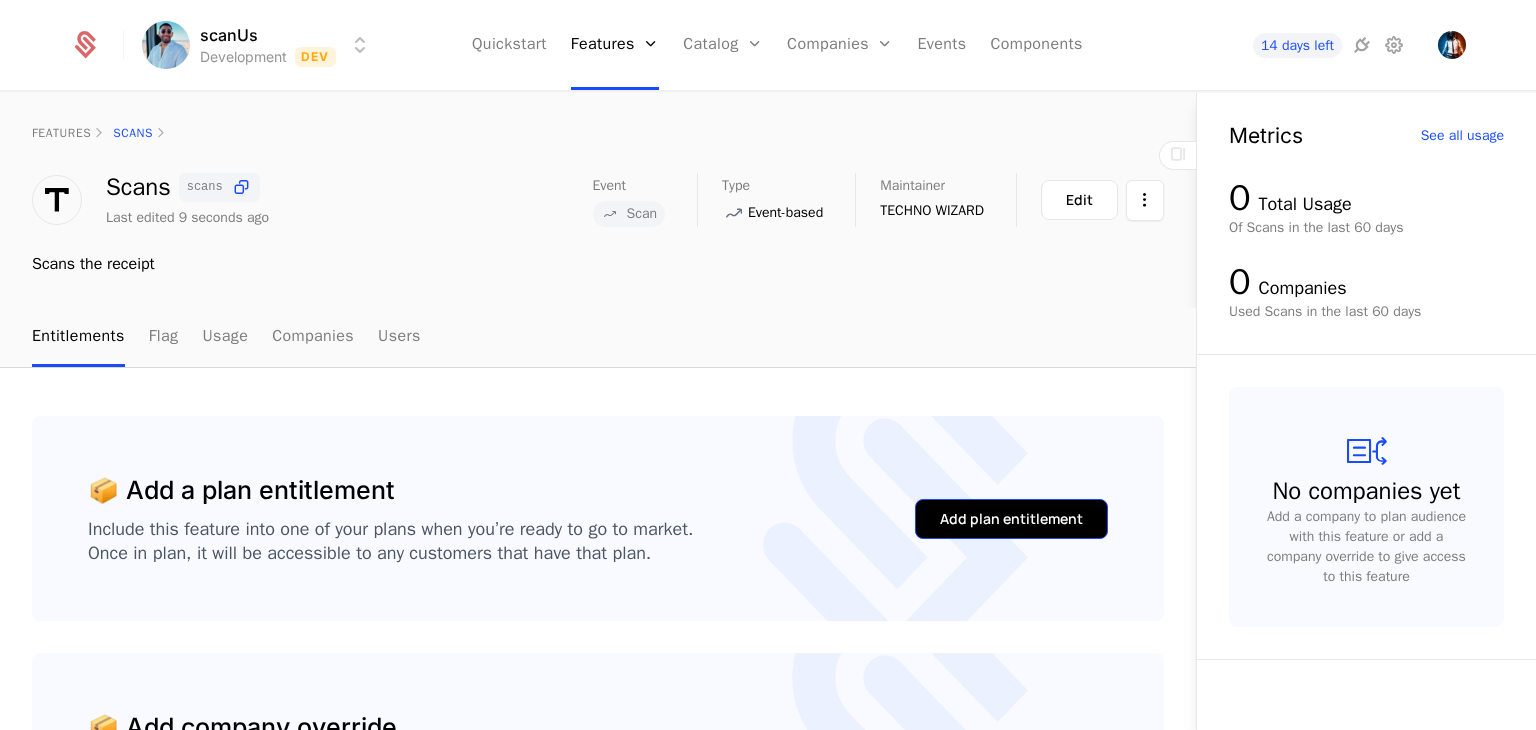 click on "Add plan entitlement" at bounding box center [1011, 519] 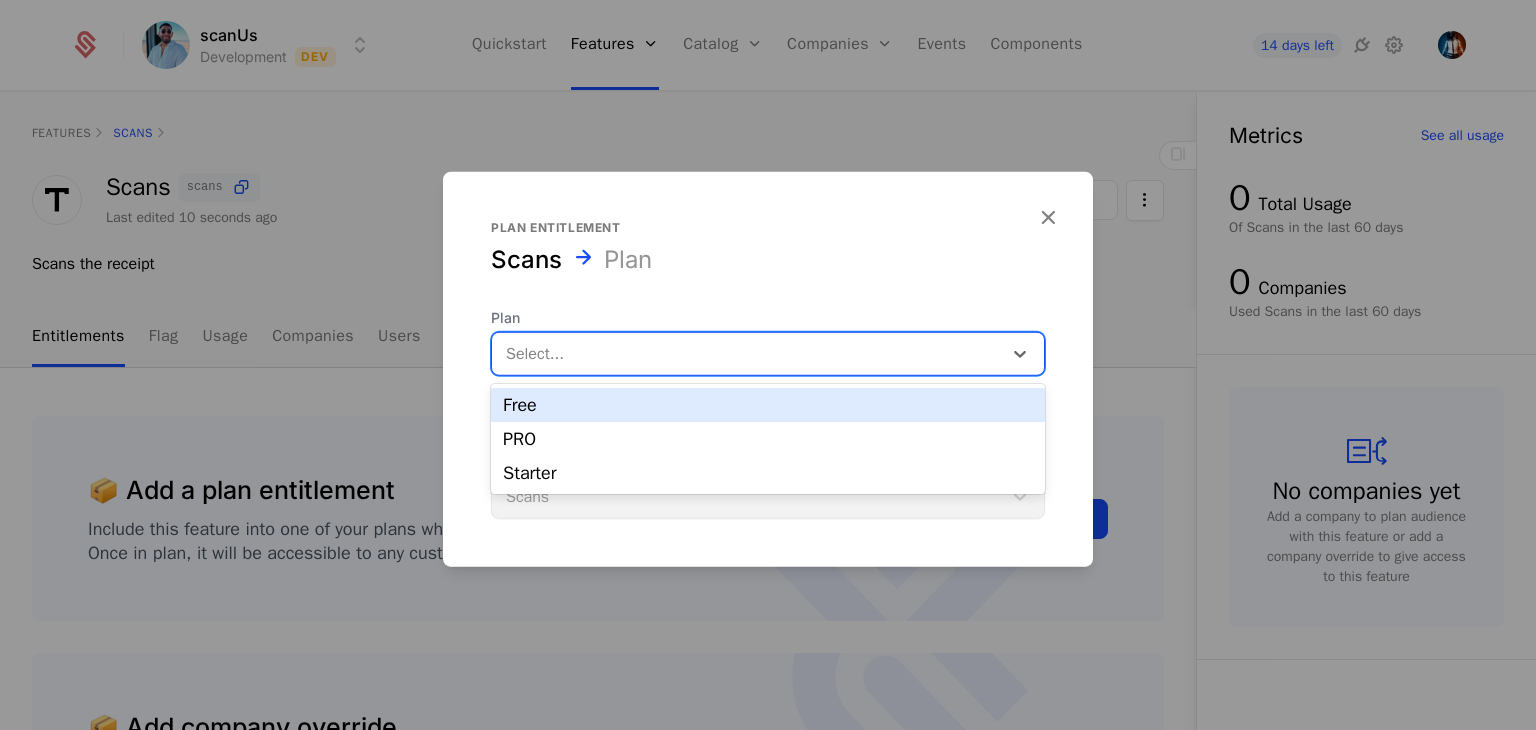 click at bounding box center [747, 354] 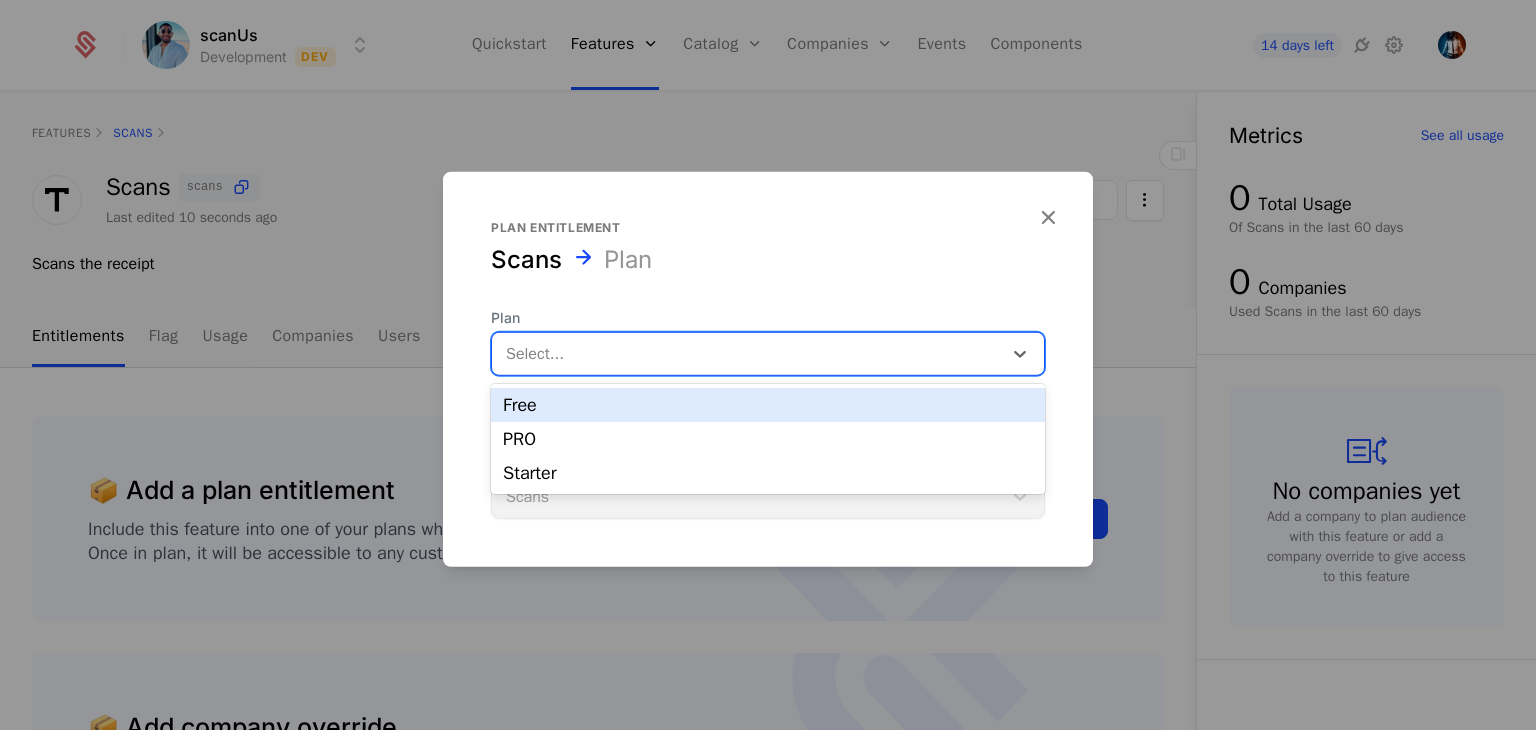 click on "Free" at bounding box center (768, 405) 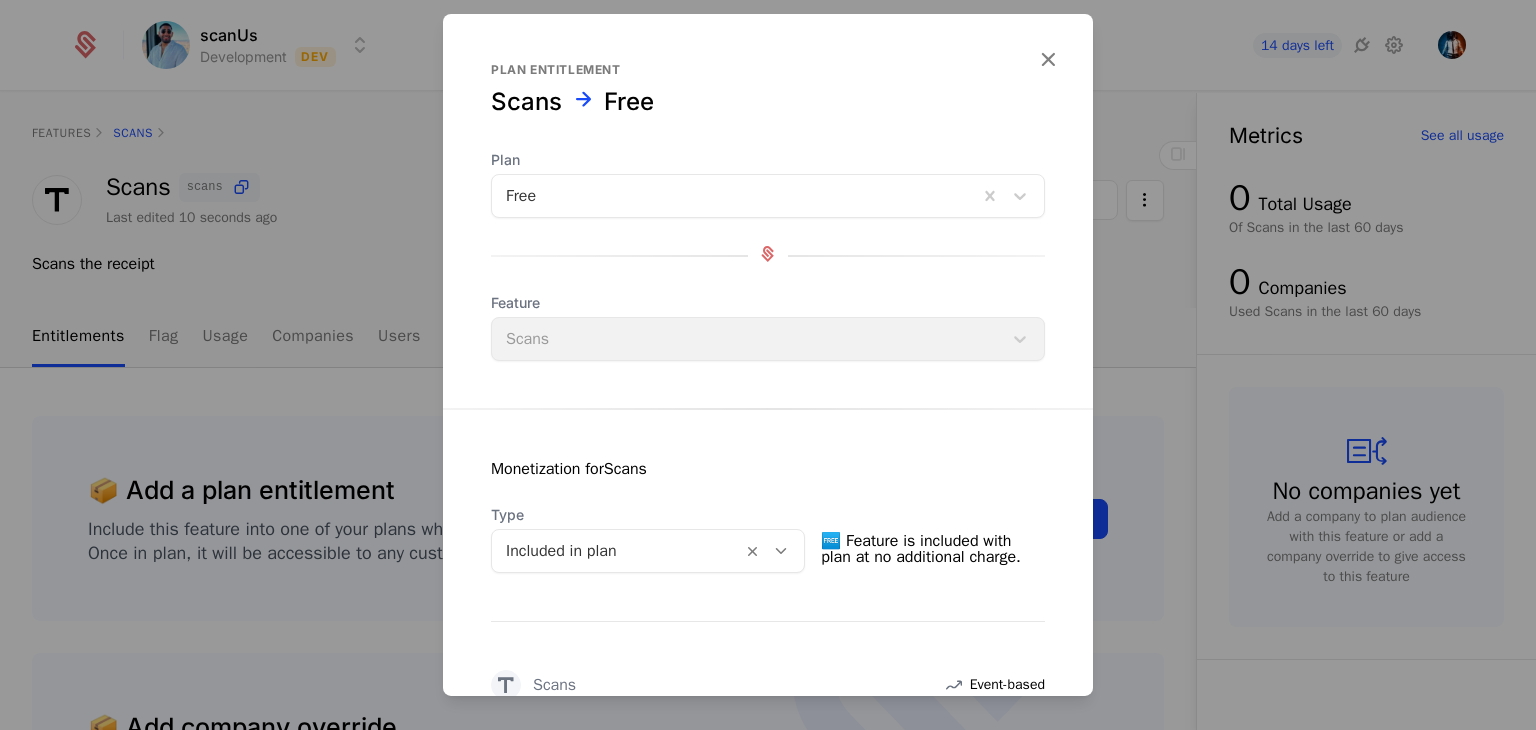 click on "Feature Scans" at bounding box center [768, 327] 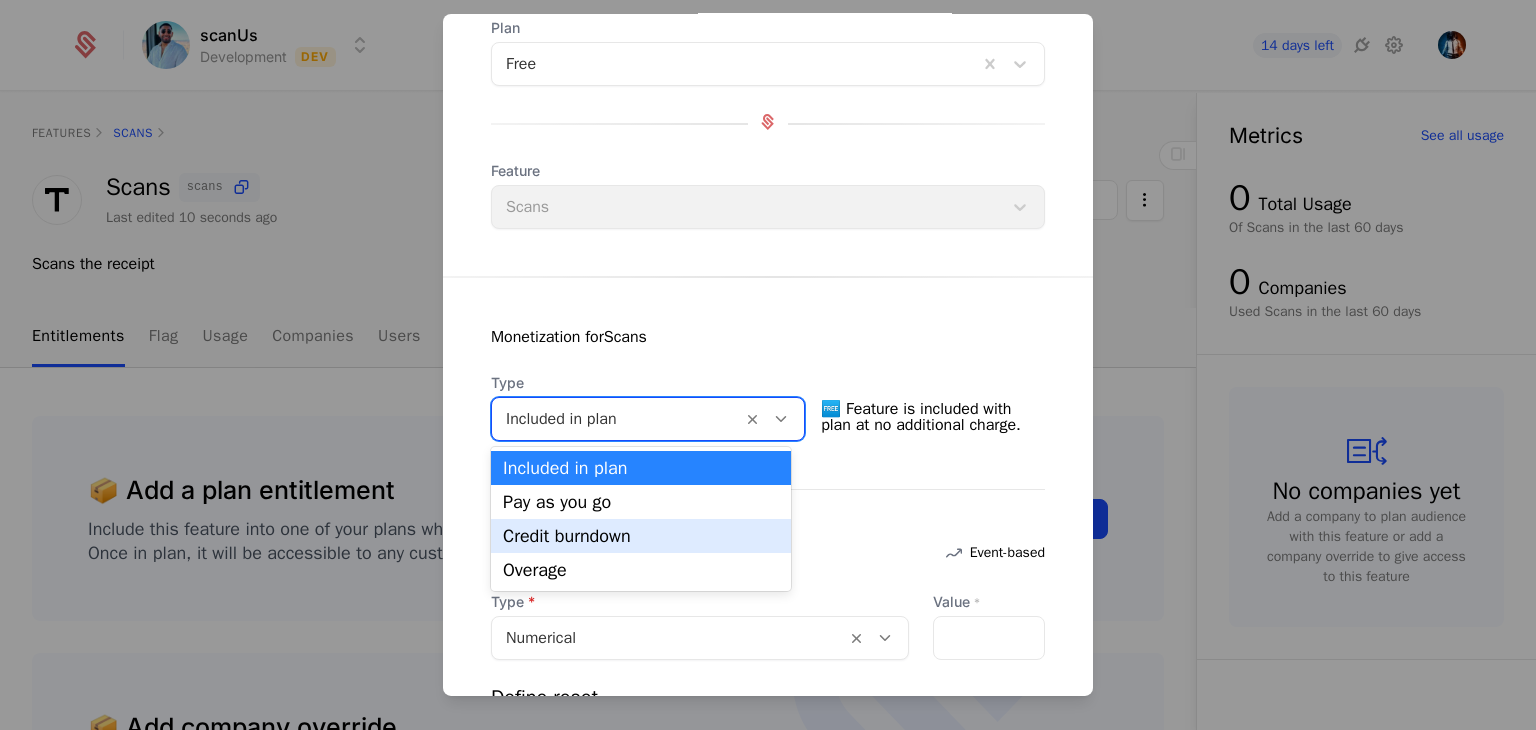 scroll, scrollTop: 134, scrollLeft: 0, axis: vertical 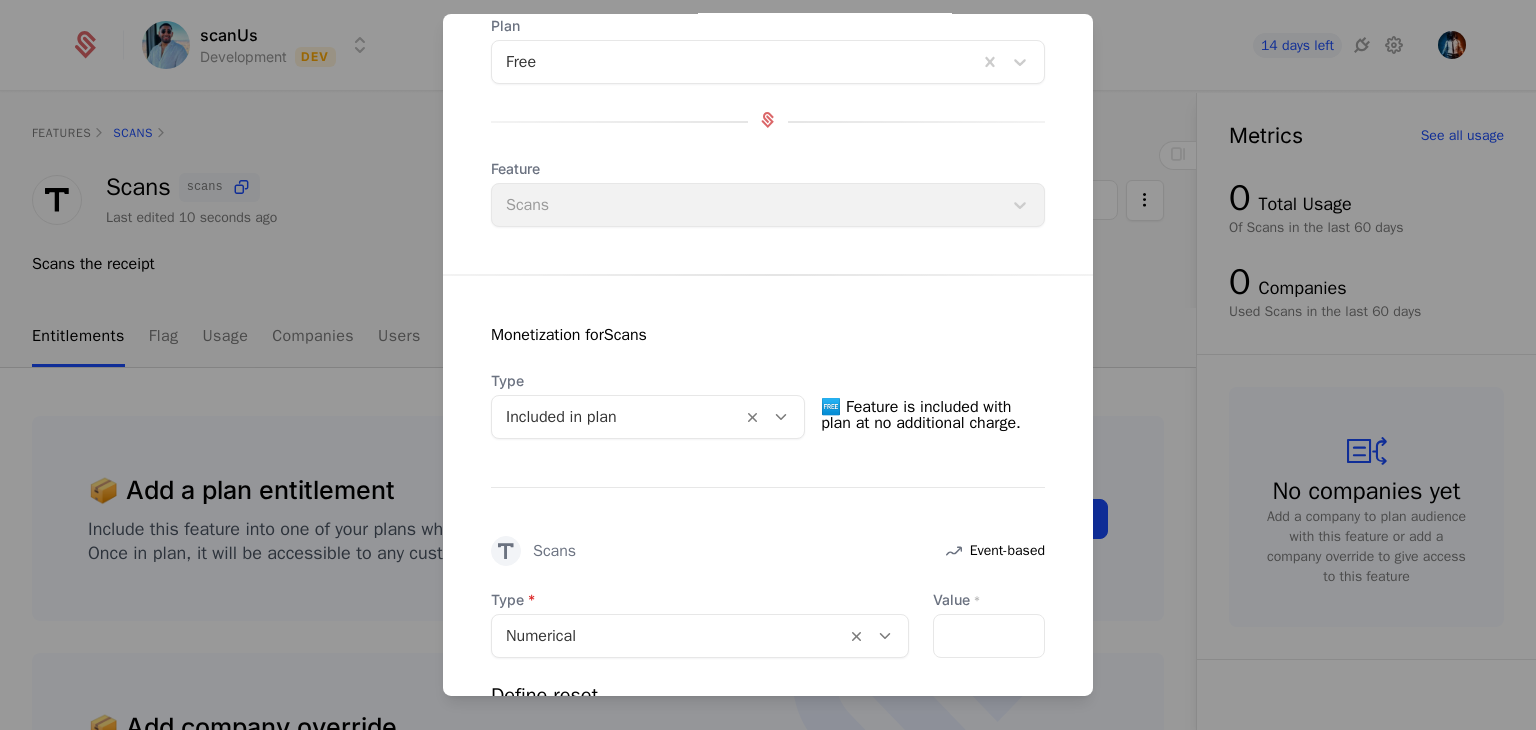 click on "Monetization for  Scans Type Included in plan 🆓 Feature is included with plan at no additional charge. Scans Event-based Type Numerical Value * Define reset When does this entitlement reset Period Select... 0  Companies in   Free  Plan get access to  0   Scans" at bounding box center (768, 604) 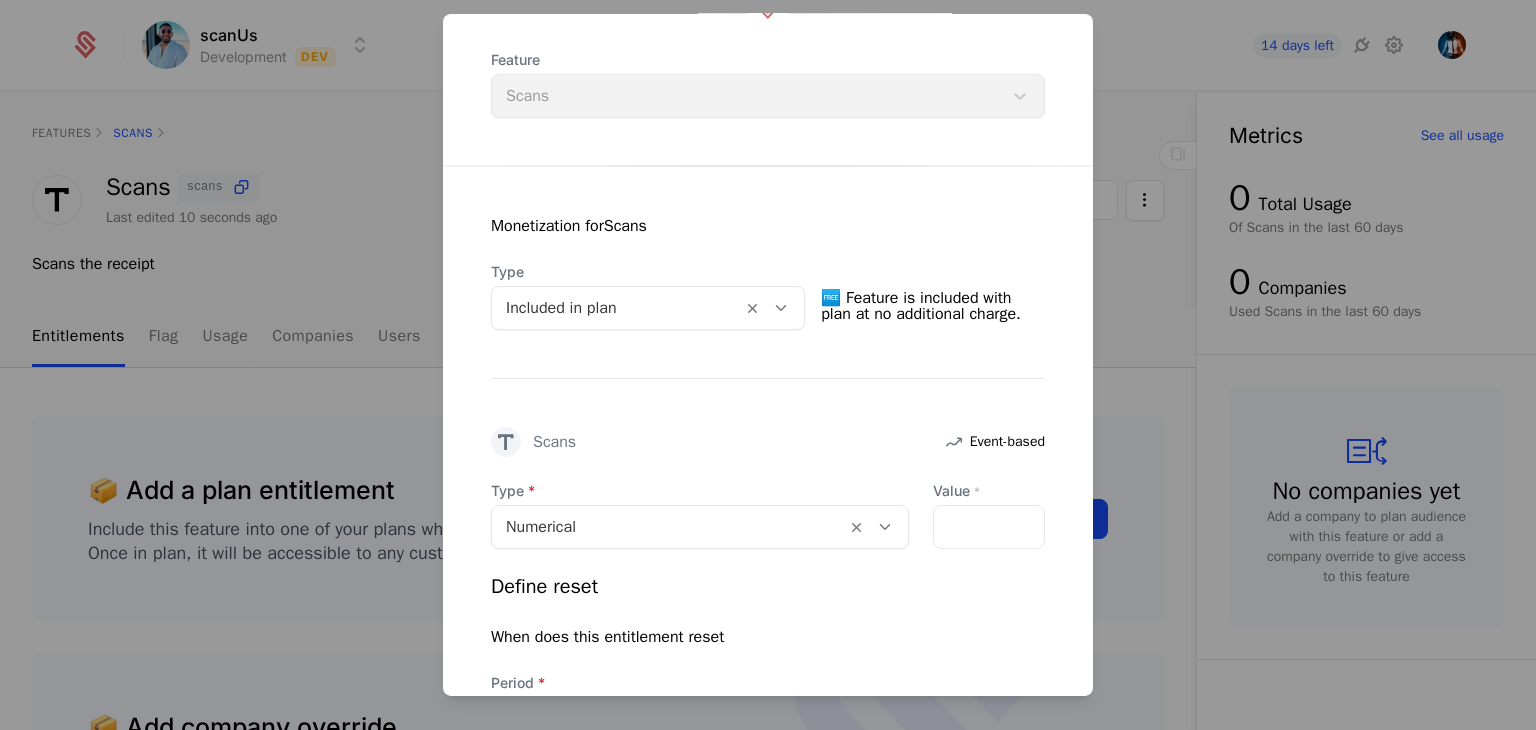 scroll, scrollTop: 250, scrollLeft: 0, axis: vertical 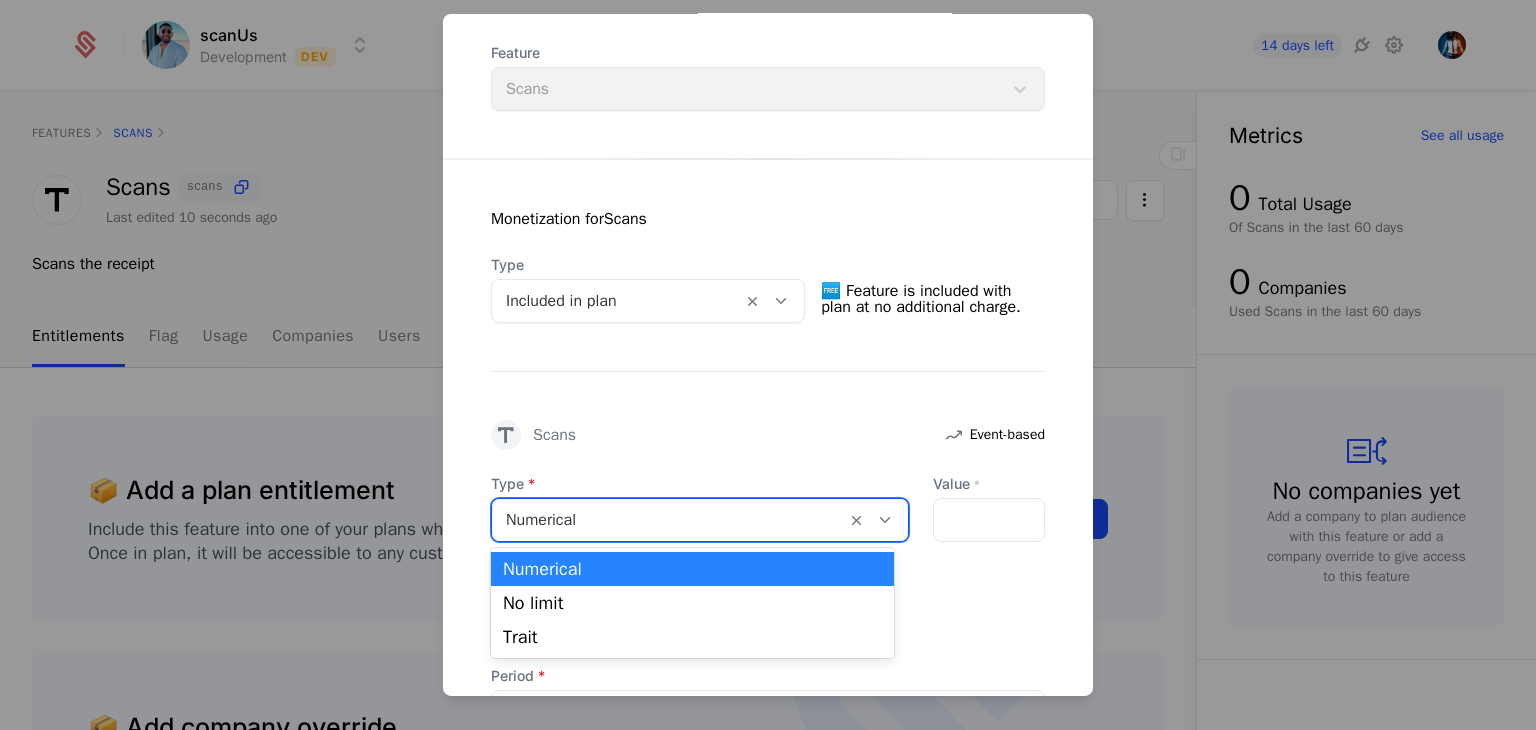 click on "Numerical" at bounding box center [700, 520] 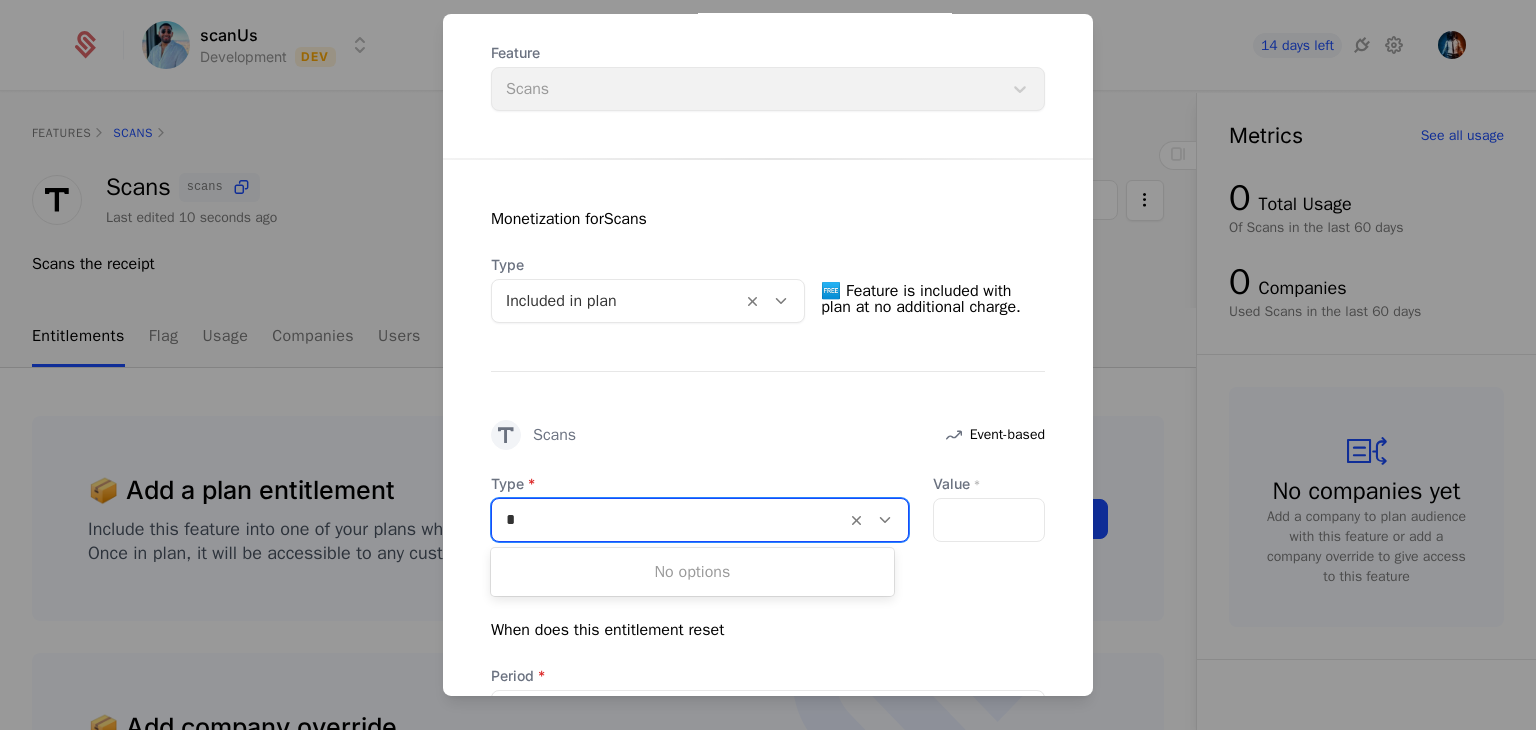 type on "*" 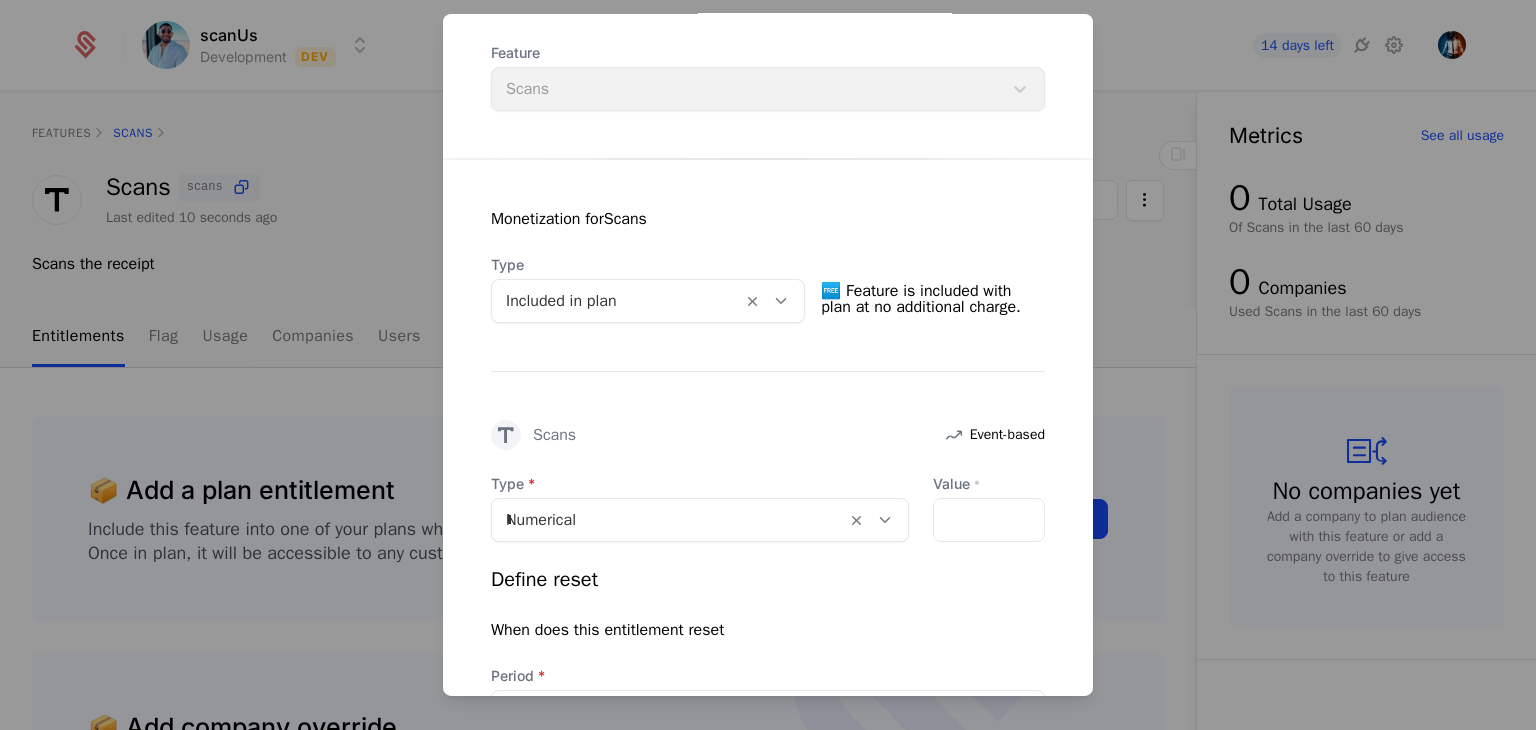 type 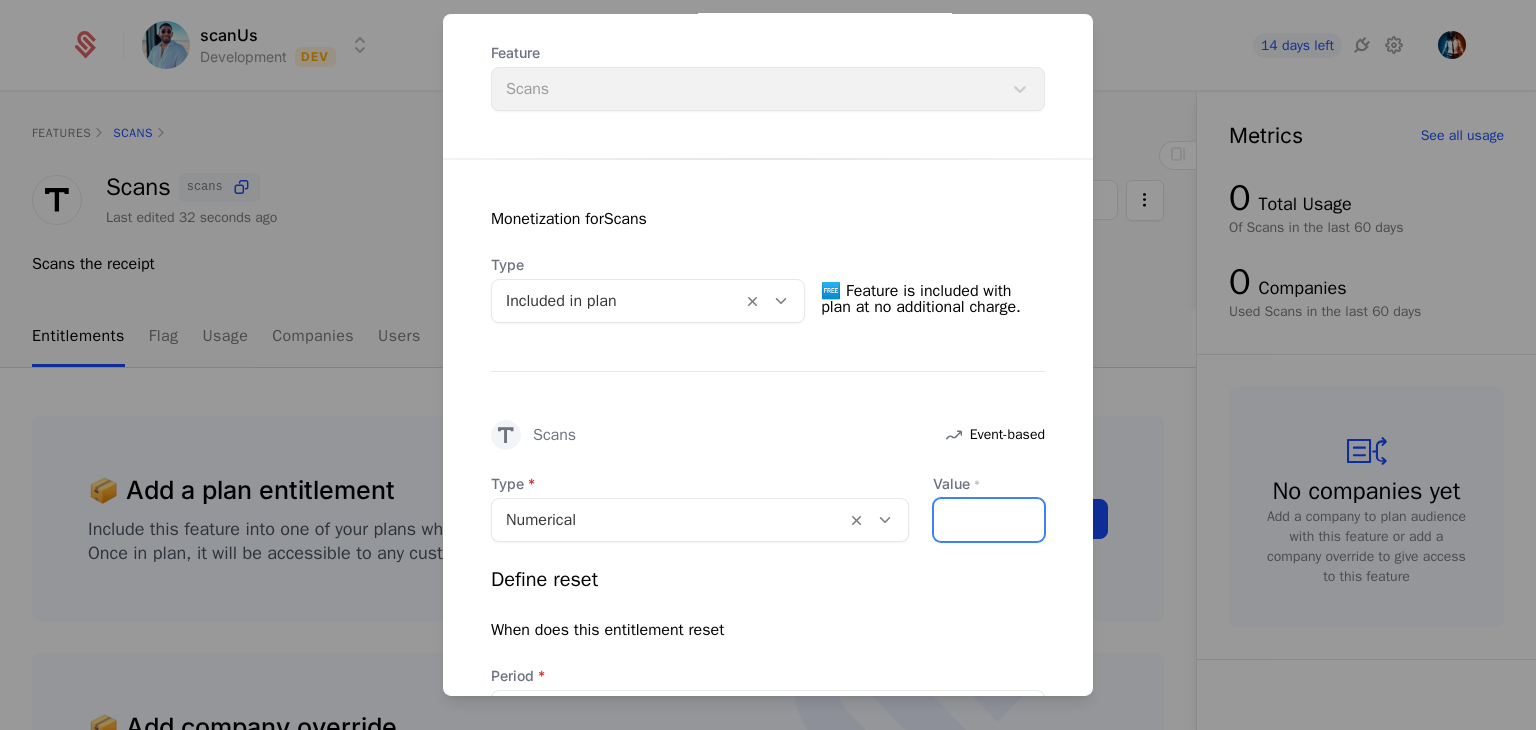 click on "Value *" at bounding box center [989, 520] 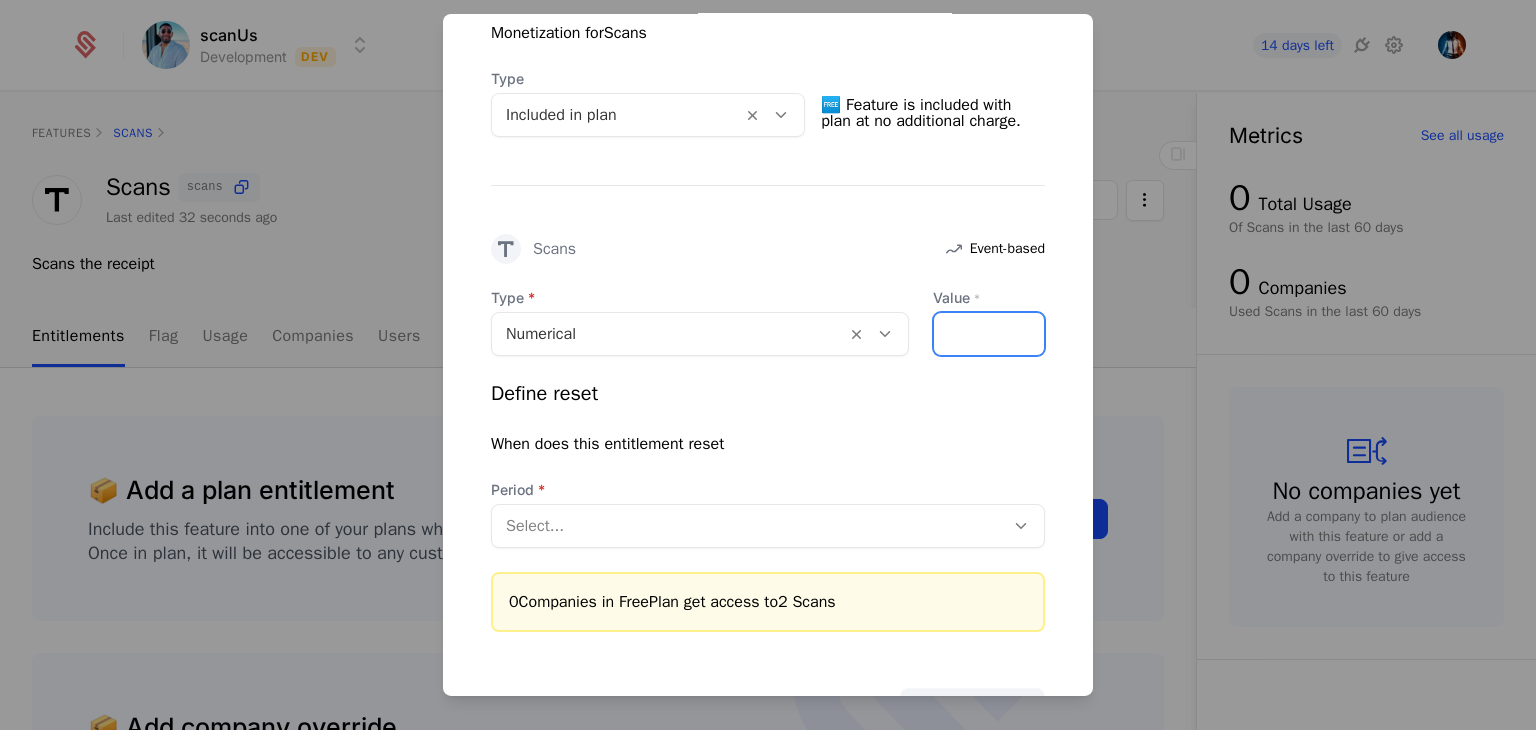 scroll, scrollTop: 442, scrollLeft: 0, axis: vertical 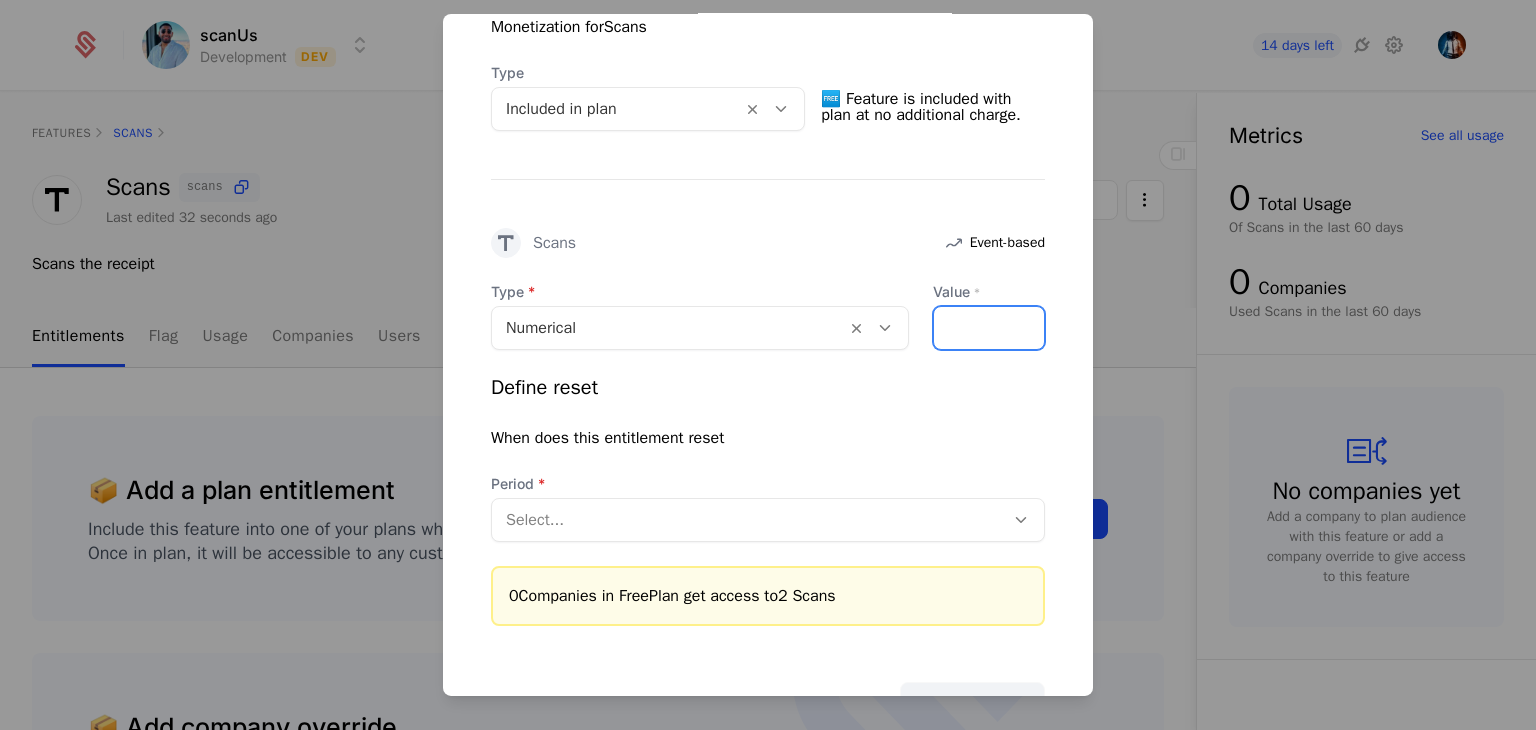 type on "*" 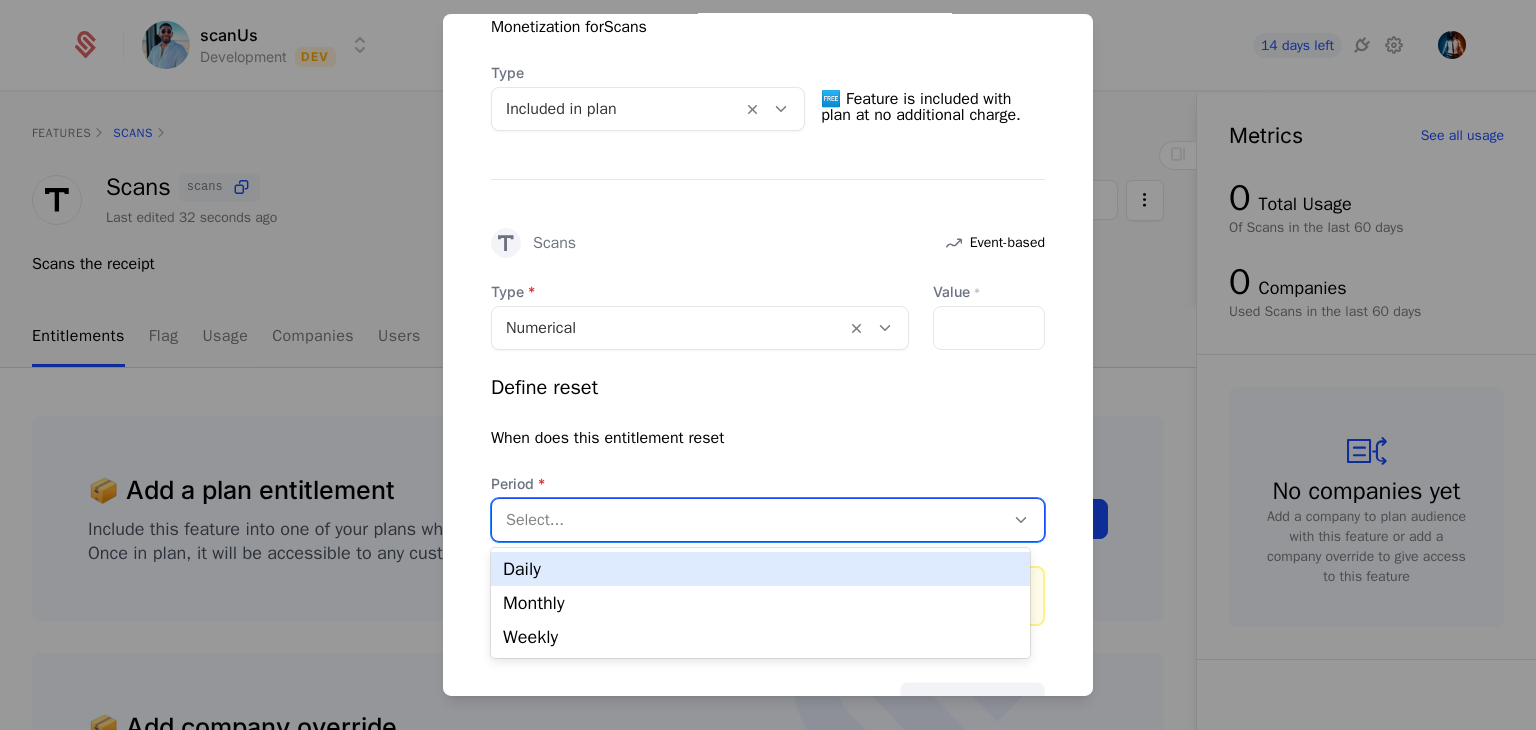 click at bounding box center (748, 520) 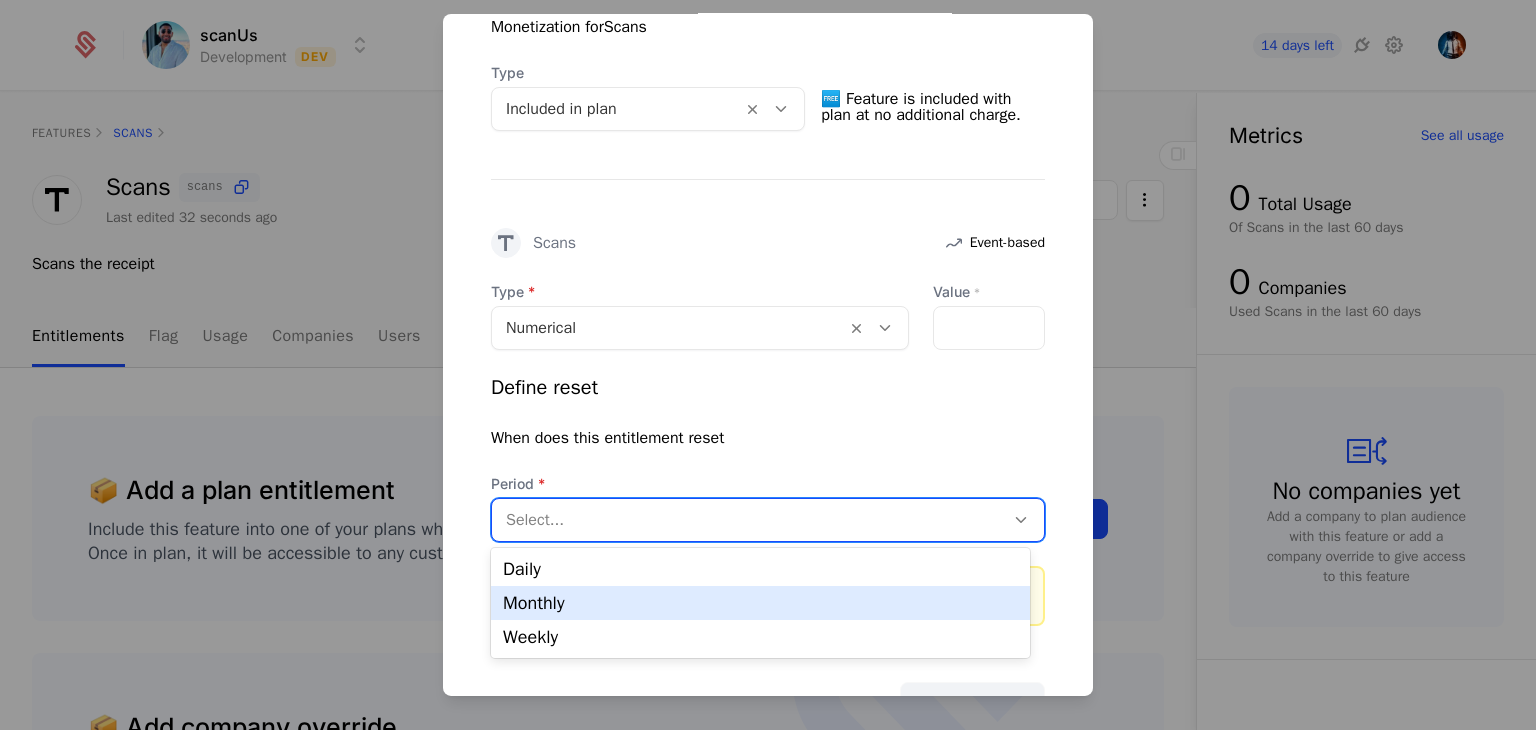 click on "Monthly" at bounding box center [760, 603] 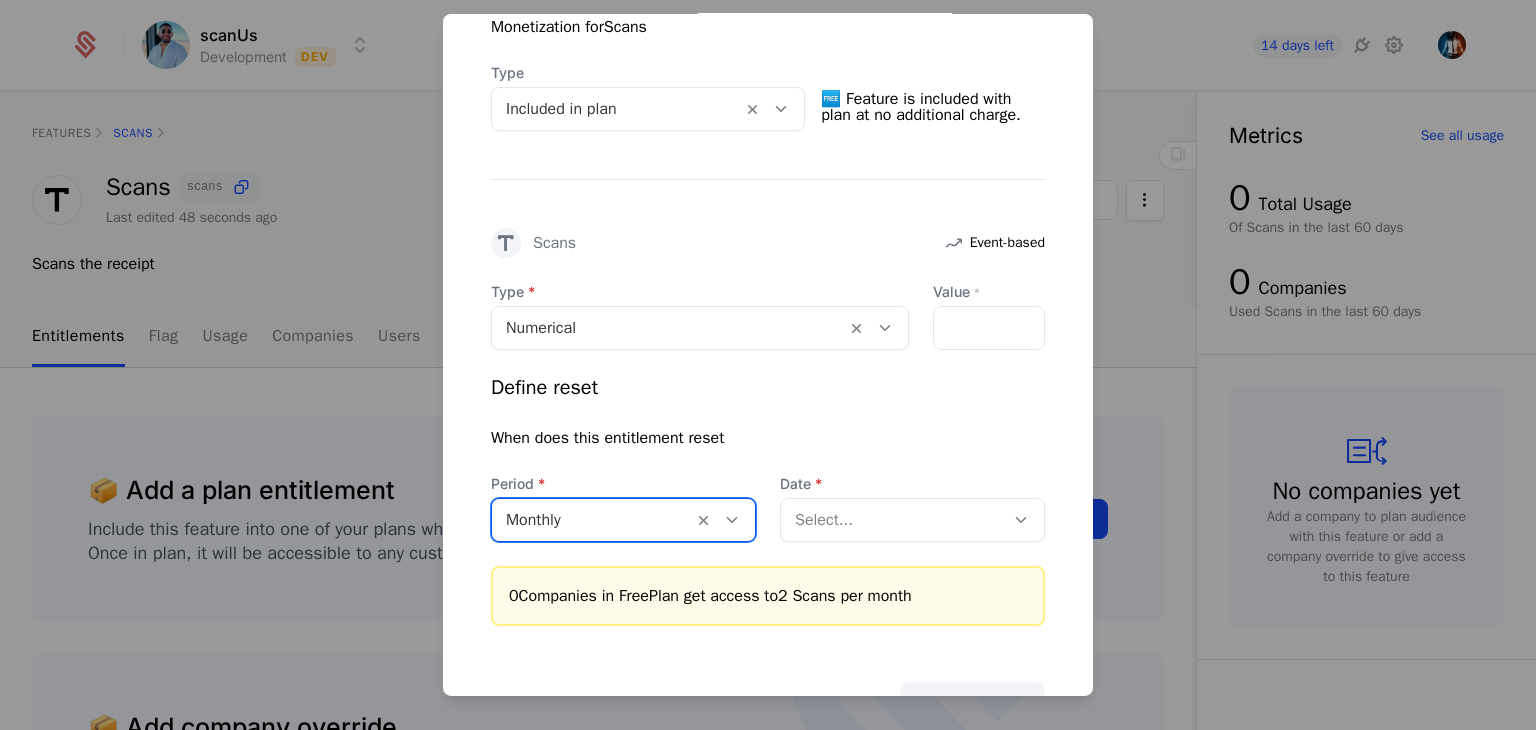 click on "Select..." at bounding box center (892, 520) 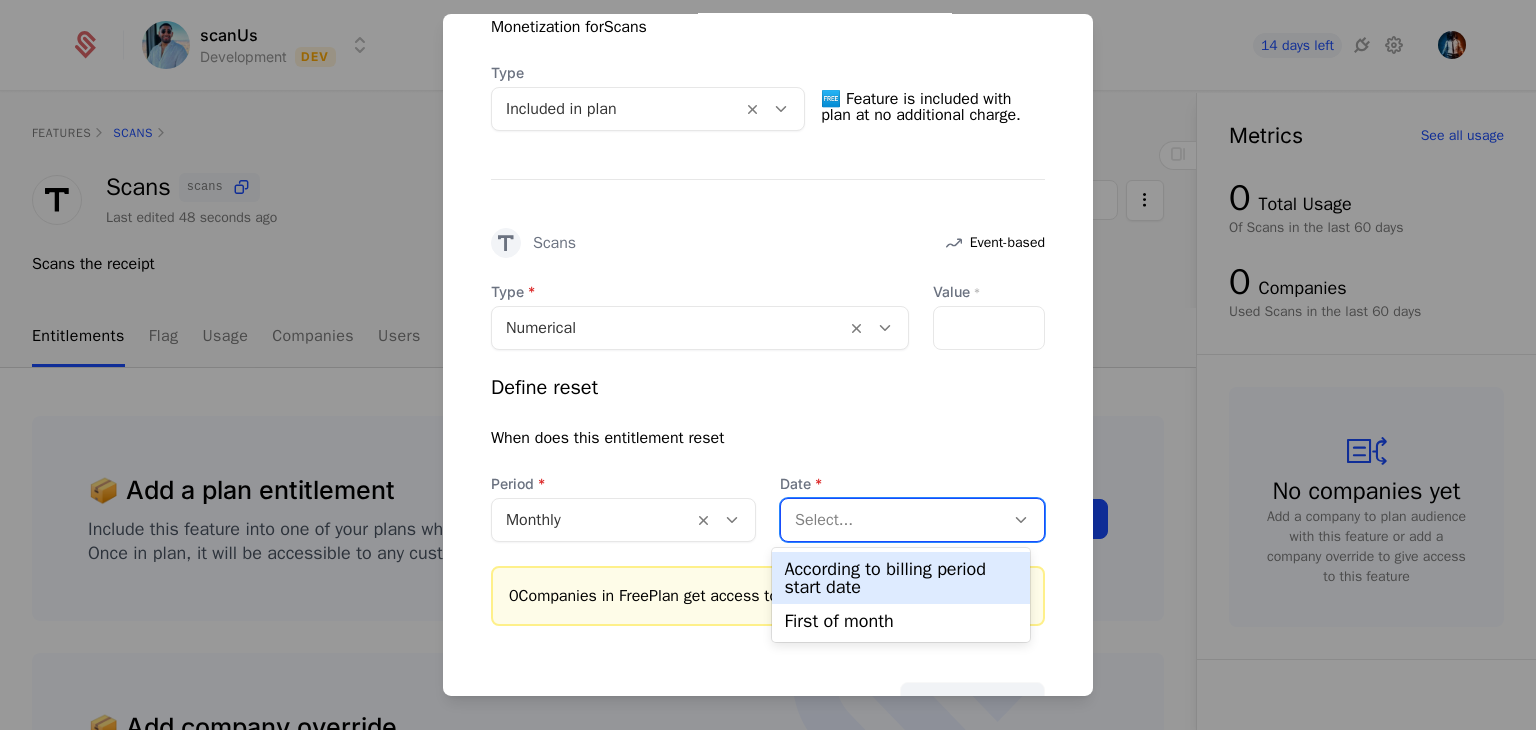 click on "According to billing period start date" at bounding box center [900, 578] 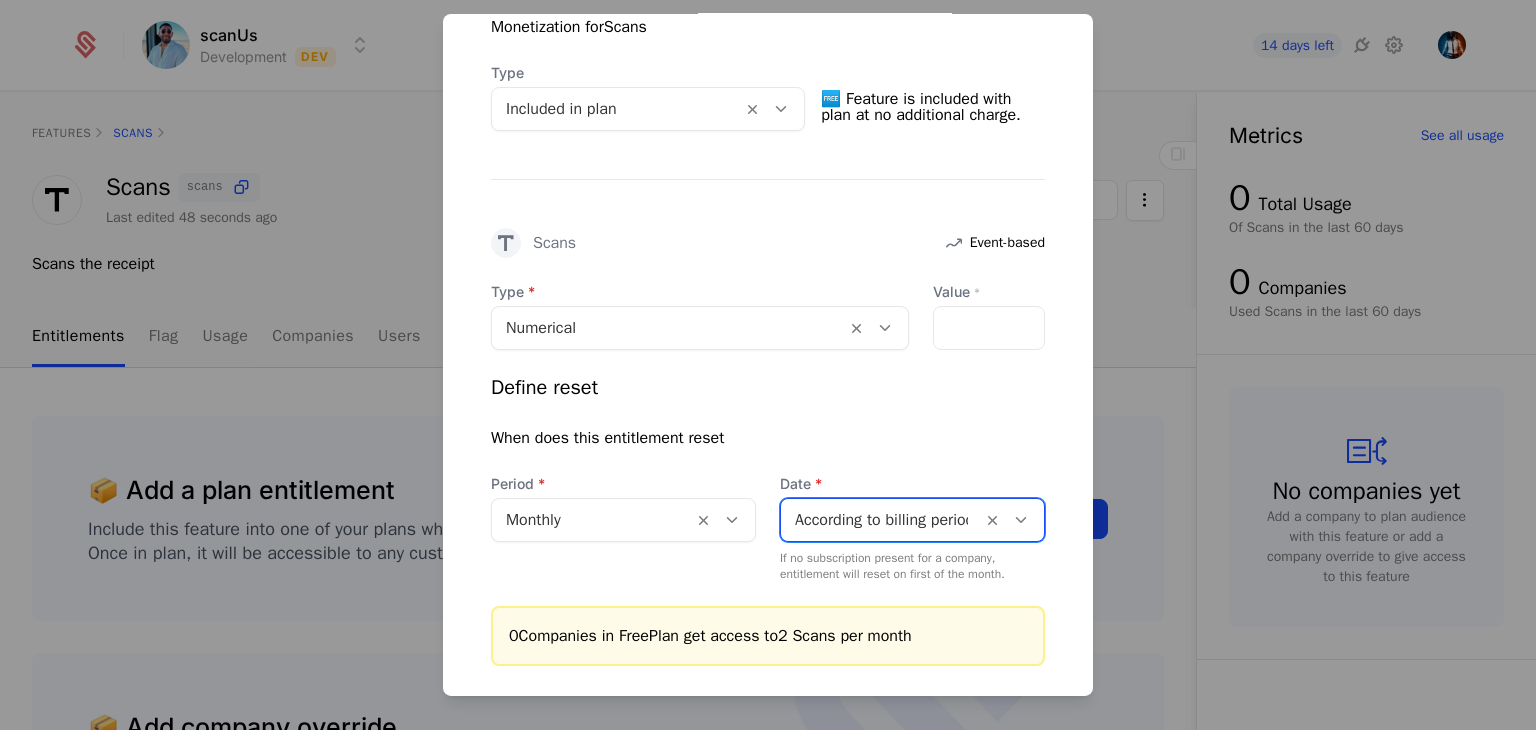 scroll, scrollTop: 553, scrollLeft: 0, axis: vertical 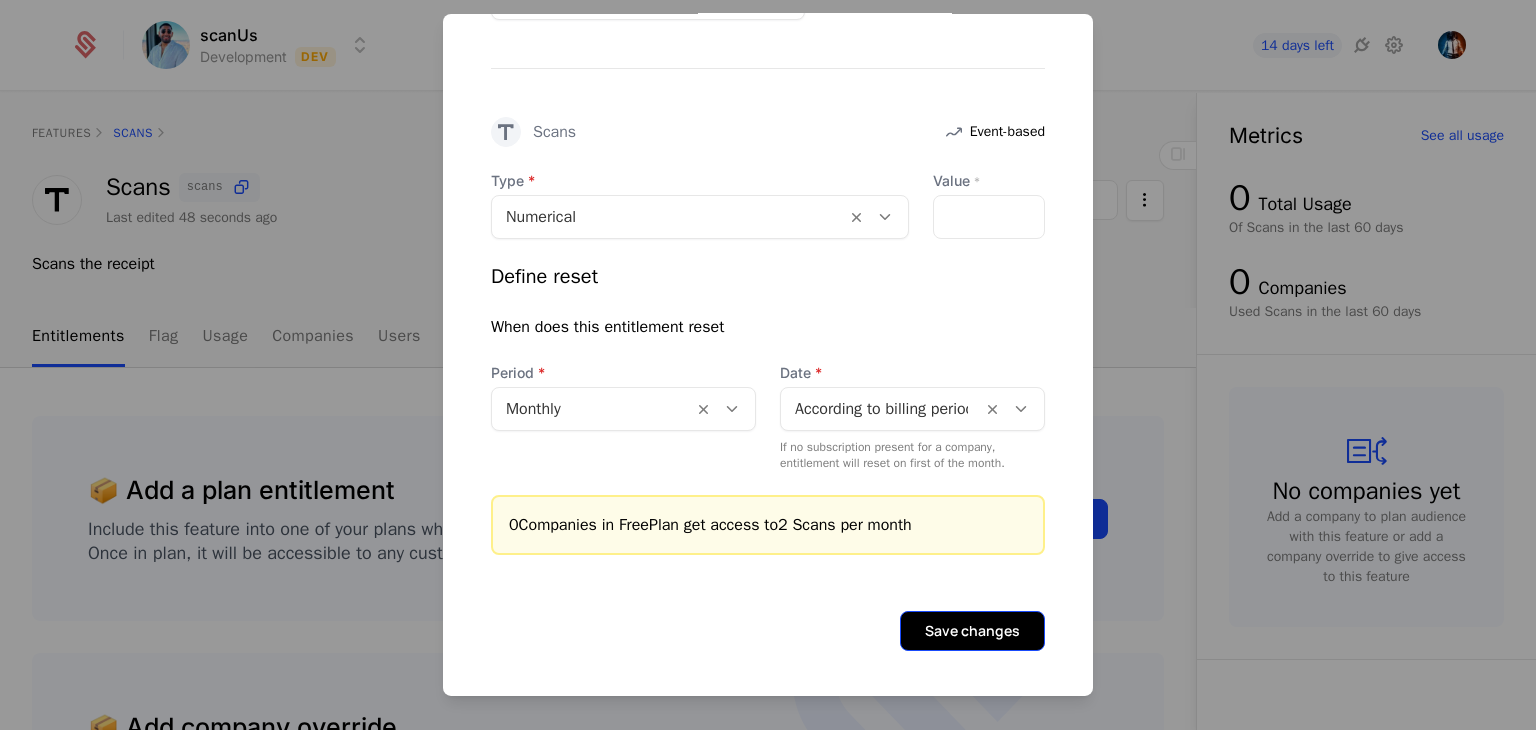 click on "Save changes" at bounding box center [972, 631] 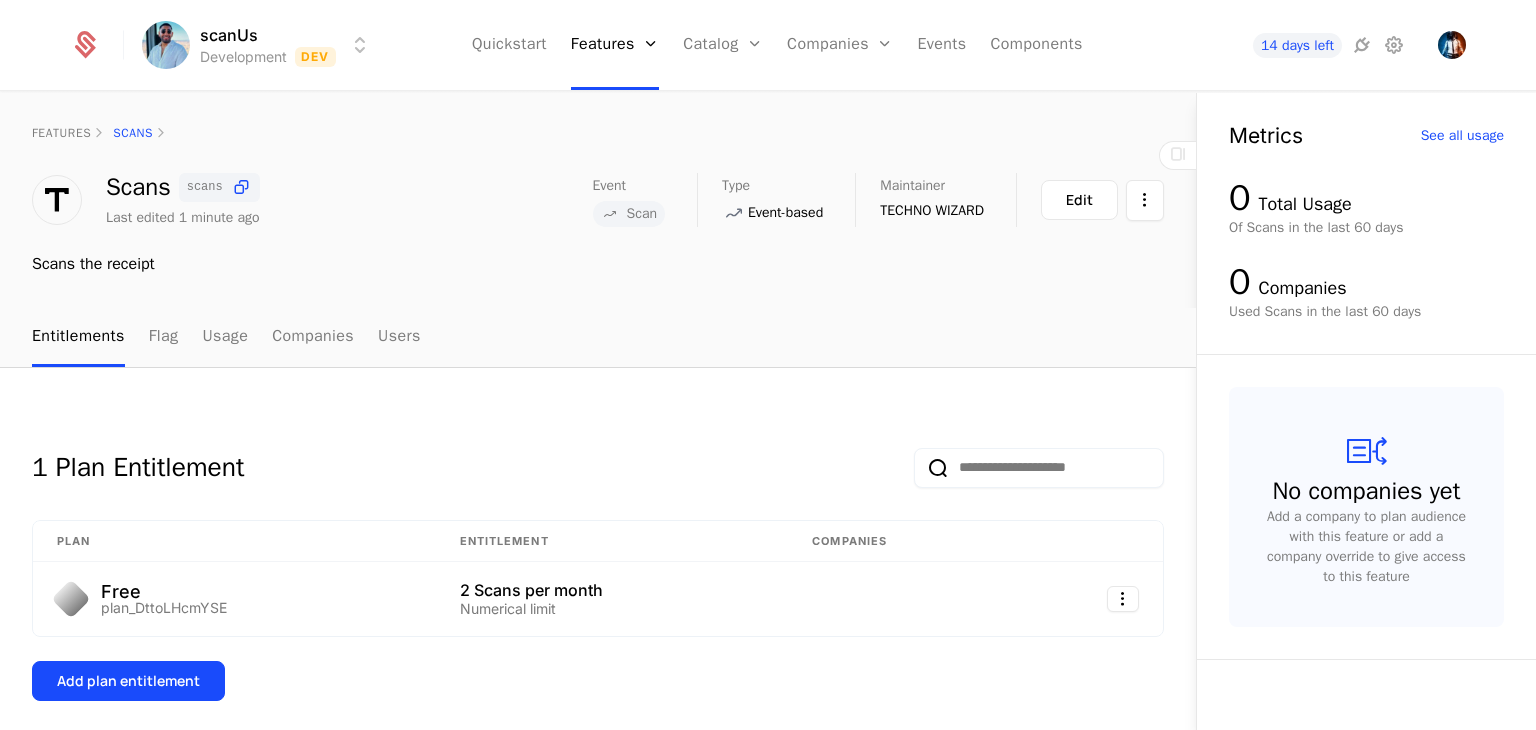 scroll, scrollTop: 223, scrollLeft: 0, axis: vertical 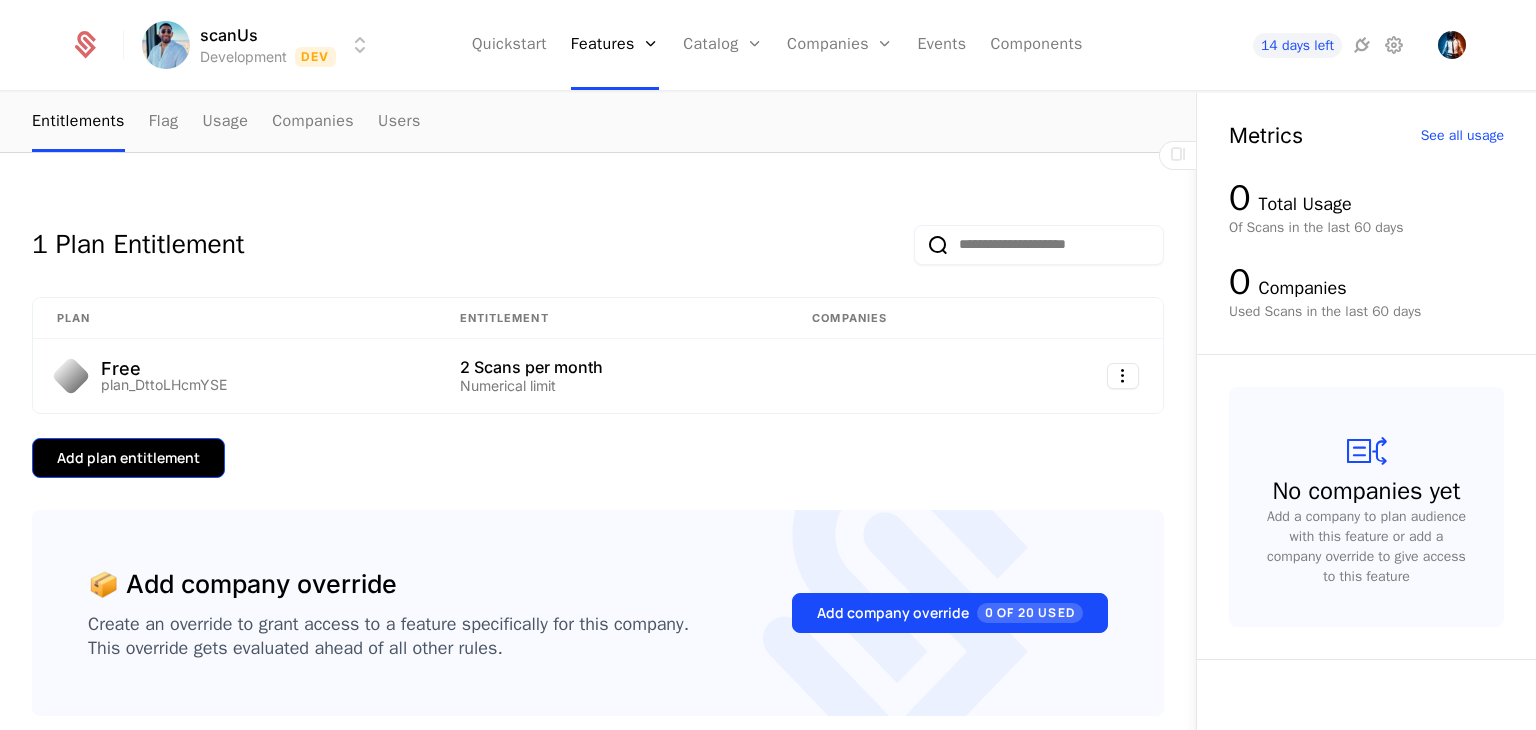 click on "Add plan entitlement" at bounding box center (128, 458) 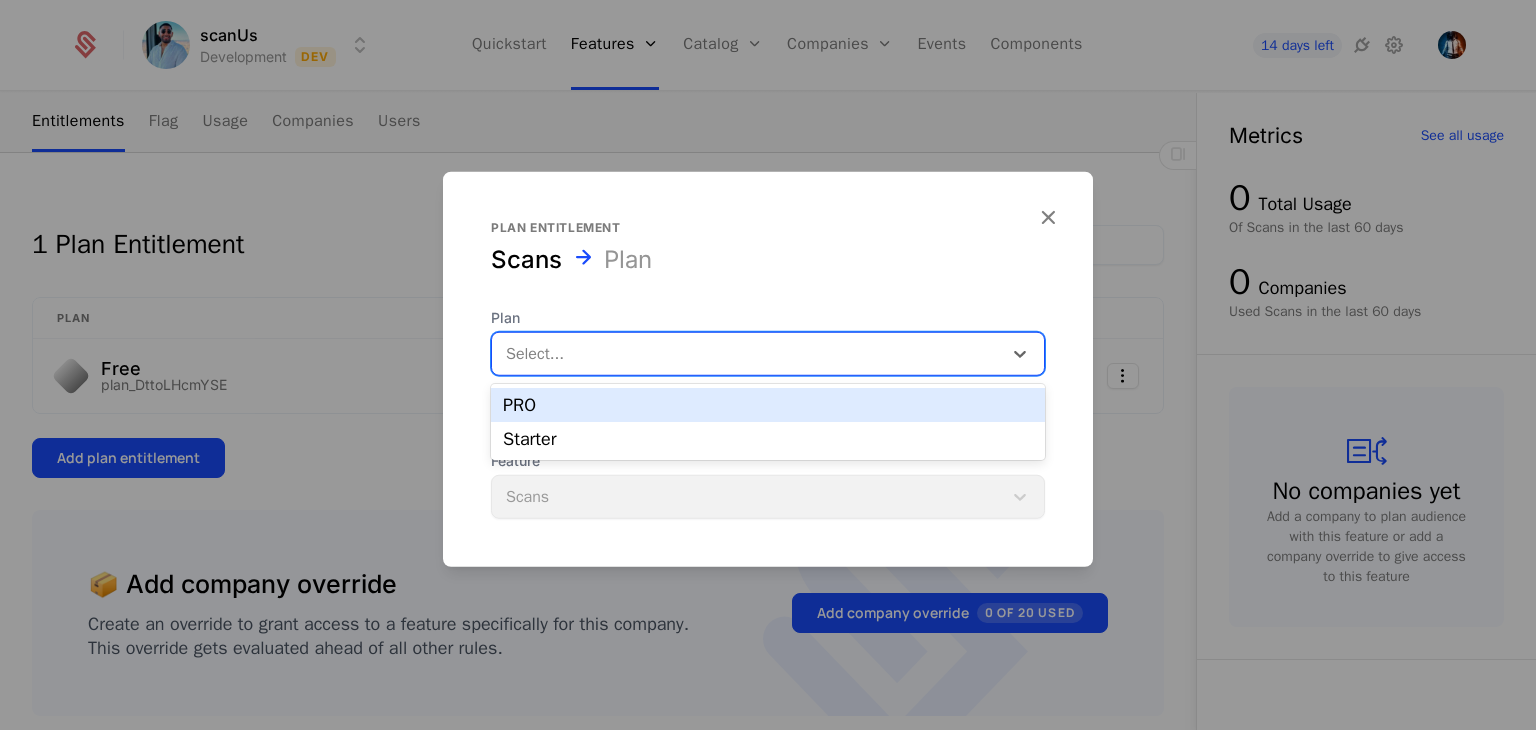 click at bounding box center (747, 354) 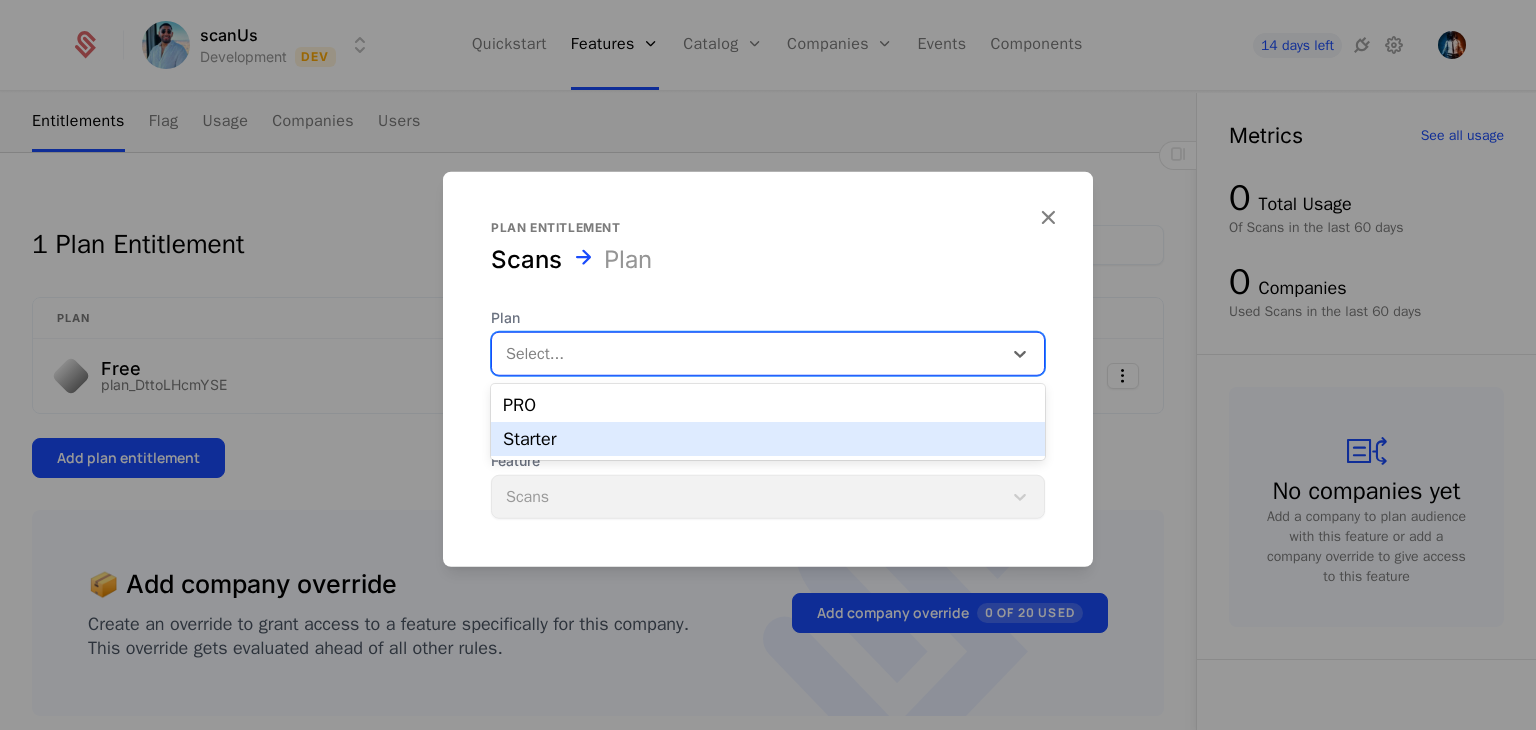 click on "Starter" at bounding box center (768, 439) 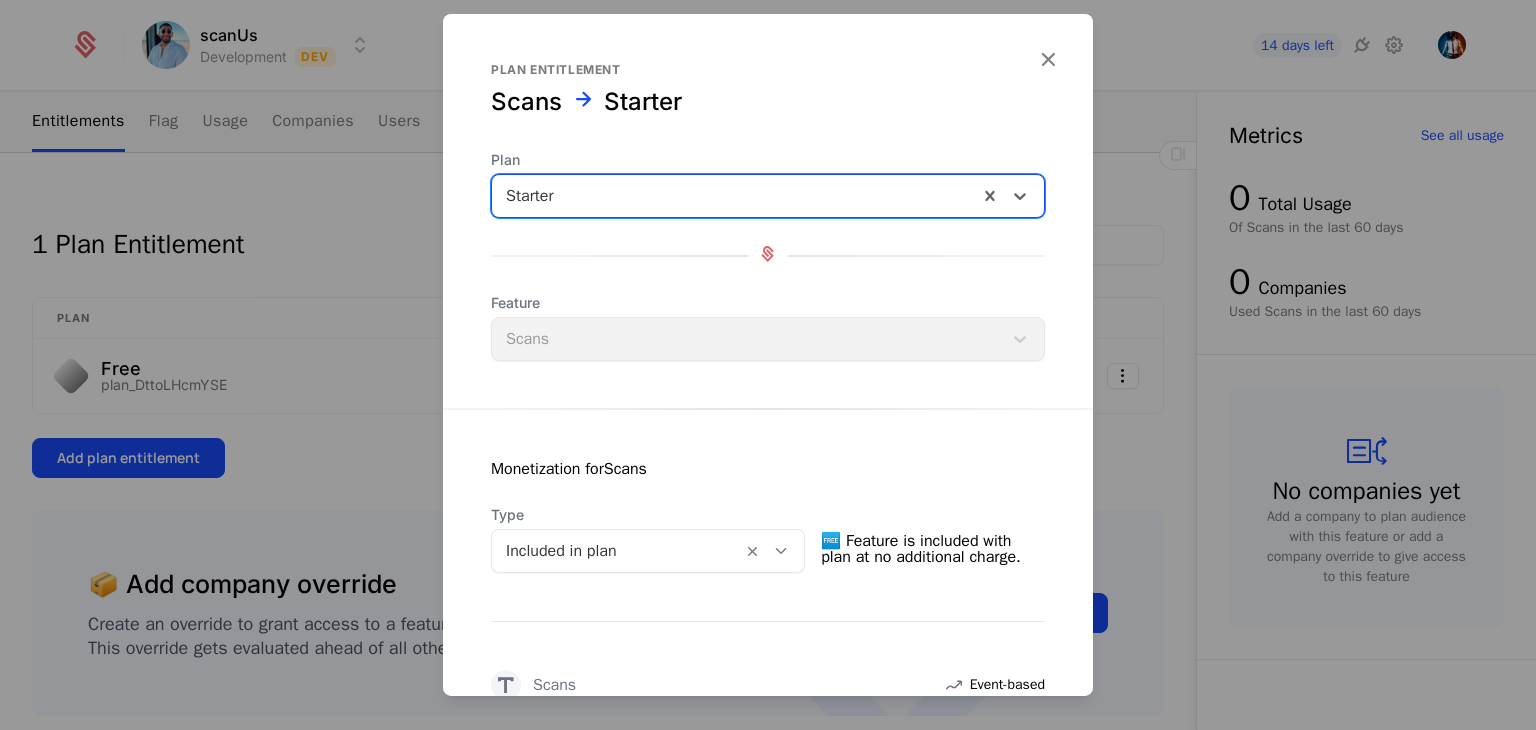 scroll, scrollTop: 124, scrollLeft: 0, axis: vertical 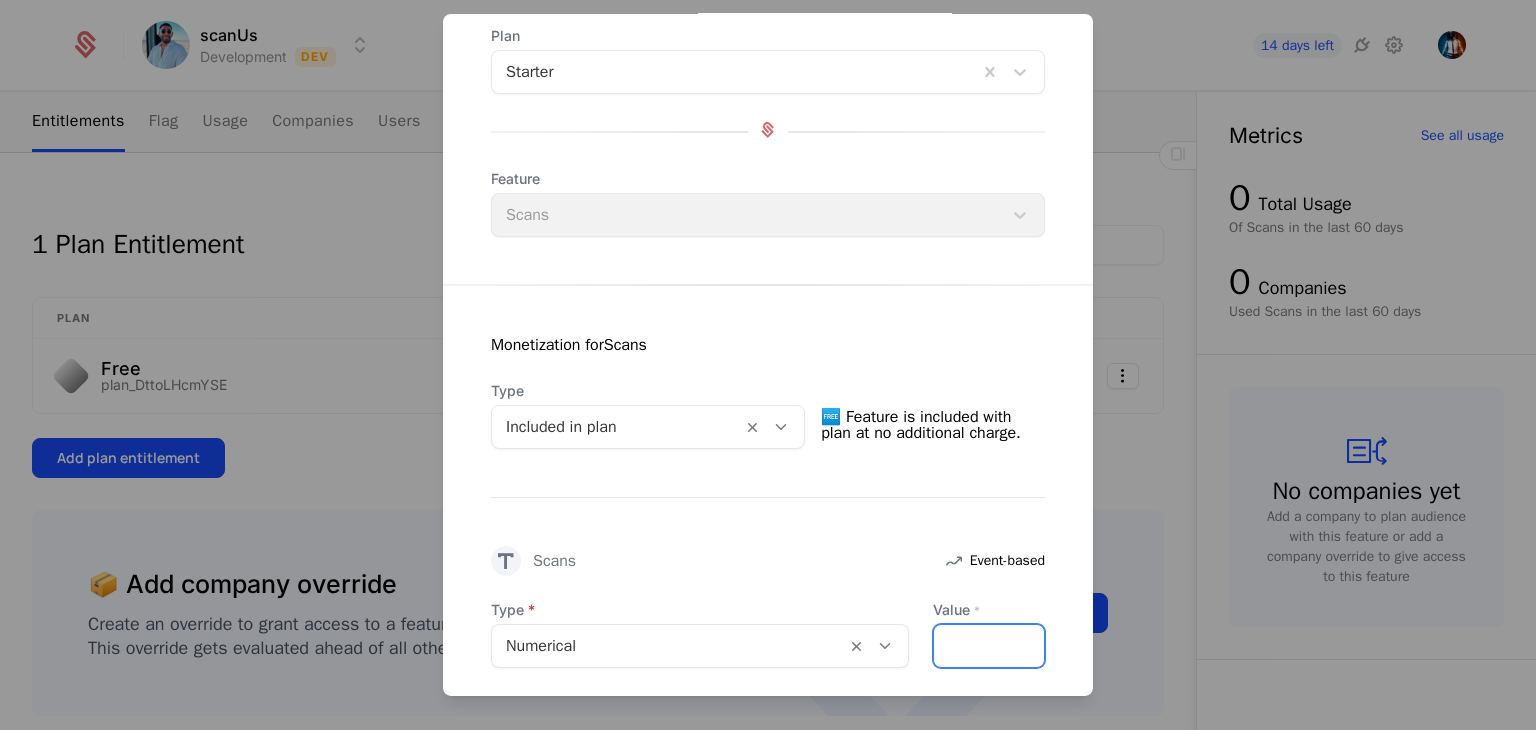 click on "Value *" at bounding box center [989, 646] 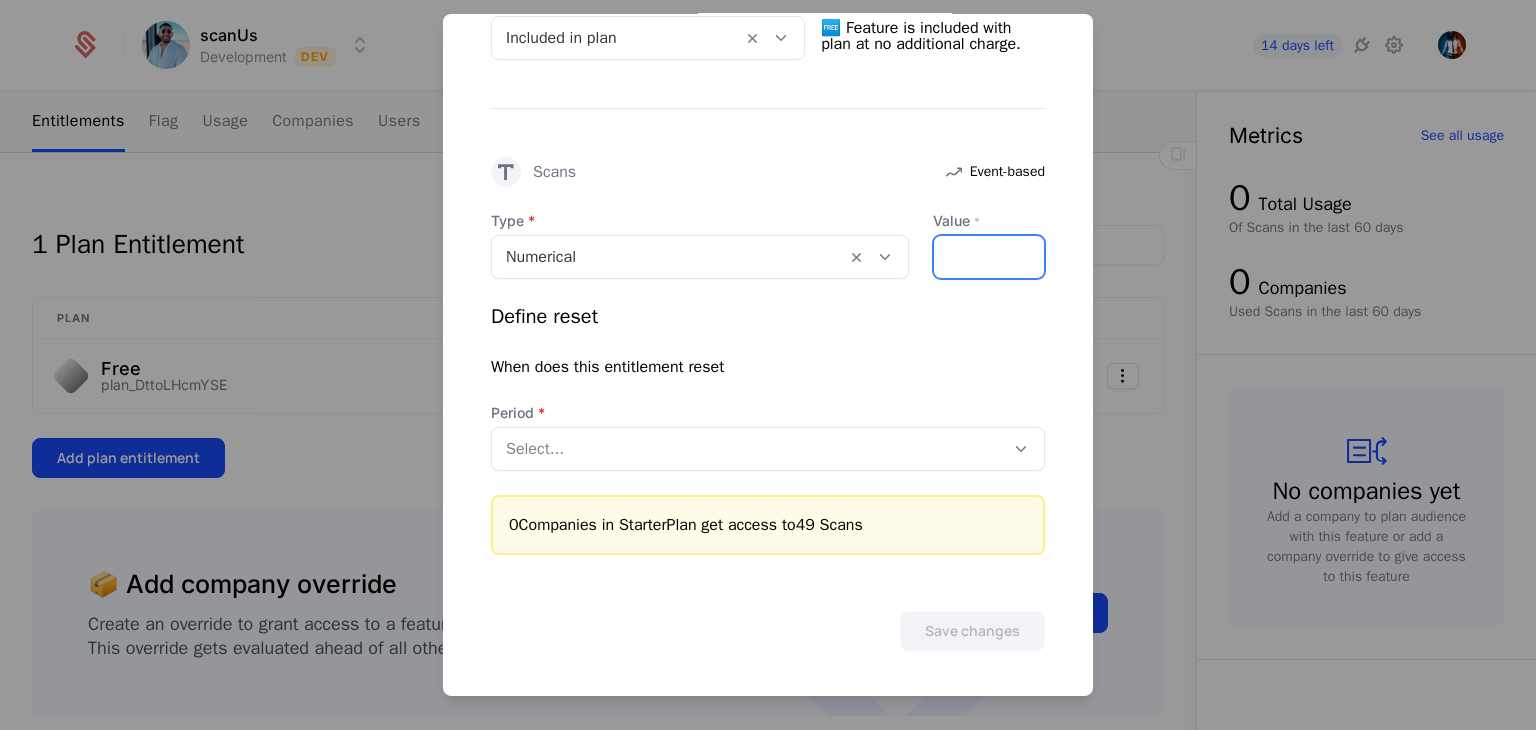 type on "**" 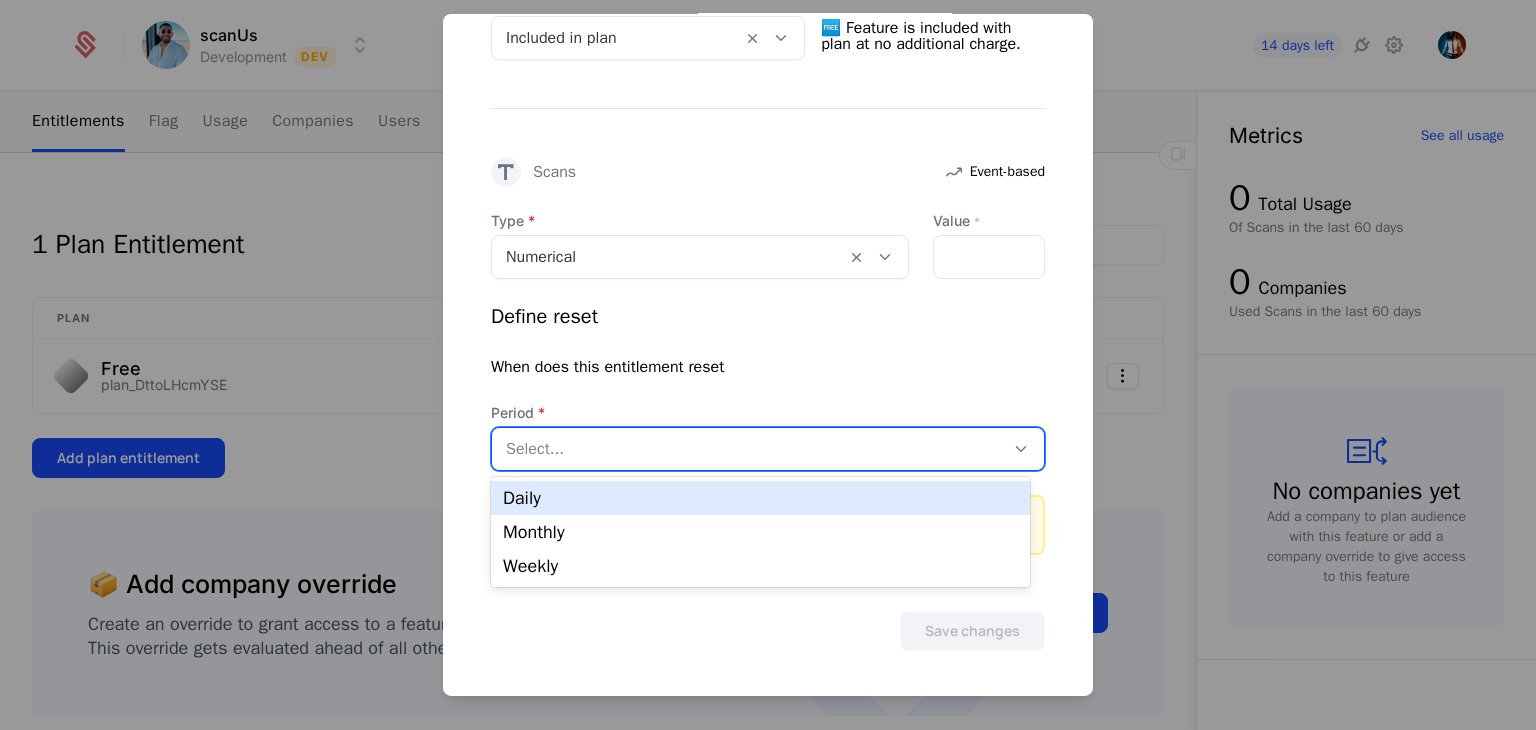 click at bounding box center [748, 449] 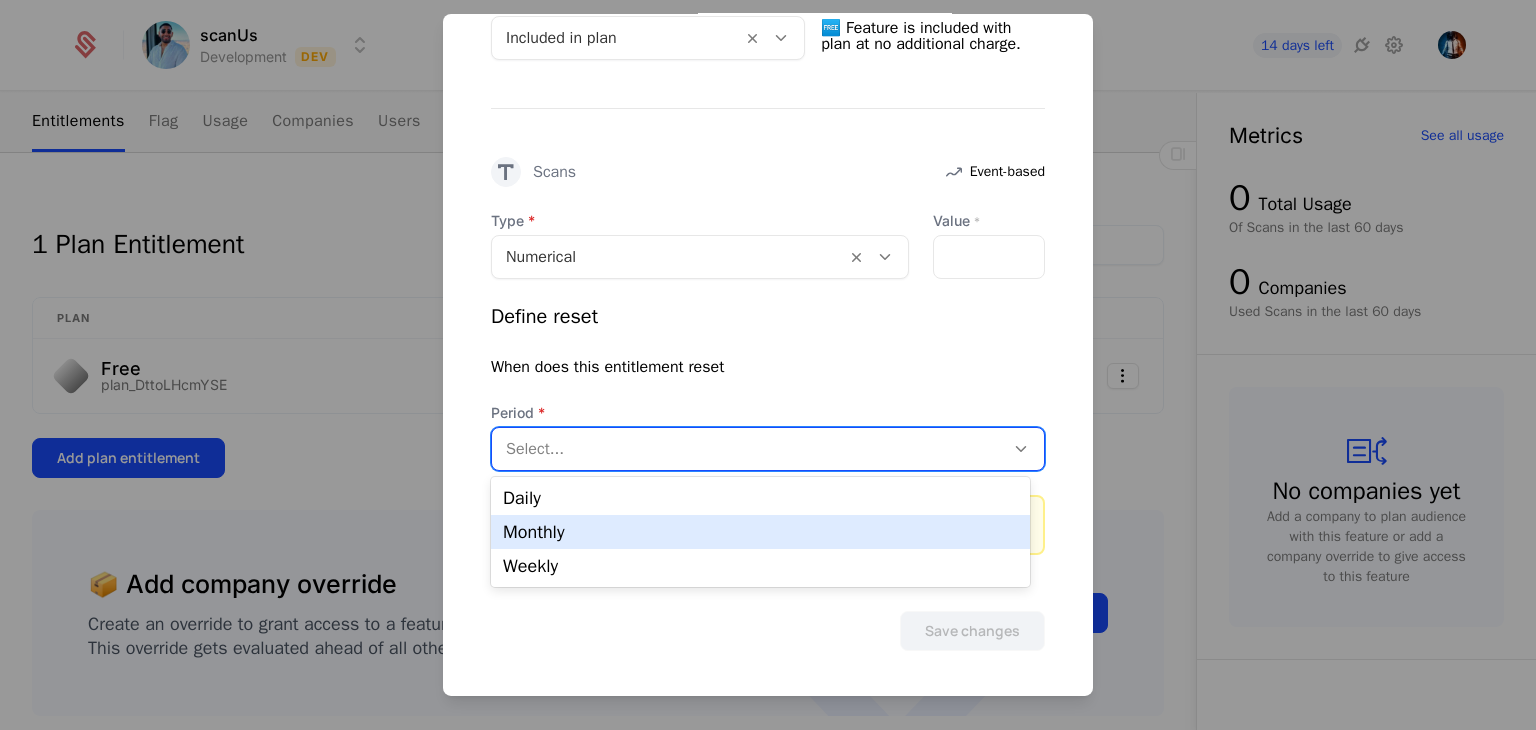 click on "Monthly" at bounding box center (760, 532) 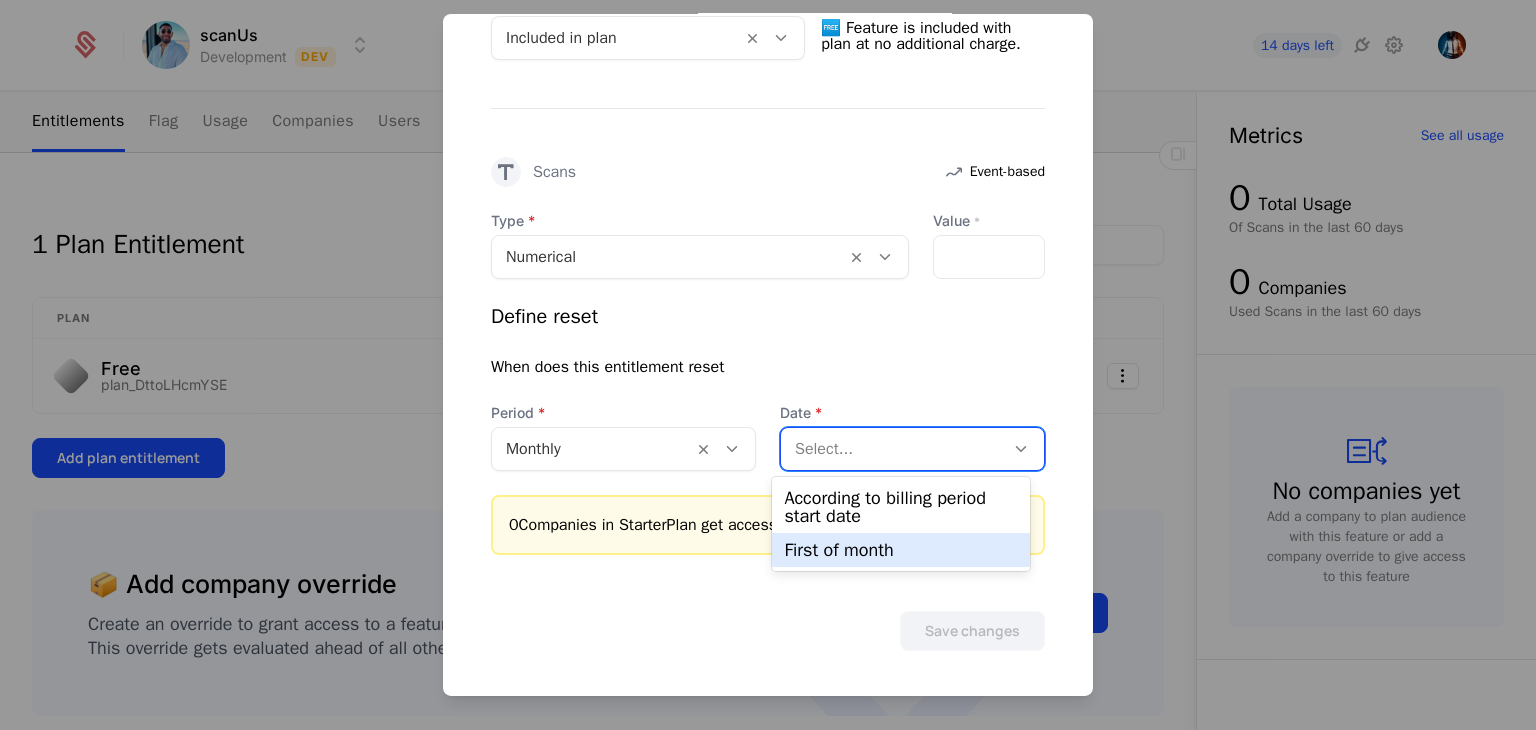 drag, startPoint x: 909, startPoint y: 434, endPoint x: 894, endPoint y: 536, distance: 103.09704 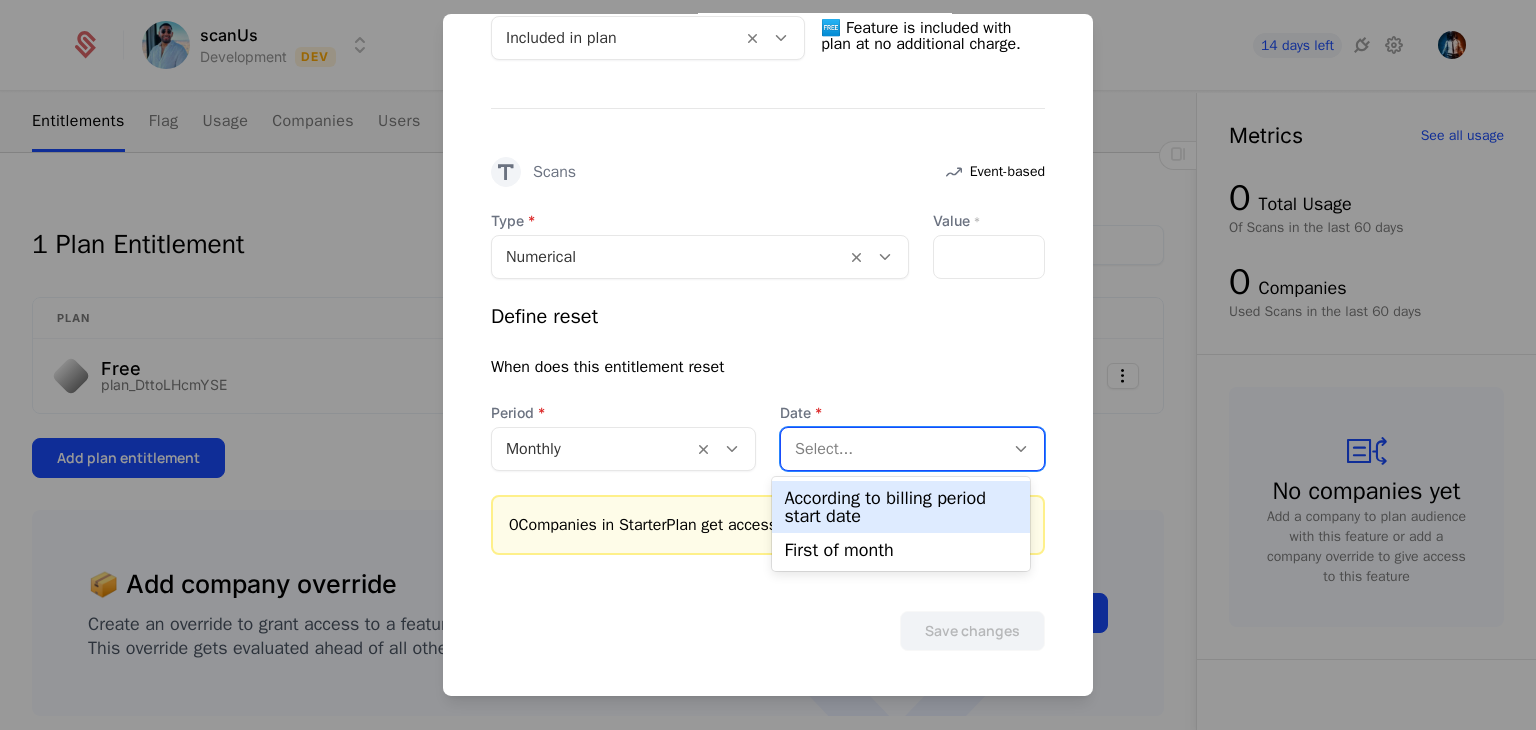 click on "According to billing period start date" at bounding box center (900, 507) 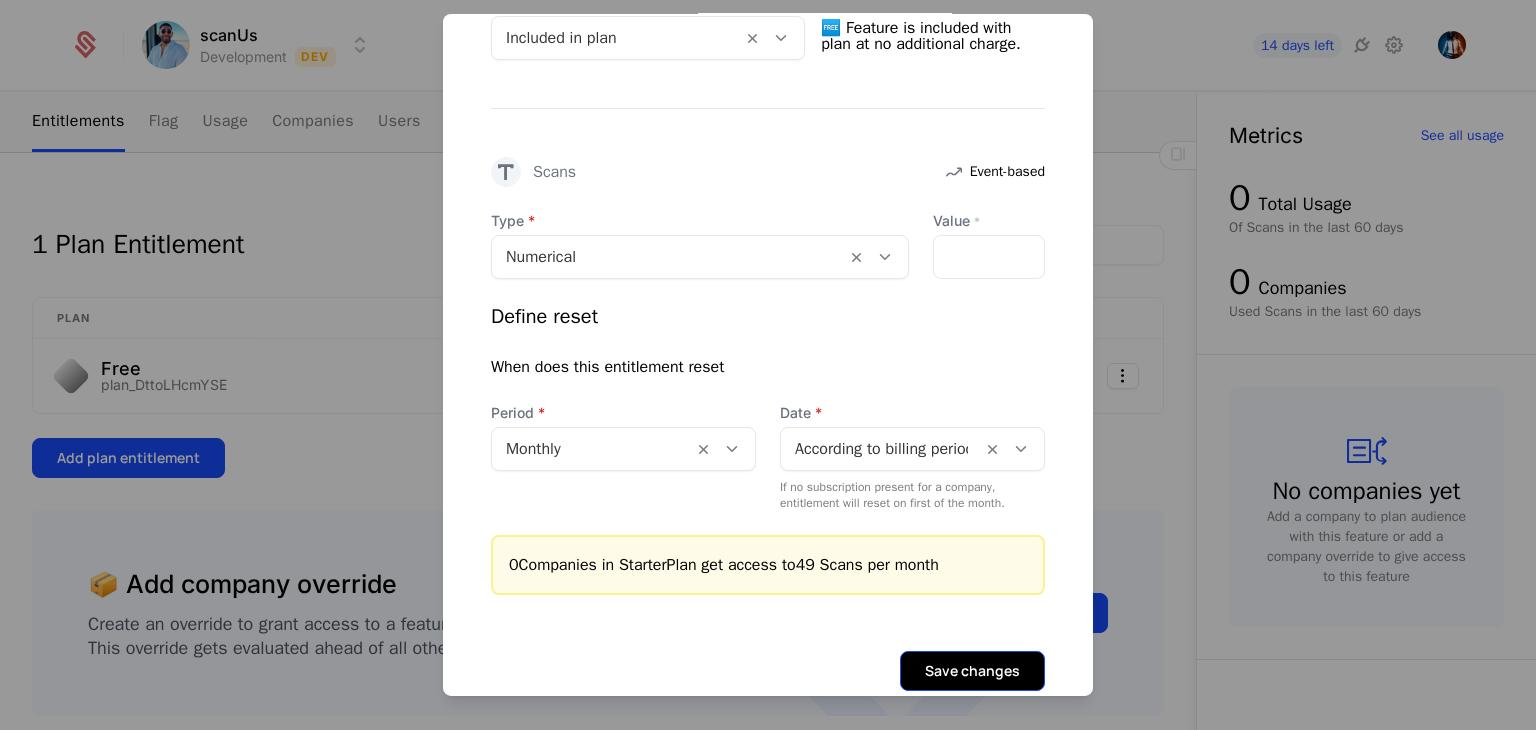 click on "Save changes" at bounding box center (972, 671) 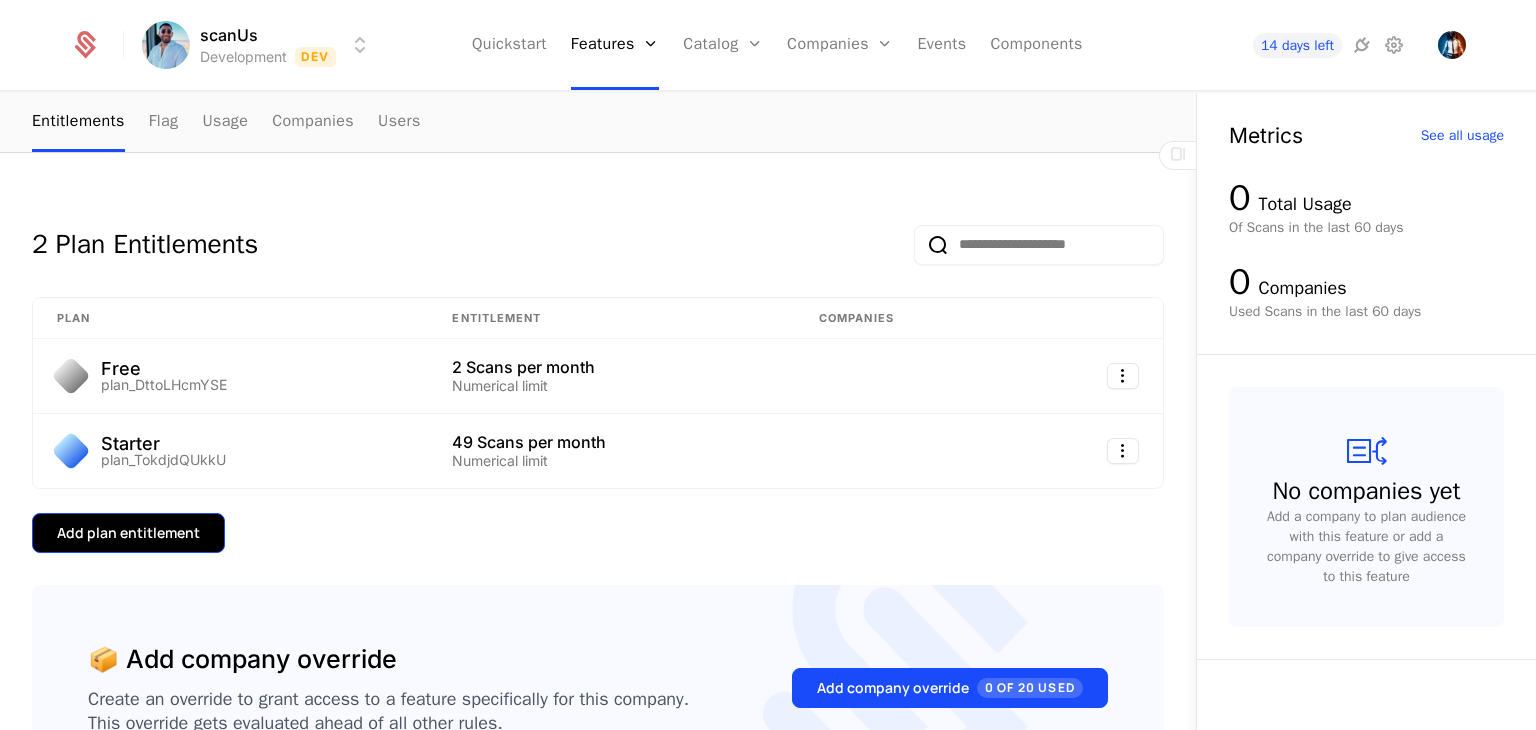 click on "Add plan entitlement" at bounding box center (128, 533) 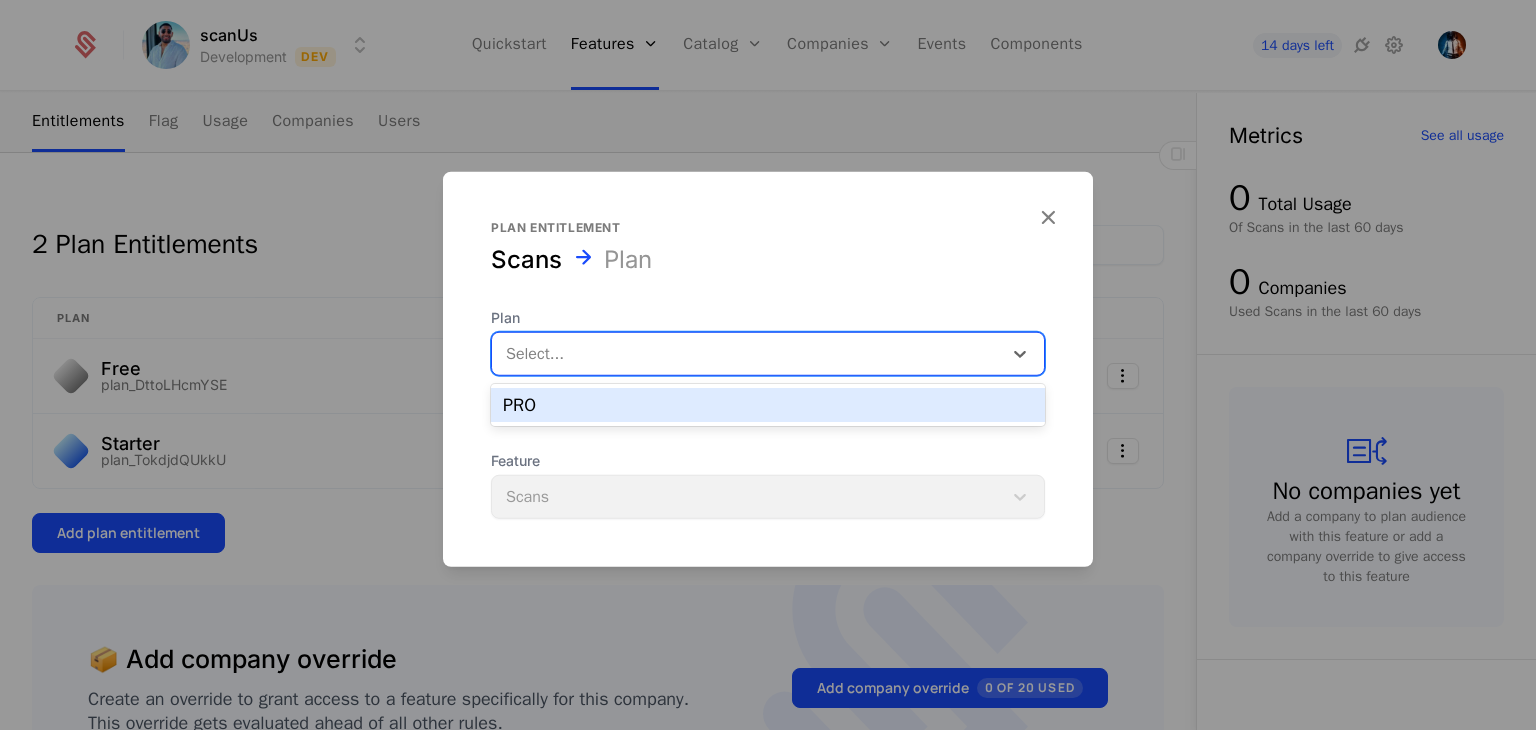 drag, startPoint x: 662, startPoint y: 352, endPoint x: 800, endPoint y: 396, distance: 144.84474 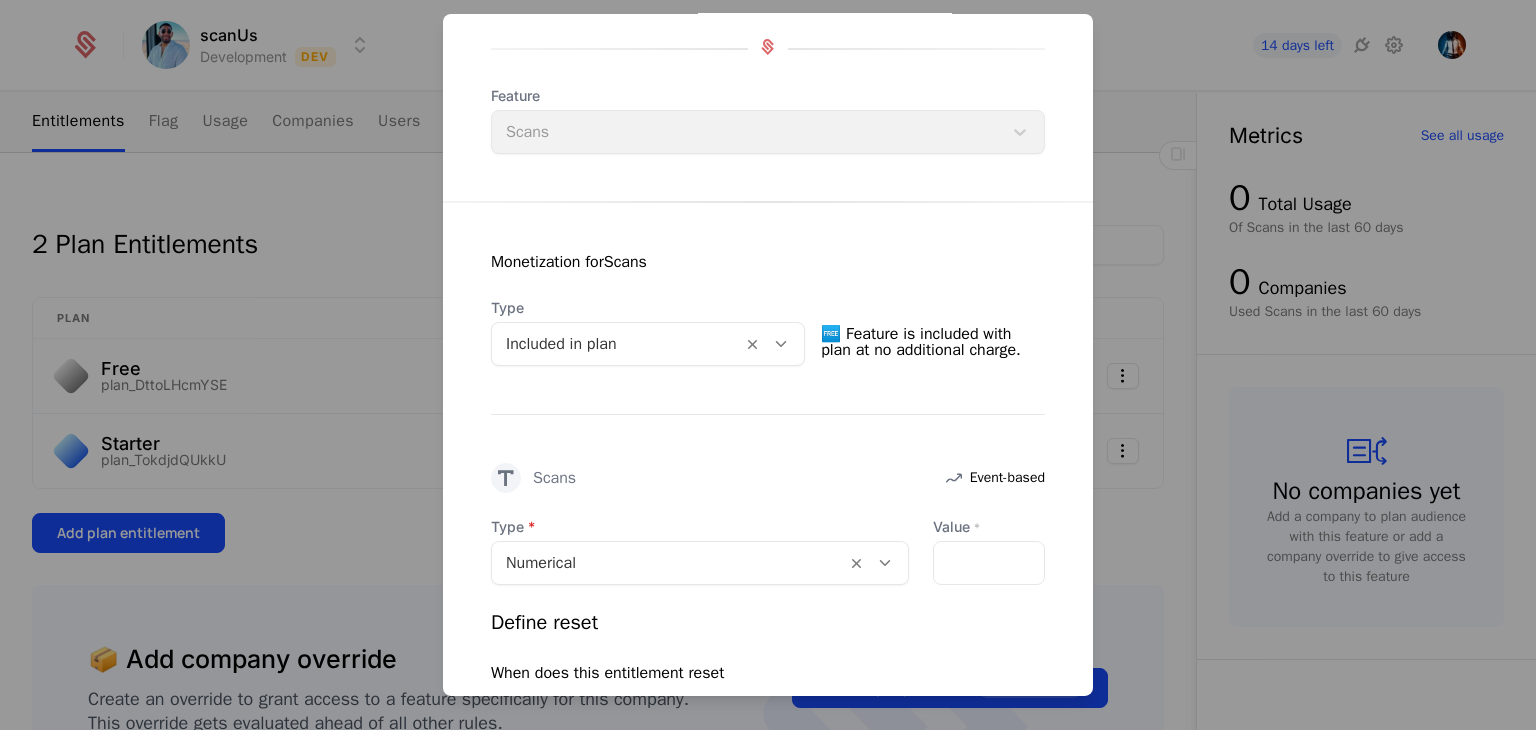 scroll, scrollTop: 208, scrollLeft: 0, axis: vertical 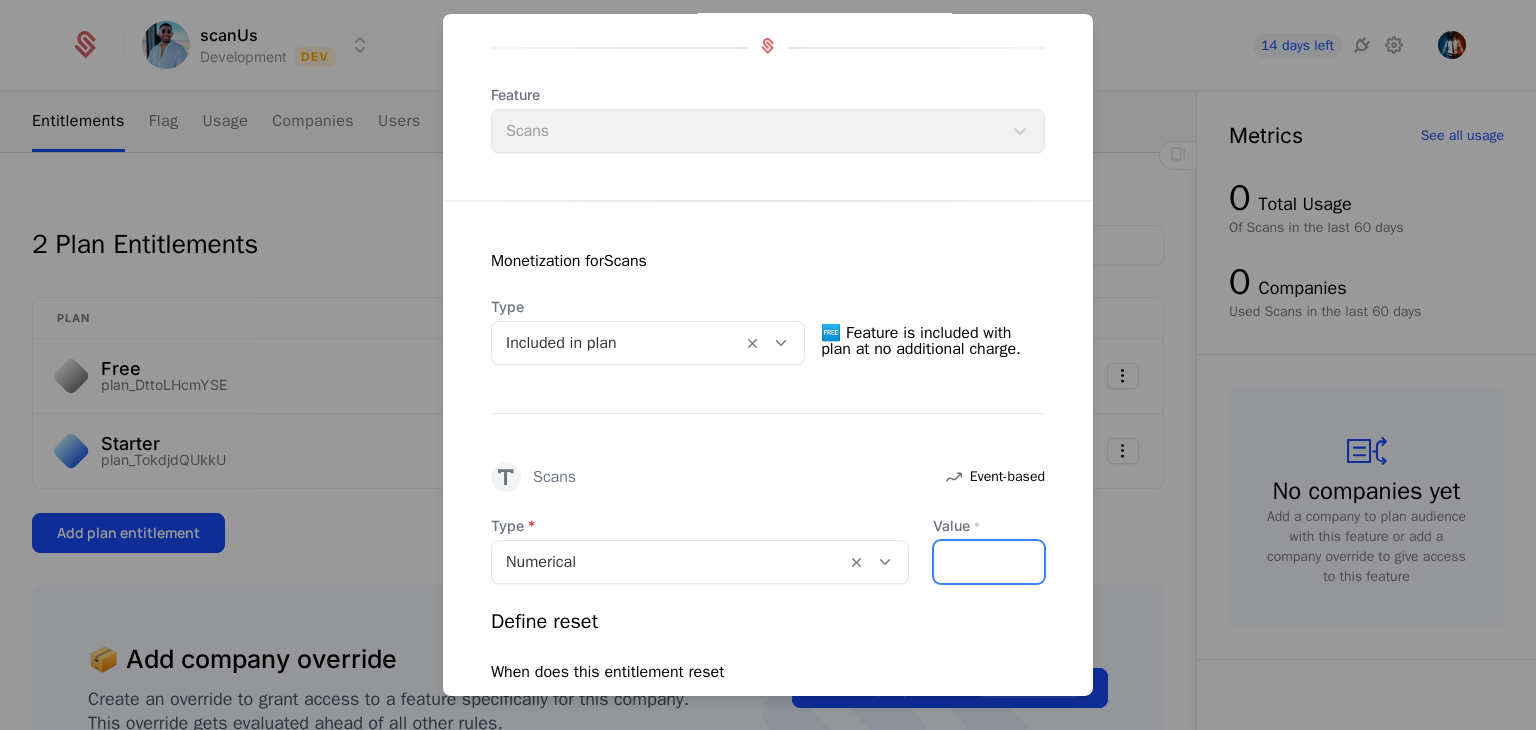 click on "Value *" at bounding box center [989, 562] 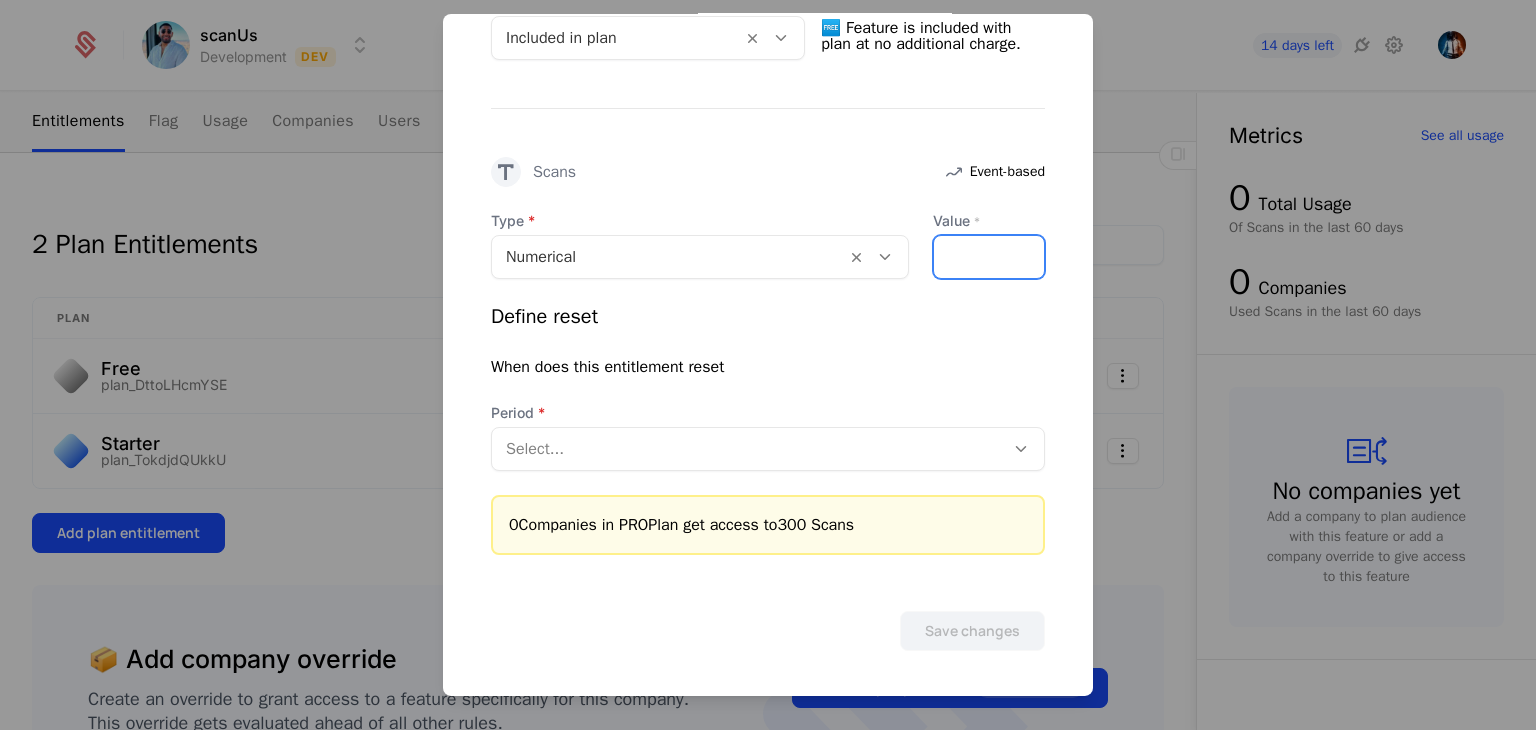 type on "***" 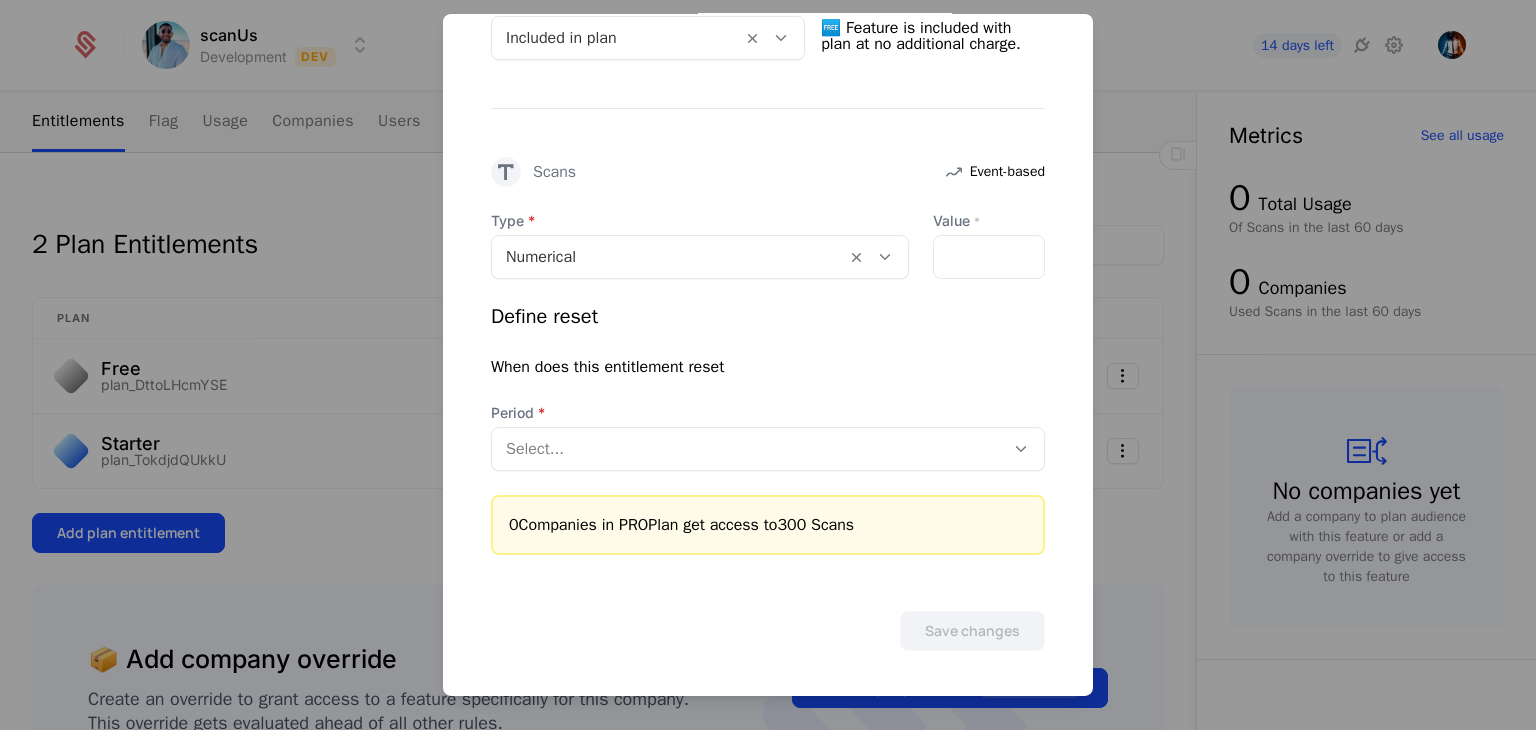 click on "Type Numerical Value * *** Define reset When does this entitlement reset Period Select... 0  Companies in   PRO  Plan get access to  300   Scans" at bounding box center [768, 383] 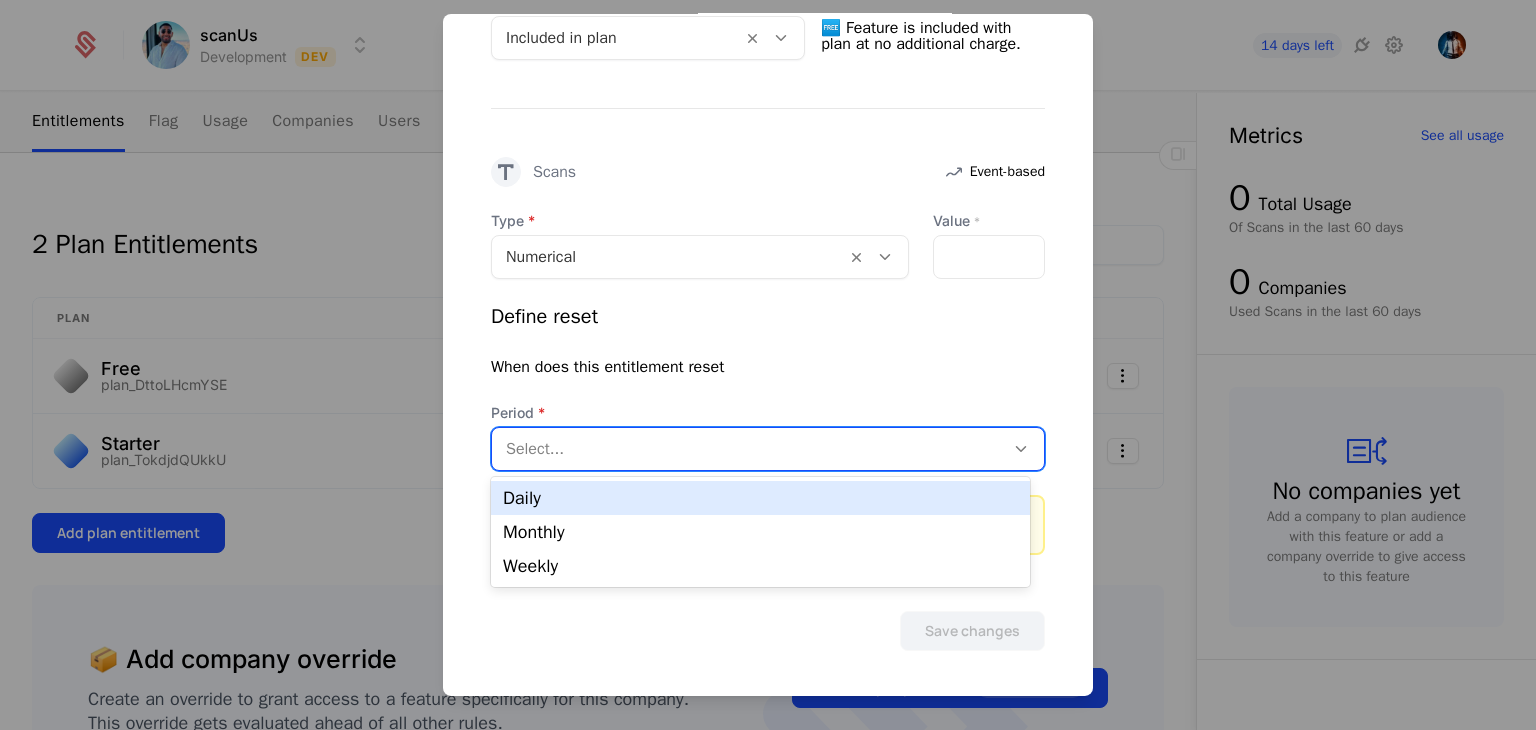 click at bounding box center [748, 449] 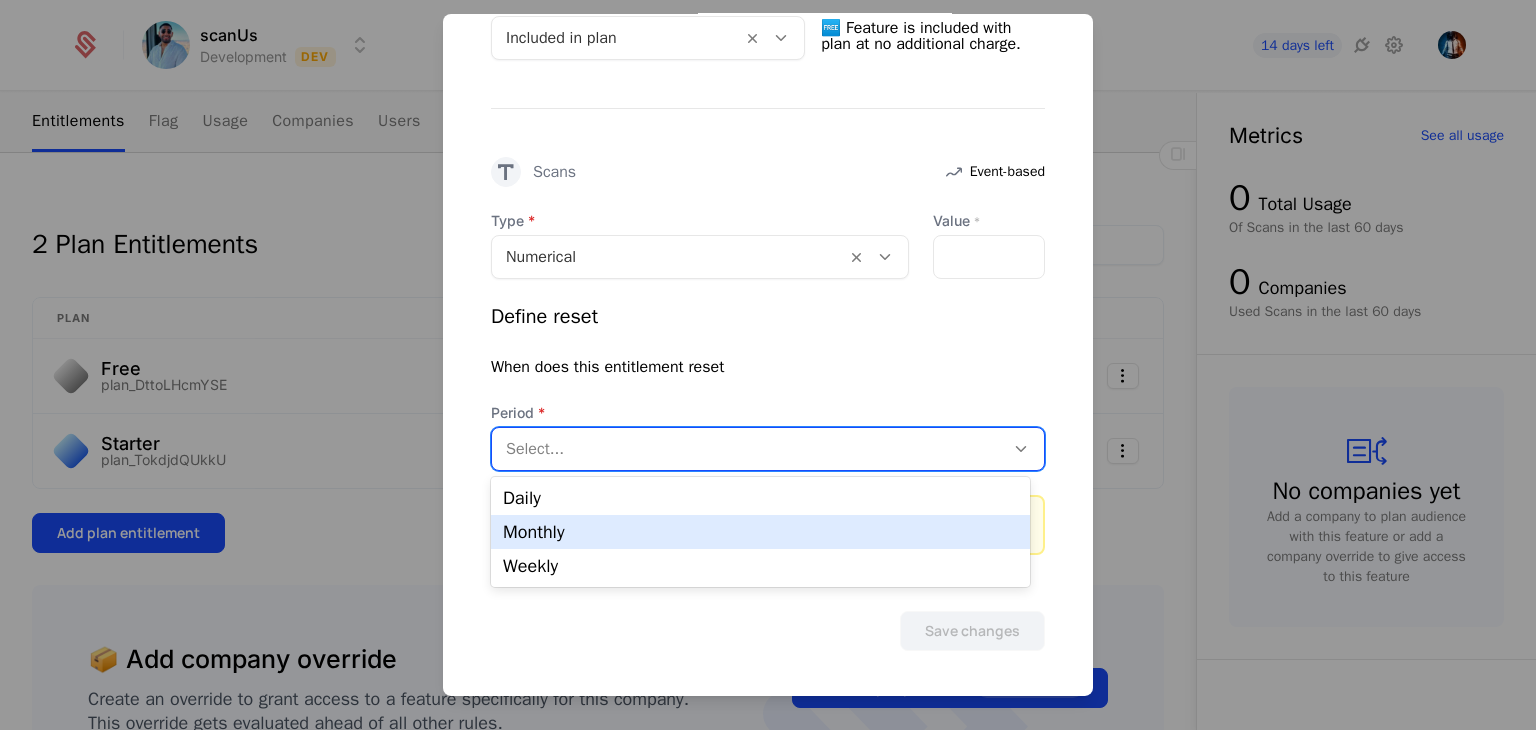 click on "Monthly" at bounding box center [760, 532] 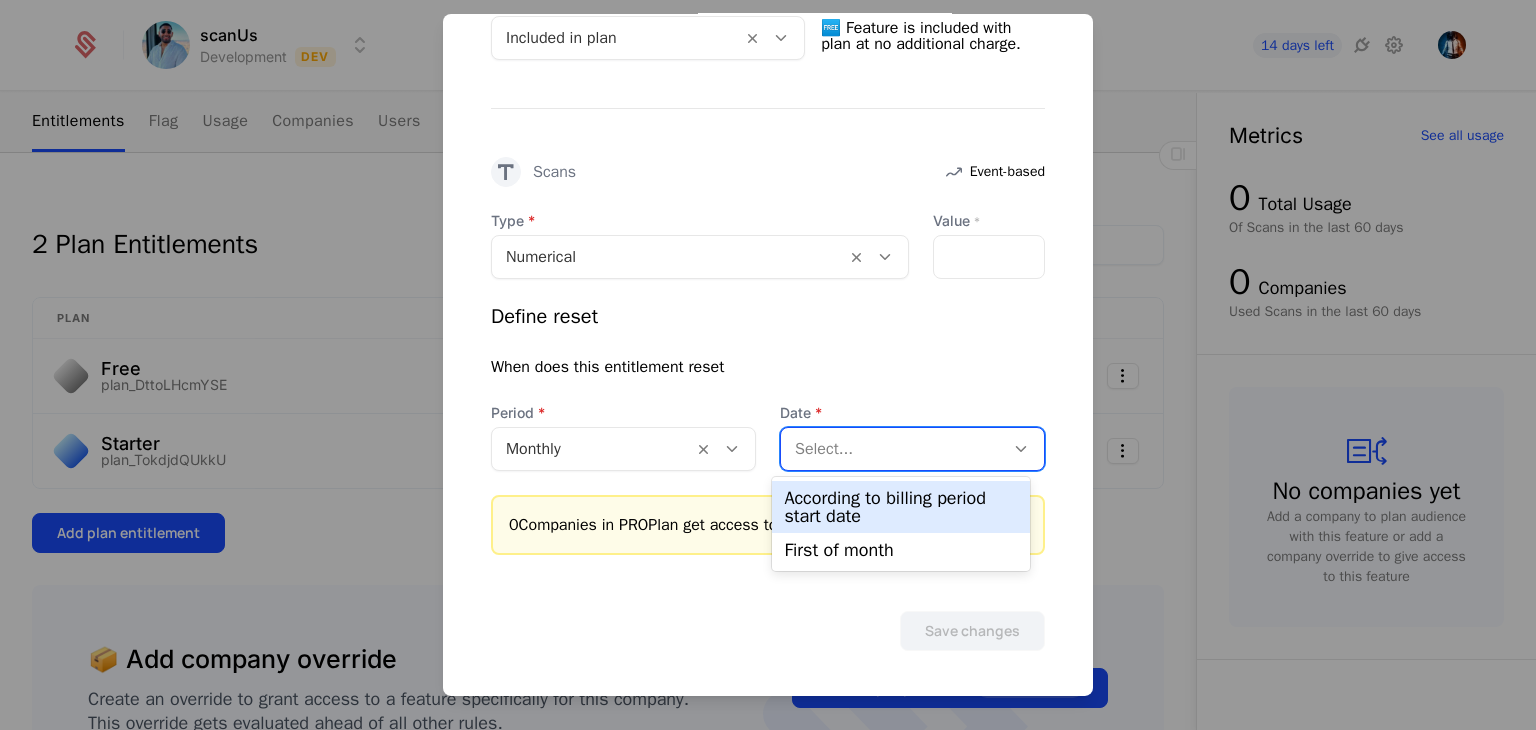 drag, startPoint x: 964, startPoint y: 457, endPoint x: 894, endPoint y: 536, distance: 105.550934 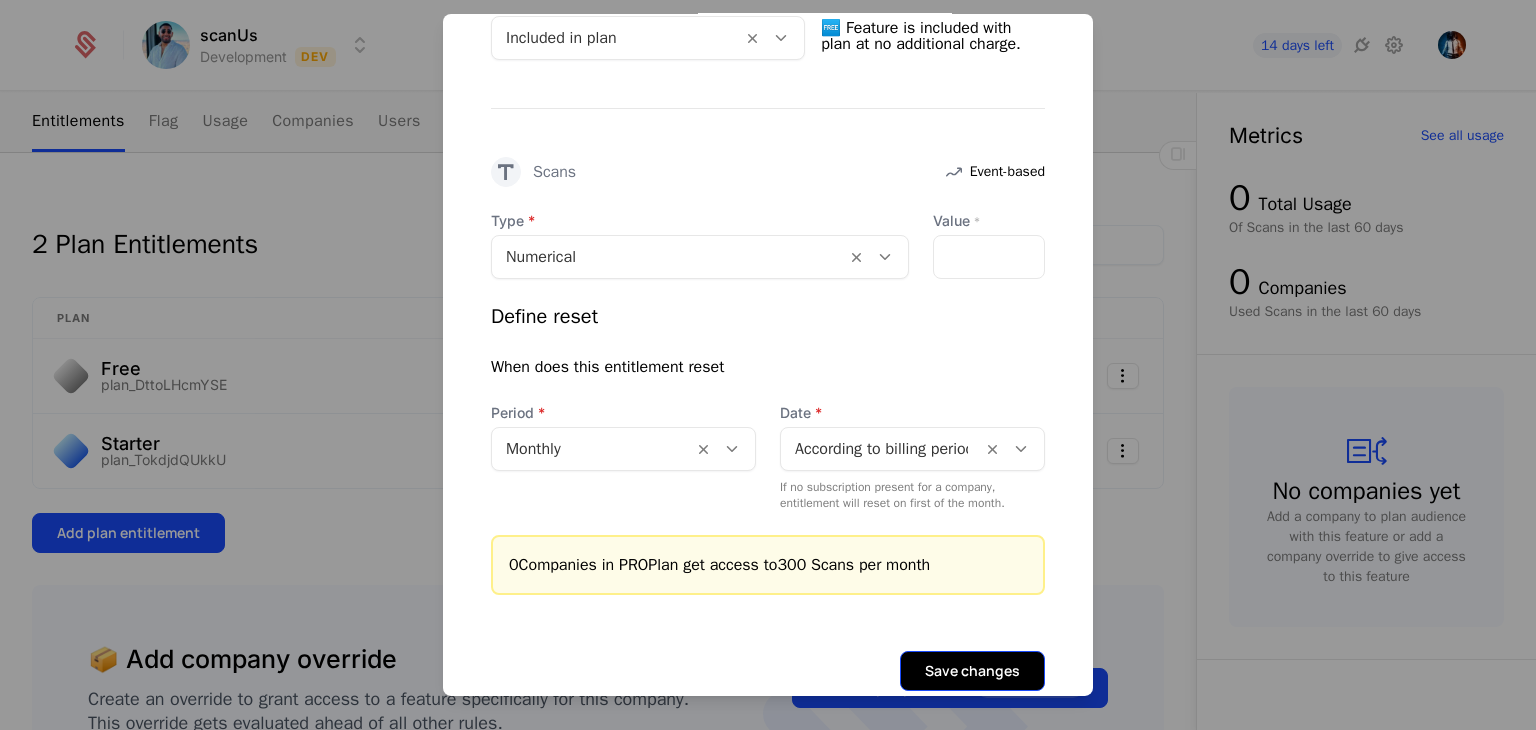 click on "Save changes" at bounding box center (972, 671) 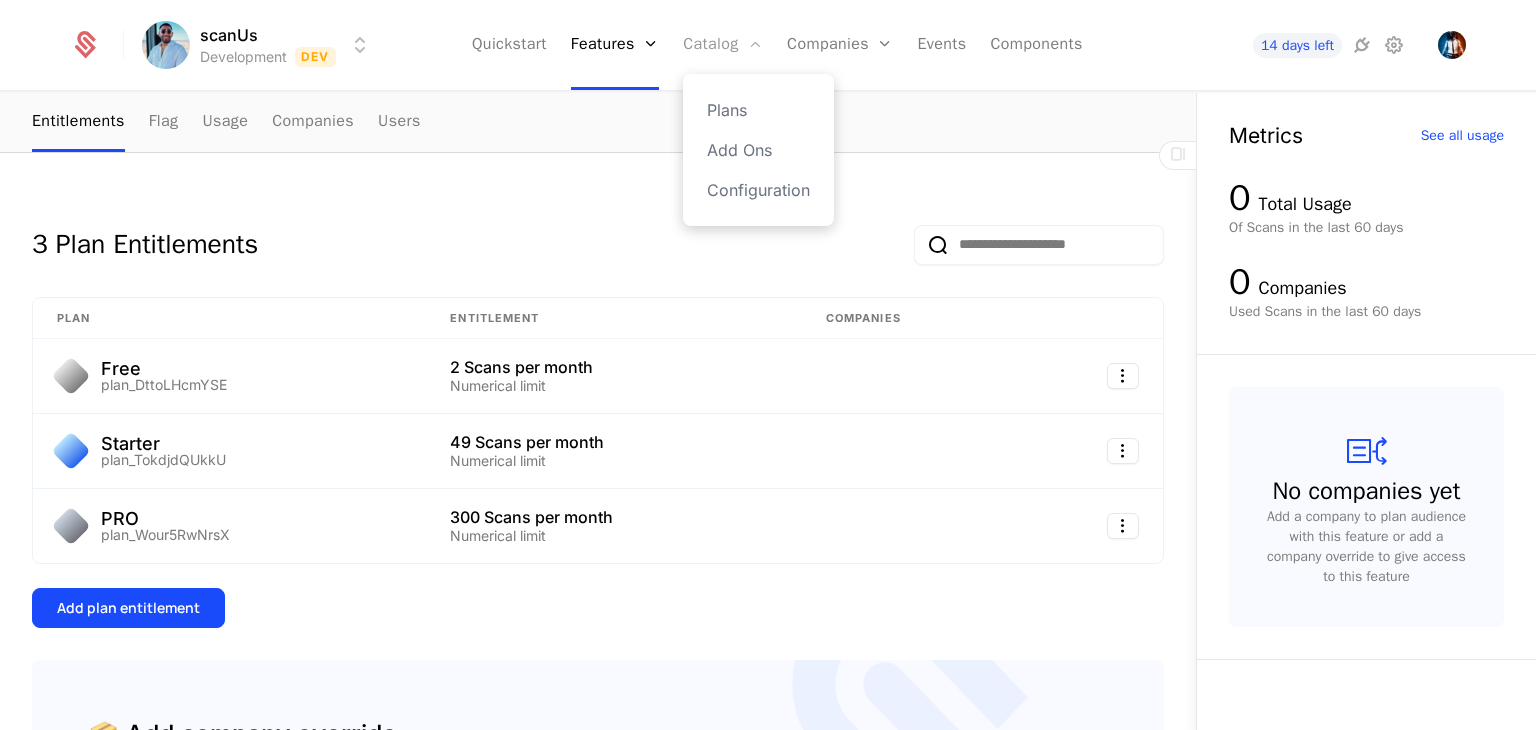 click on "Catalog" at bounding box center (723, 45) 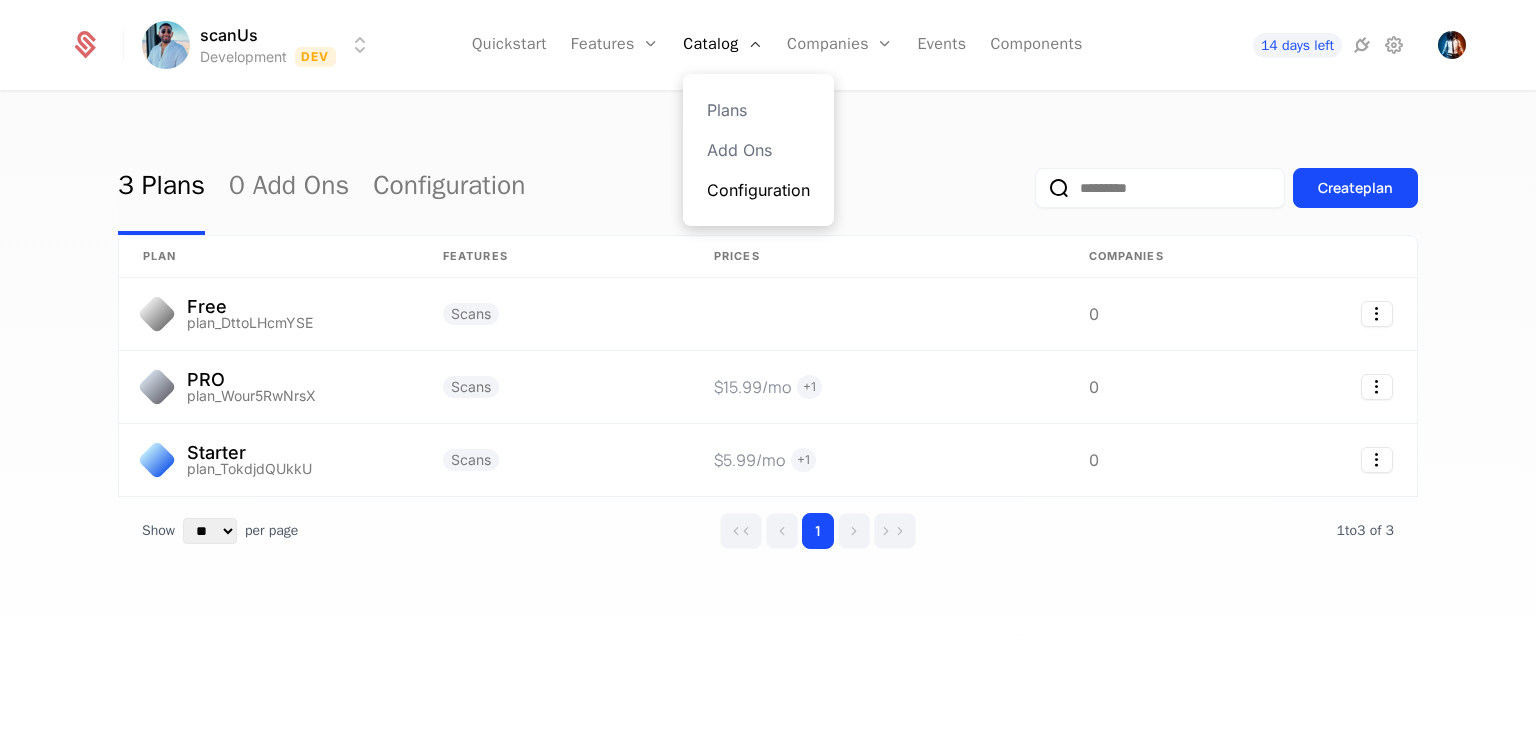 click on "Configuration" at bounding box center [758, 190] 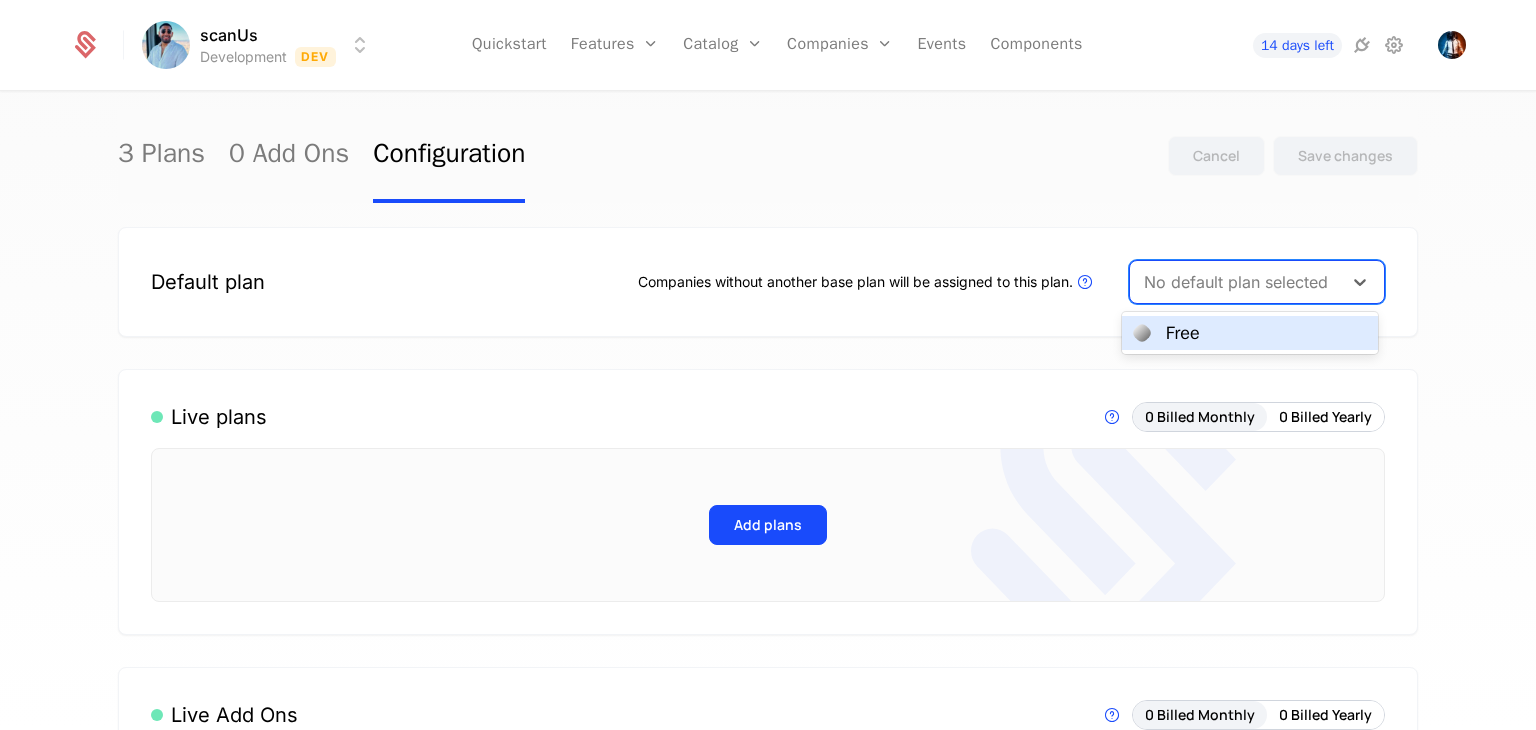 click at bounding box center [1236, 282] 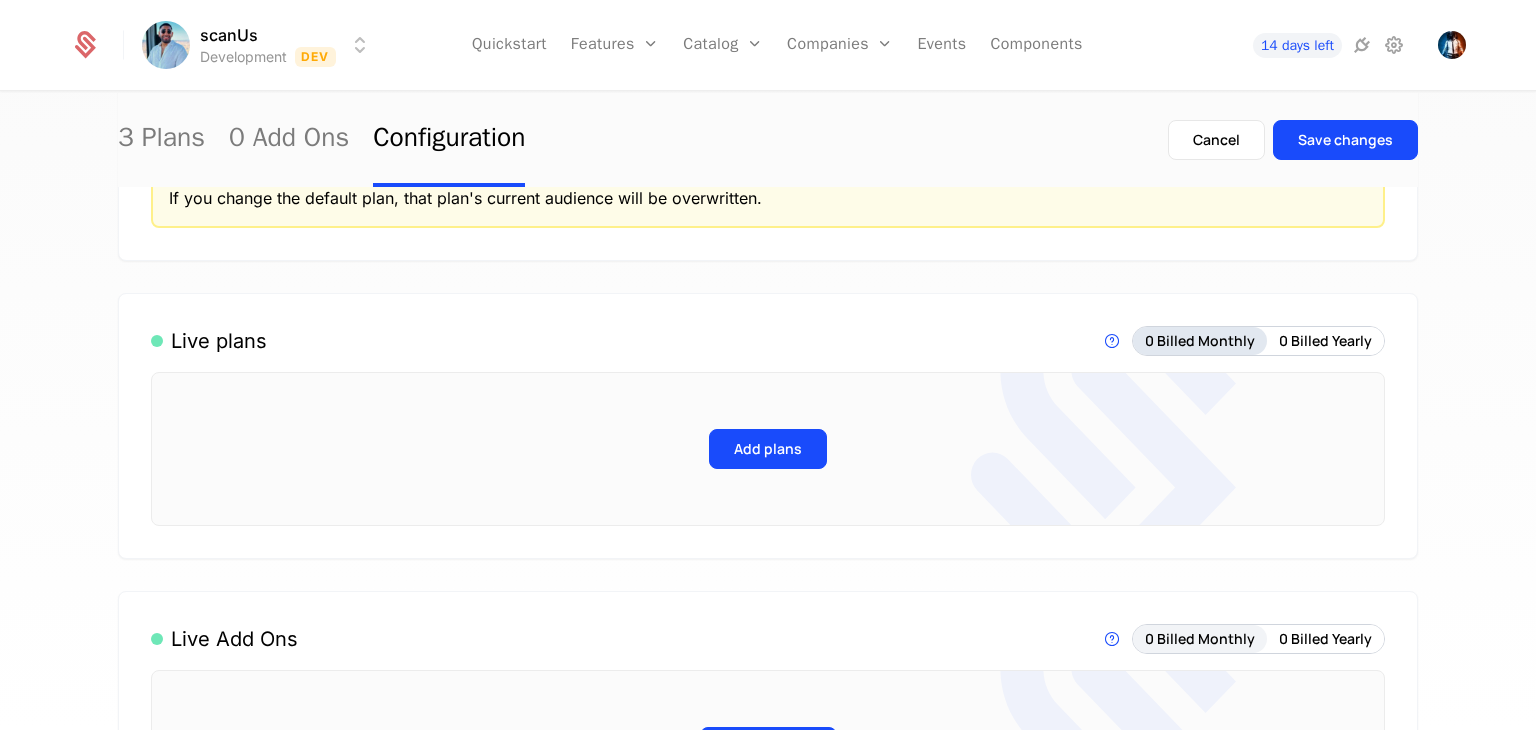 scroll, scrollTop: 158, scrollLeft: 0, axis: vertical 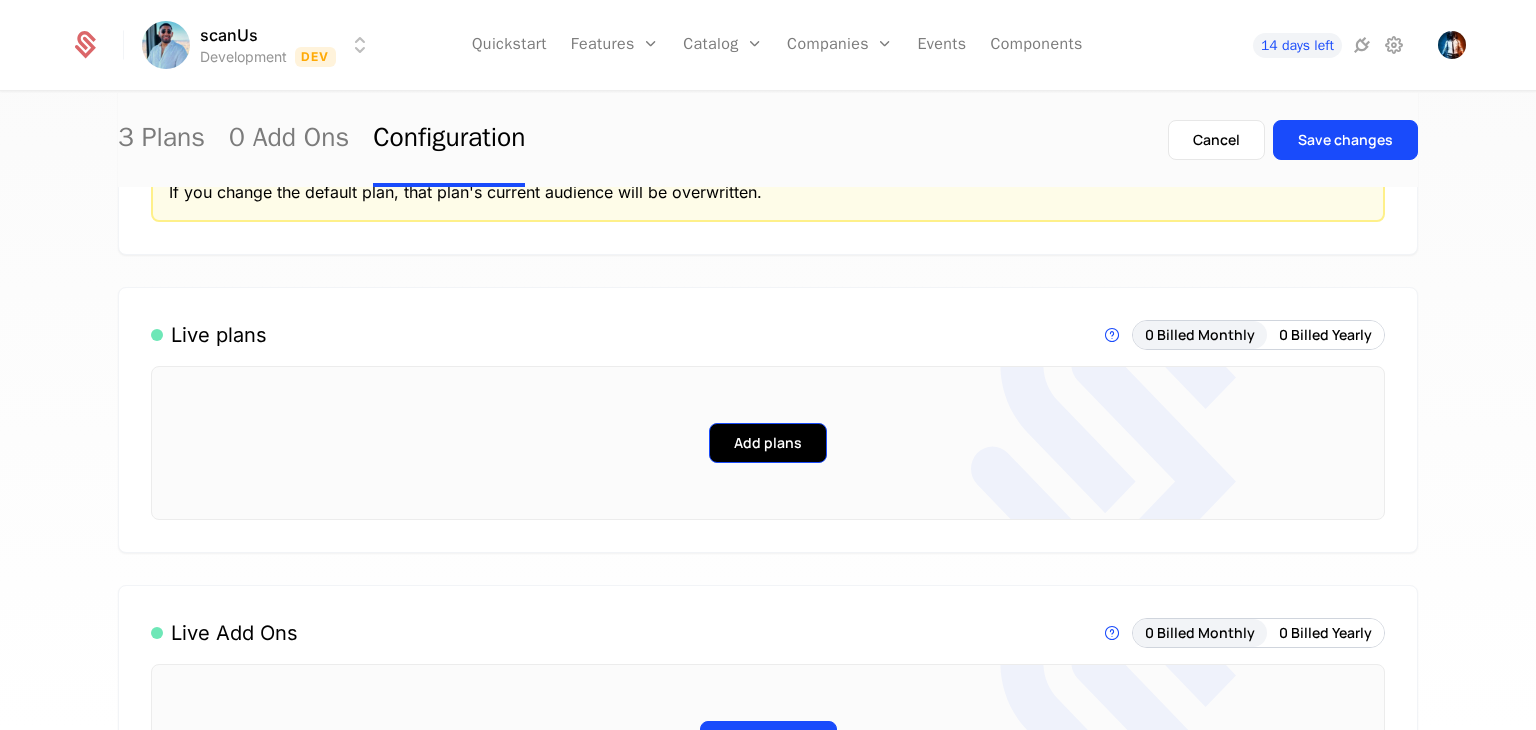 click on "Add plans" at bounding box center [768, 443] 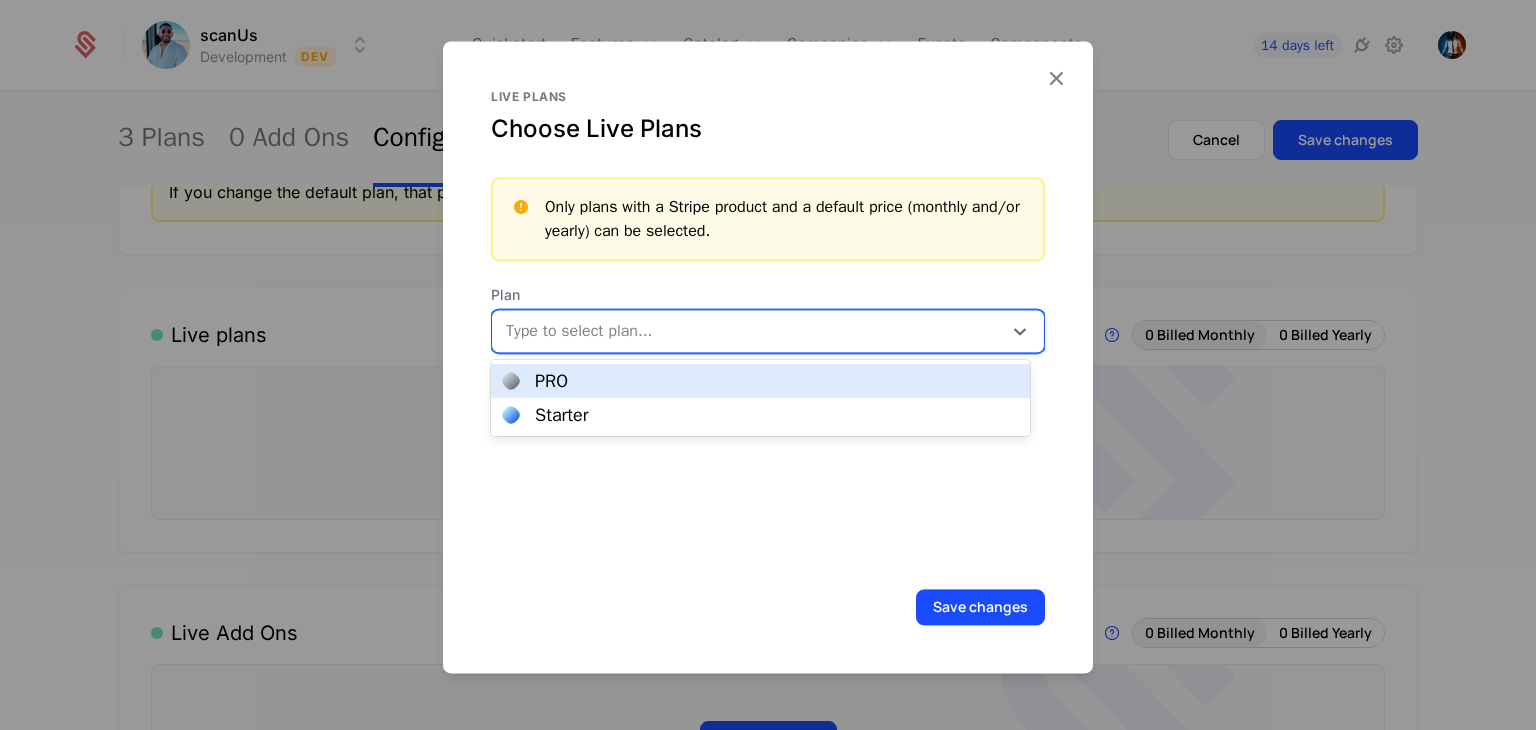 drag, startPoint x: 844, startPoint y: 325, endPoint x: 733, endPoint y: 357, distance: 115.52056 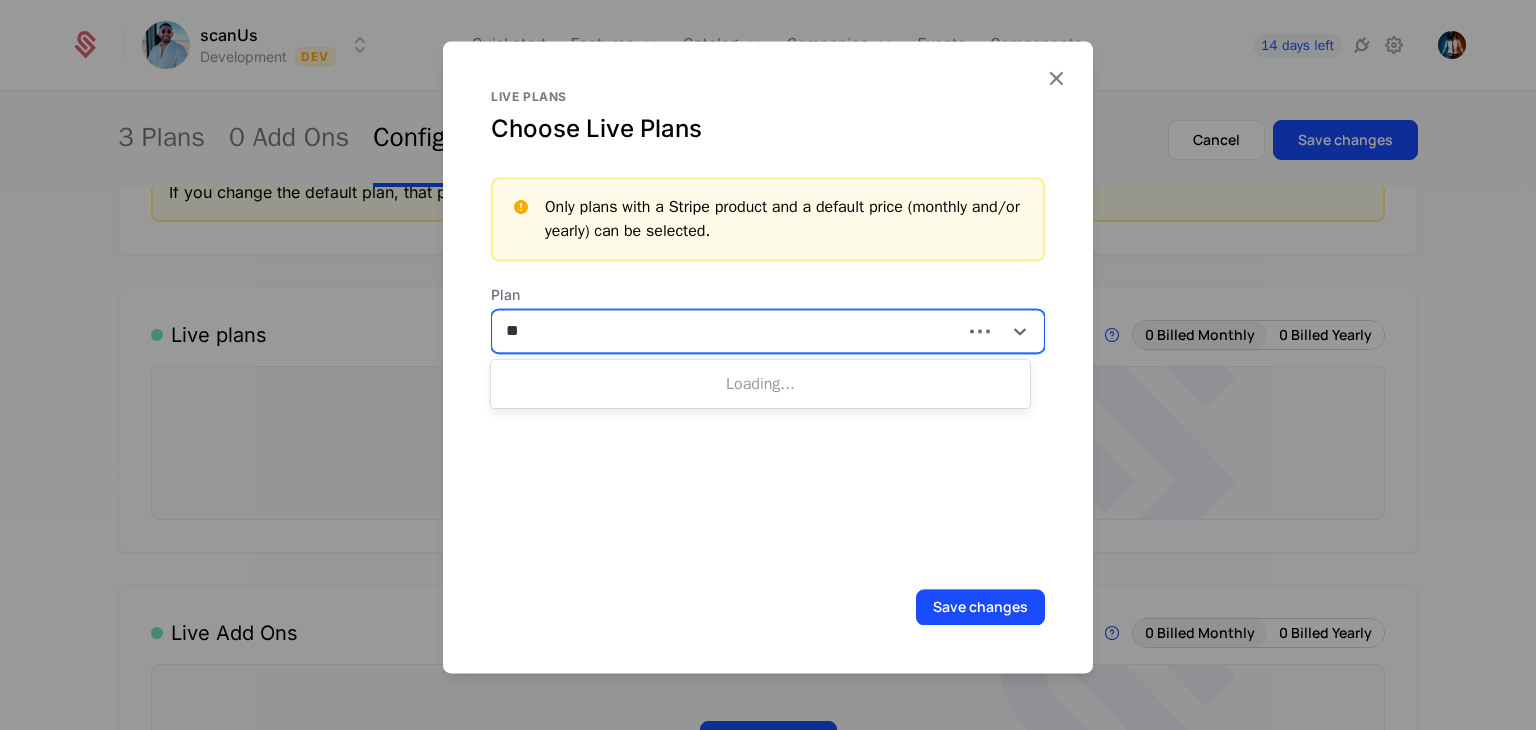 type on "*" 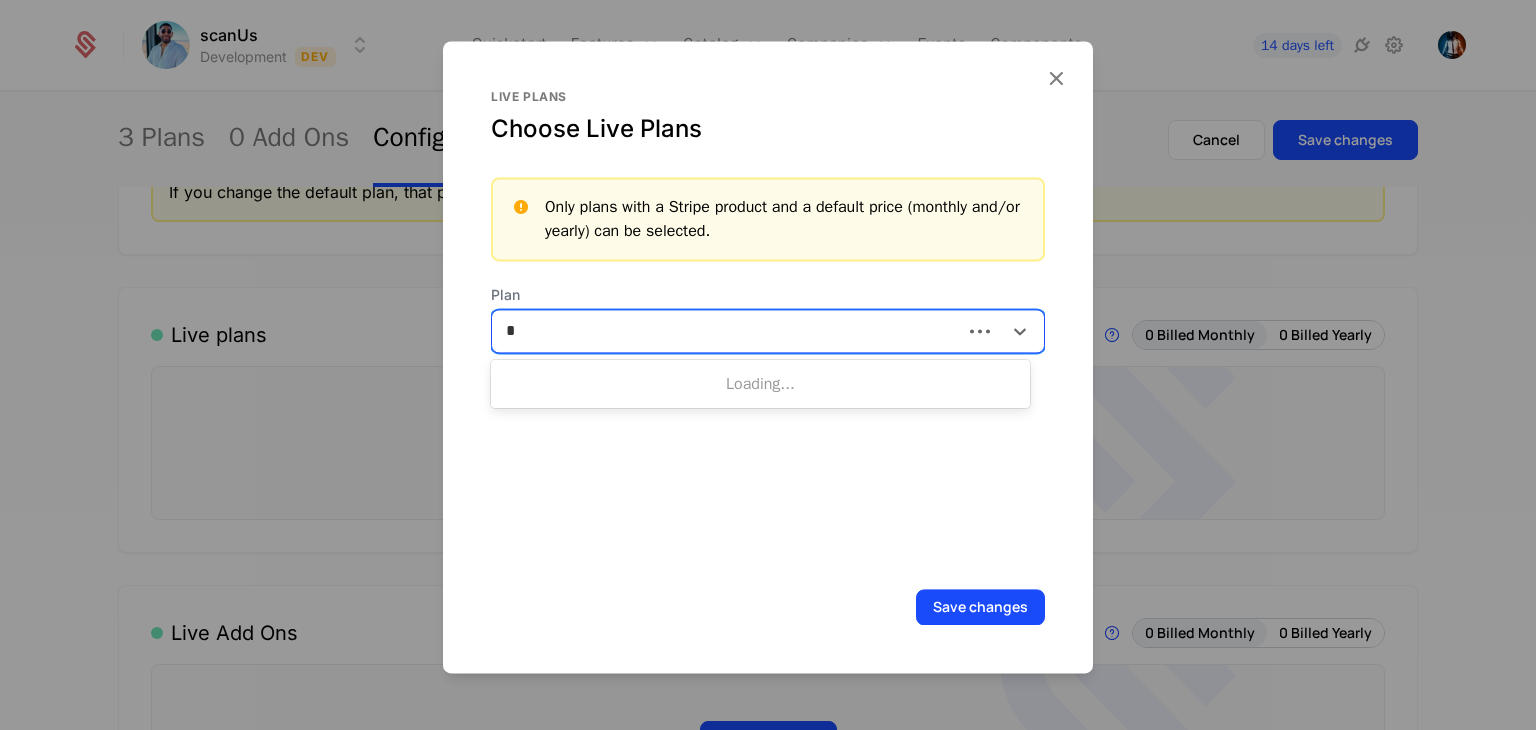 type 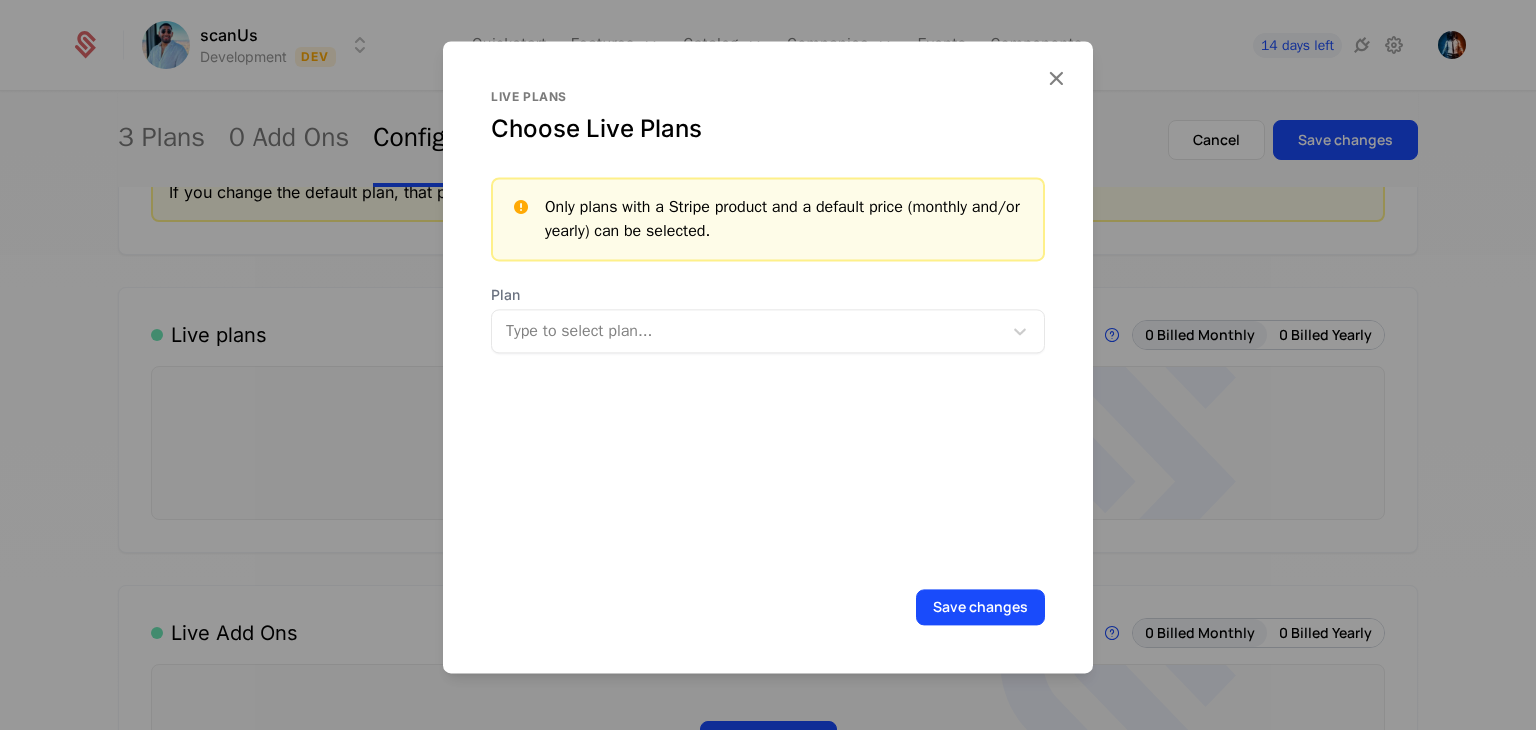 click at bounding box center [768, 365] 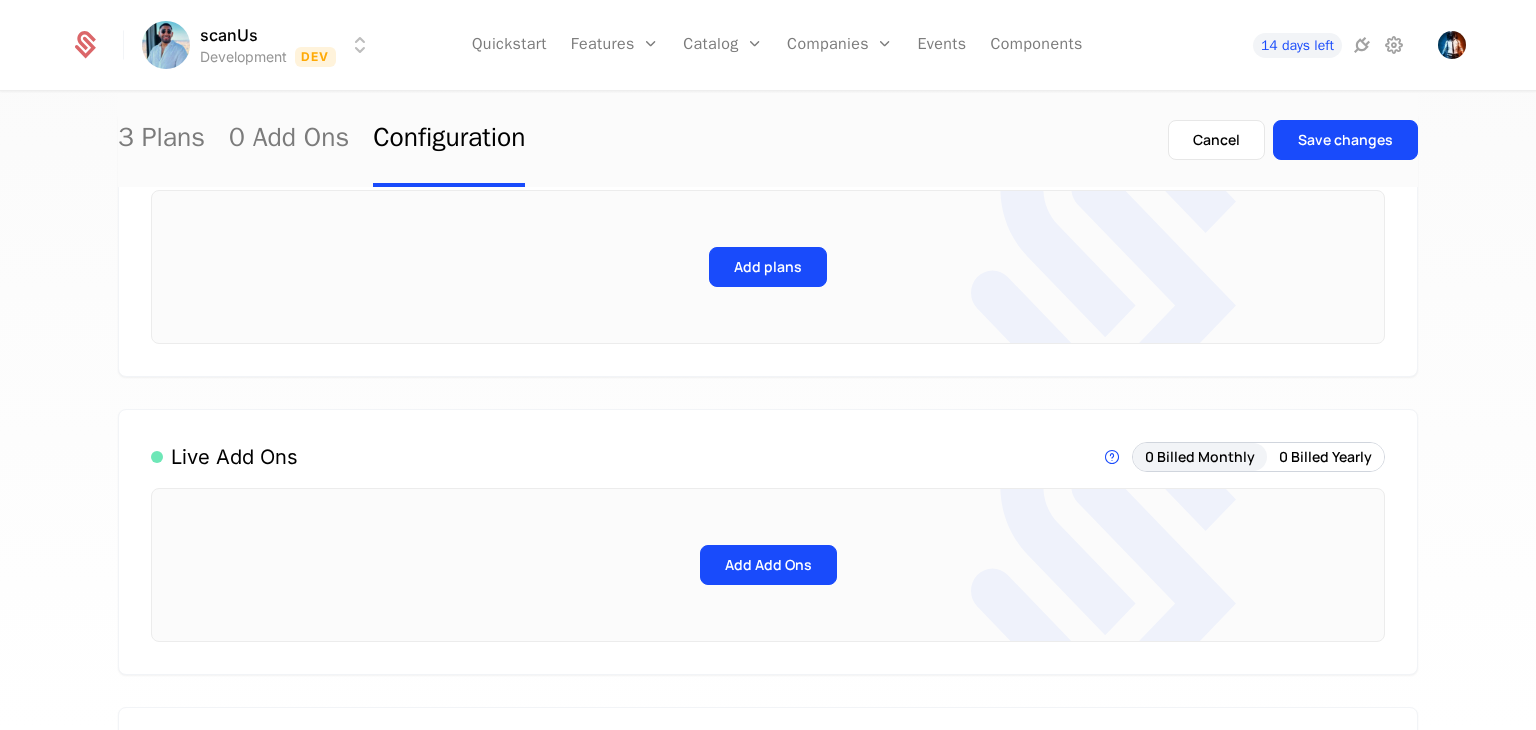 scroll, scrollTop: 338, scrollLeft: 0, axis: vertical 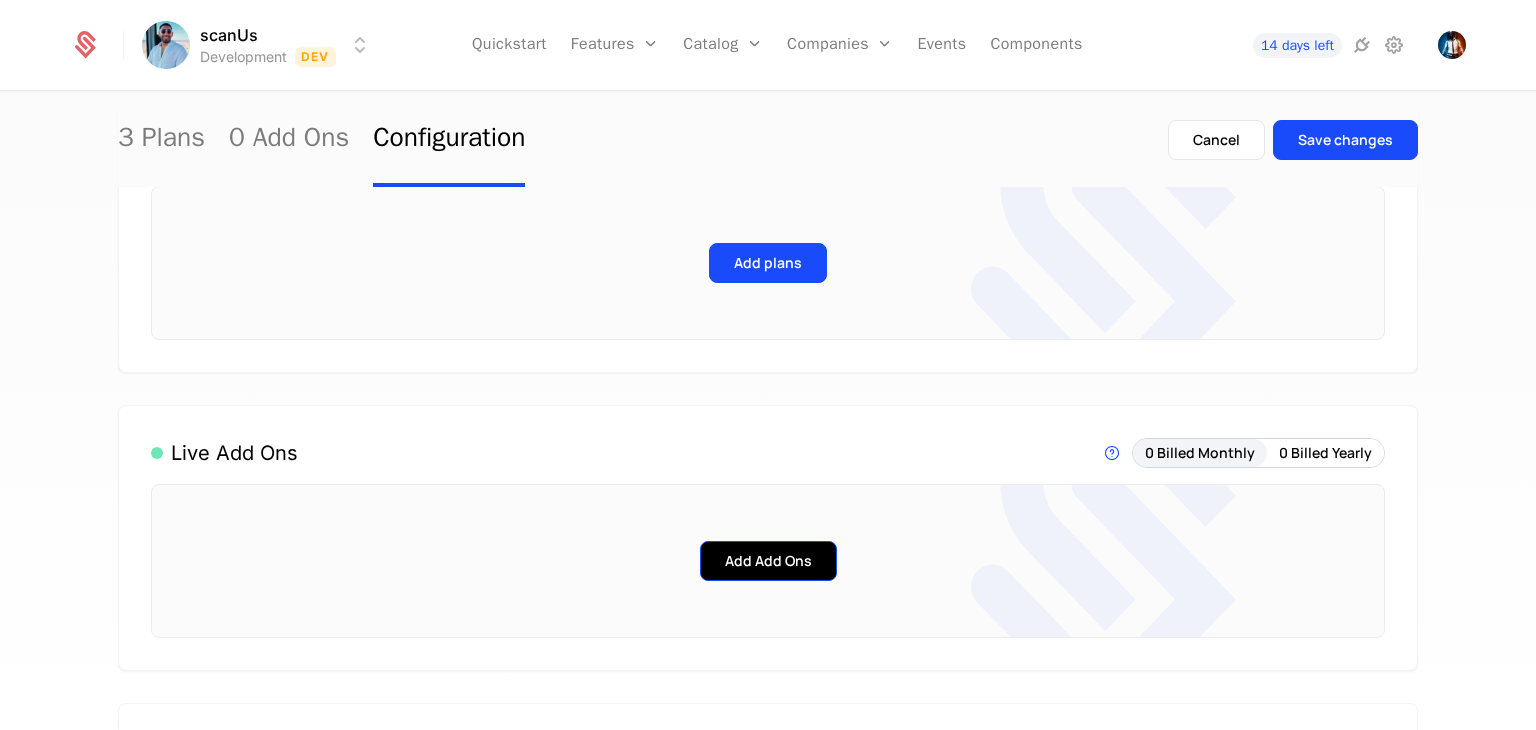 click on "Add Add Ons" at bounding box center [768, 561] 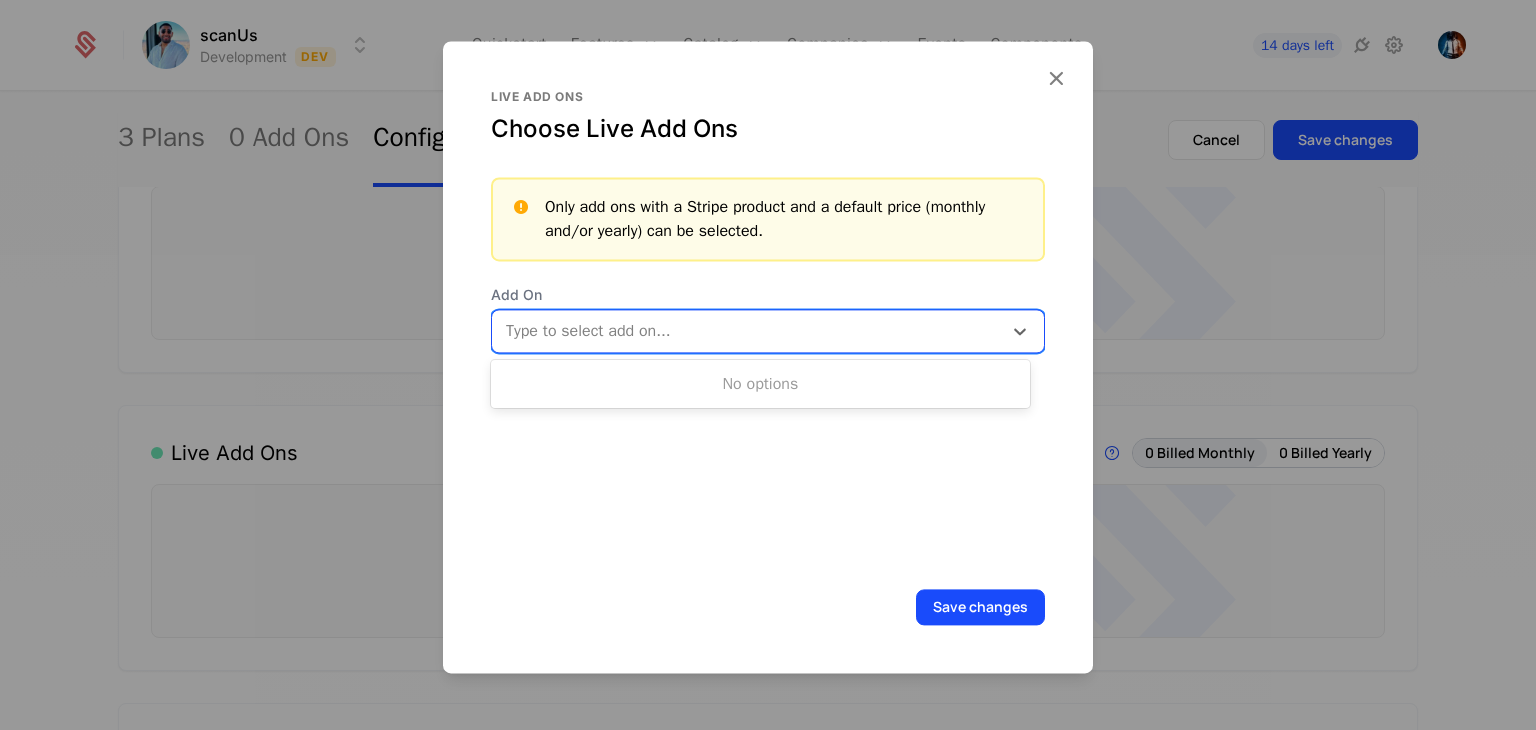 click at bounding box center (749, 331) 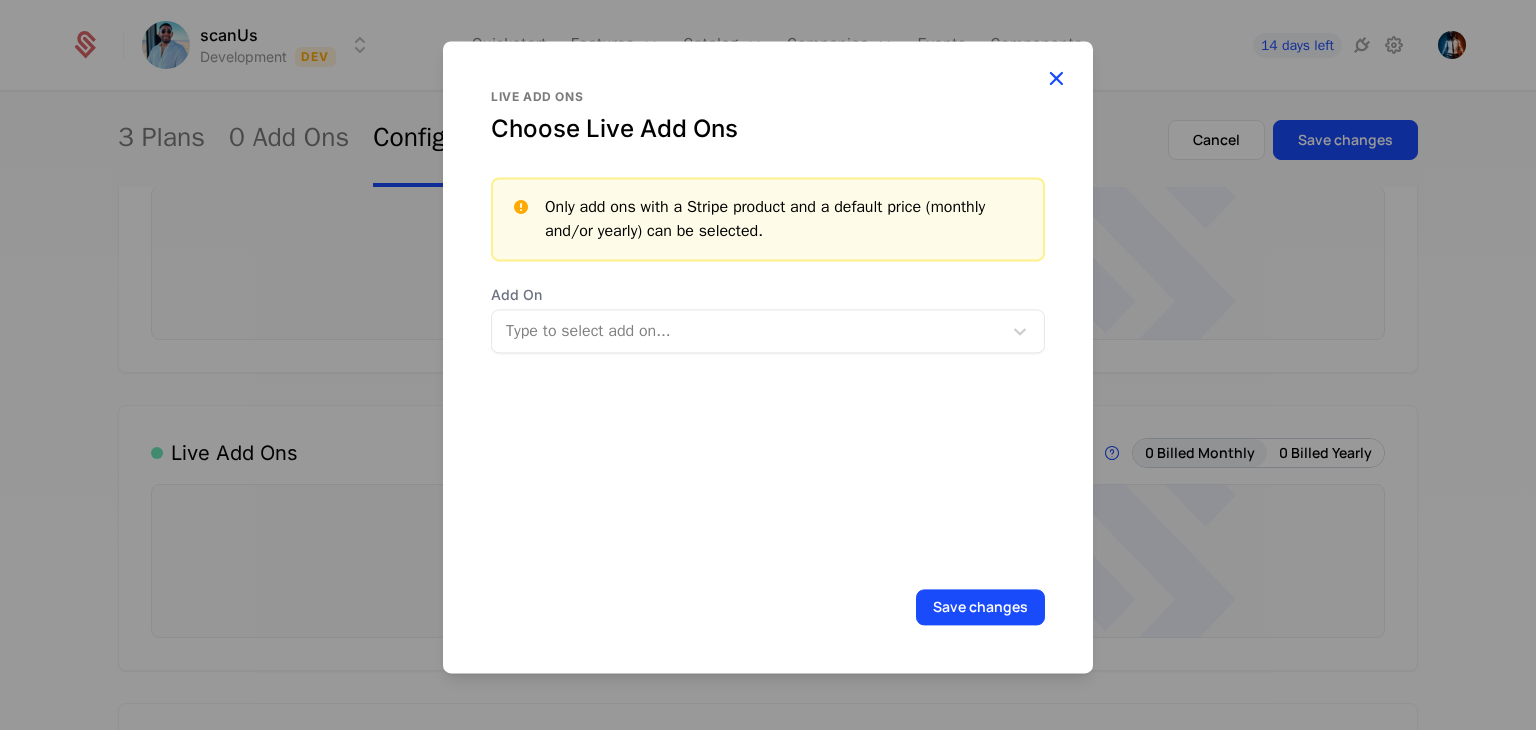 click at bounding box center (1056, 78) 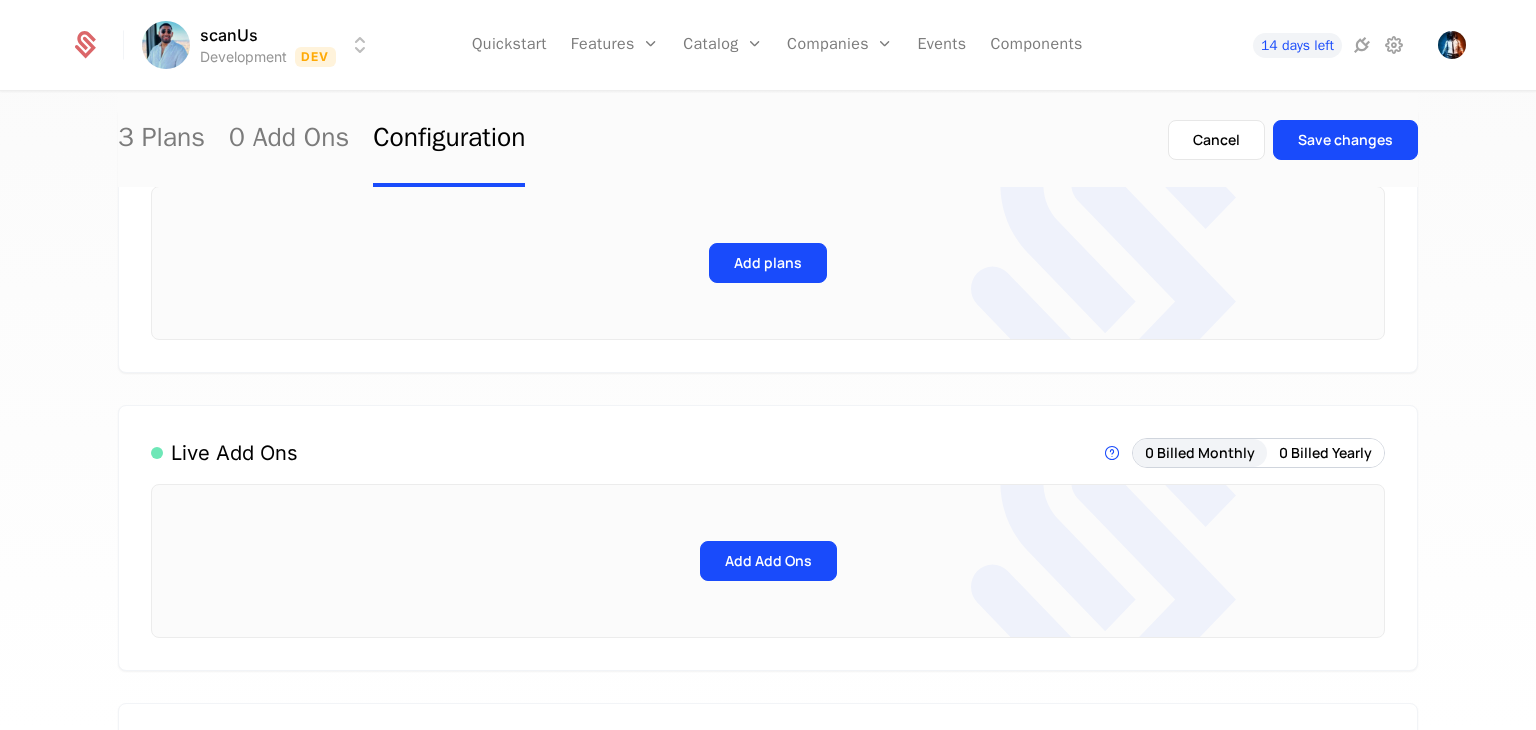 scroll, scrollTop: 0, scrollLeft: 0, axis: both 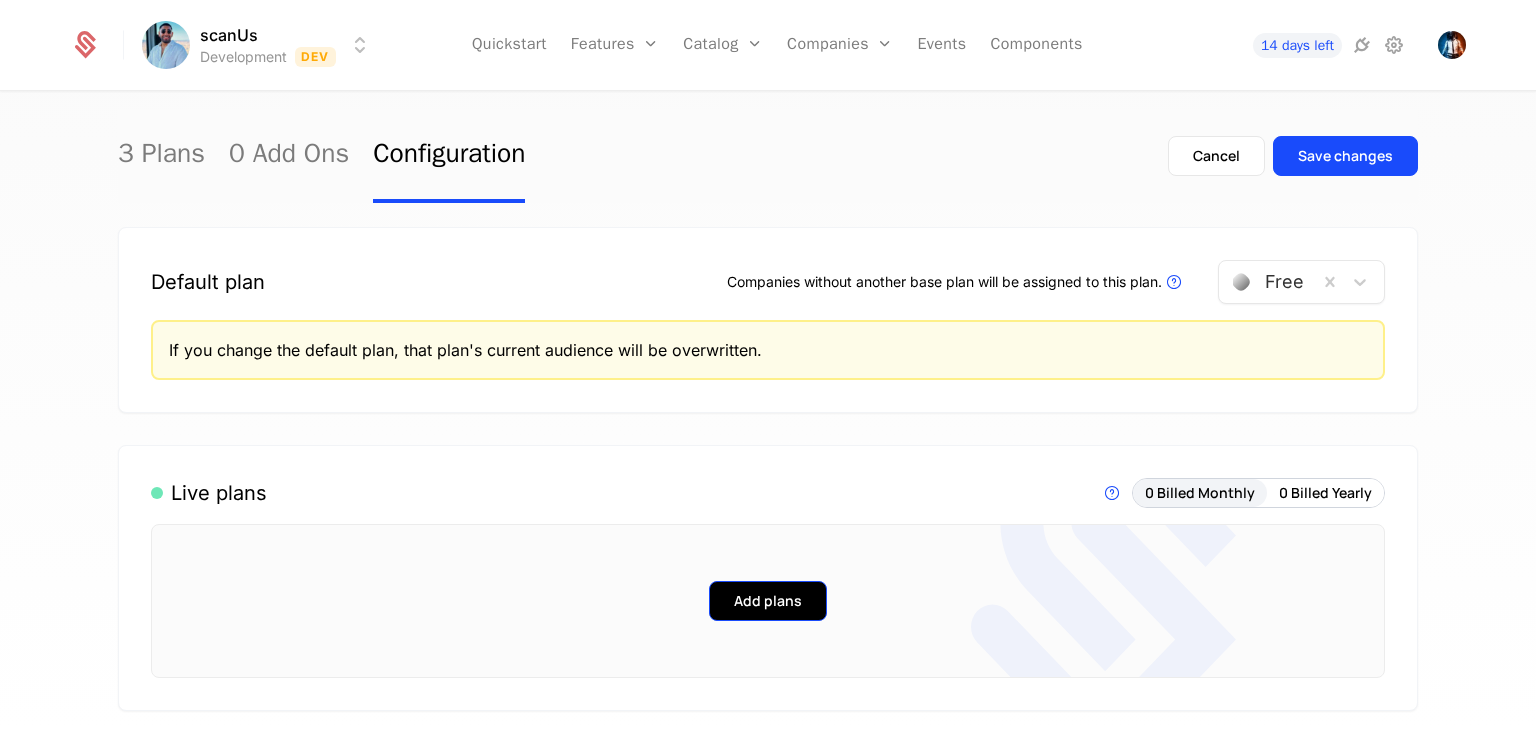 click on "Add plans" at bounding box center (768, 601) 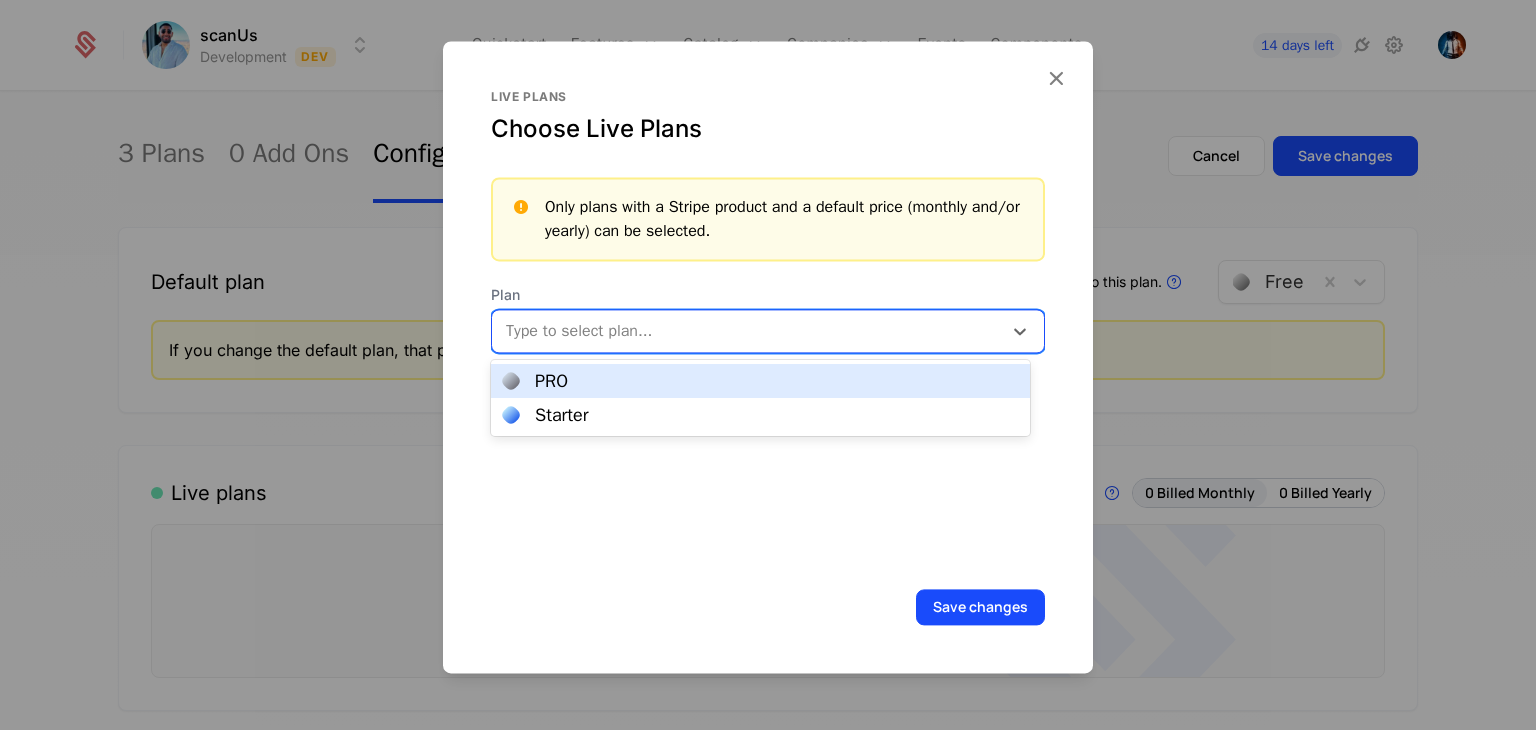 click on "Type to select plan..." at bounding box center [747, 331] 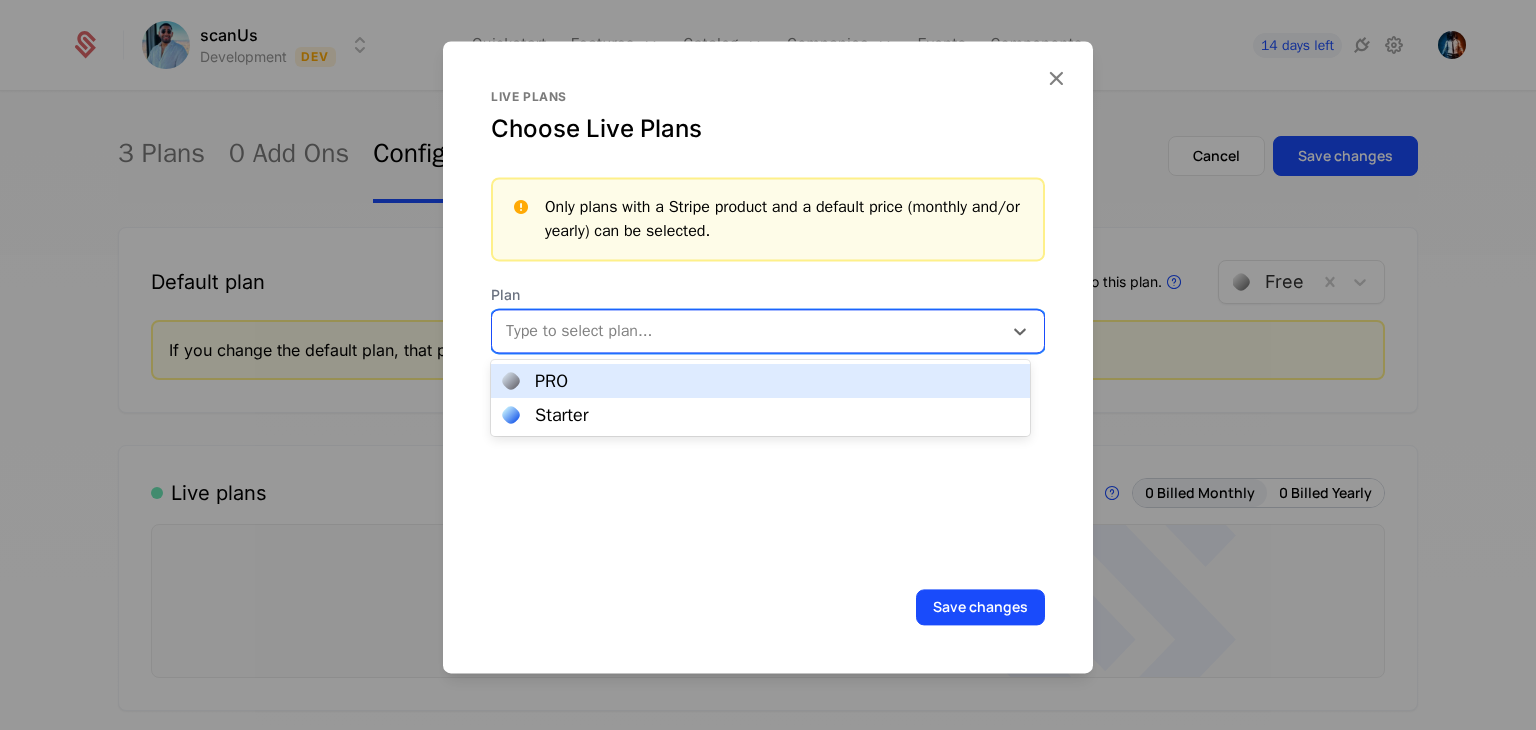 click on "PRO" at bounding box center (760, 381) 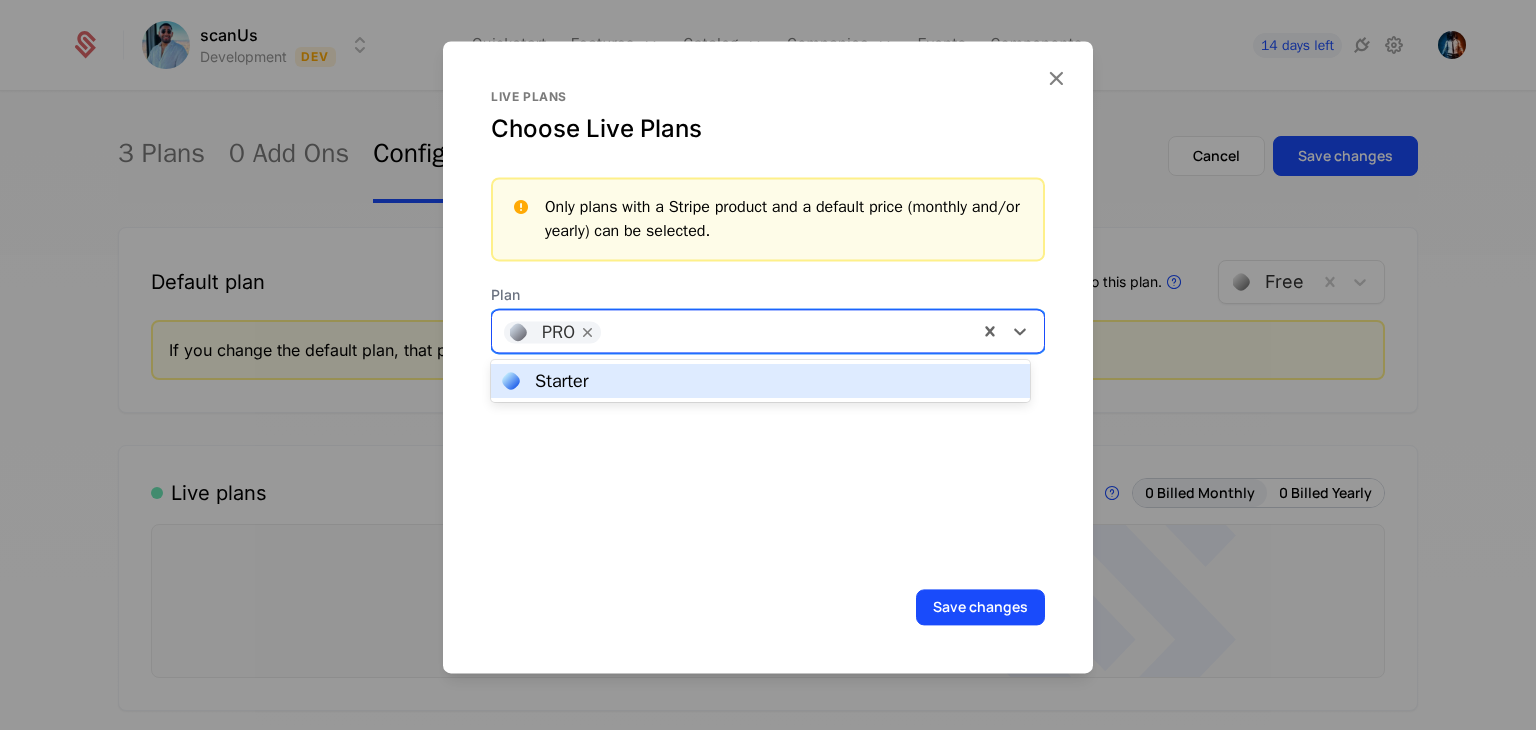 click at bounding box center [788, 329] 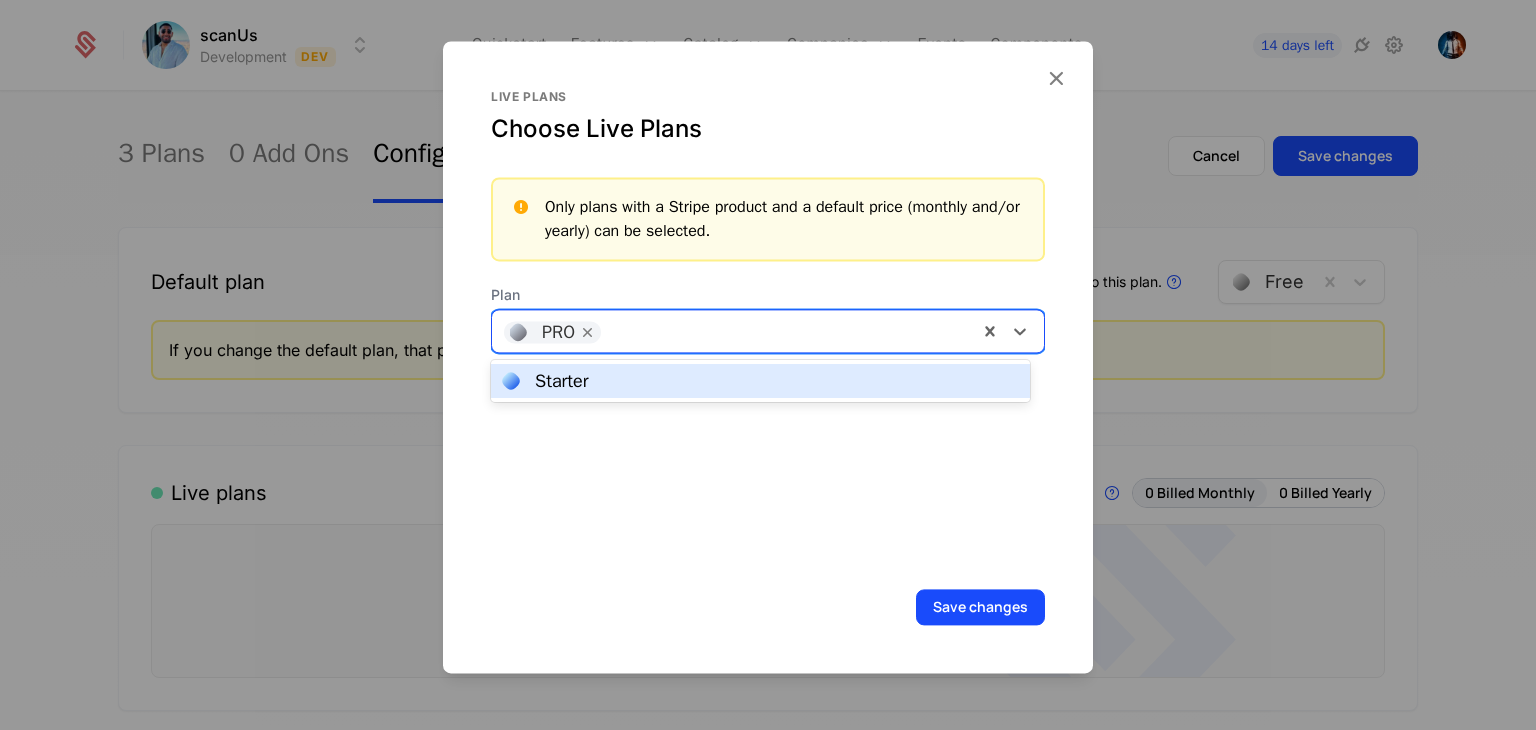click on "Starter" at bounding box center [760, 381] 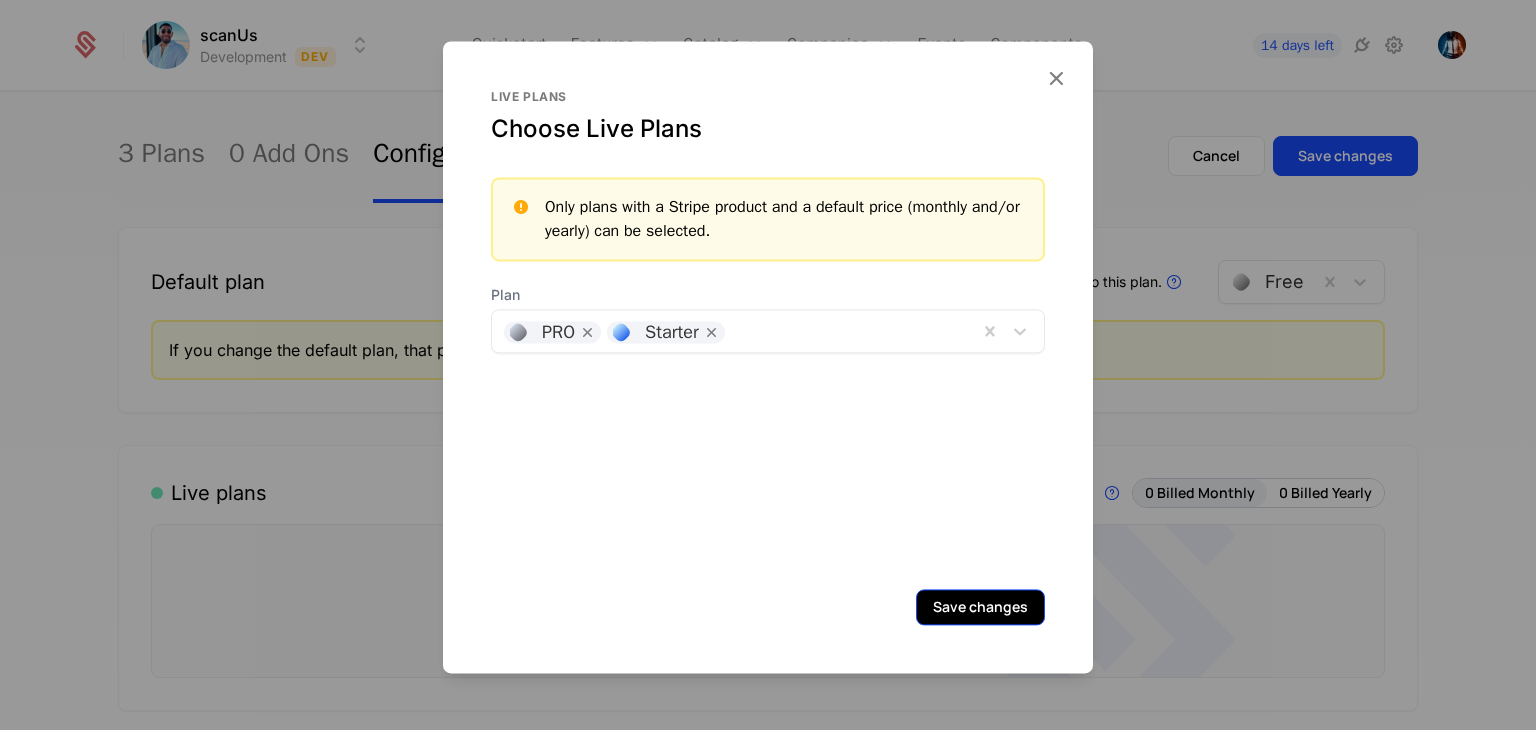 click on "Save changes" at bounding box center (980, 607) 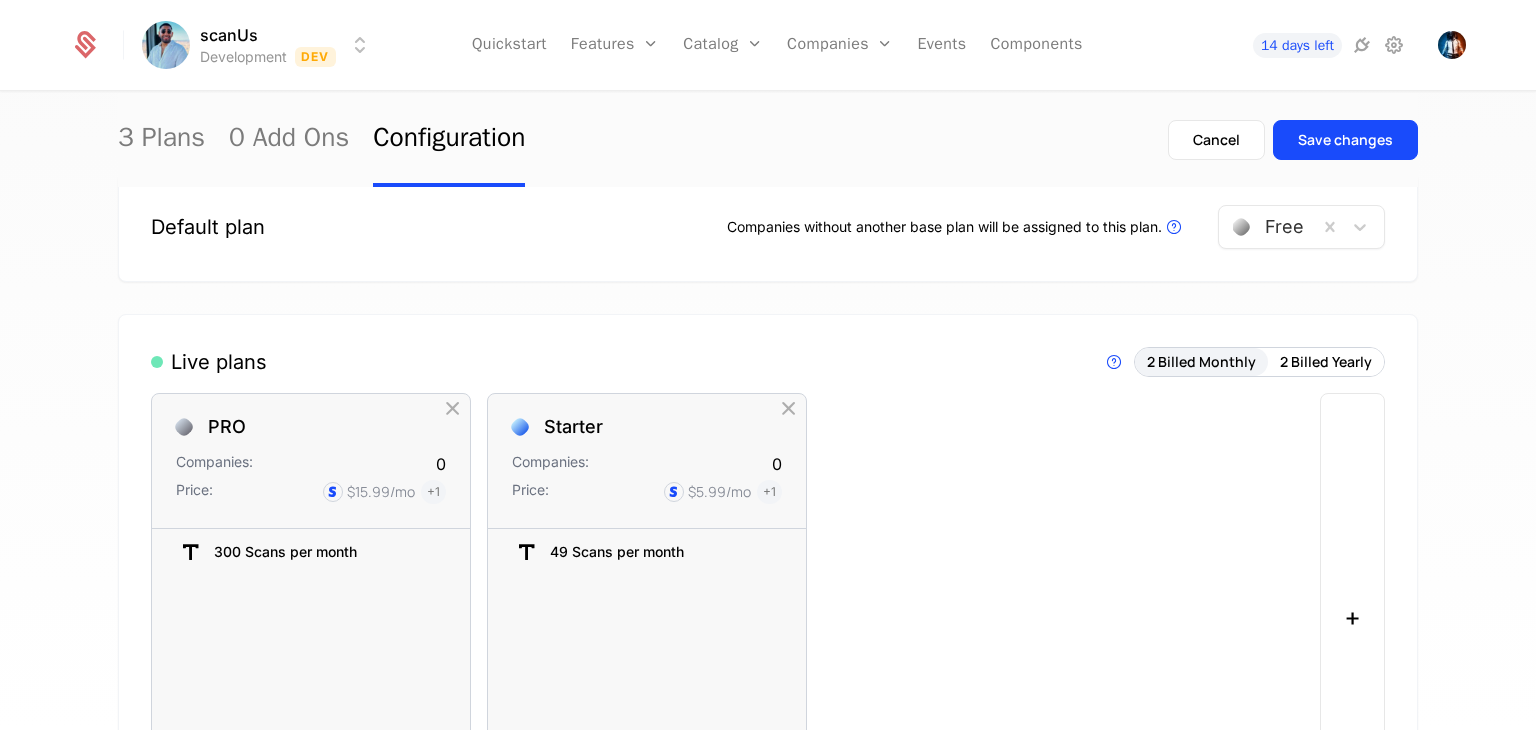 scroll, scrollTop: 0, scrollLeft: 0, axis: both 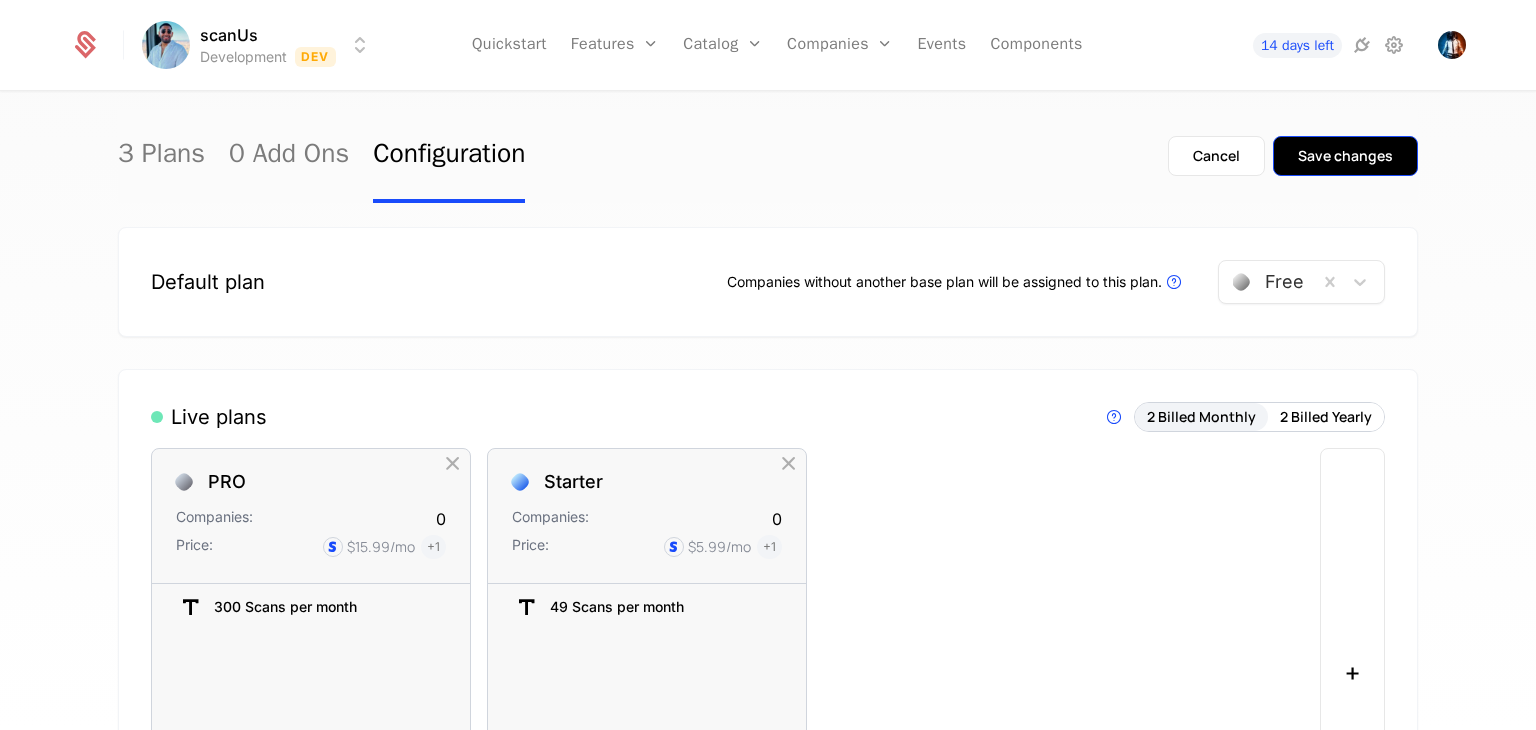 click on "Save changes" at bounding box center [1345, 156] 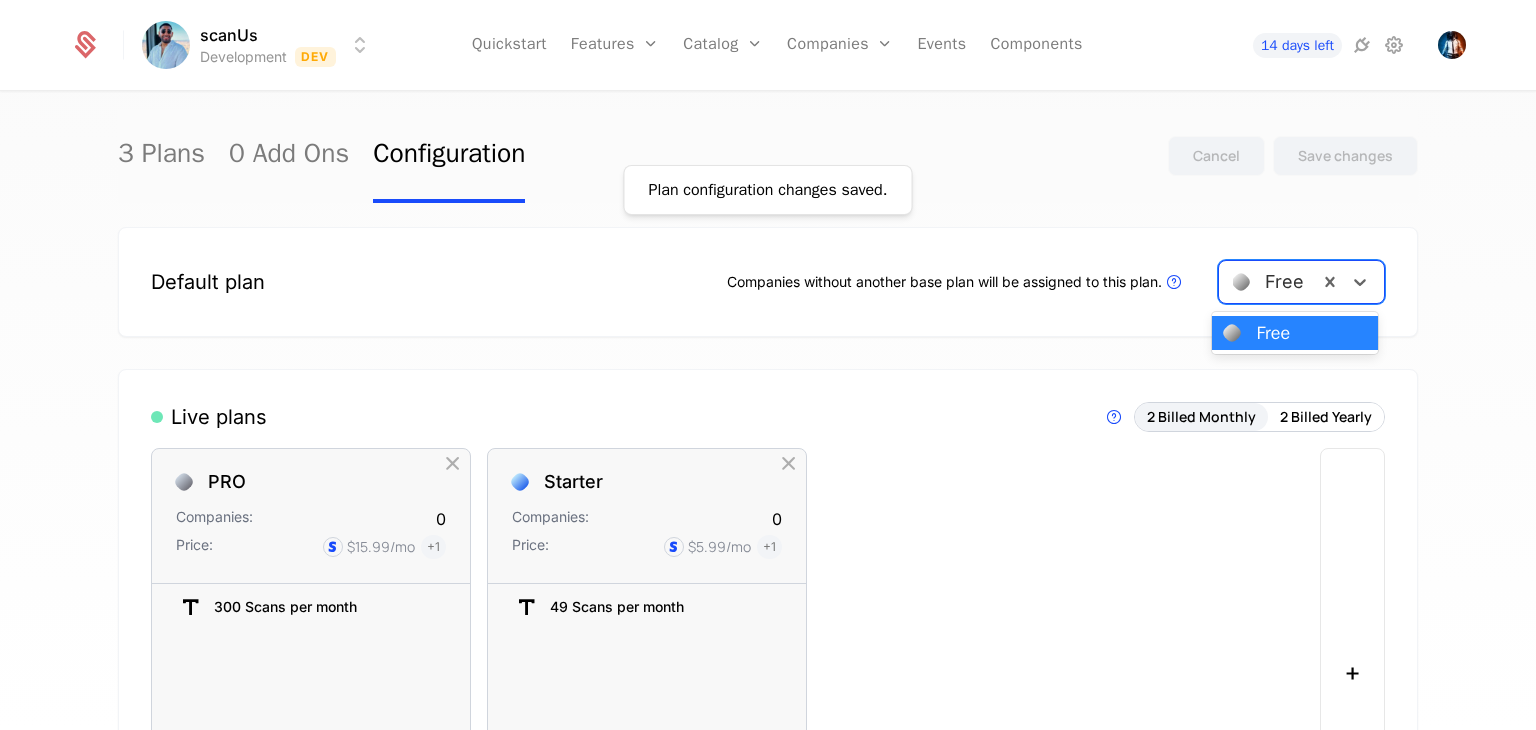 click at bounding box center (1268, 282) 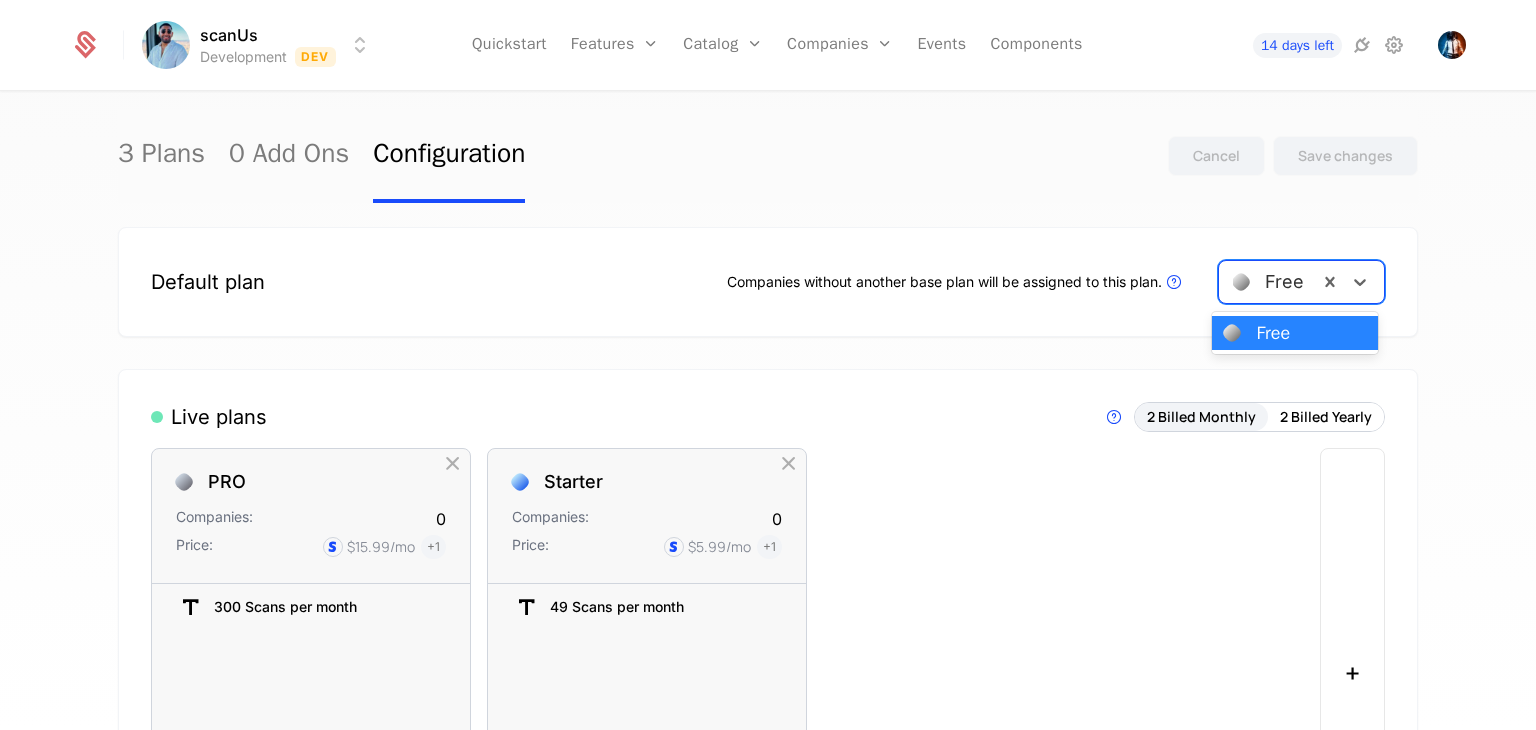 click on "Free" at bounding box center [1273, 333] 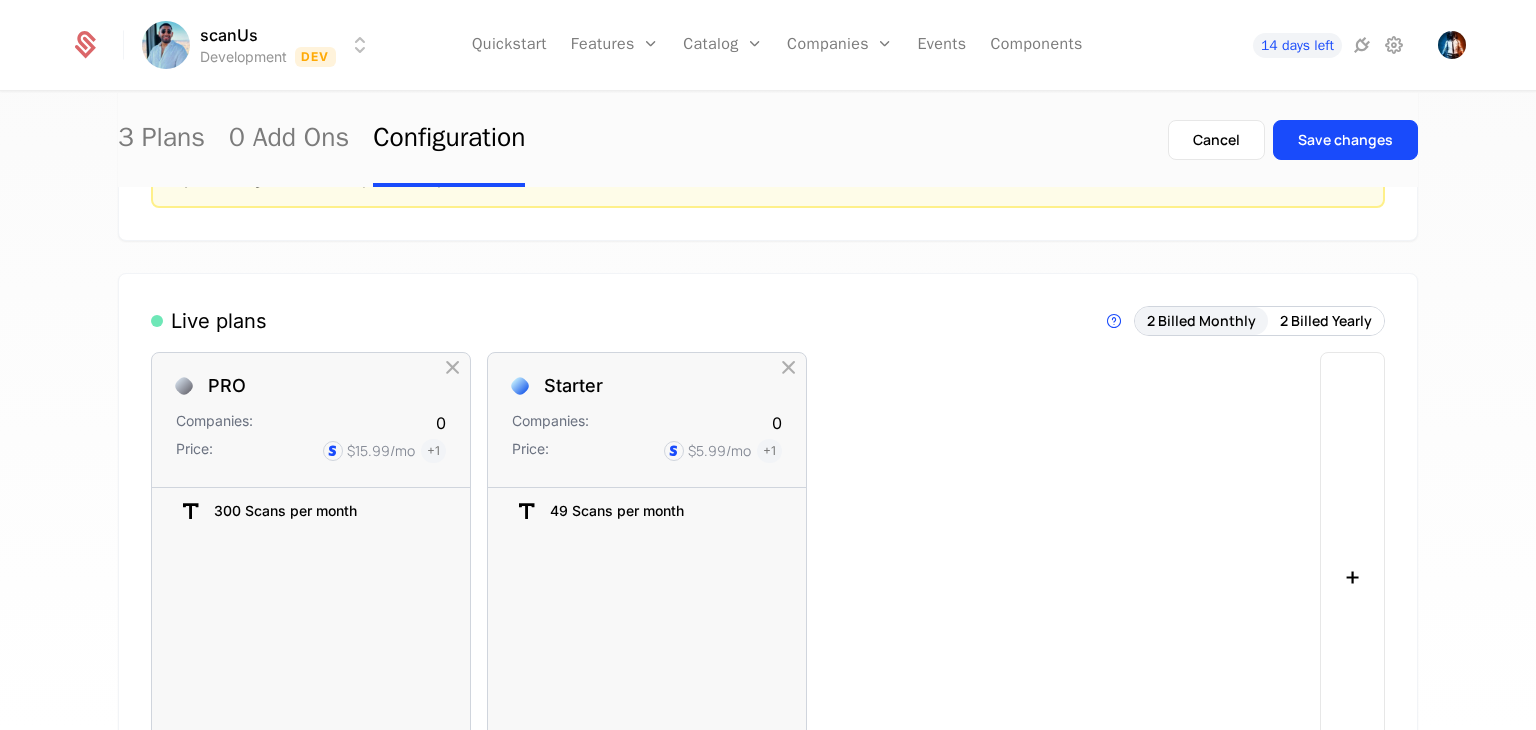 scroll, scrollTop: 184, scrollLeft: 0, axis: vertical 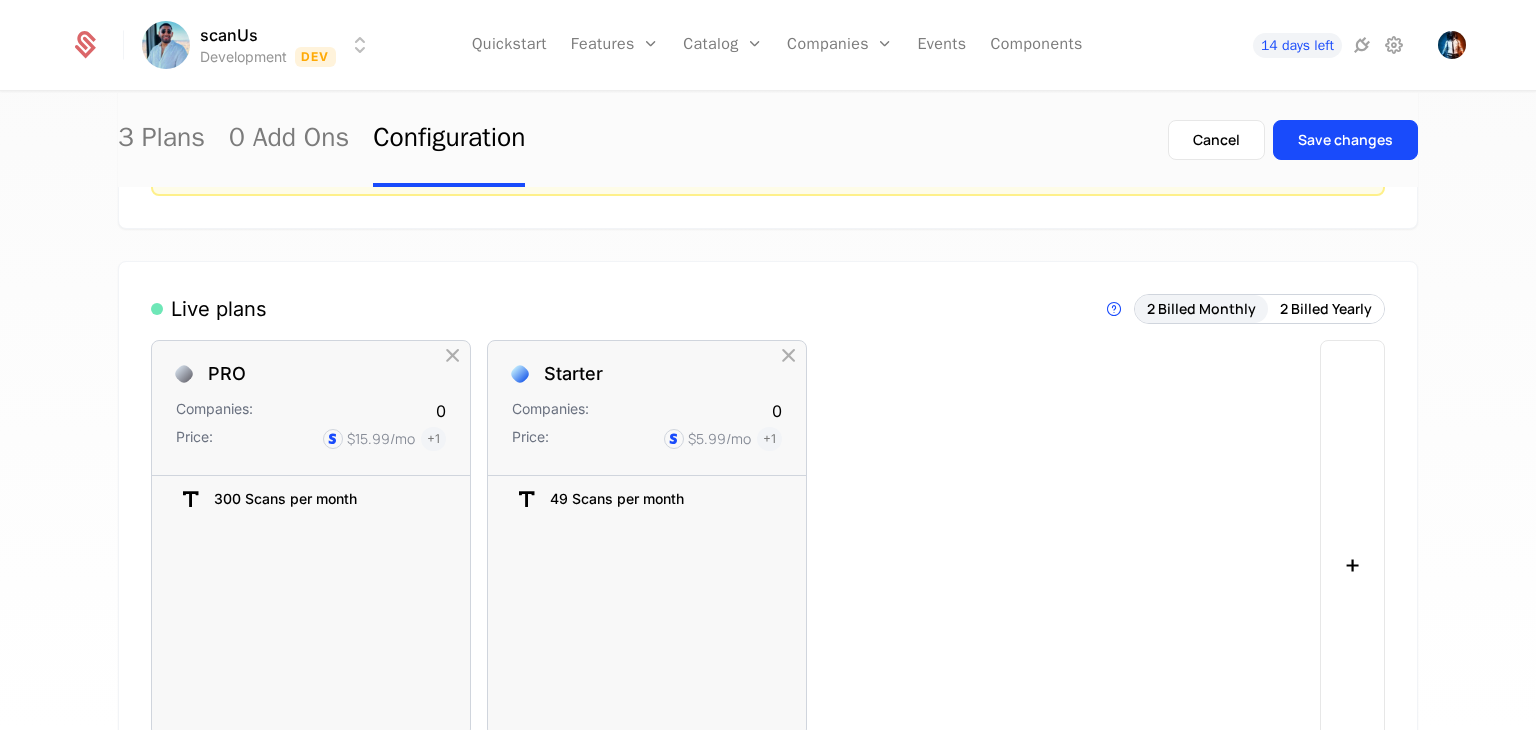 drag, startPoint x: 1107, startPoint y: 547, endPoint x: 1048, endPoint y: 553, distance: 59.3043 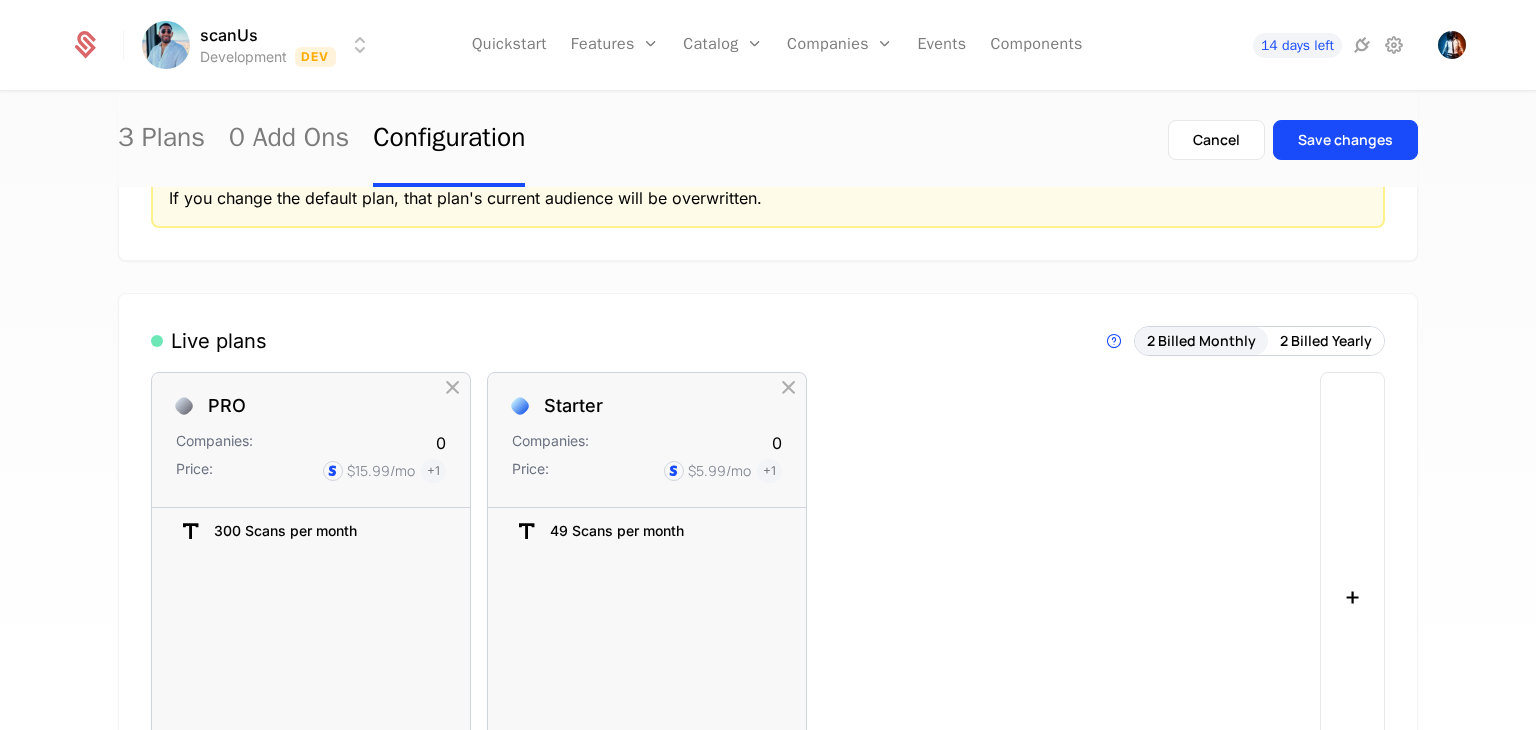 scroll, scrollTop: 151, scrollLeft: 0, axis: vertical 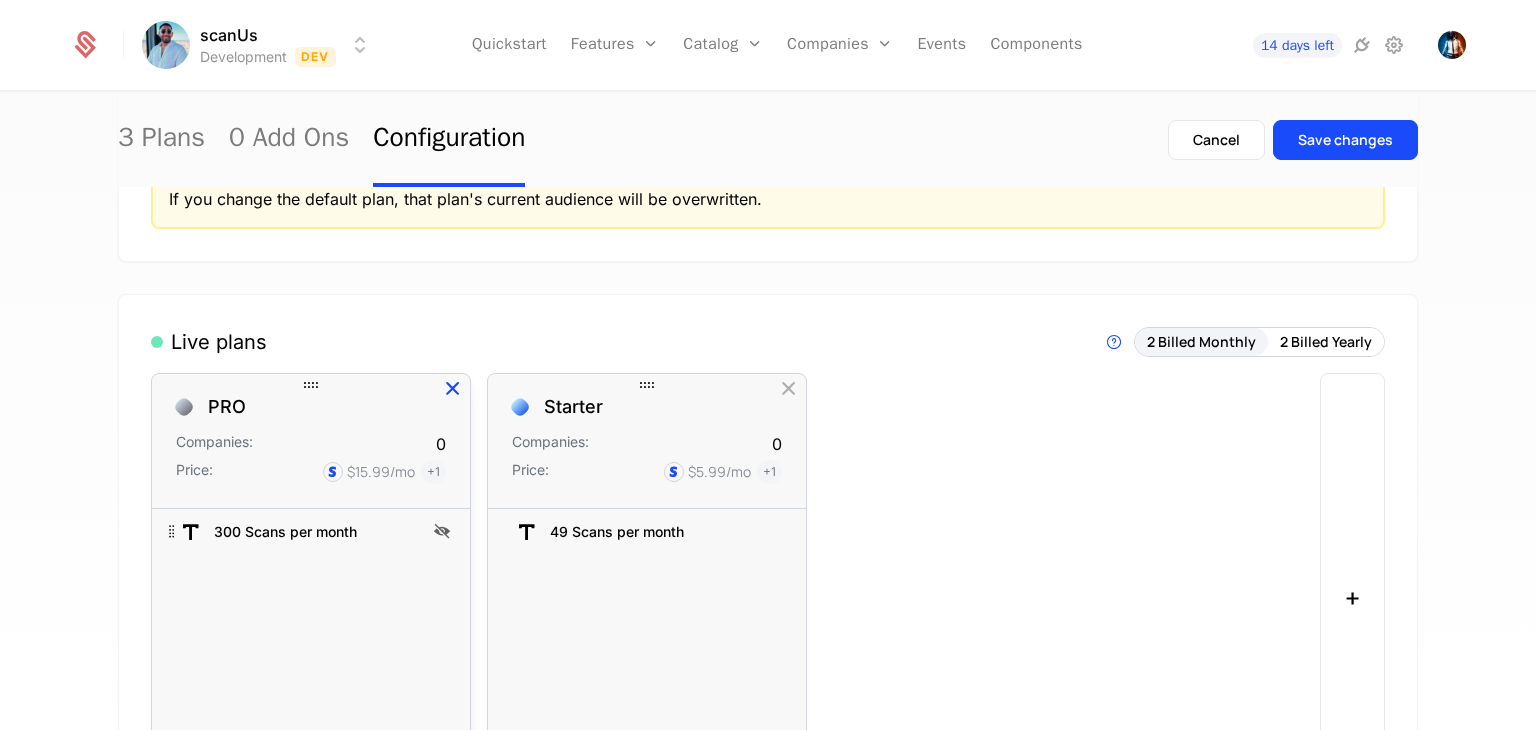 click at bounding box center (453, 389) 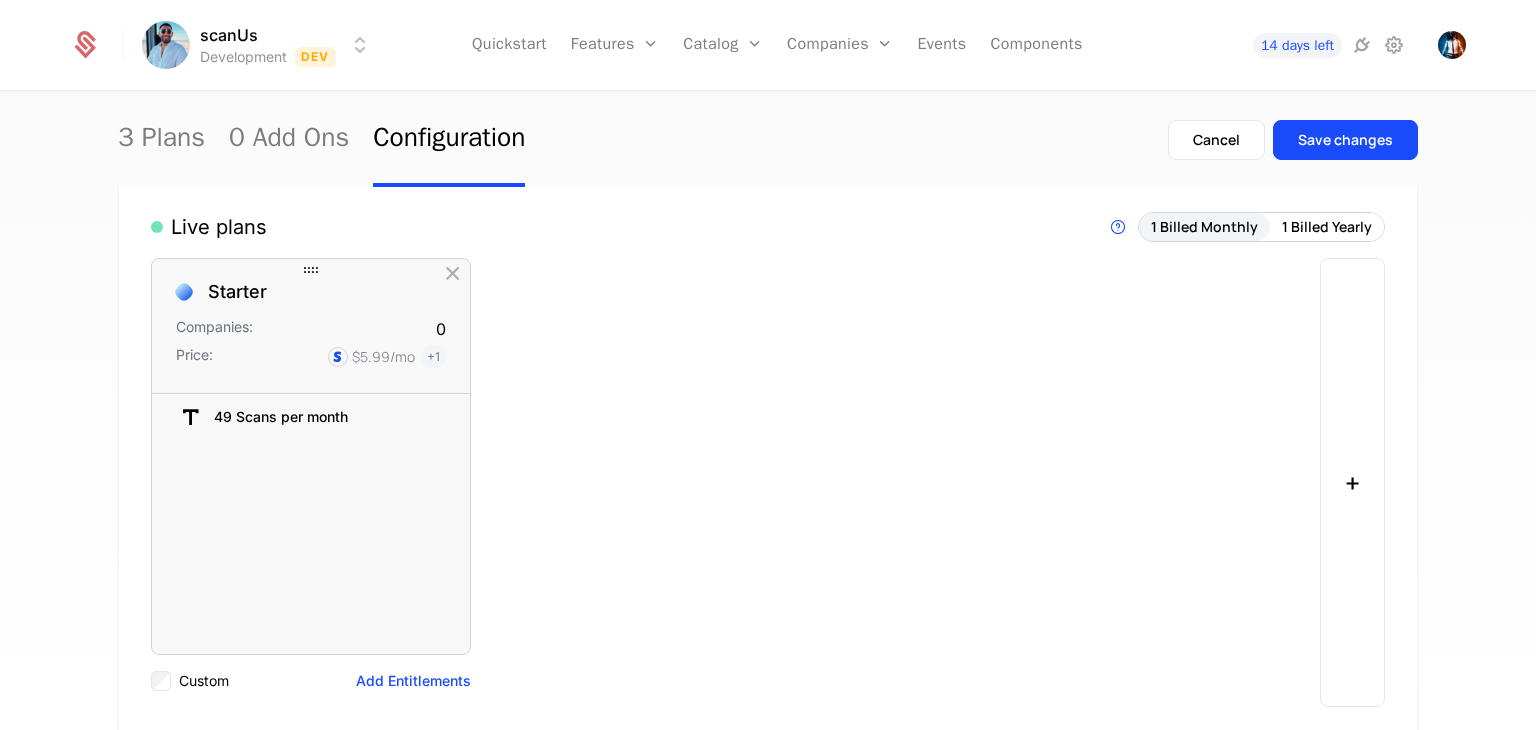 scroll, scrollTop: 260, scrollLeft: 0, axis: vertical 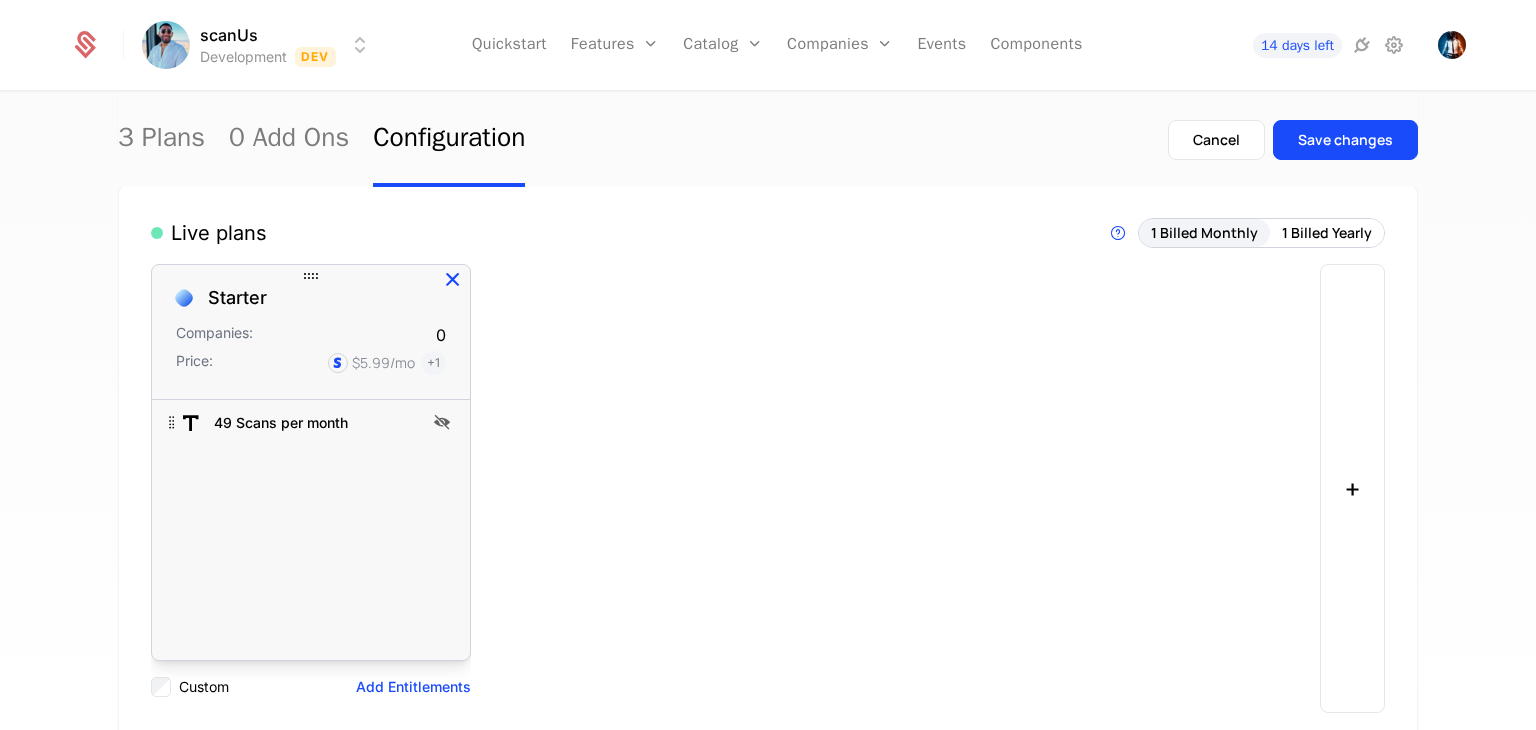 click at bounding box center (453, 280) 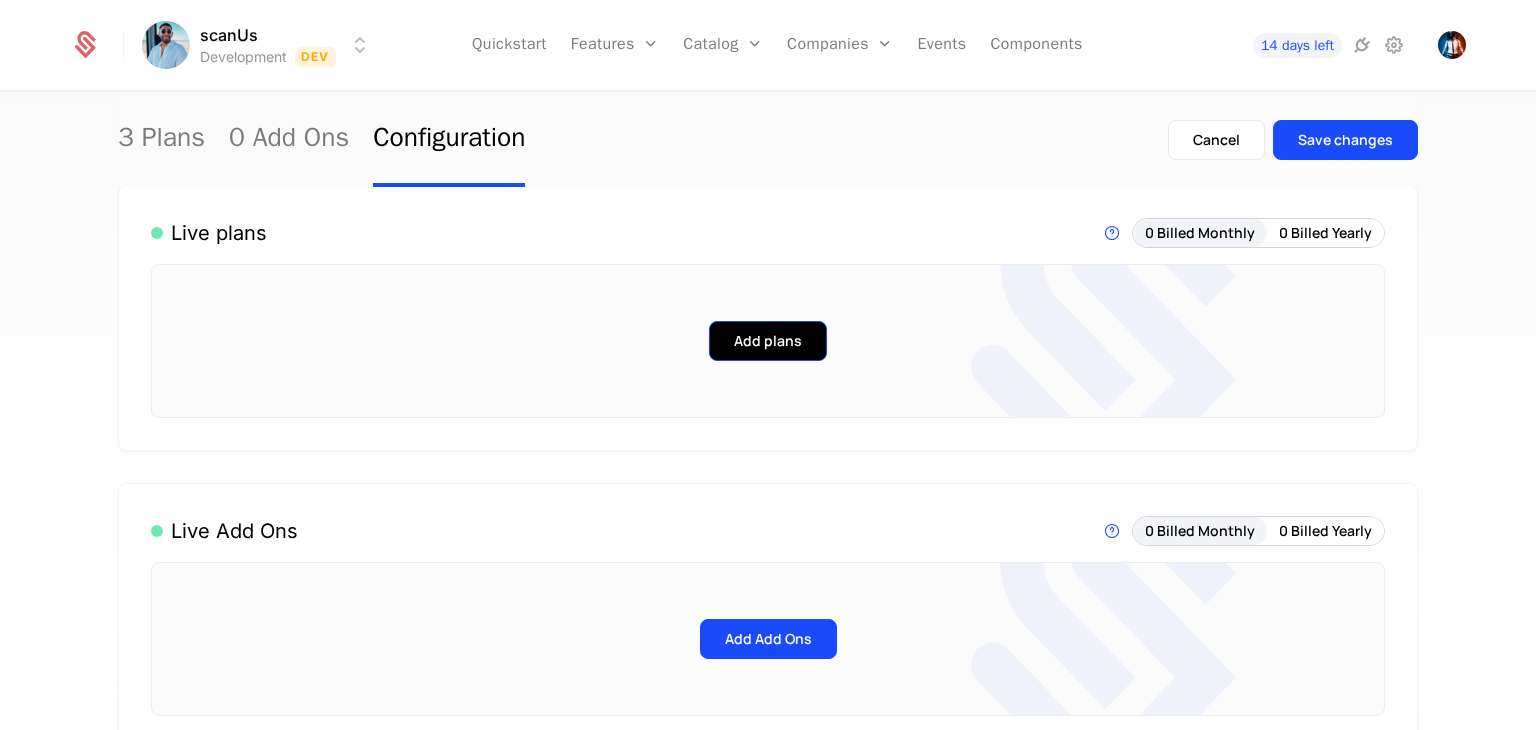 click on "Add plans" at bounding box center (768, 341) 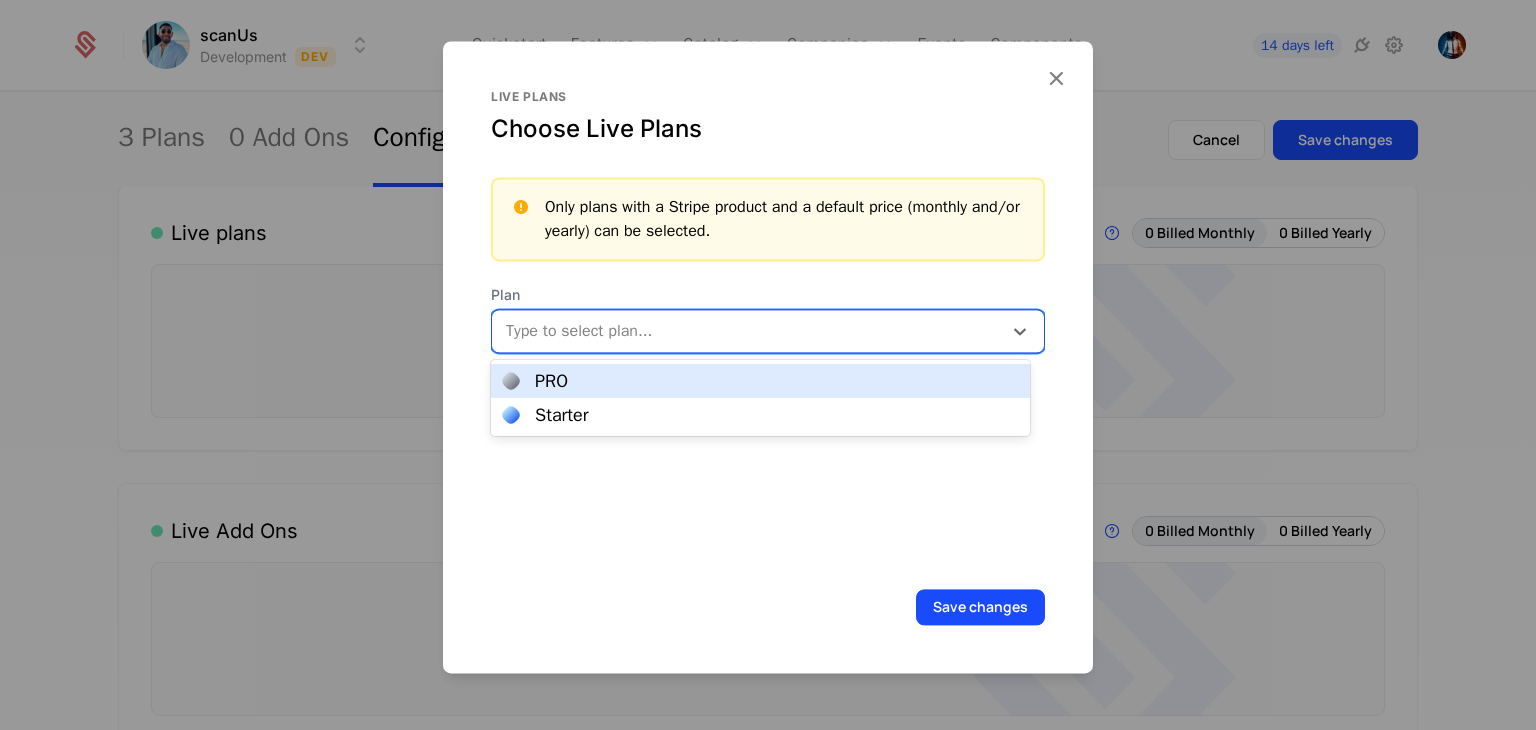 click at bounding box center (749, 331) 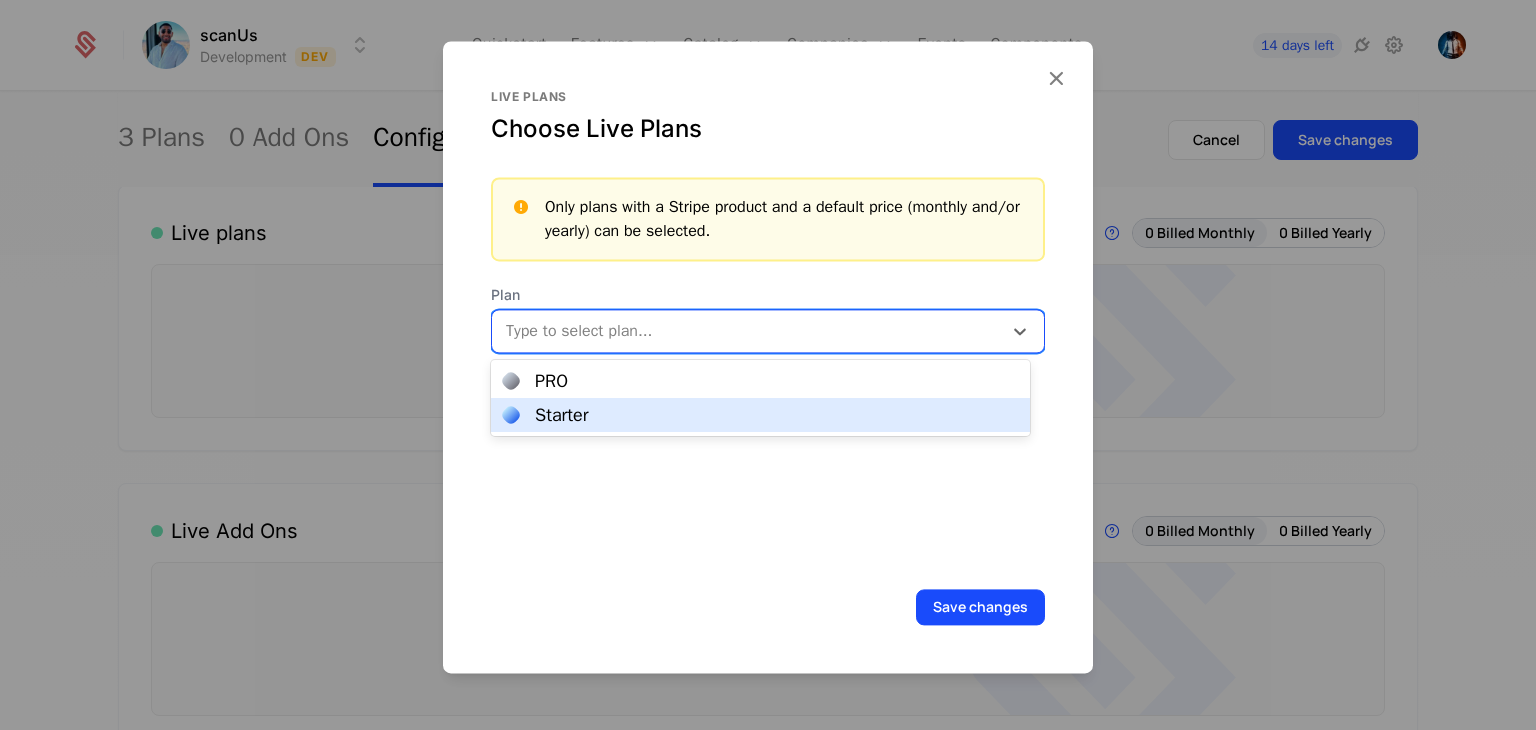 click on "Starter" at bounding box center (562, 415) 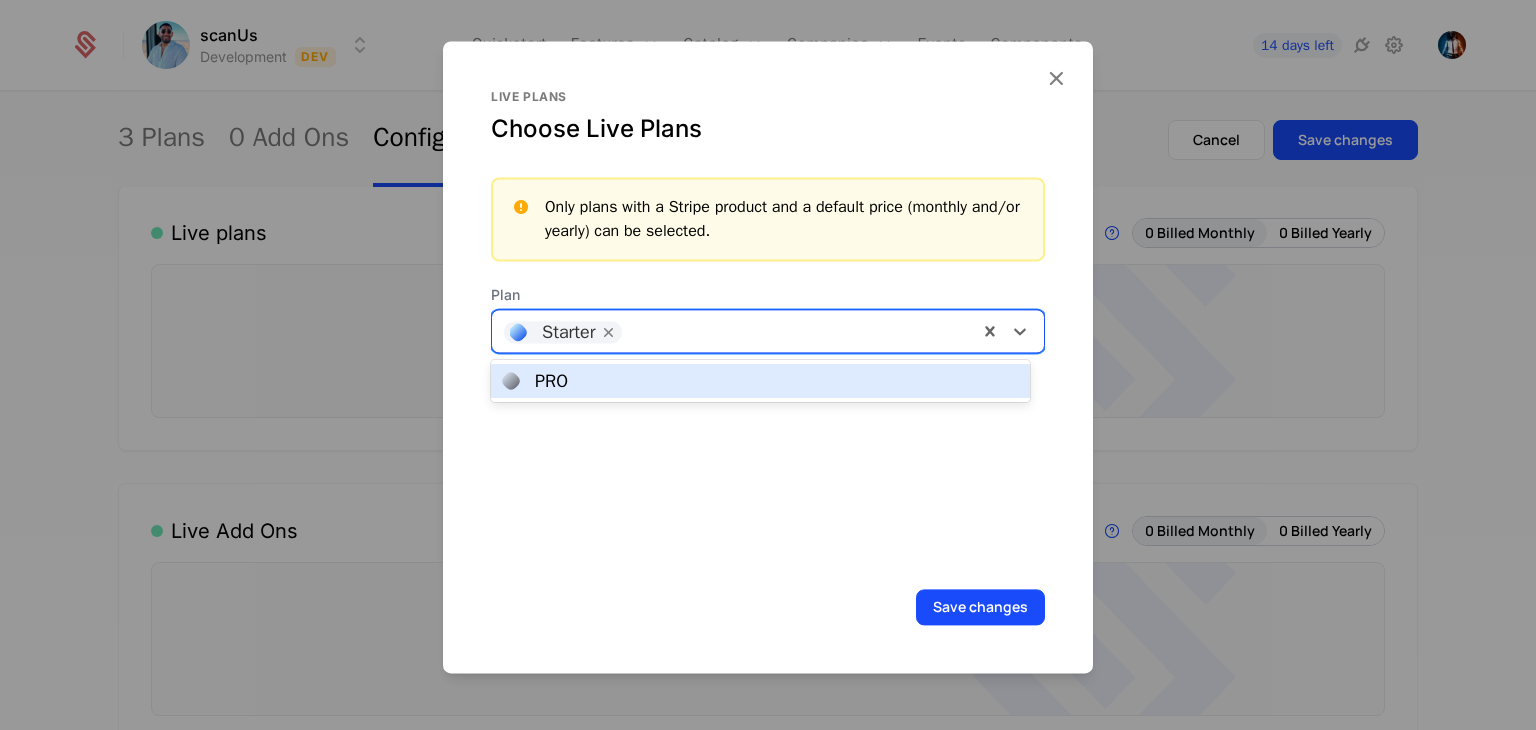 drag, startPoint x: 657, startPoint y: 345, endPoint x: 644, endPoint y: 363, distance: 22.203604 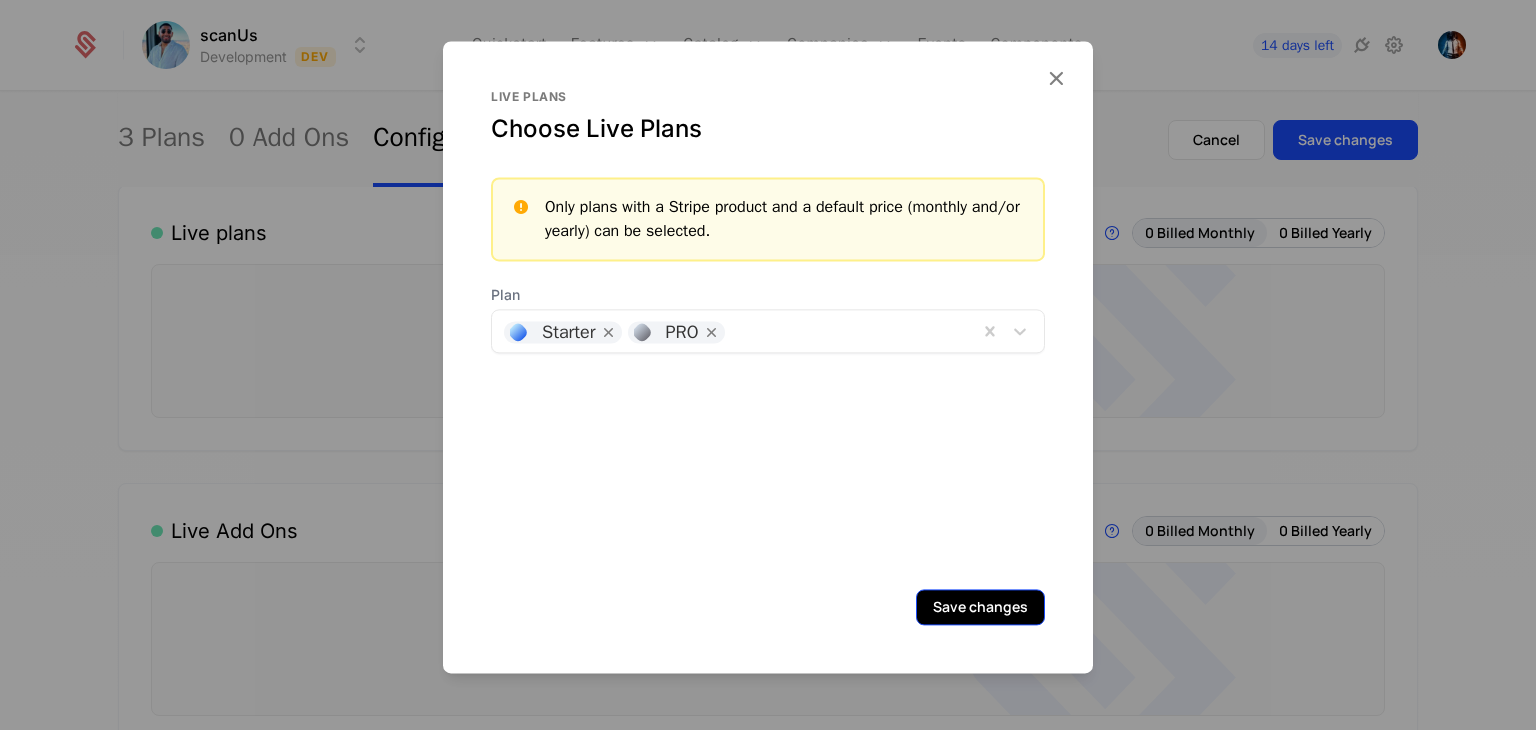 click on "Save changes" at bounding box center [980, 607] 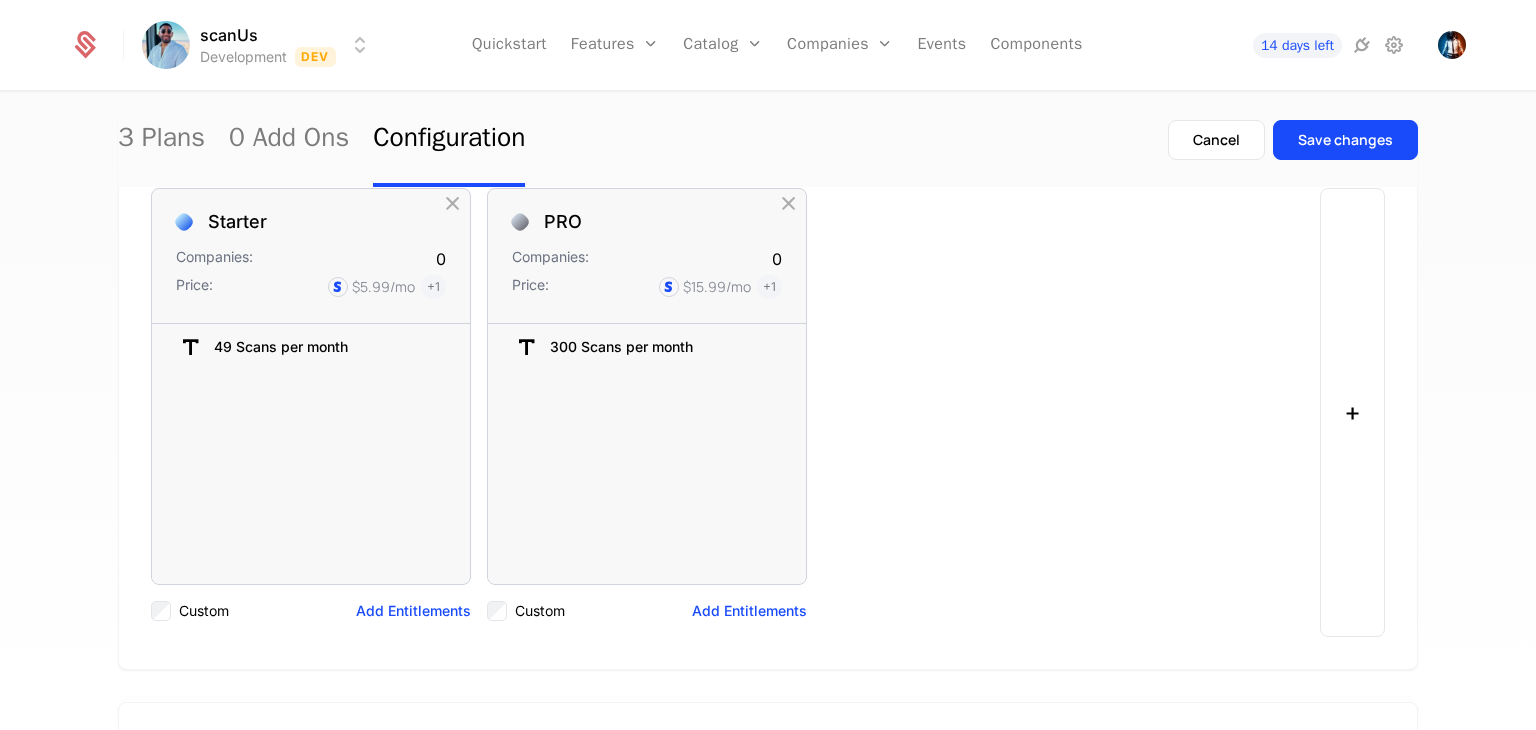 scroll, scrollTop: 0, scrollLeft: 0, axis: both 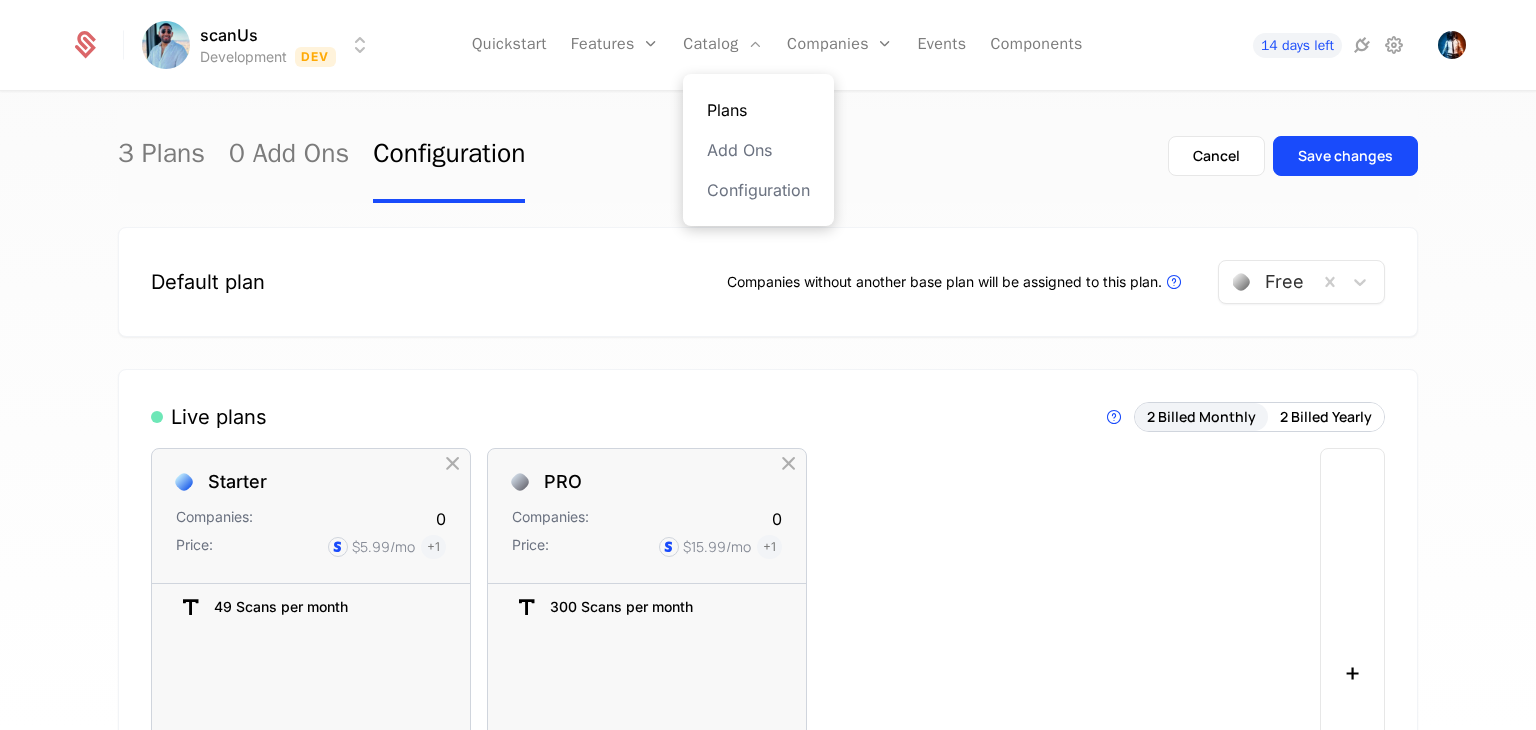 click on "Plans" at bounding box center [758, 110] 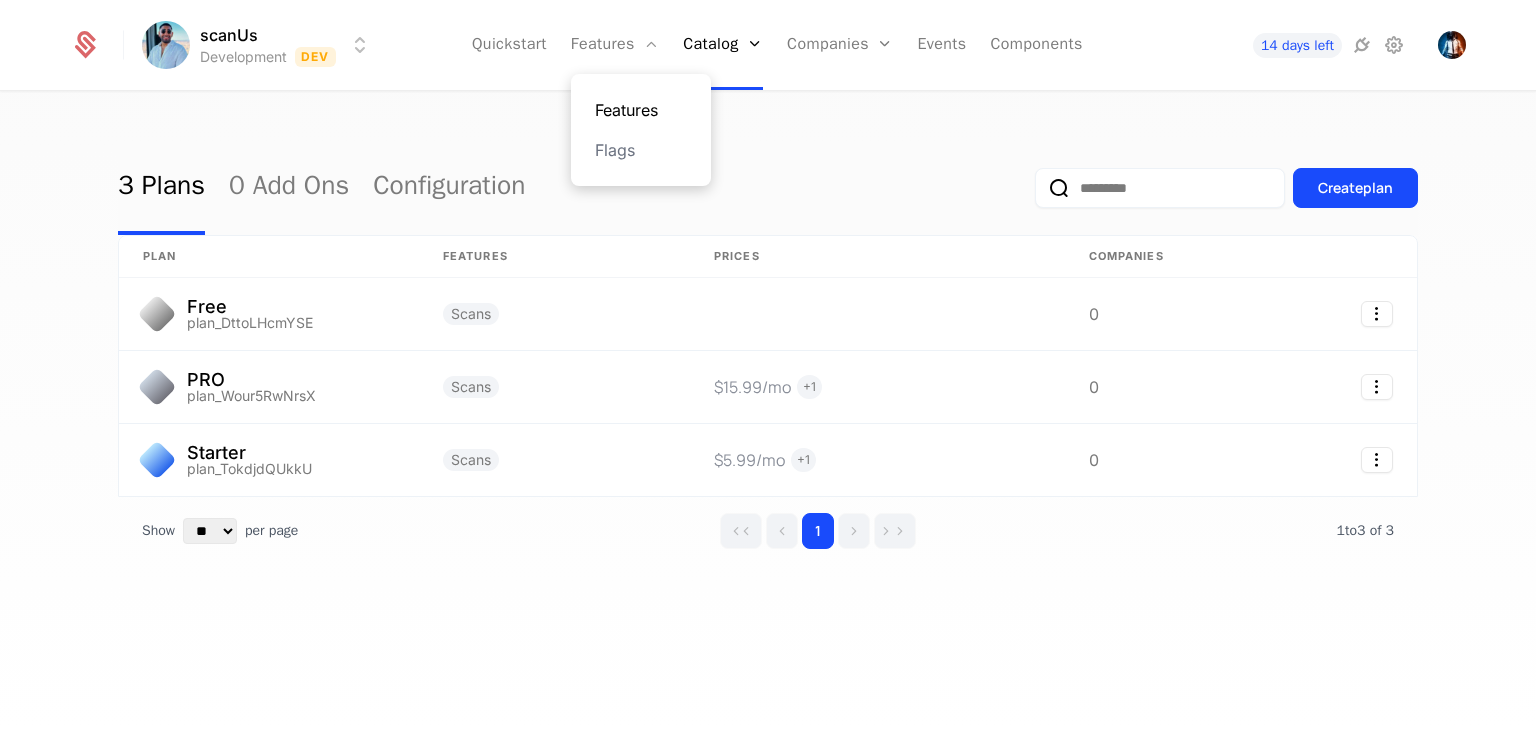 click on "Features" at bounding box center (641, 110) 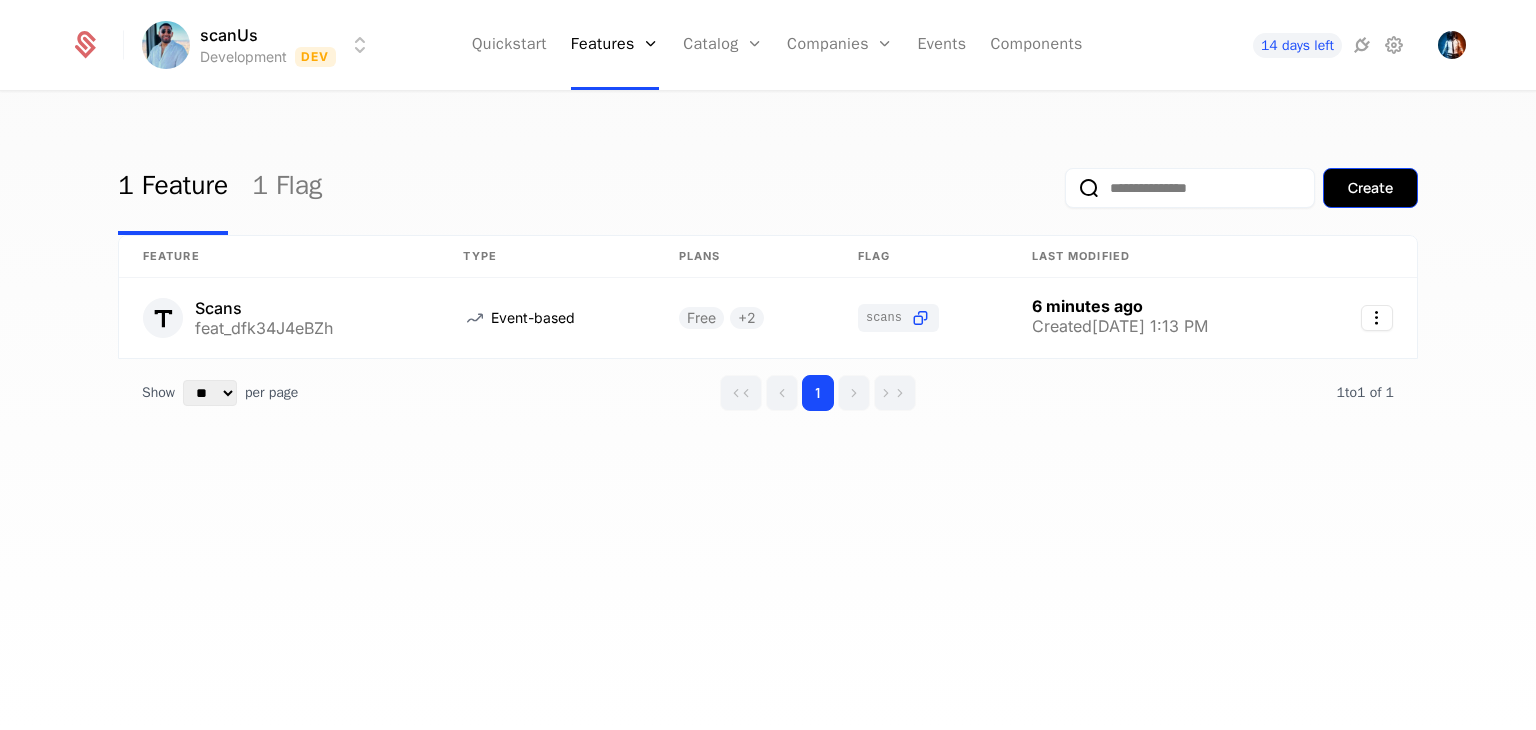 click on "Create" at bounding box center (1370, 188) 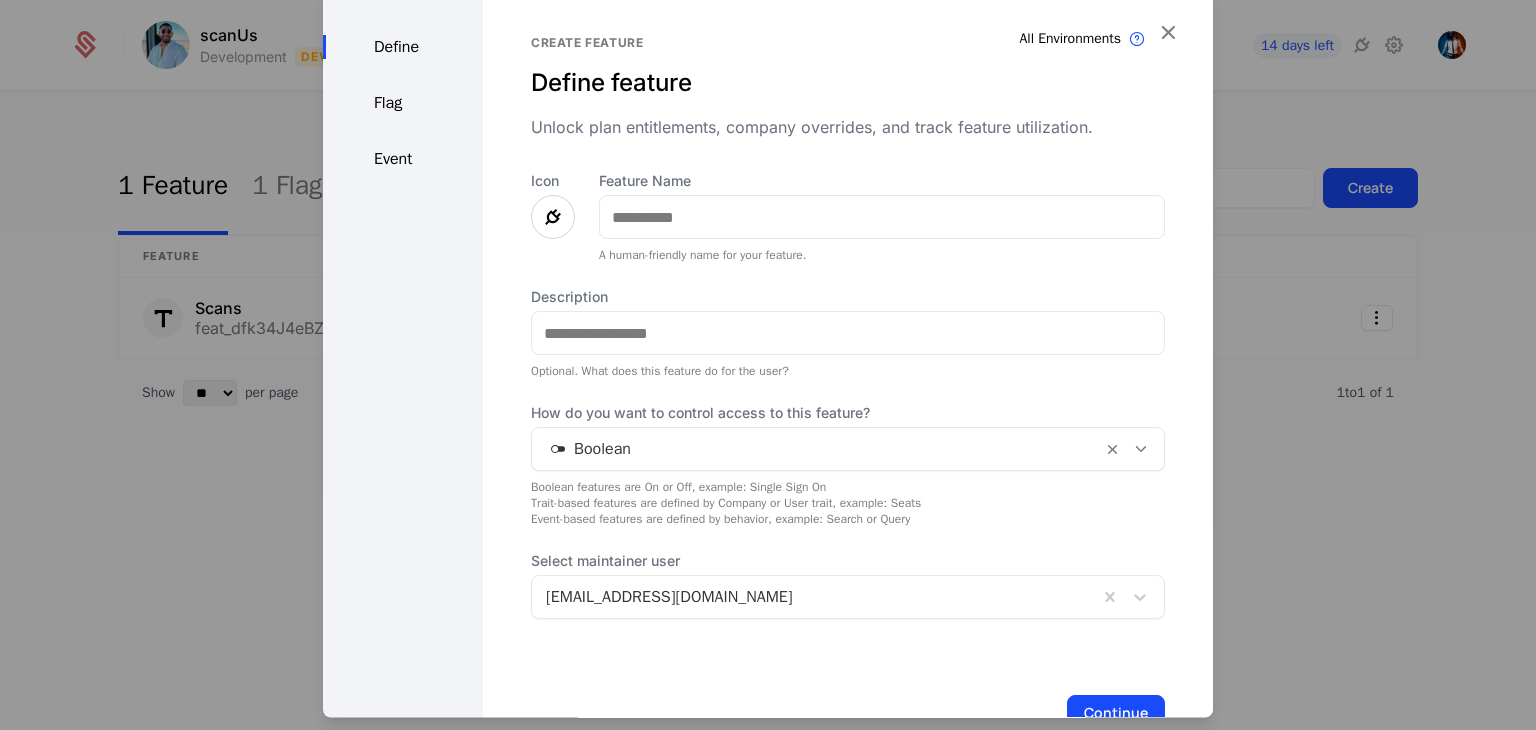 click at bounding box center (553, 218) 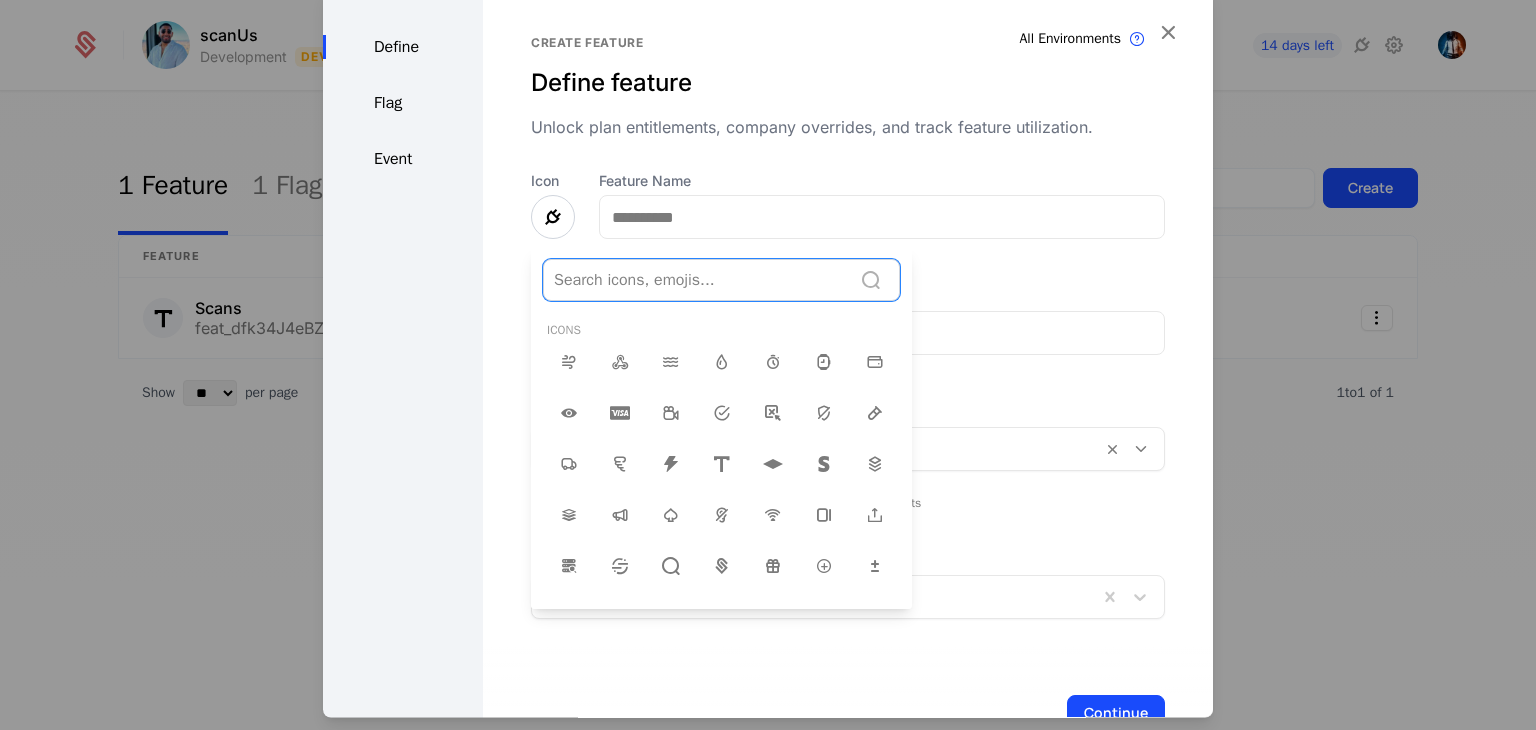 click at bounding box center [697, 281] 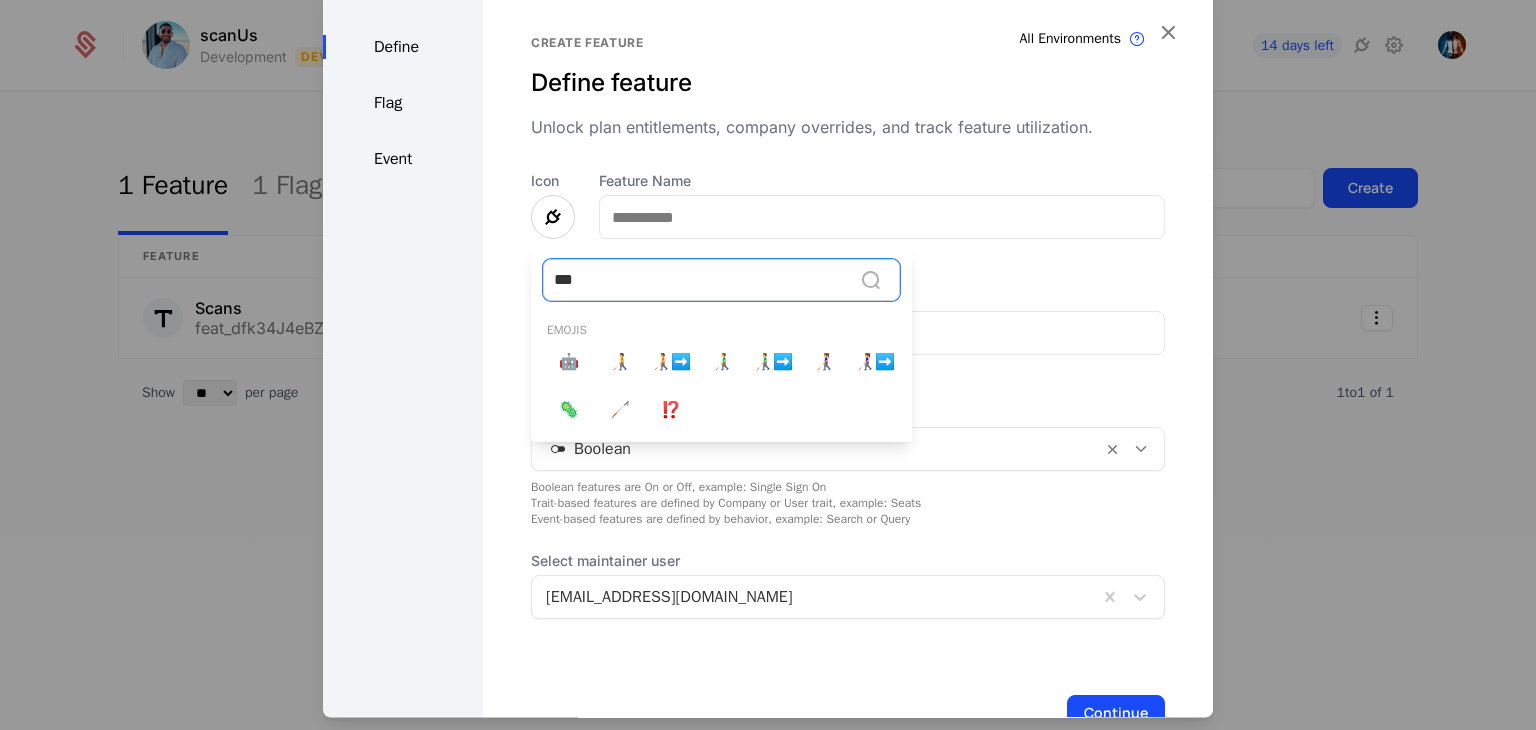 type on "****" 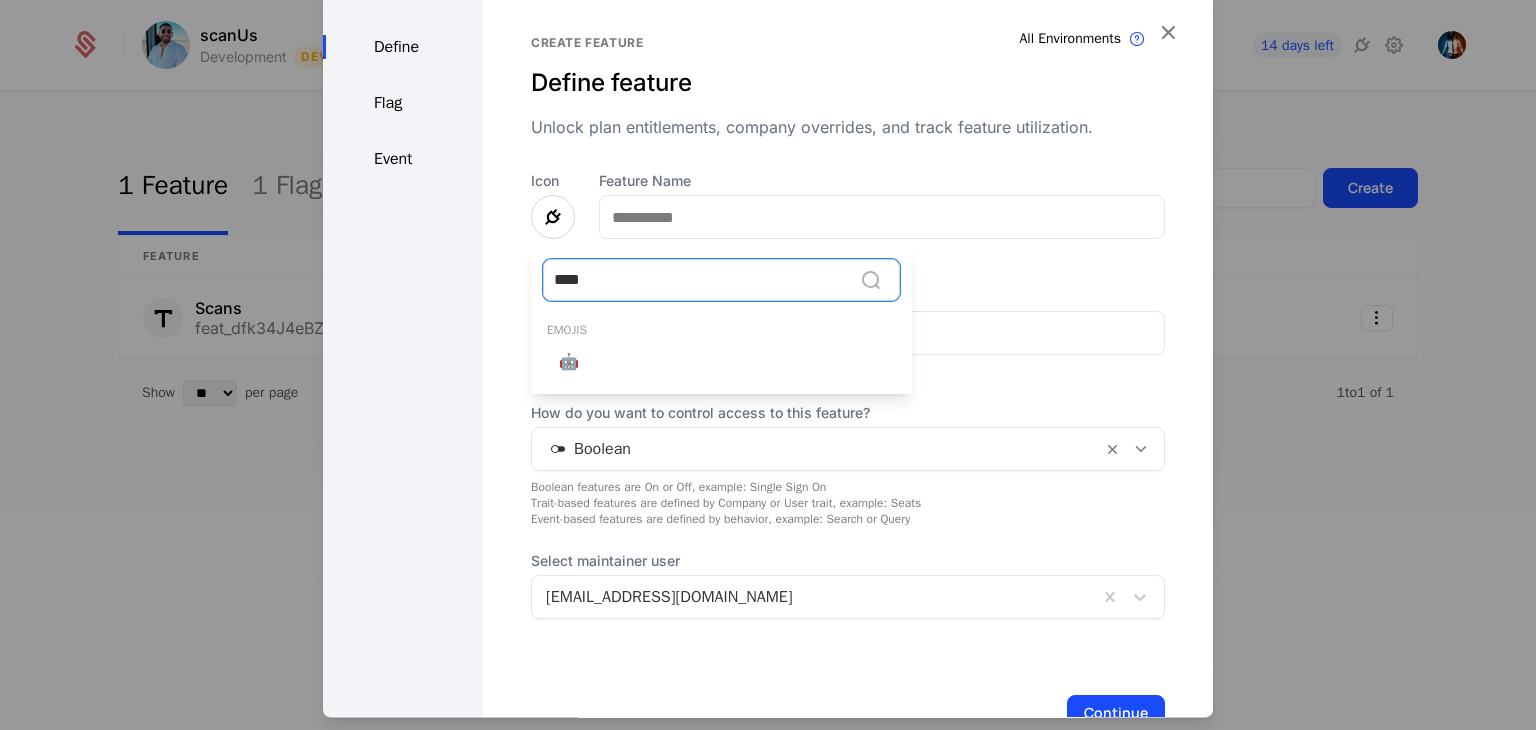 click on "🤖" at bounding box center [569, 363] 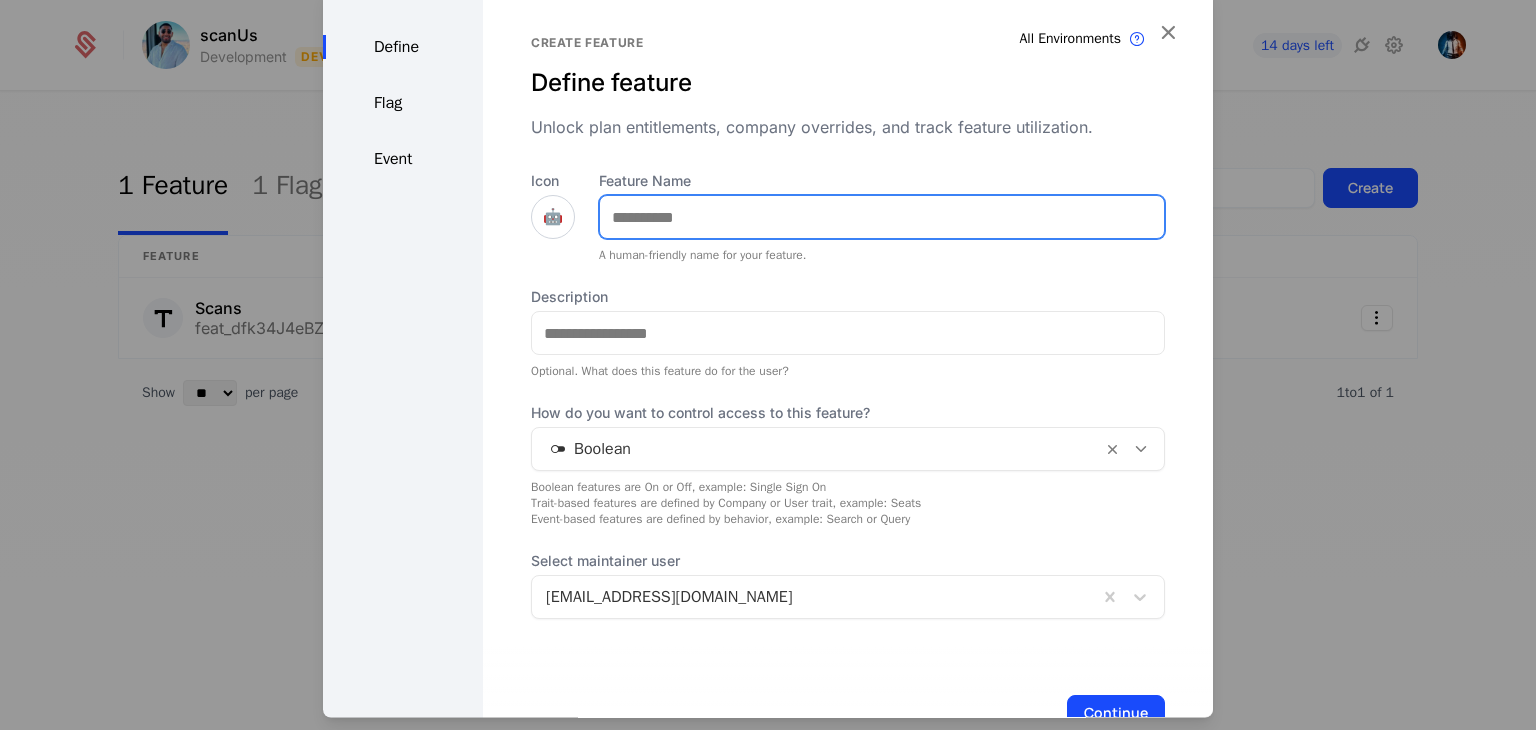 click on "Feature Name" at bounding box center (882, 218) 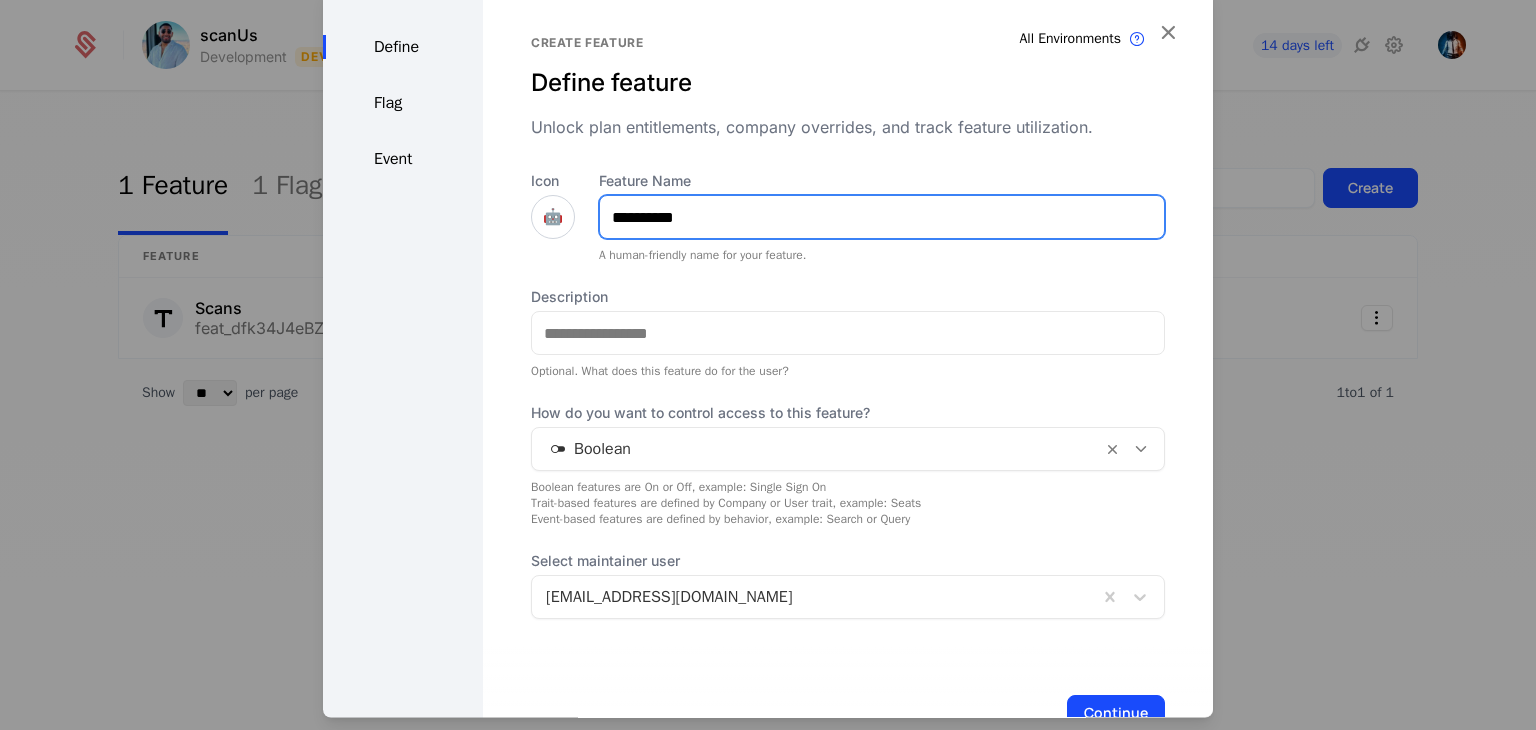 type on "**********" 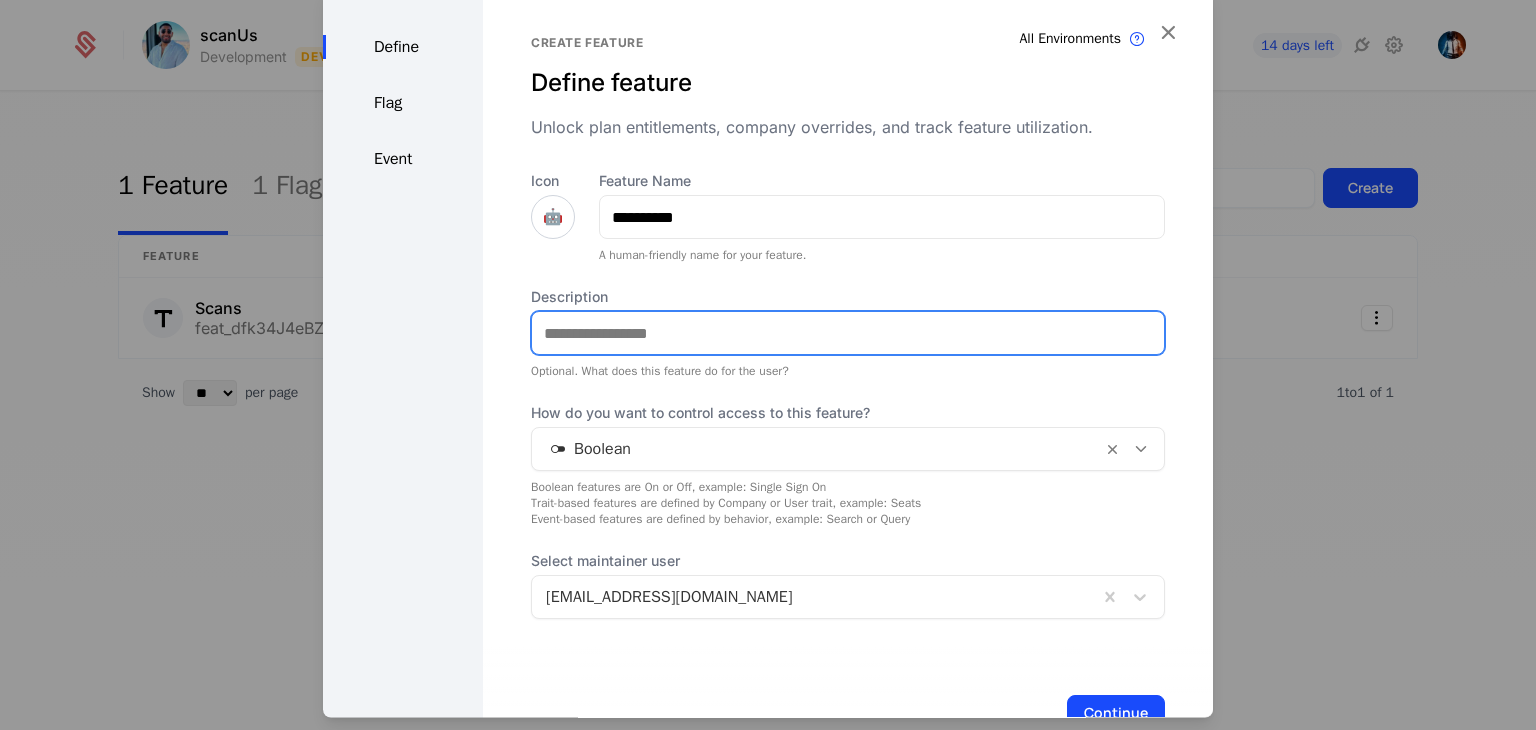 click on "Description" at bounding box center [848, 334] 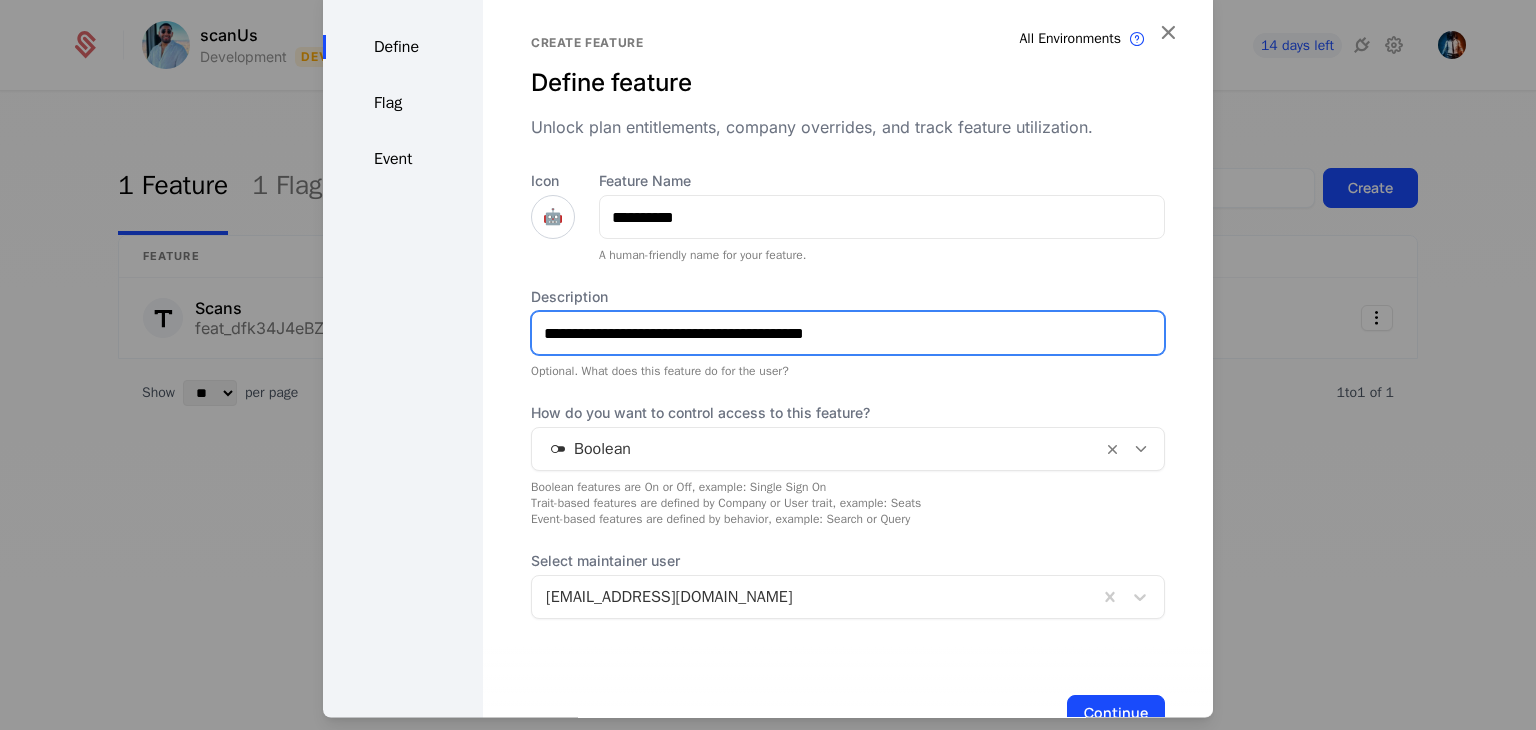 click on "**********" at bounding box center (848, 334) 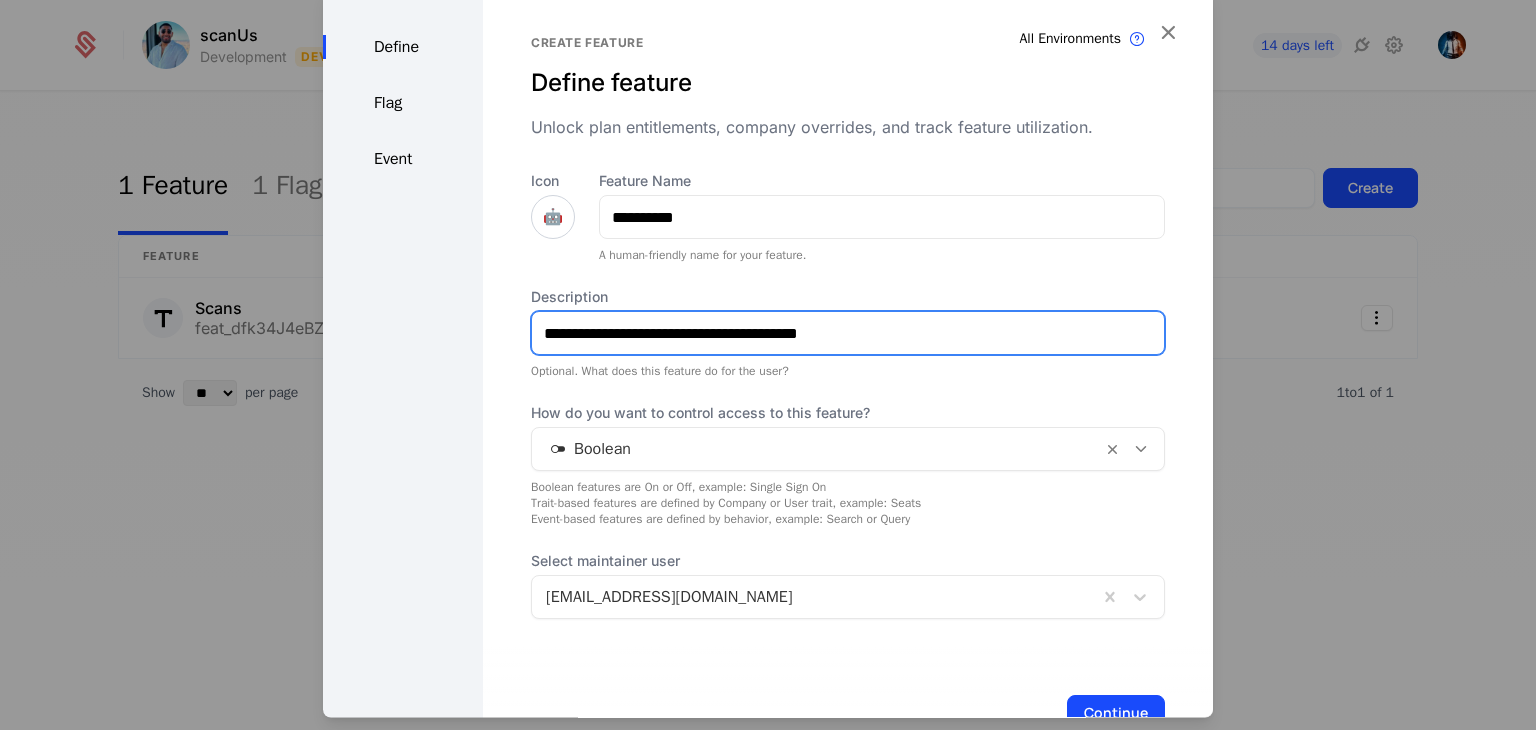 click on "**********" at bounding box center (848, 334) 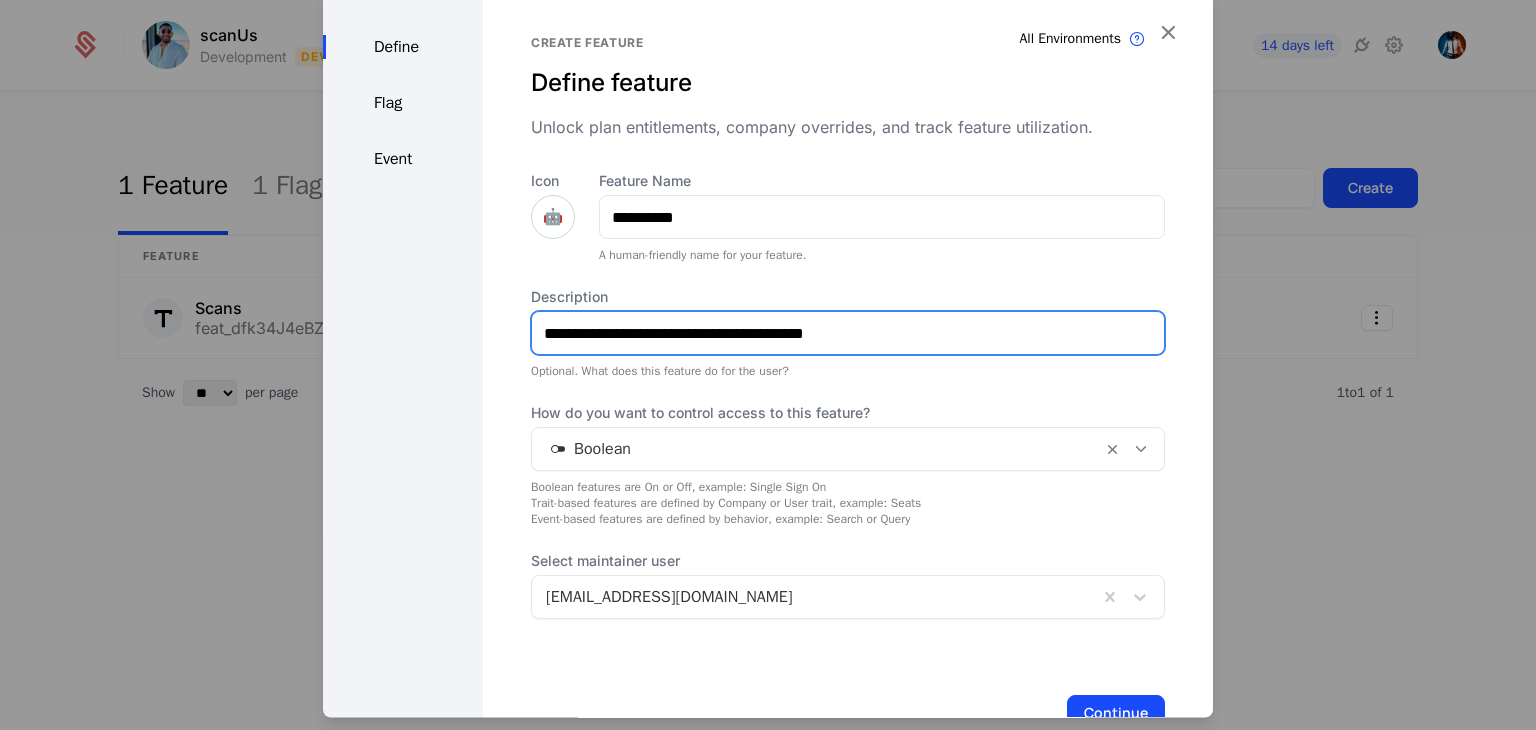 click on "**********" at bounding box center [848, 334] 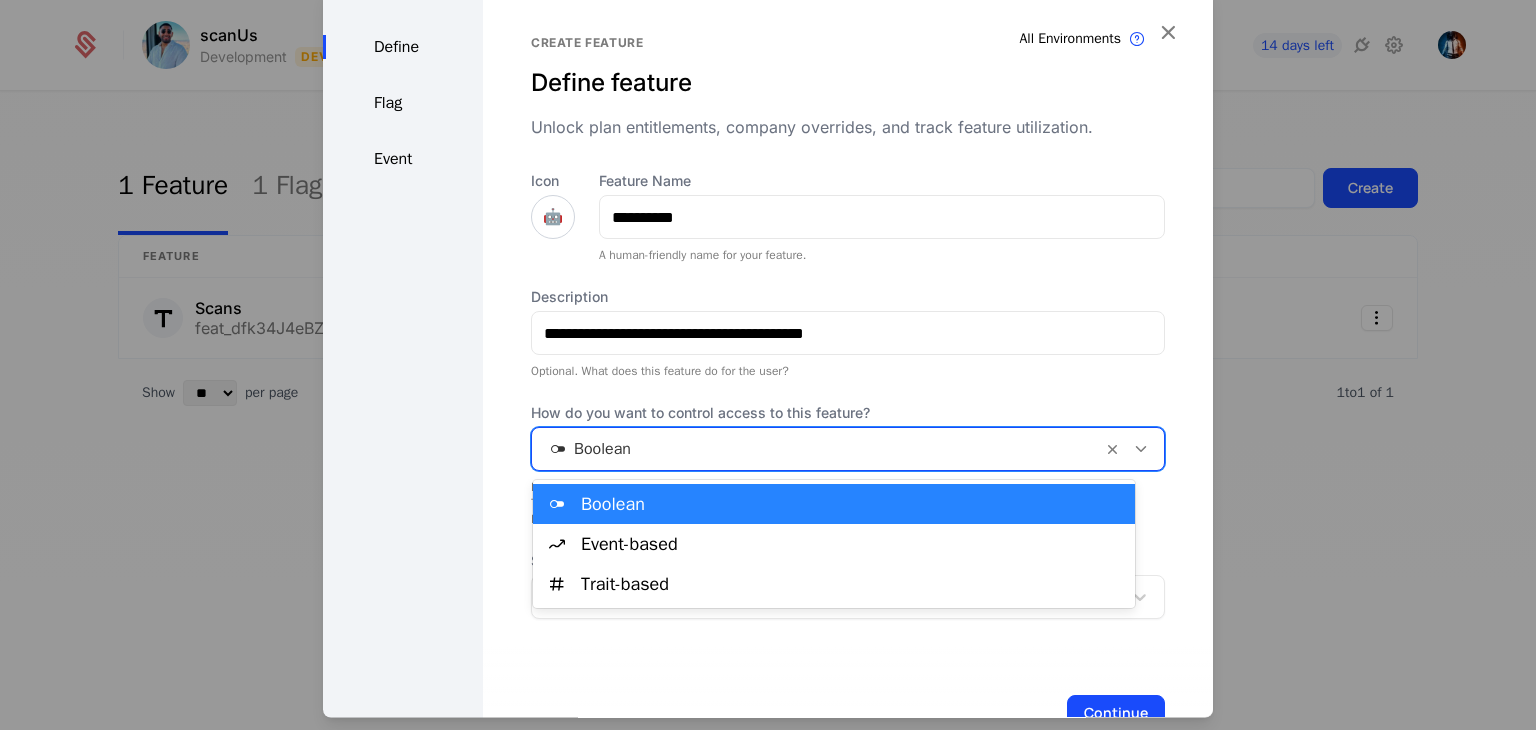 click at bounding box center (817, 450) 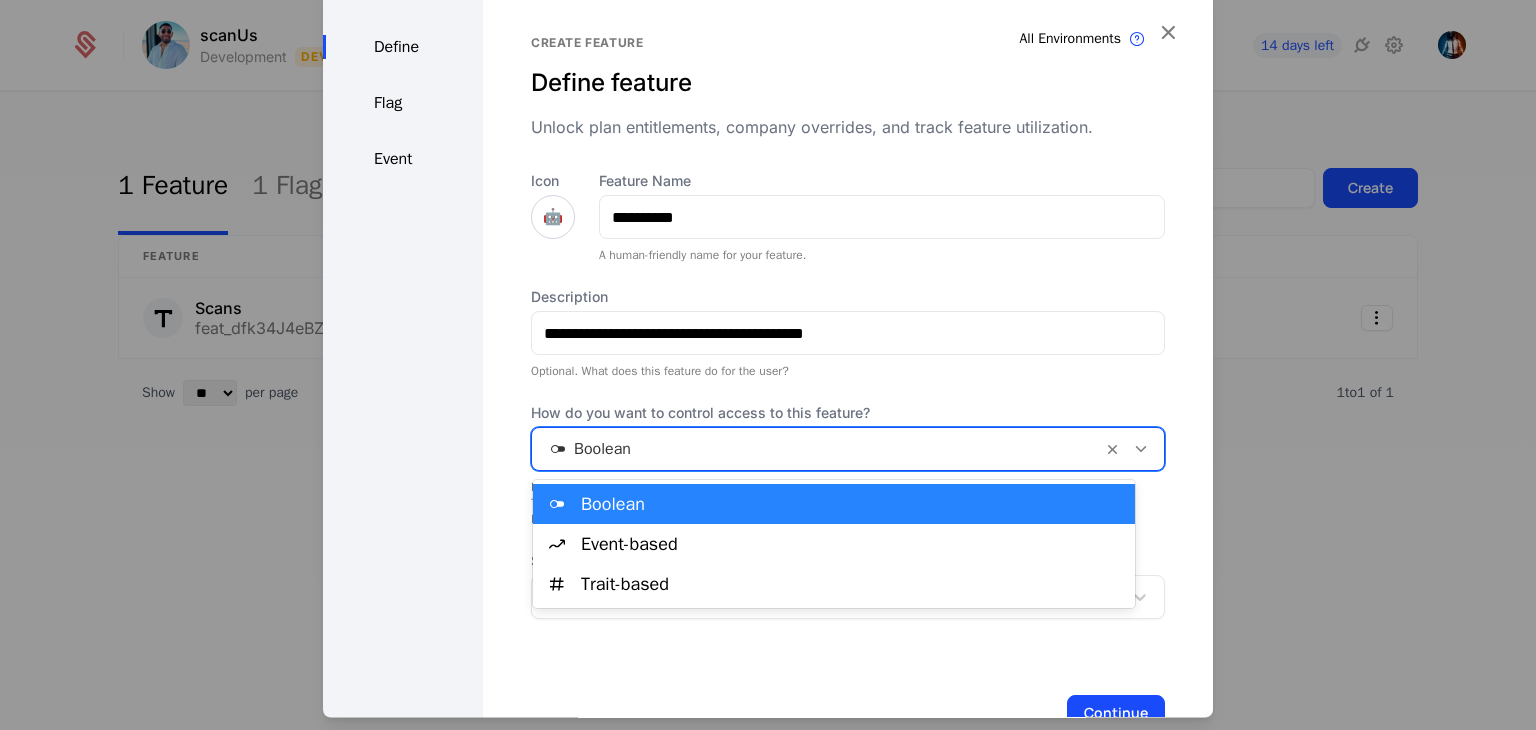 click on "Boolean" at bounding box center (852, 504) 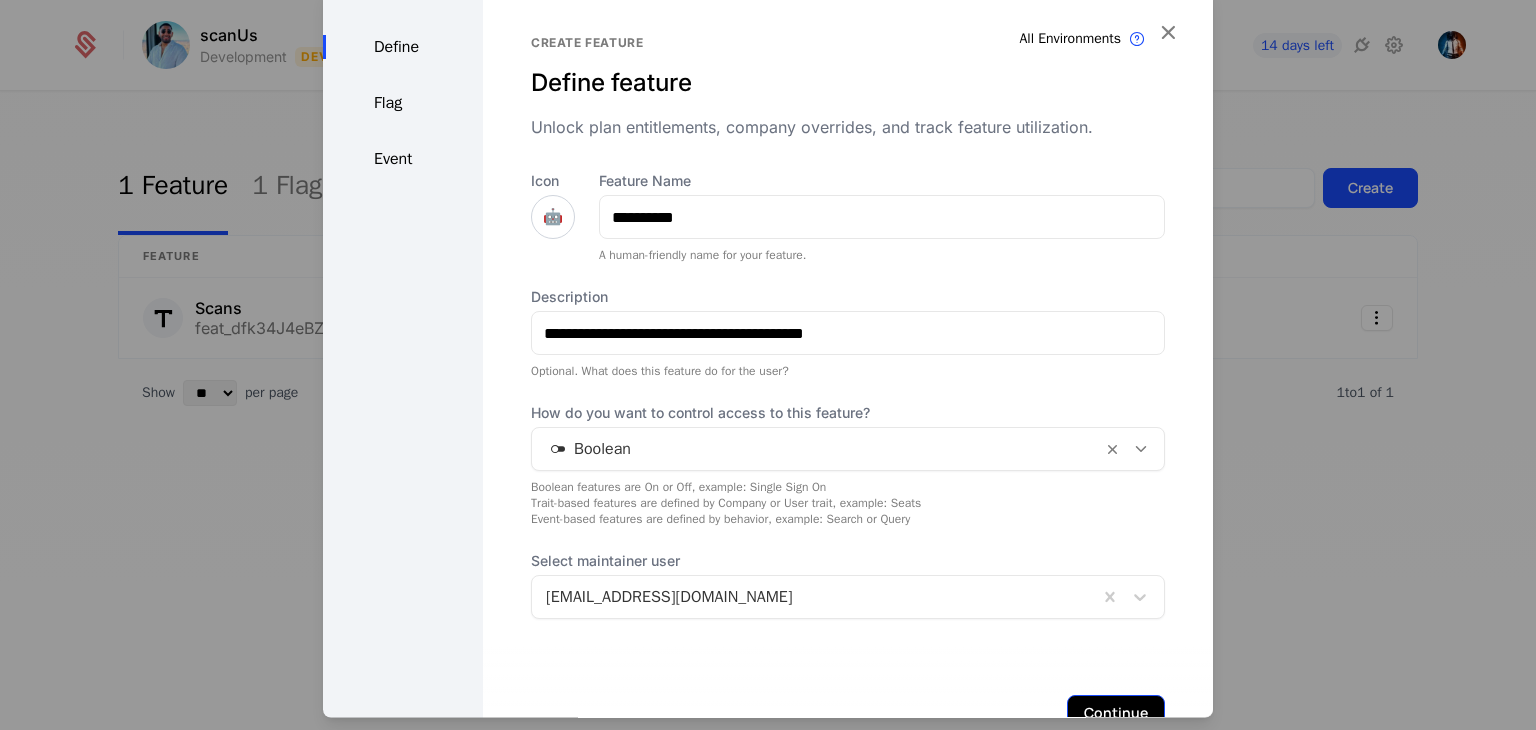 click on "Continue" at bounding box center (1116, 714) 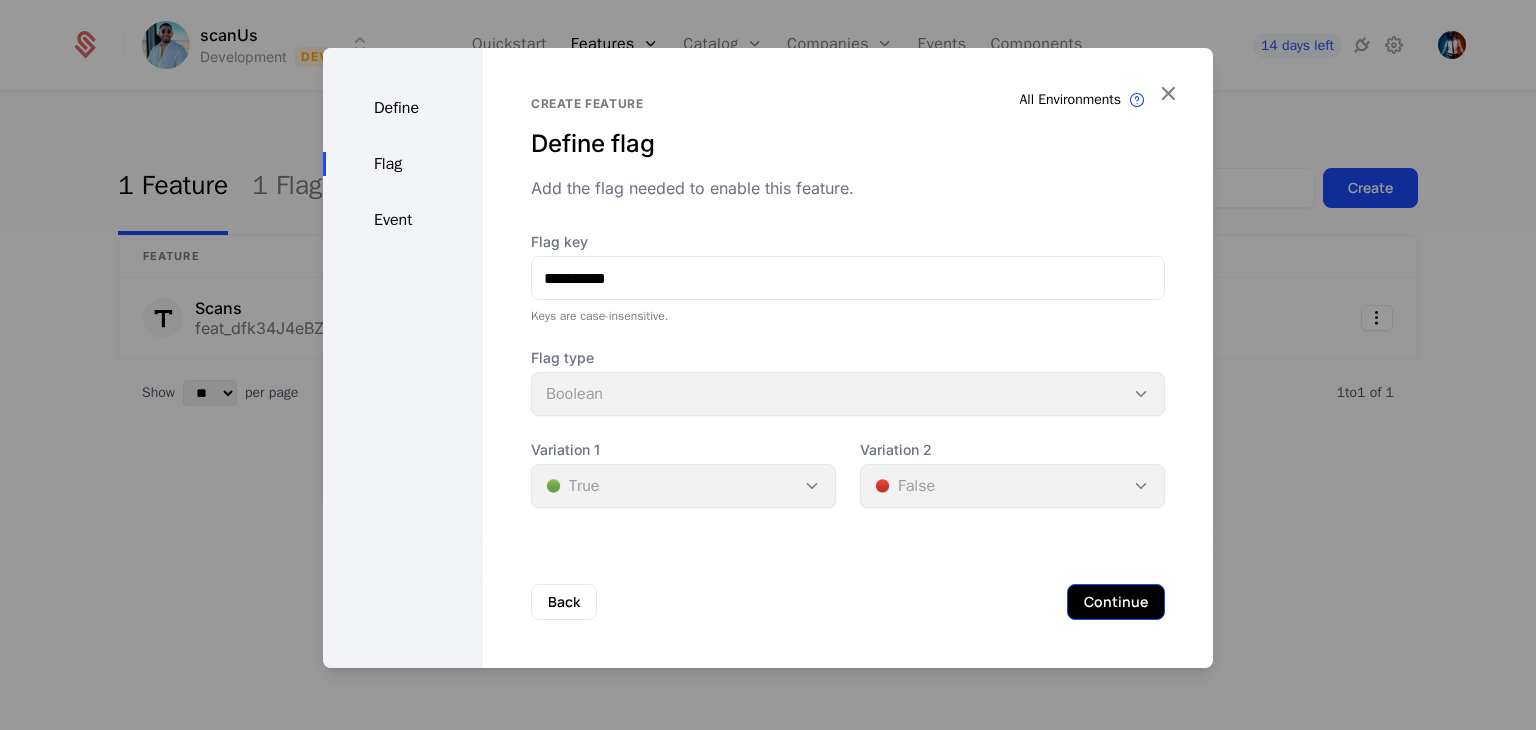click on "Continue" at bounding box center [1116, 602] 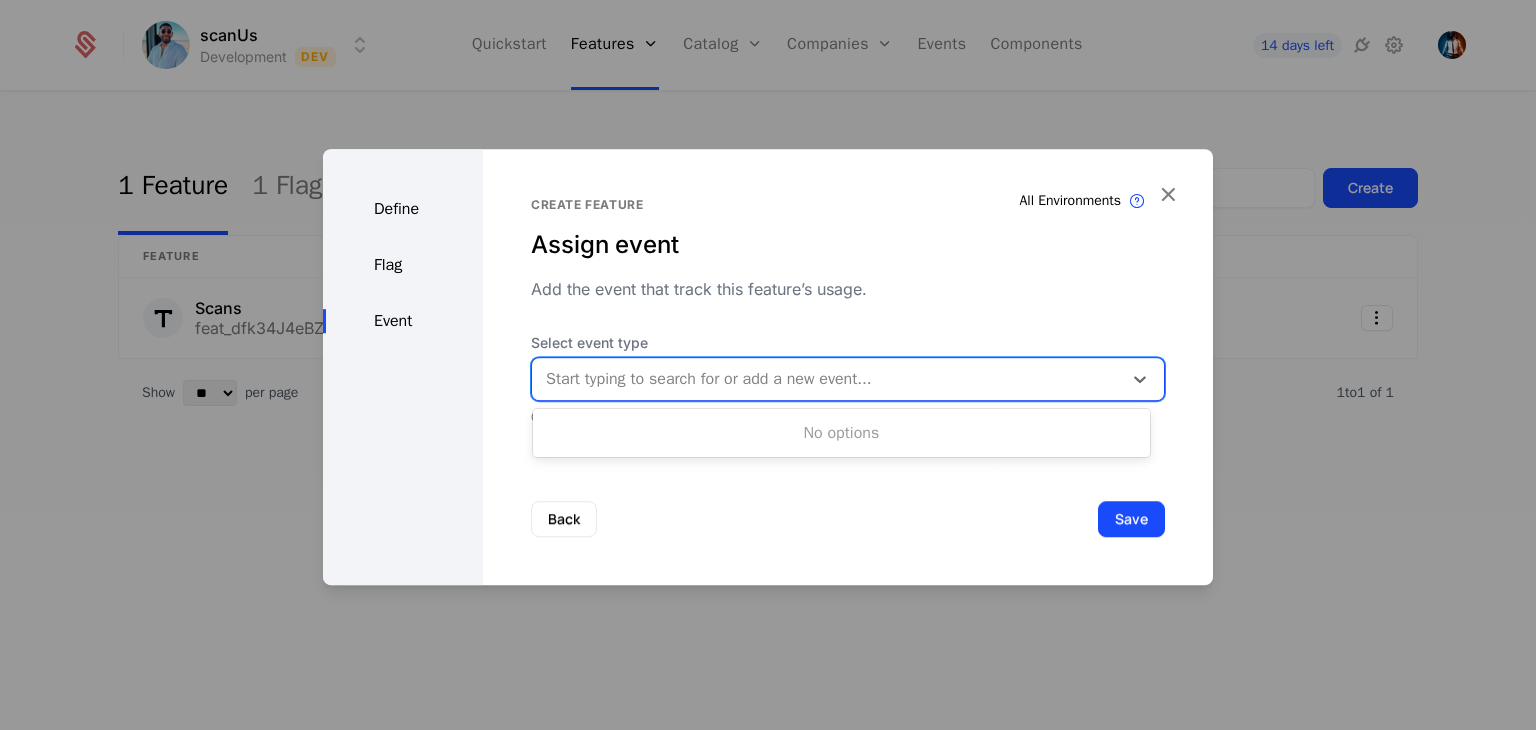 click at bounding box center [827, 379] 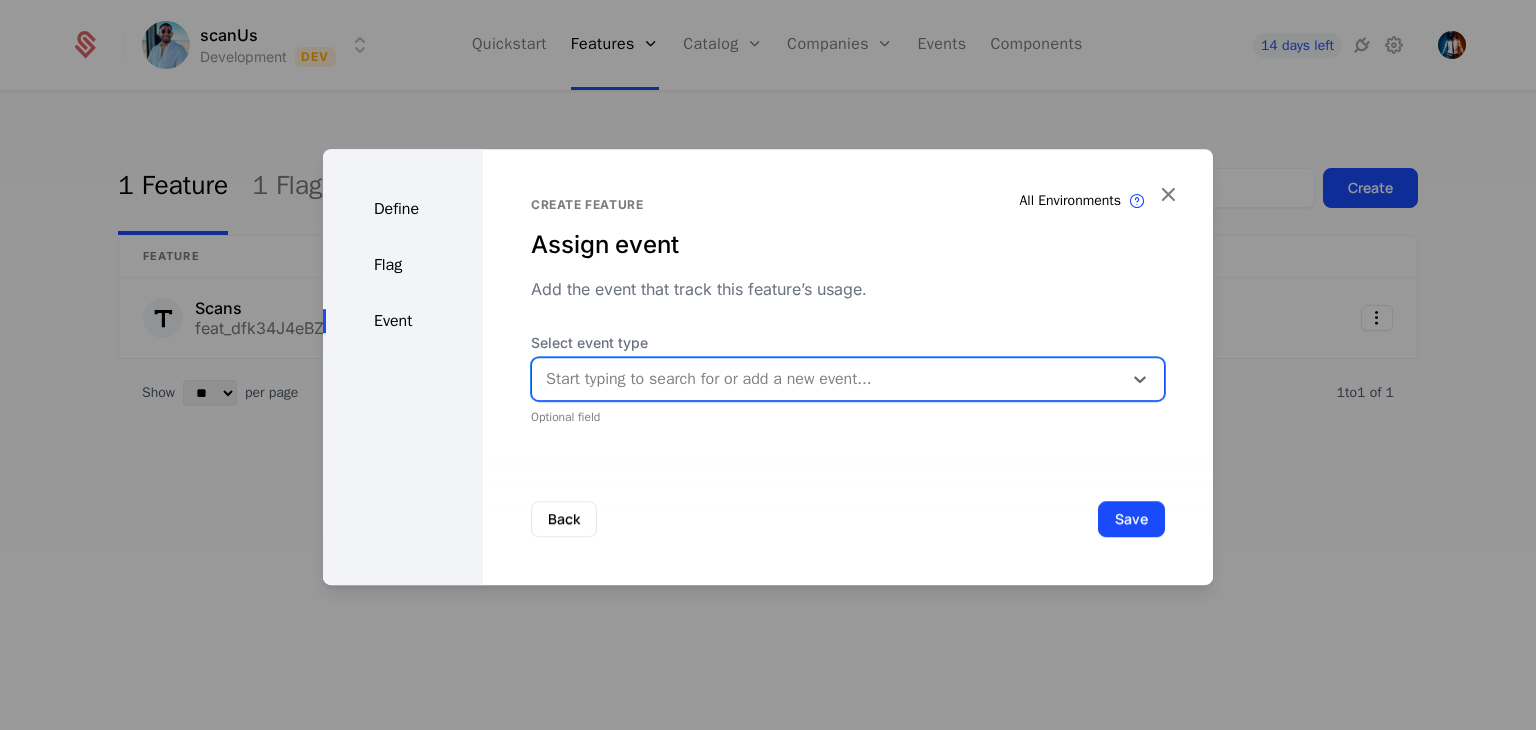 click at bounding box center (827, 379) 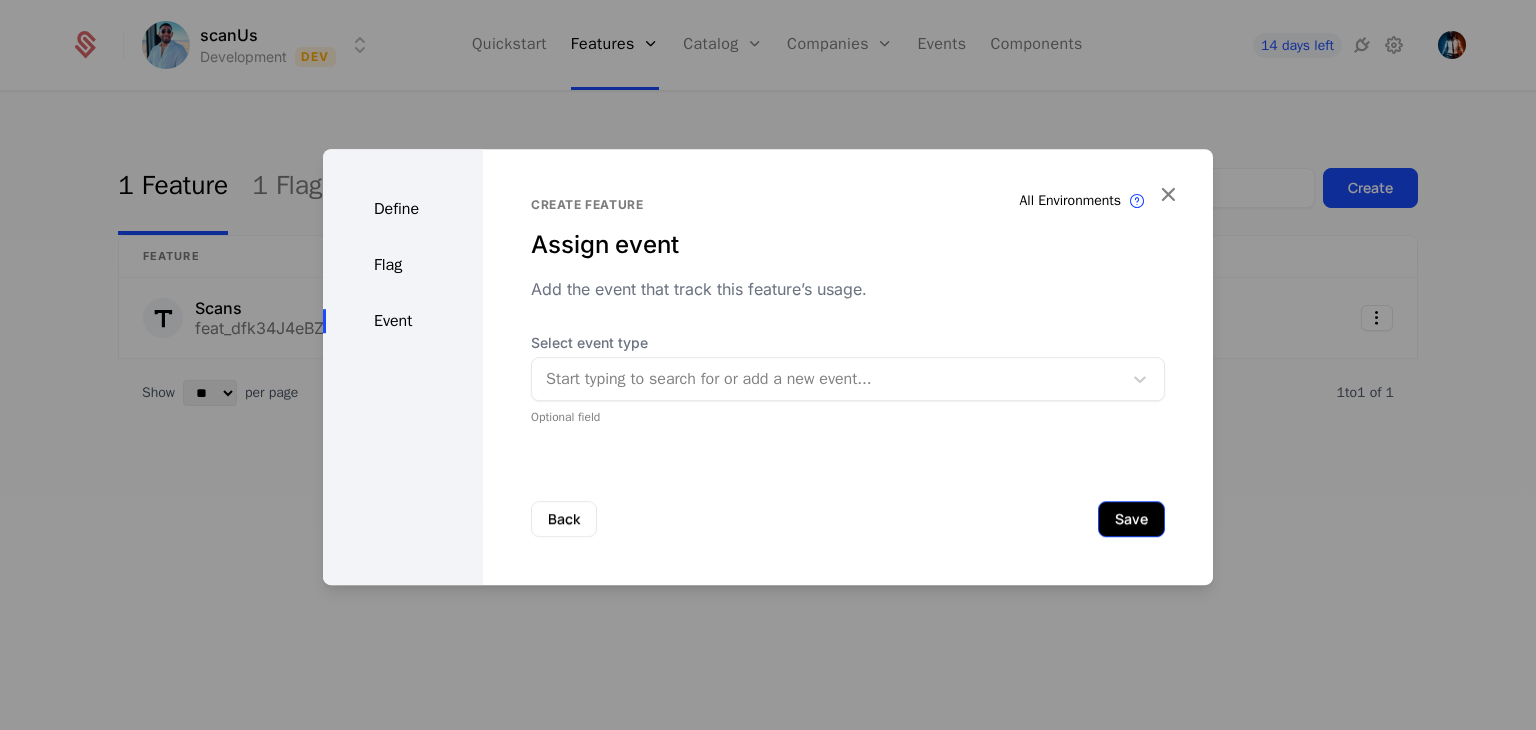 click on "Save" at bounding box center [1131, 519] 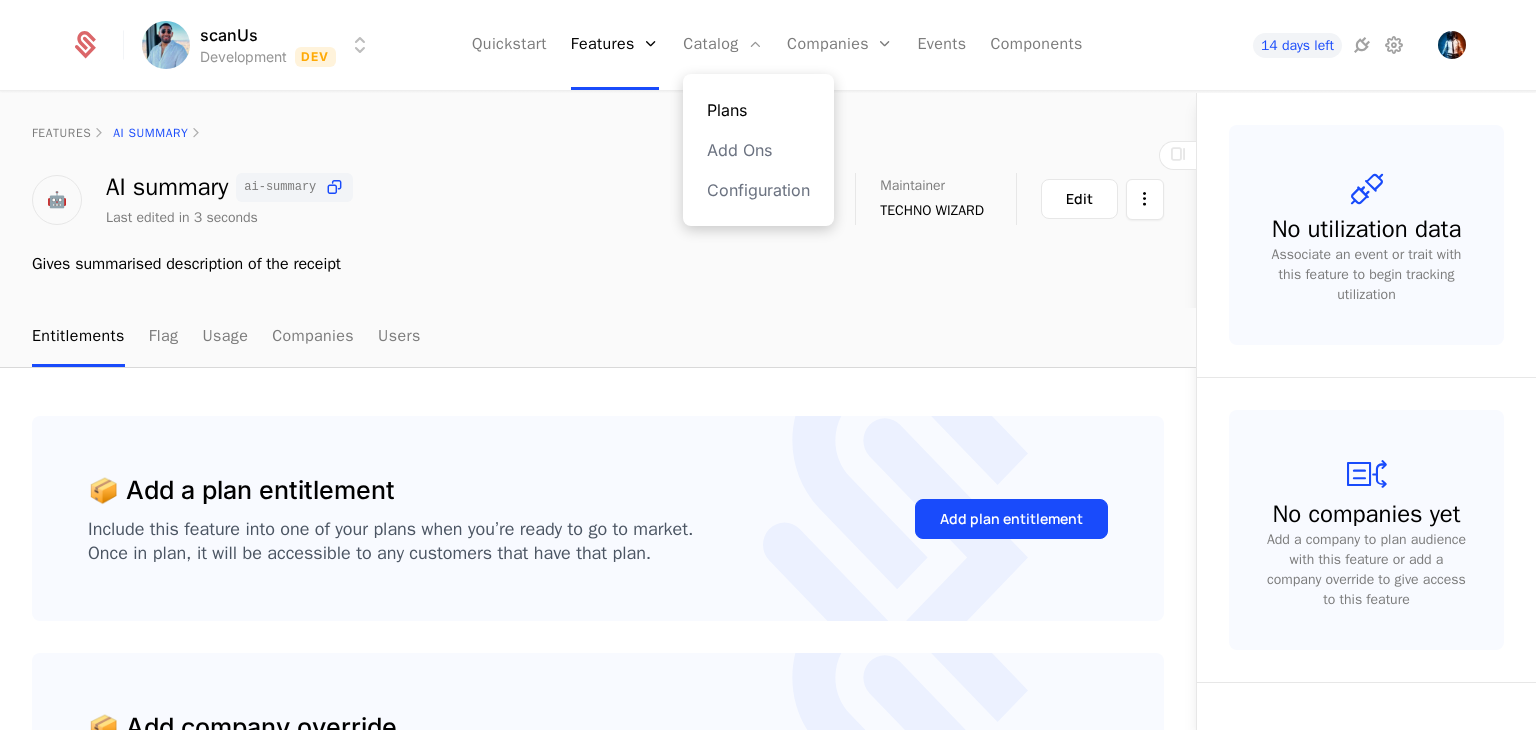 click on "Plans" at bounding box center [758, 110] 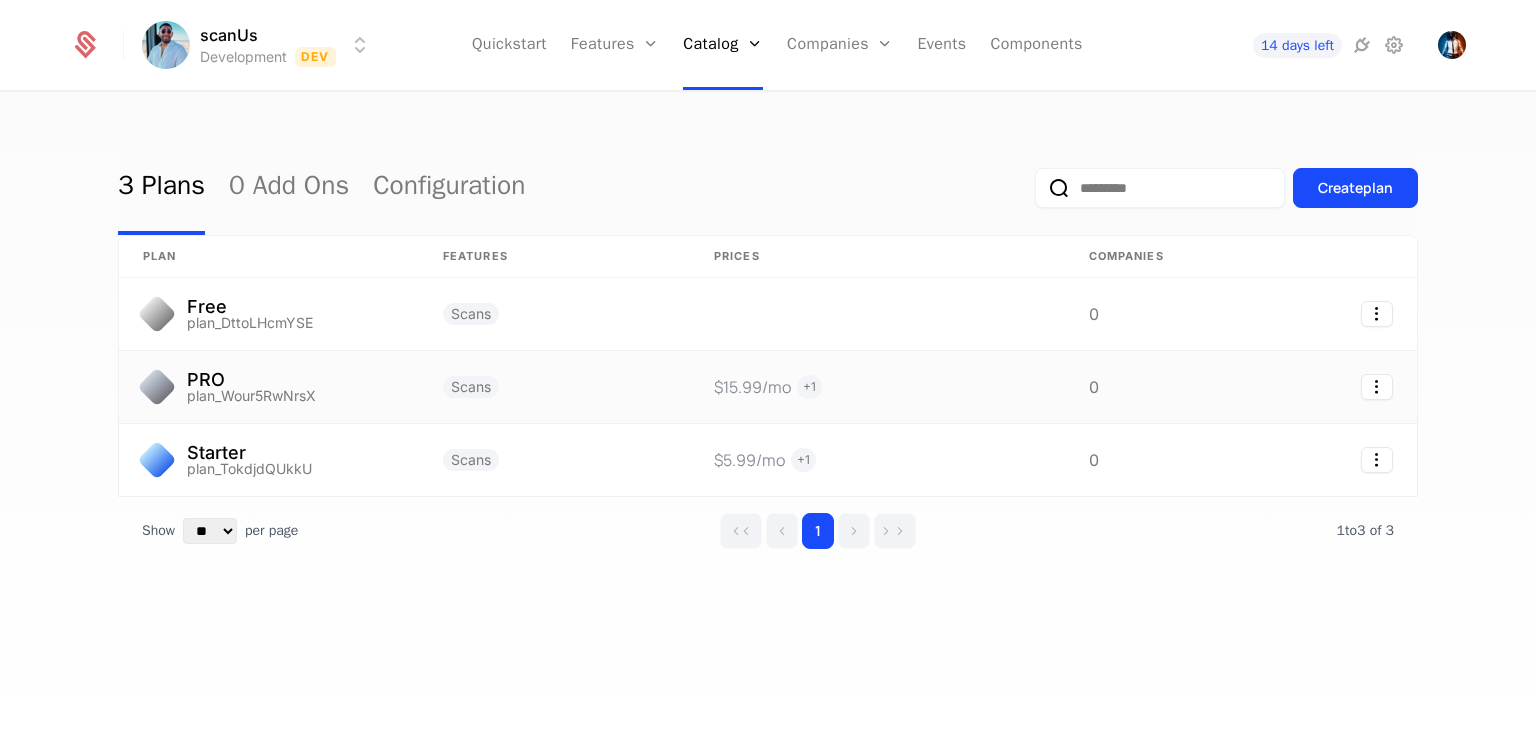 click on "$15.99 /mo + 1" at bounding box center [877, 387] 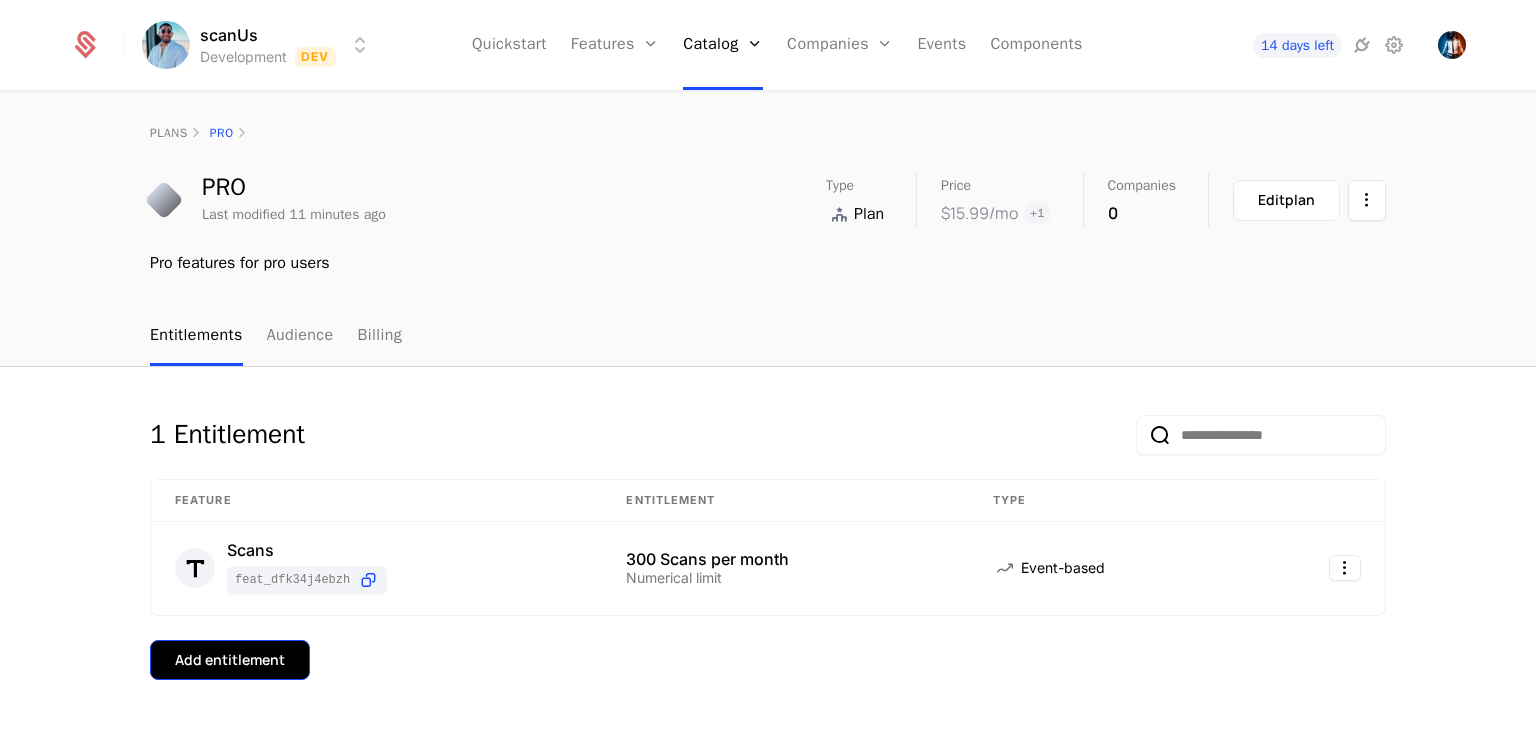 click on "Add entitlement" at bounding box center [230, 660] 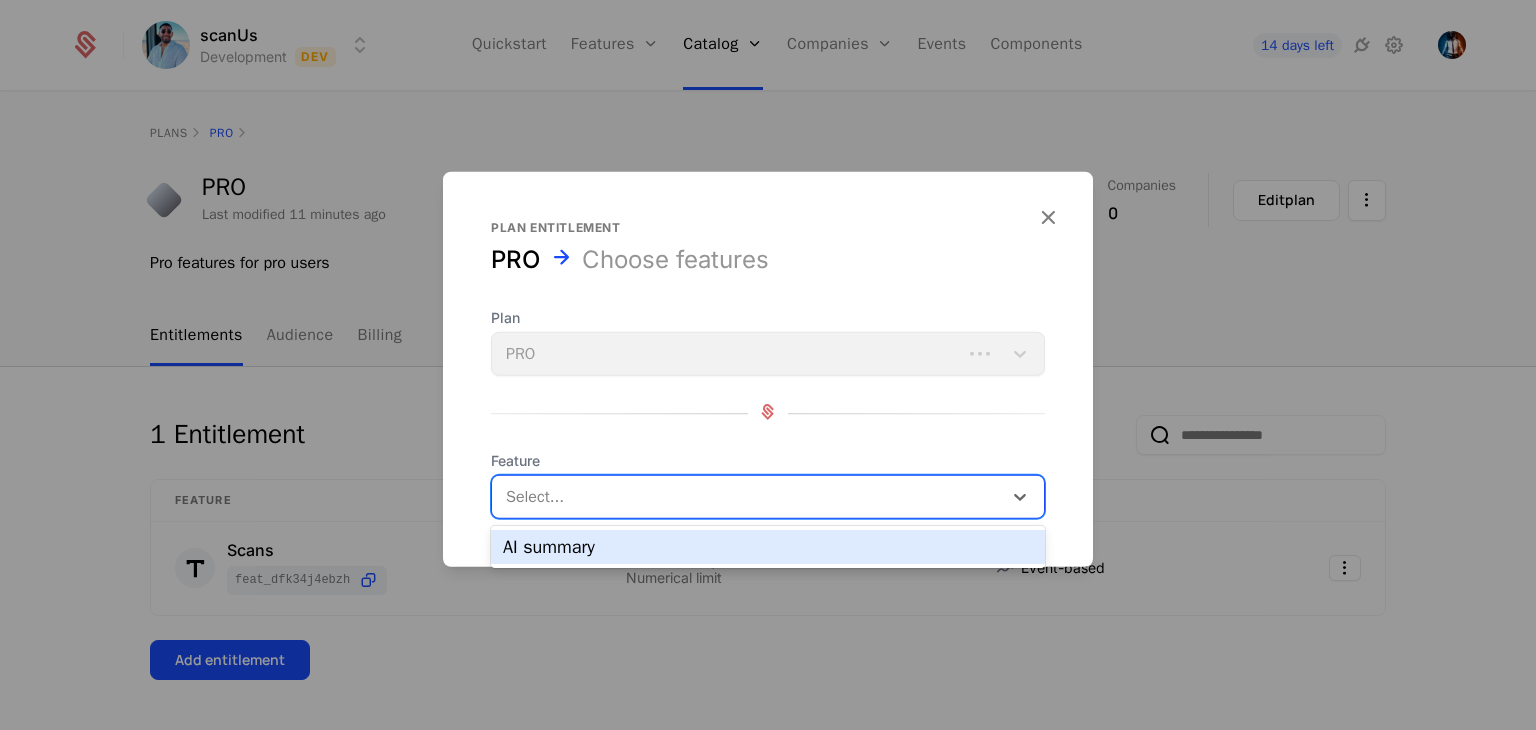 click at bounding box center [749, 497] 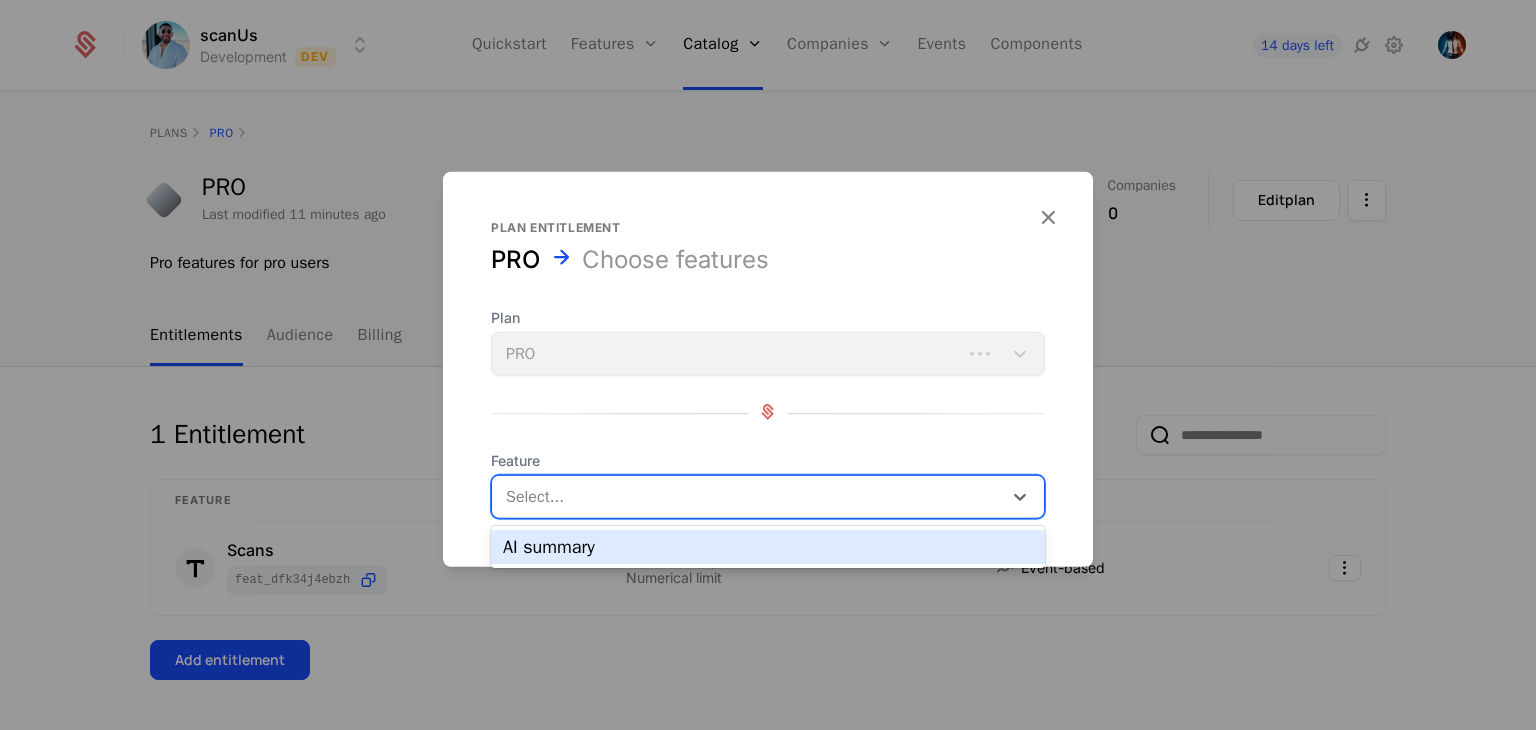 click on "AI summary" at bounding box center [768, 547] 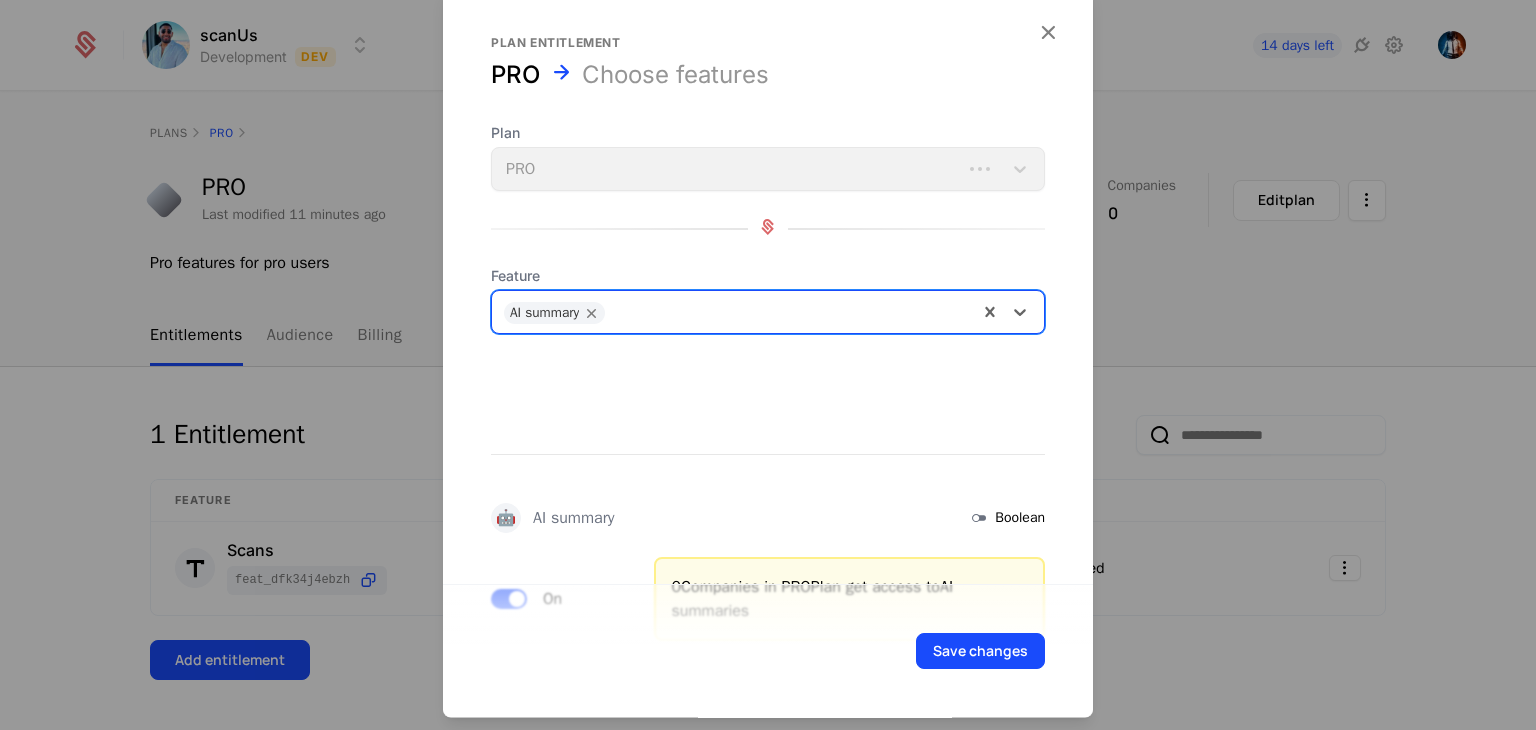 scroll, scrollTop: 78, scrollLeft: 0, axis: vertical 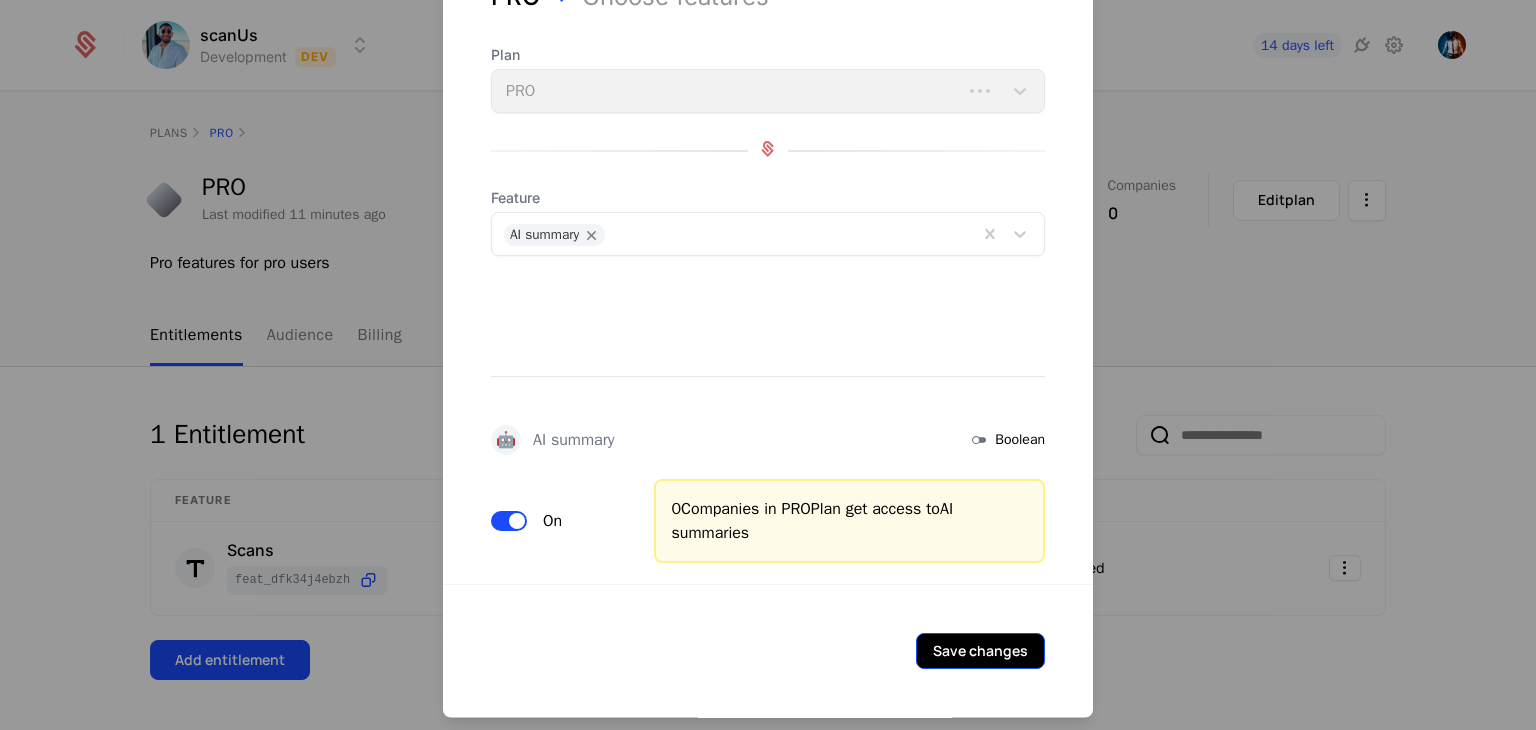 click on "Save changes" at bounding box center [980, 652] 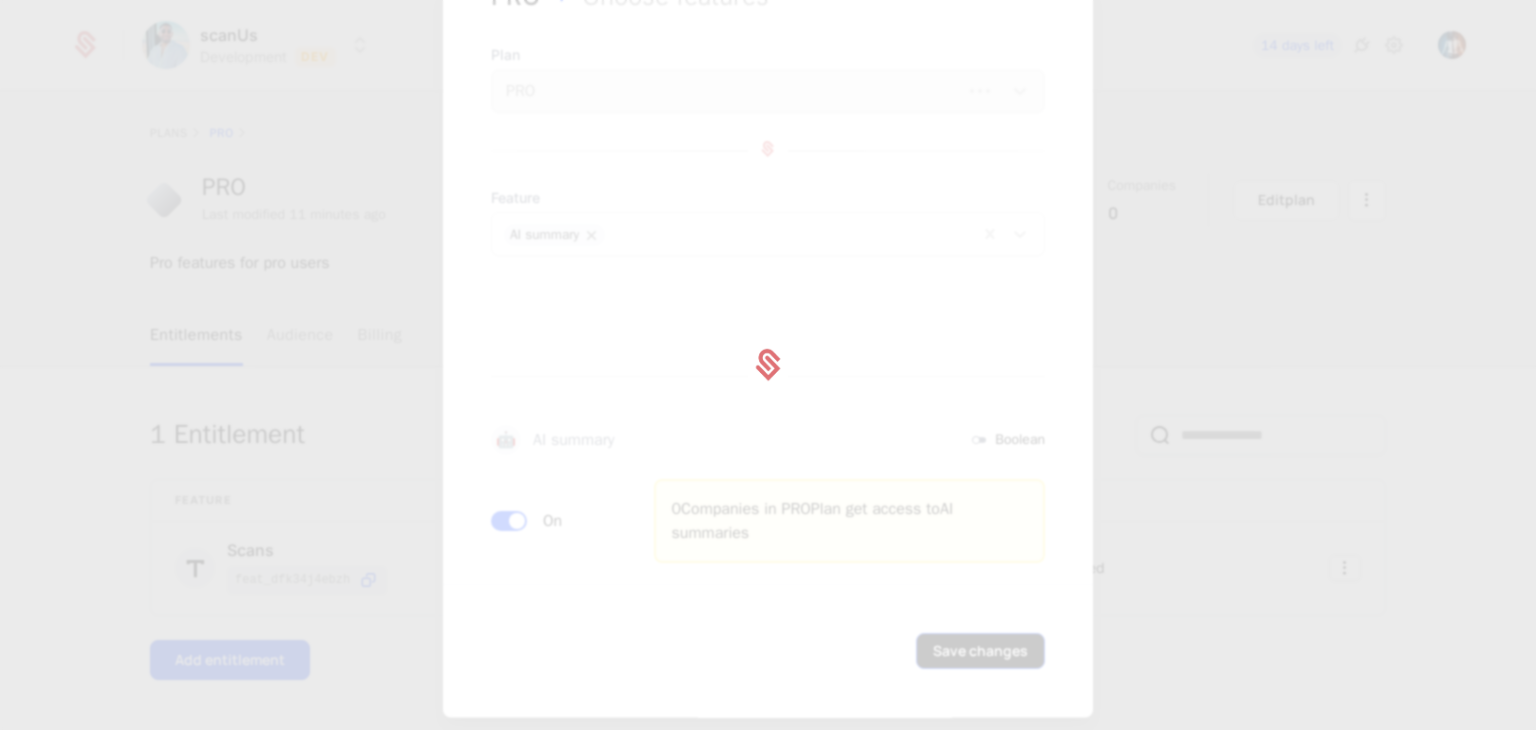 scroll, scrollTop: 0, scrollLeft: 0, axis: both 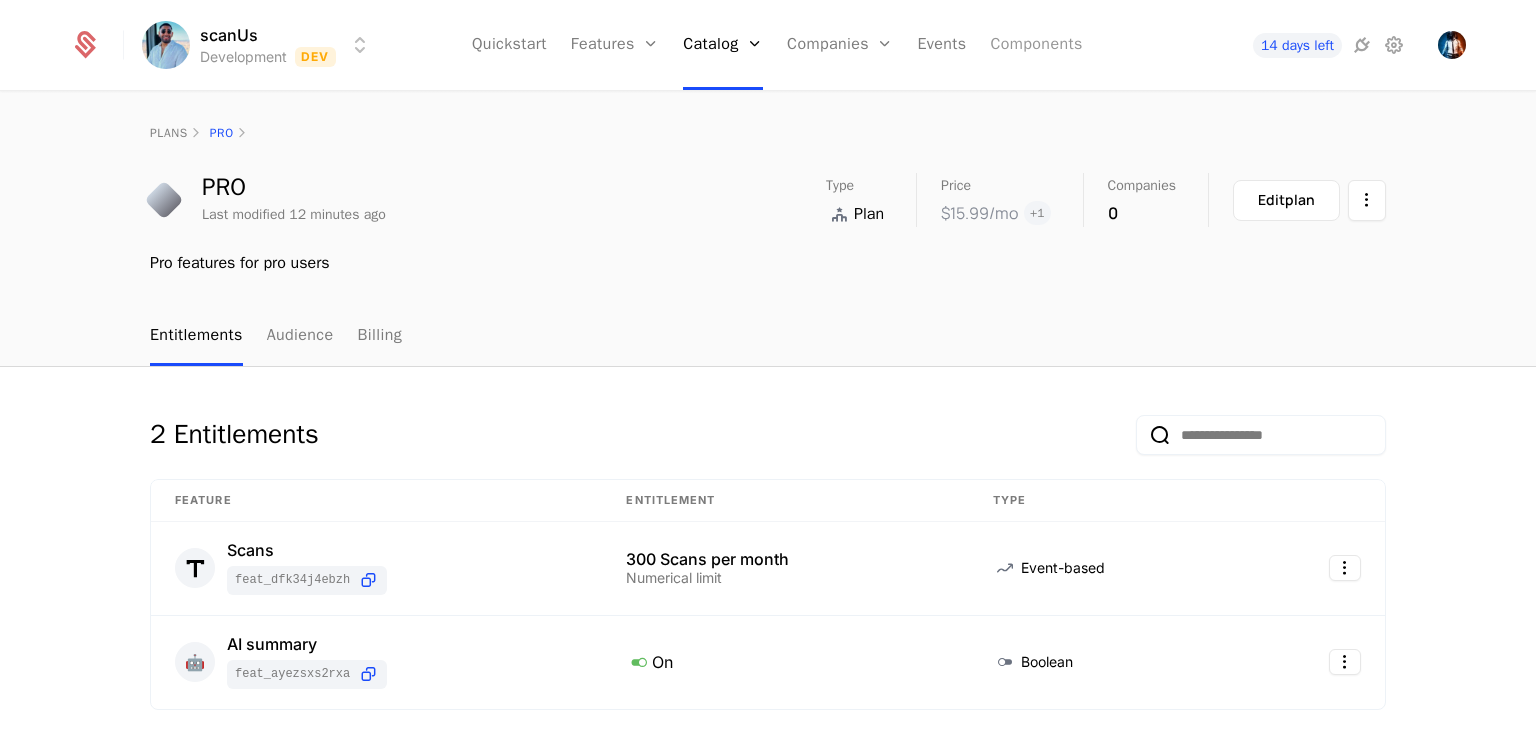 click on "Components" at bounding box center [1036, 45] 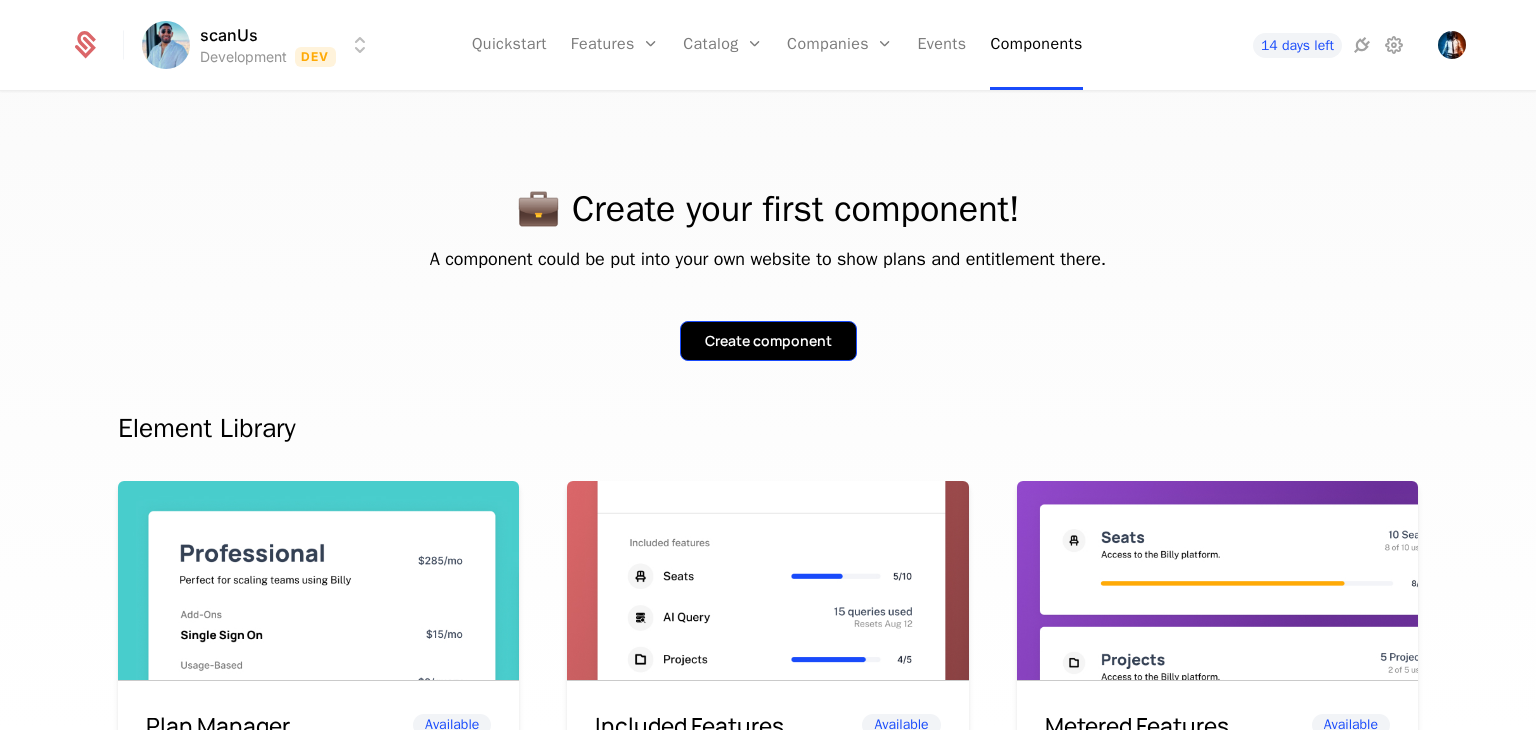 click on "Create component" at bounding box center (768, 341) 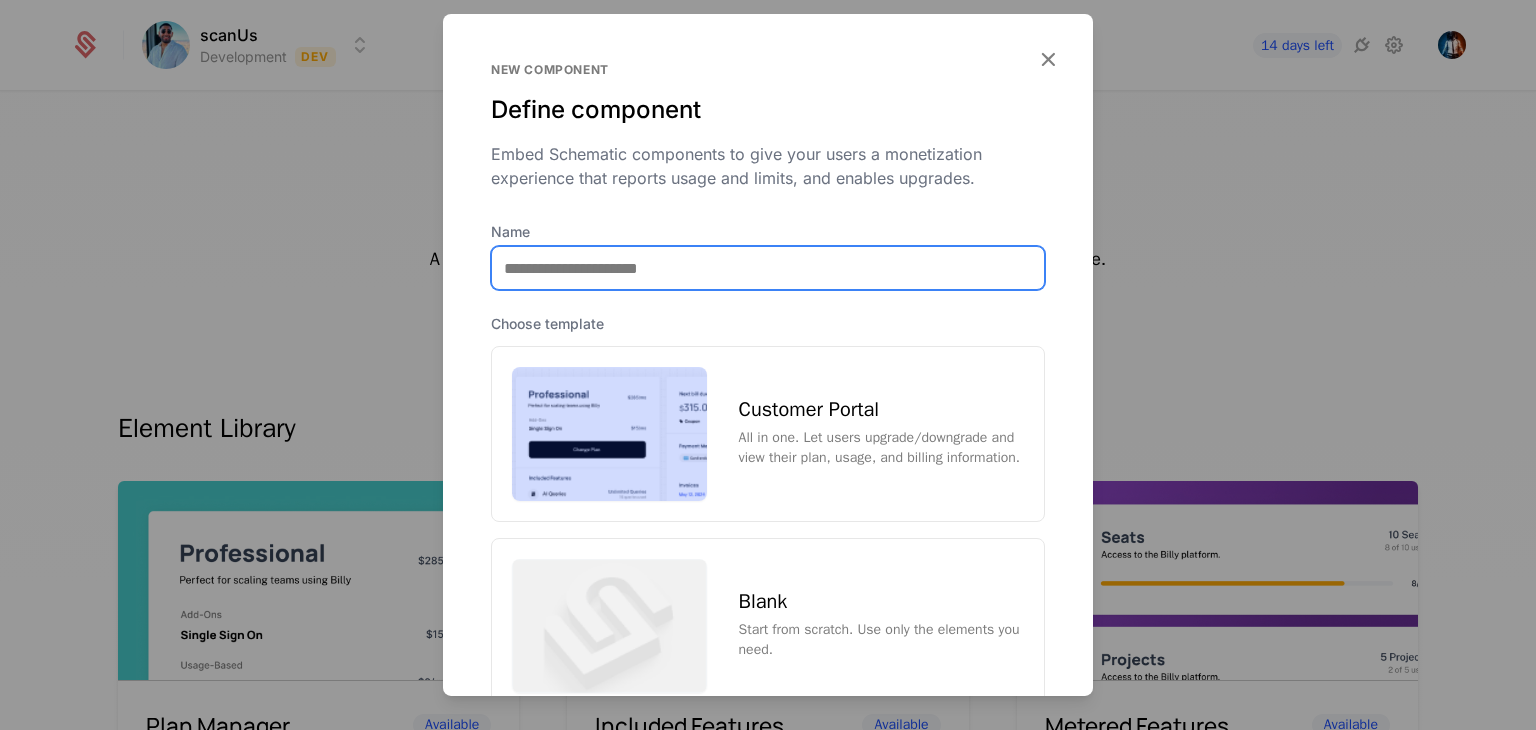 click on "Name" at bounding box center (768, 268) 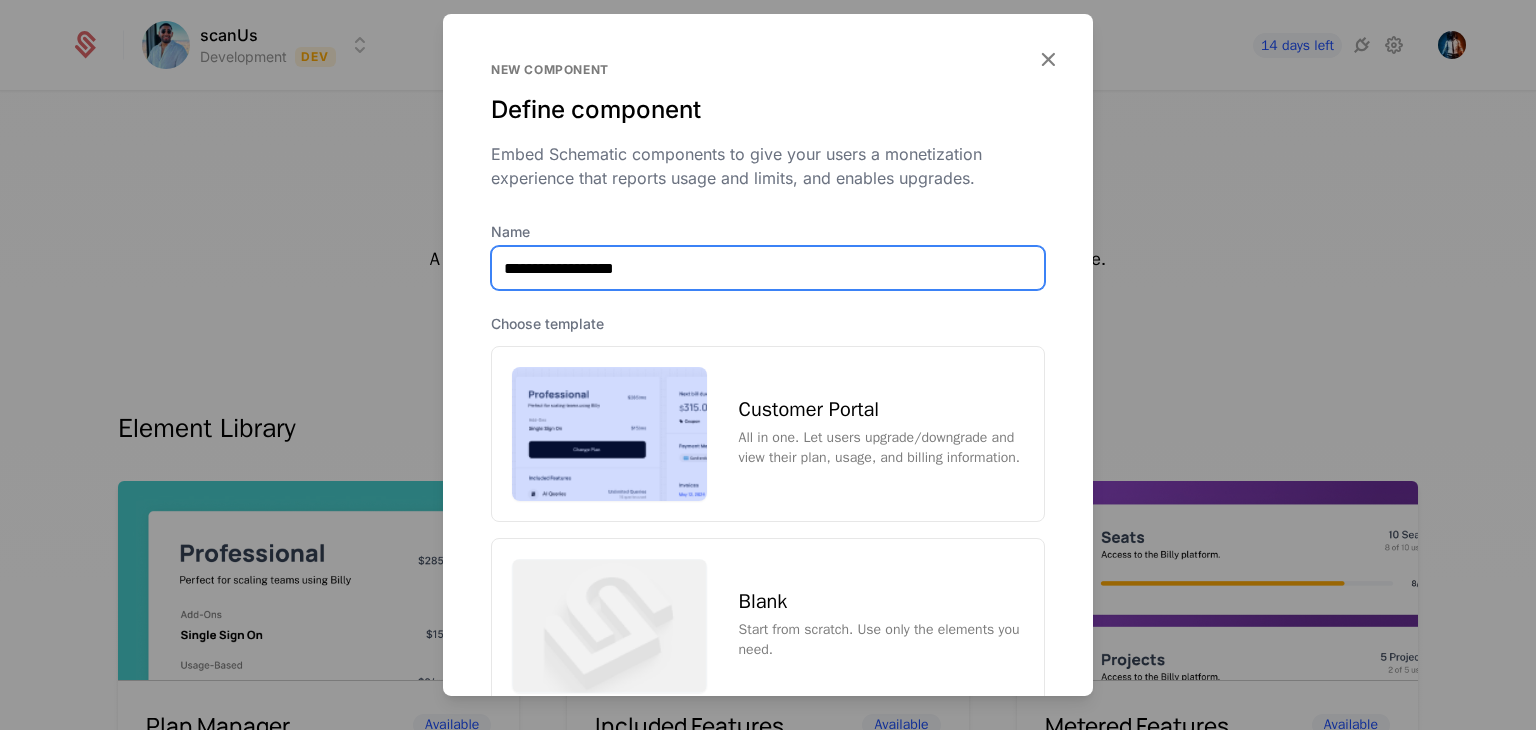 type on "**********" 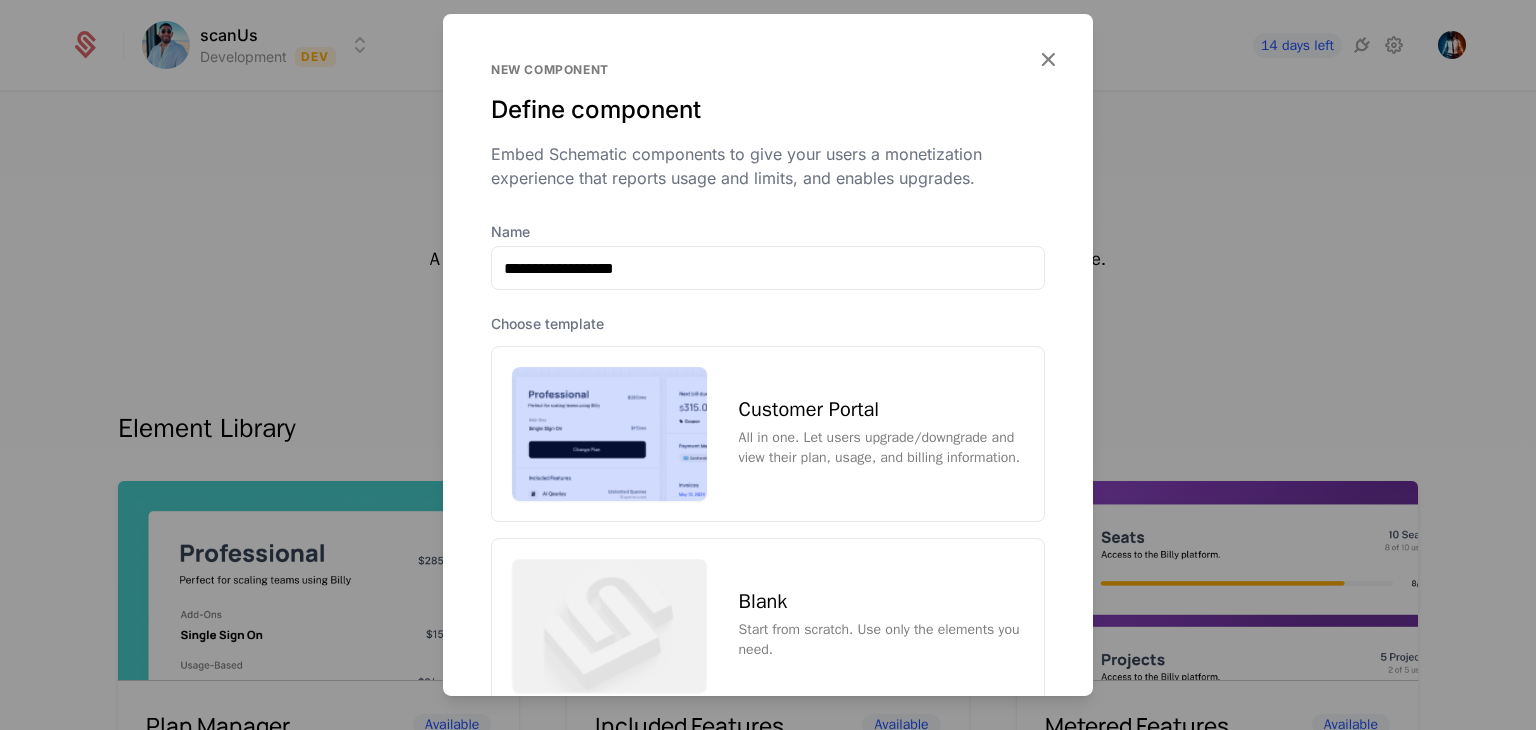 click at bounding box center [609, 434] 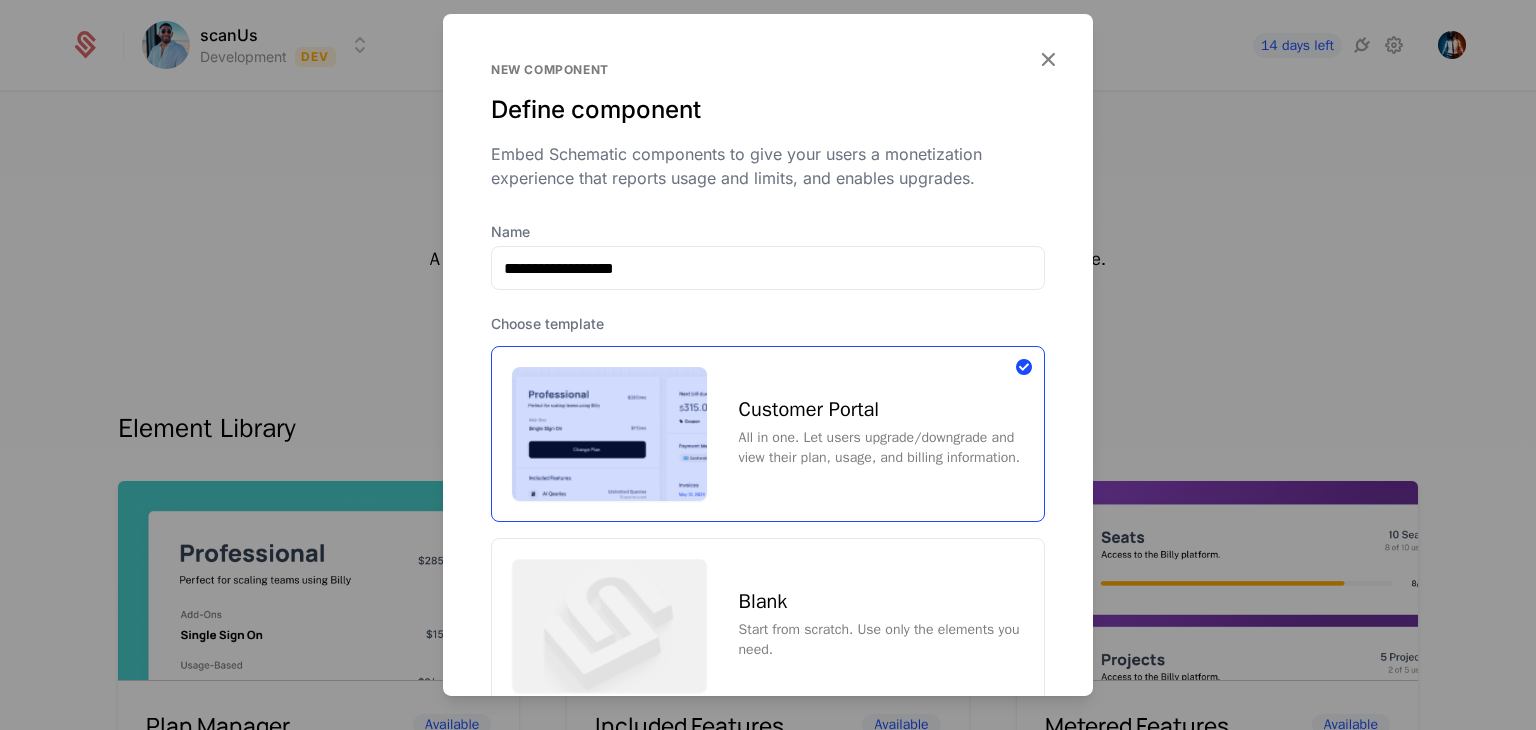 scroll, scrollTop: 144, scrollLeft: 0, axis: vertical 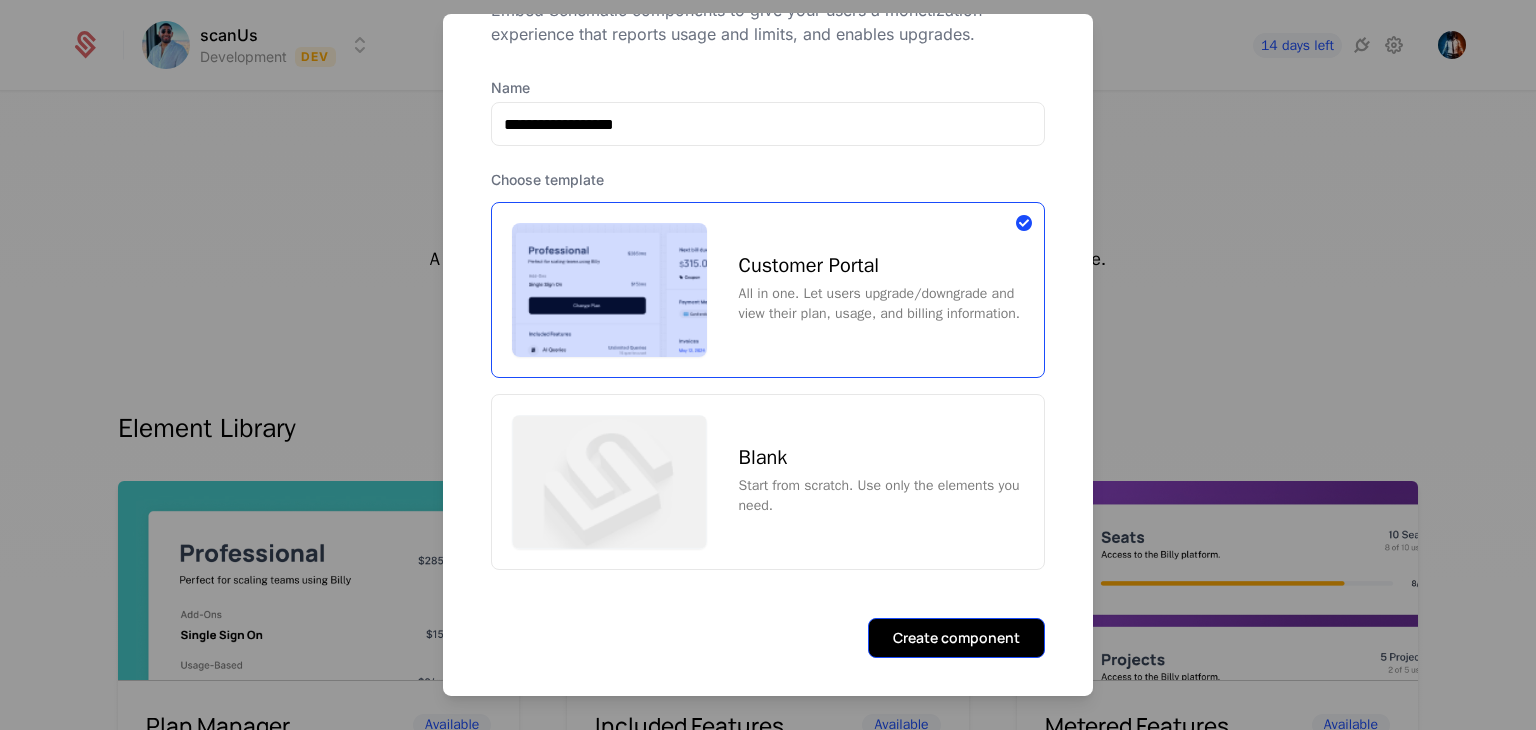 click on "Create component" at bounding box center [956, 637] 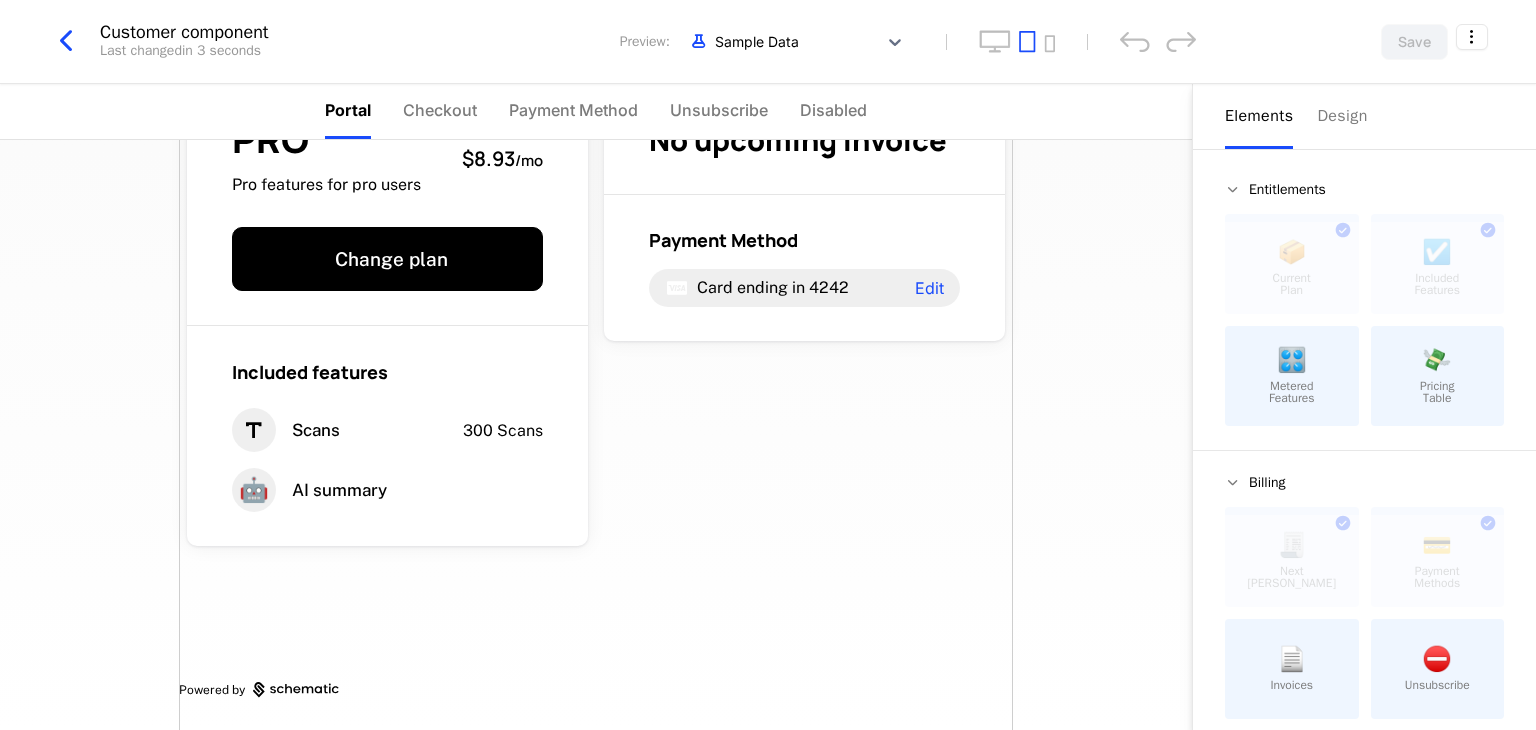 scroll, scrollTop: 0, scrollLeft: 0, axis: both 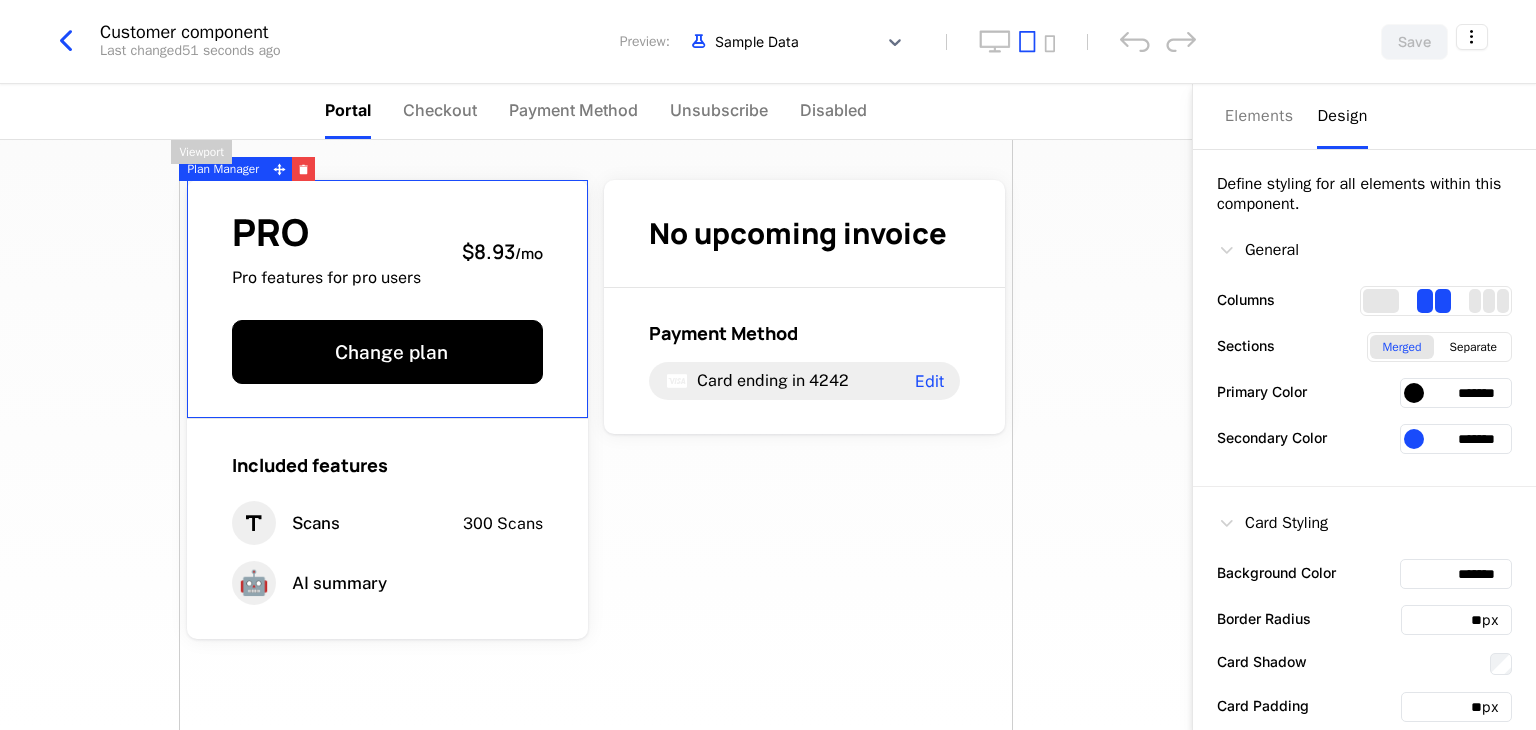 click on "Design" at bounding box center (1342, 116) 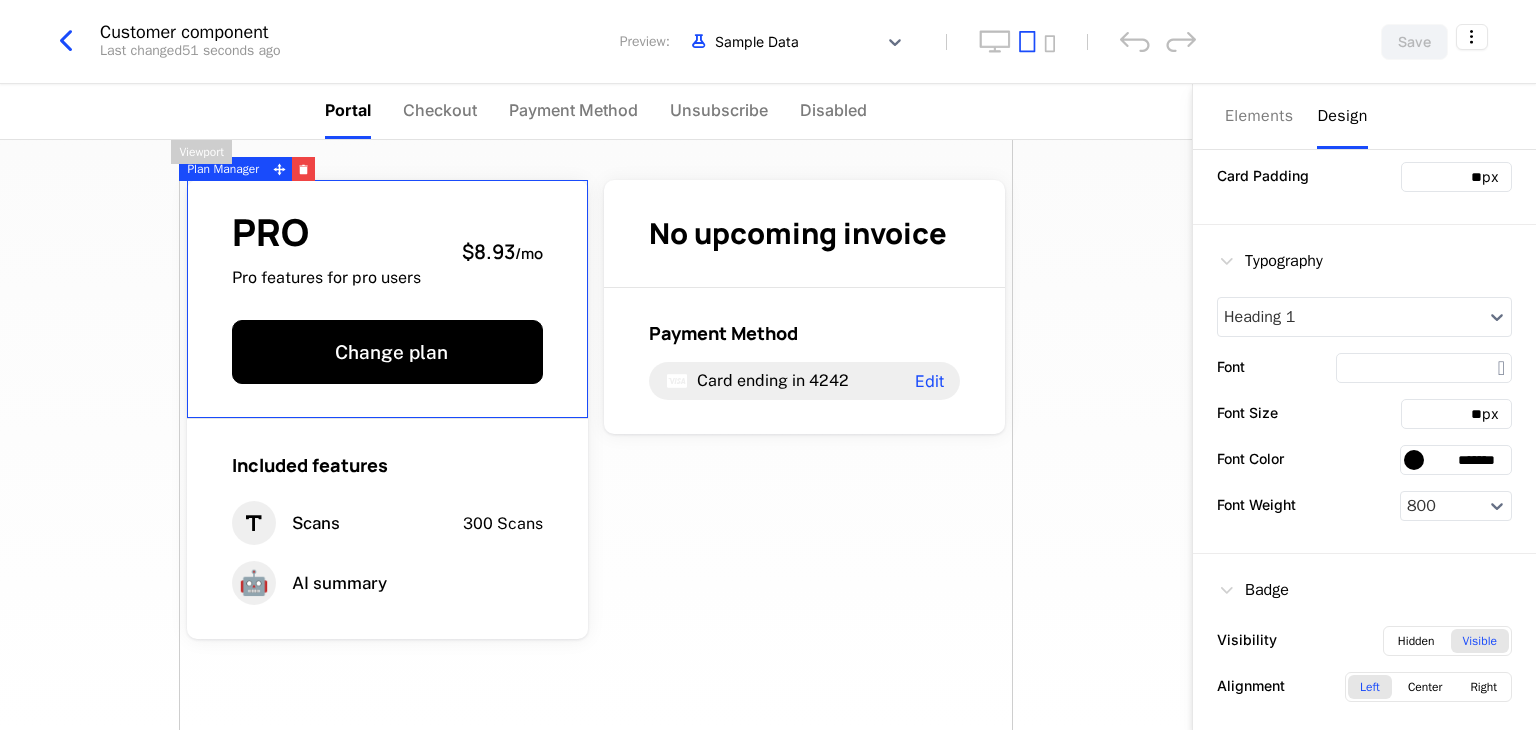 scroll, scrollTop: 0, scrollLeft: 0, axis: both 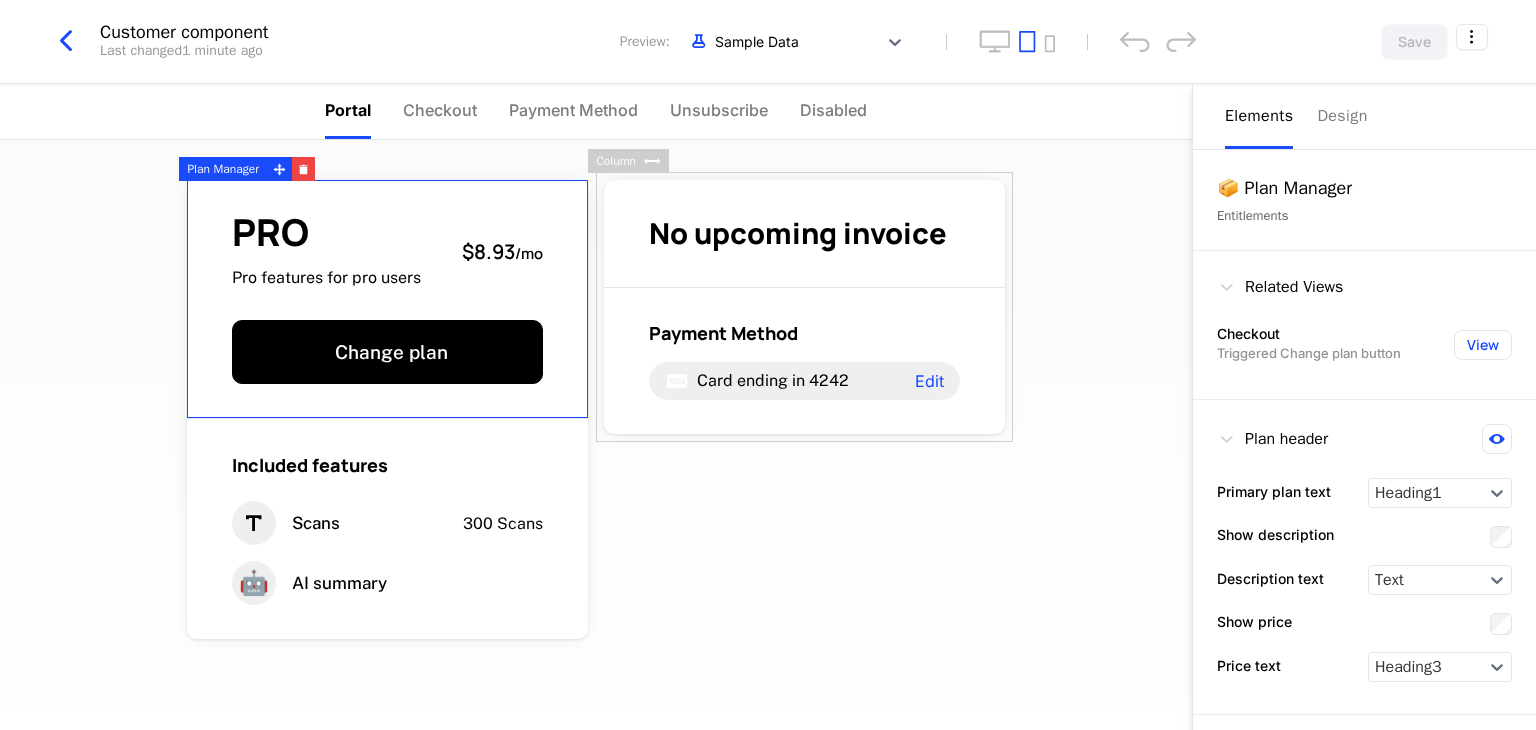 click on "Elements" at bounding box center (1259, 116) 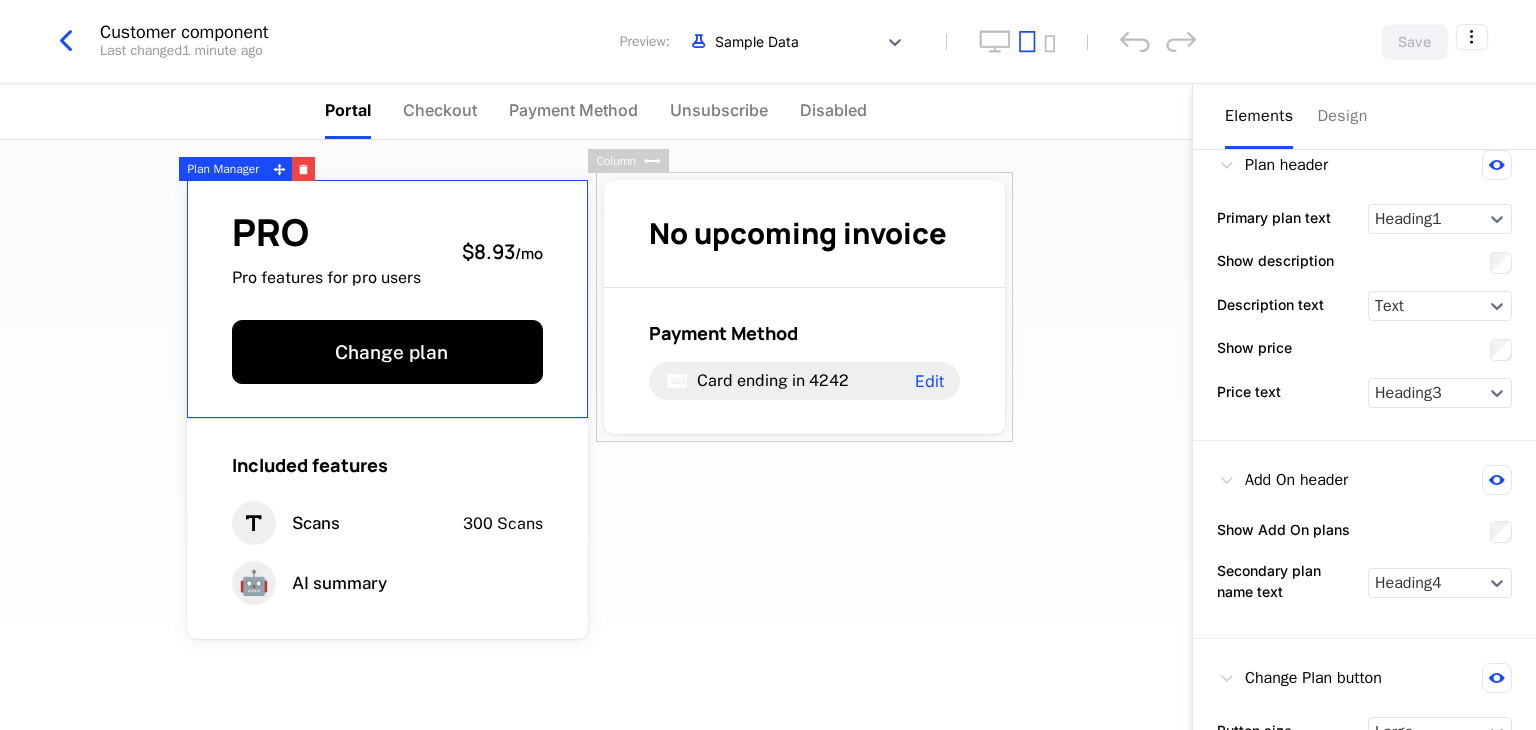 scroll, scrollTop: 366, scrollLeft: 0, axis: vertical 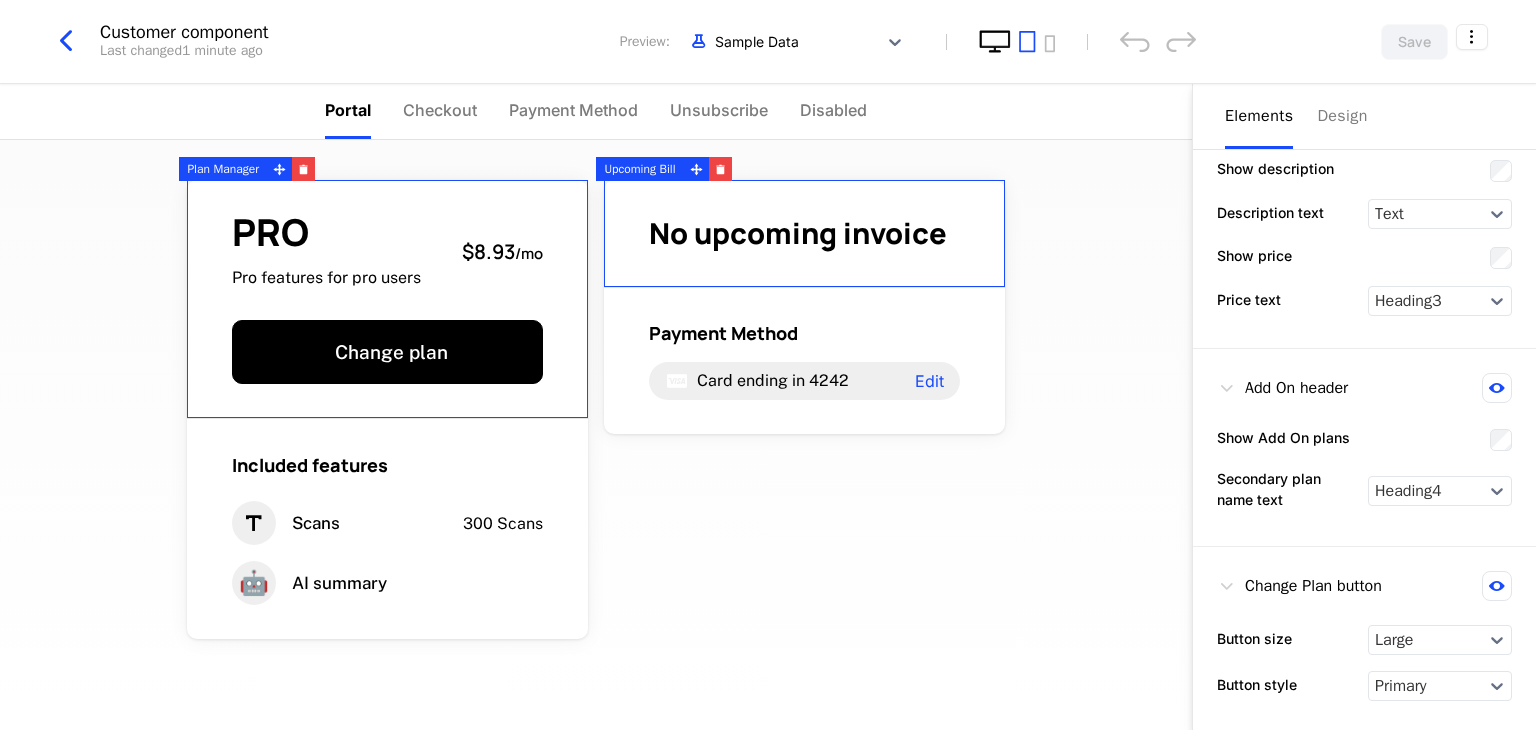 click 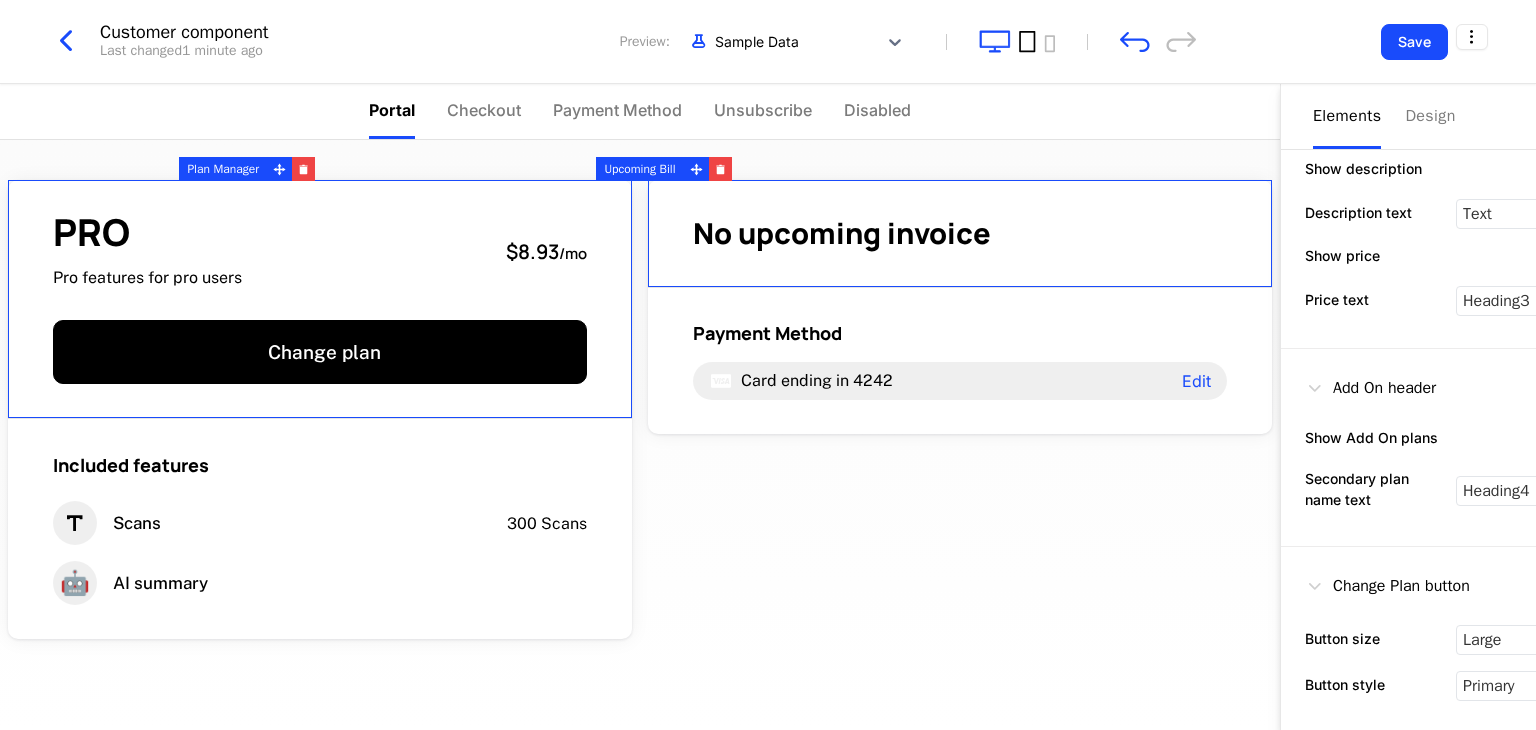 click 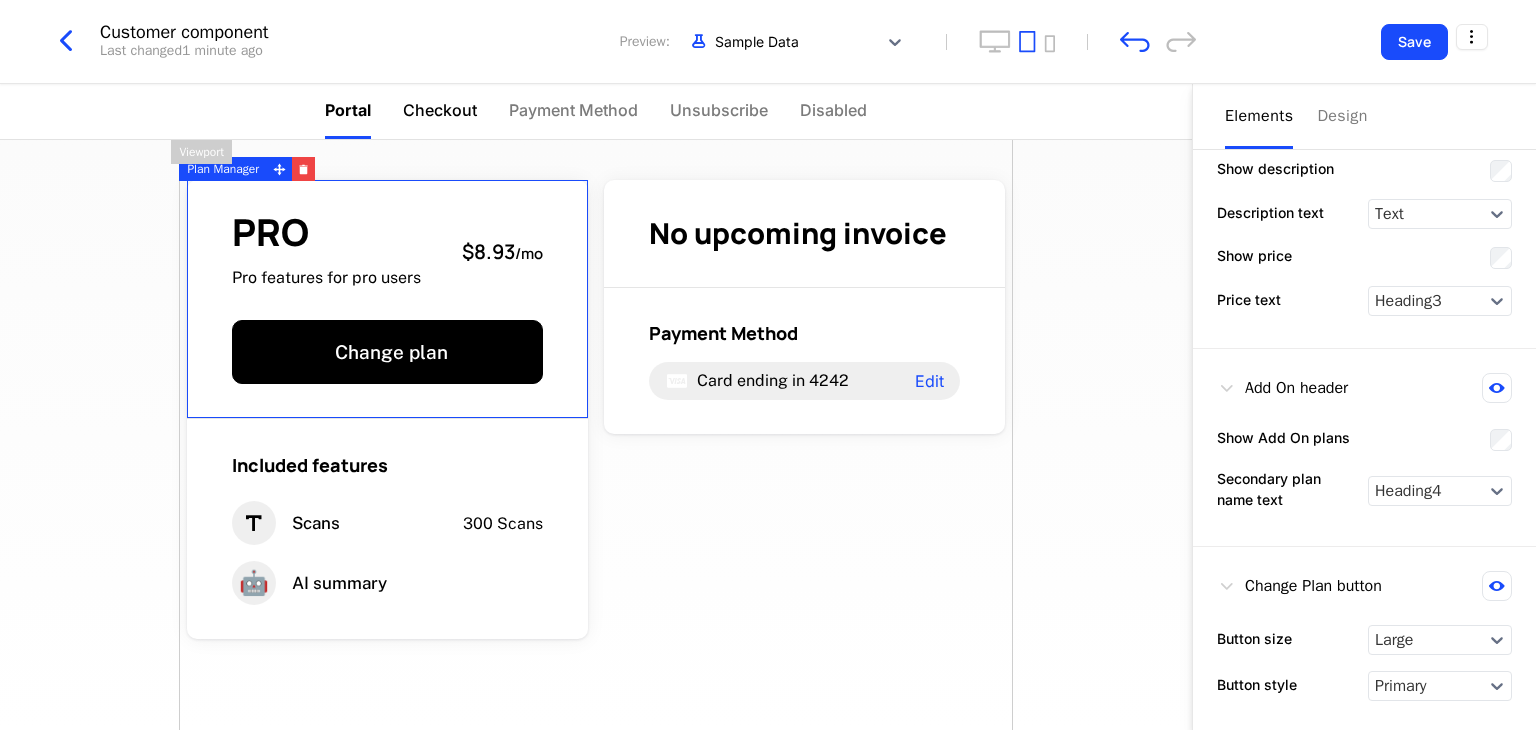 click on "Checkout" at bounding box center [440, 110] 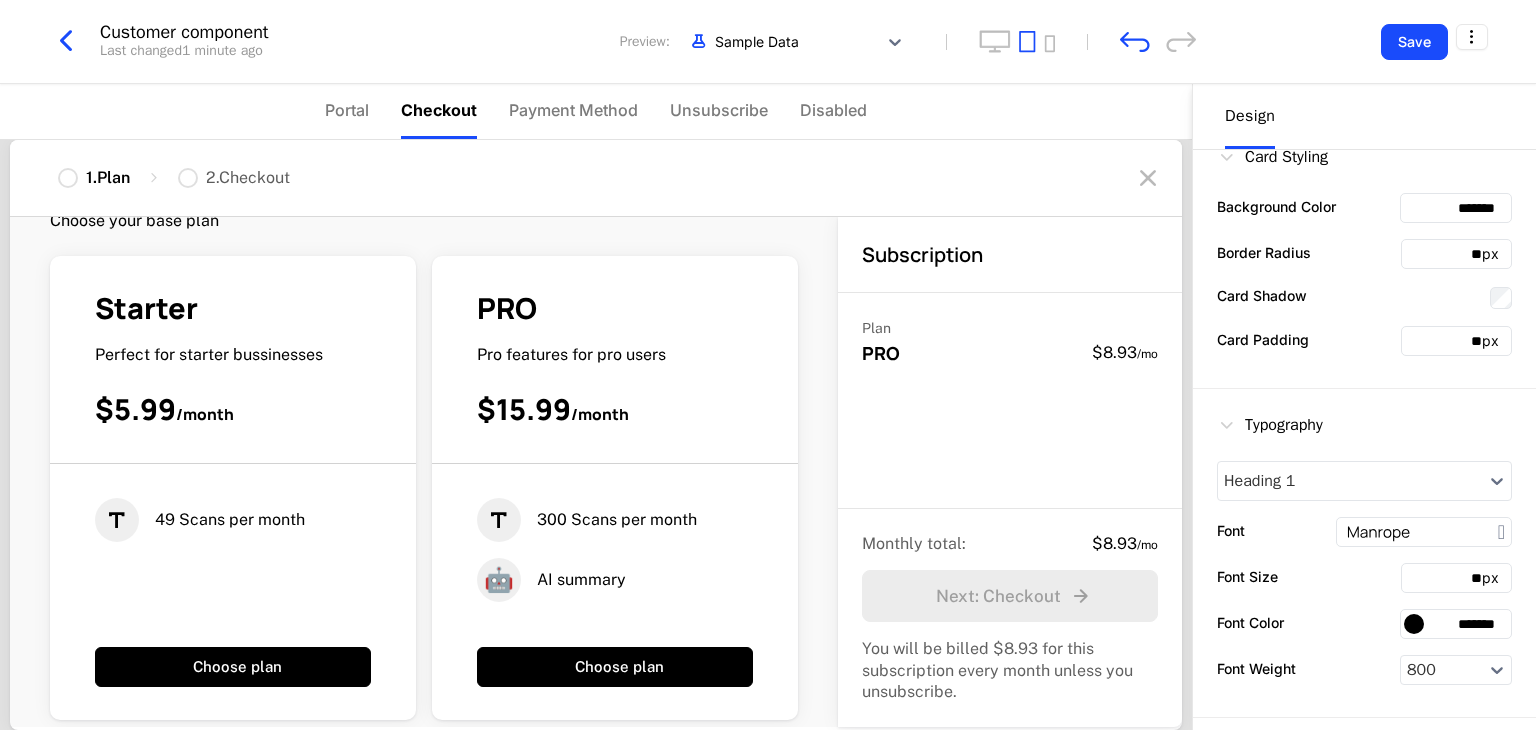 scroll, scrollTop: 104, scrollLeft: 0, axis: vertical 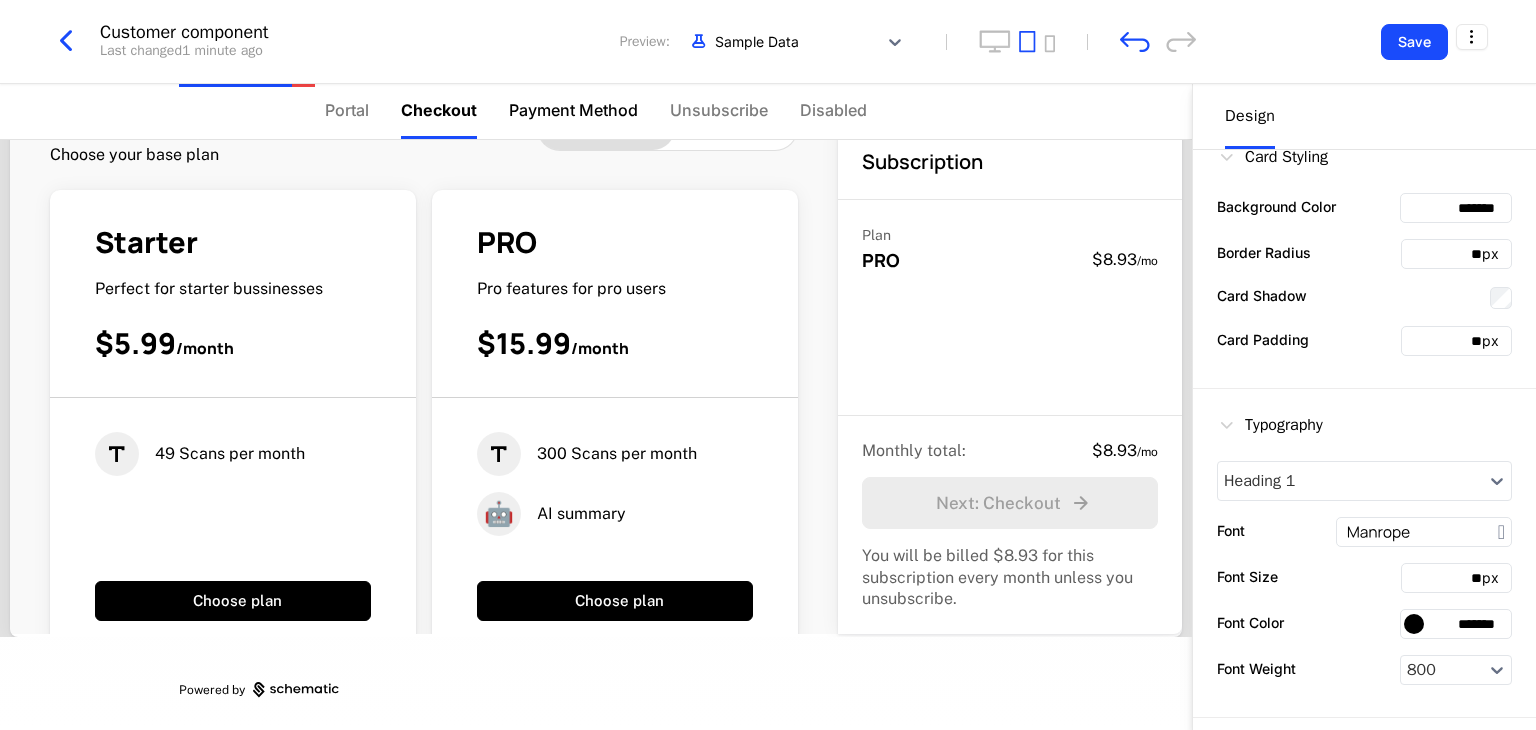 click on "Payment Method" at bounding box center [573, 111] 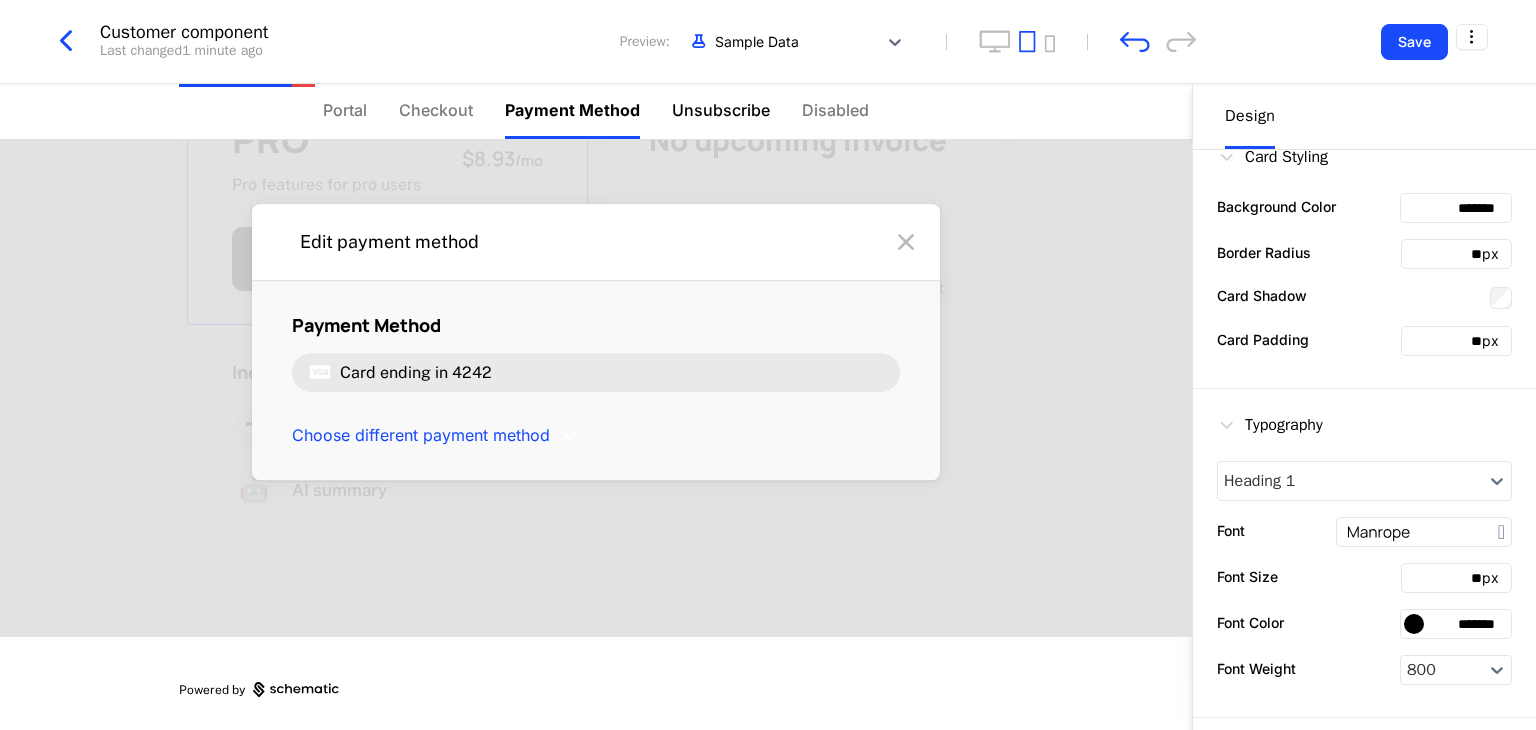 click on "Unsubscribe" at bounding box center [721, 110] 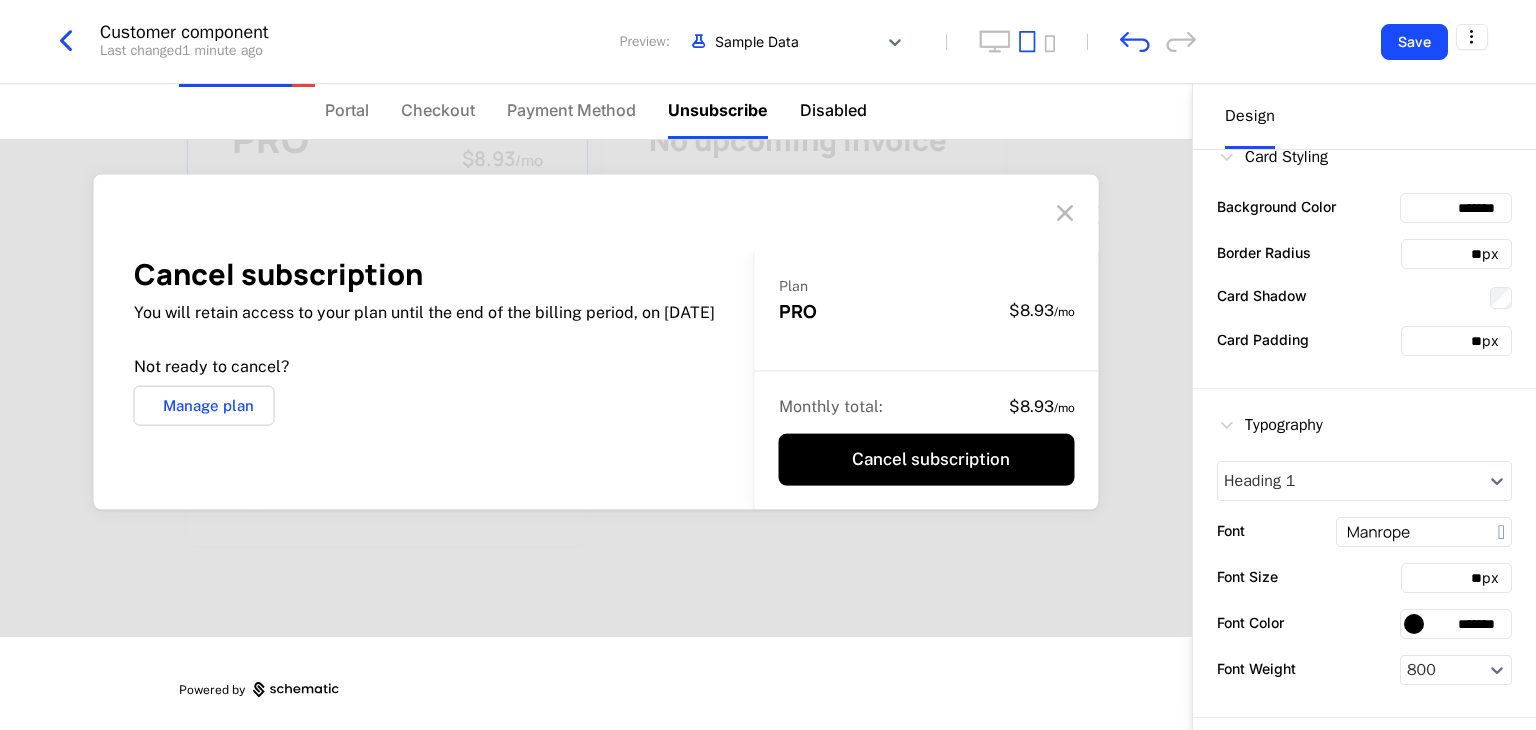 click on "Disabled" at bounding box center [833, 110] 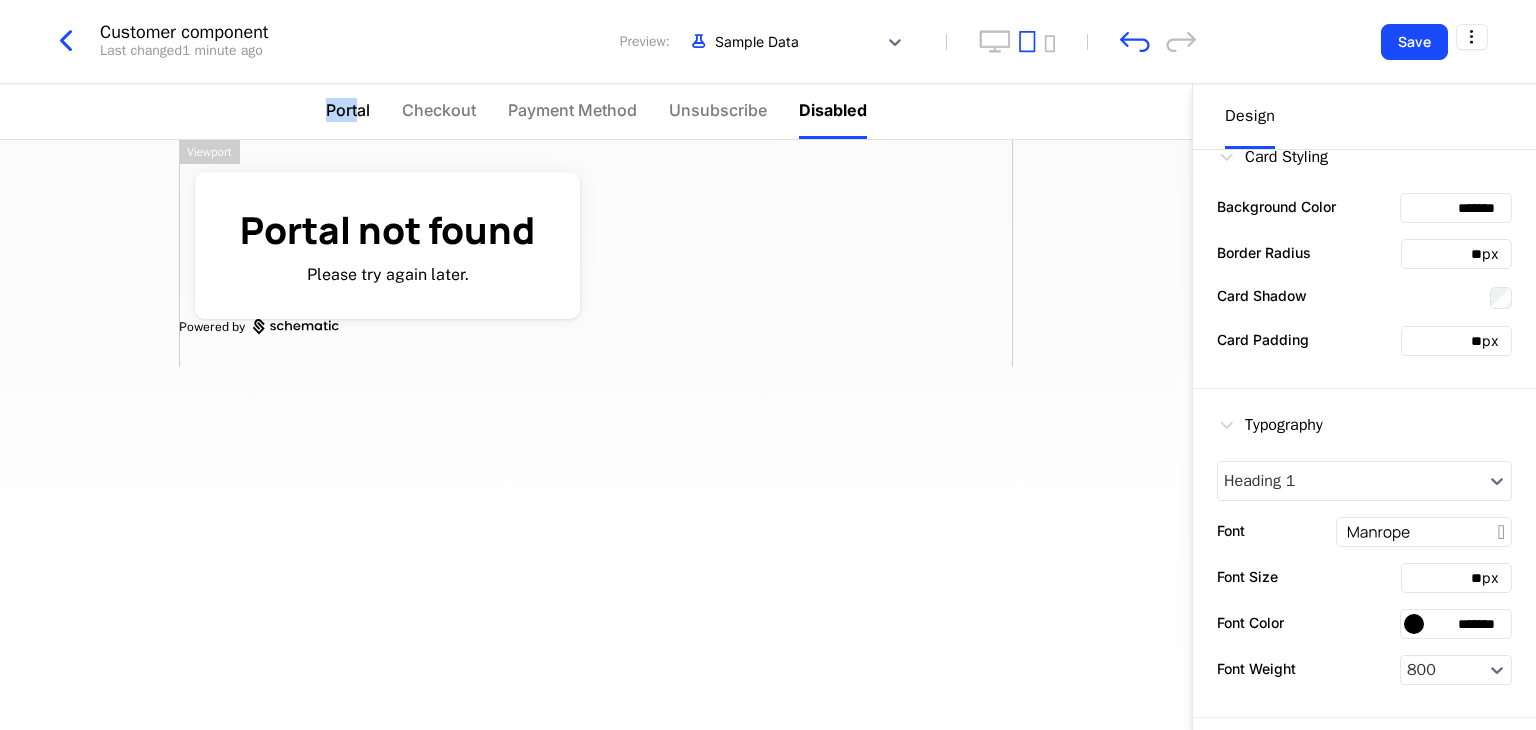 drag, startPoint x: 324, startPoint y: 127, endPoint x: 358, endPoint y: 115, distance: 36.05551 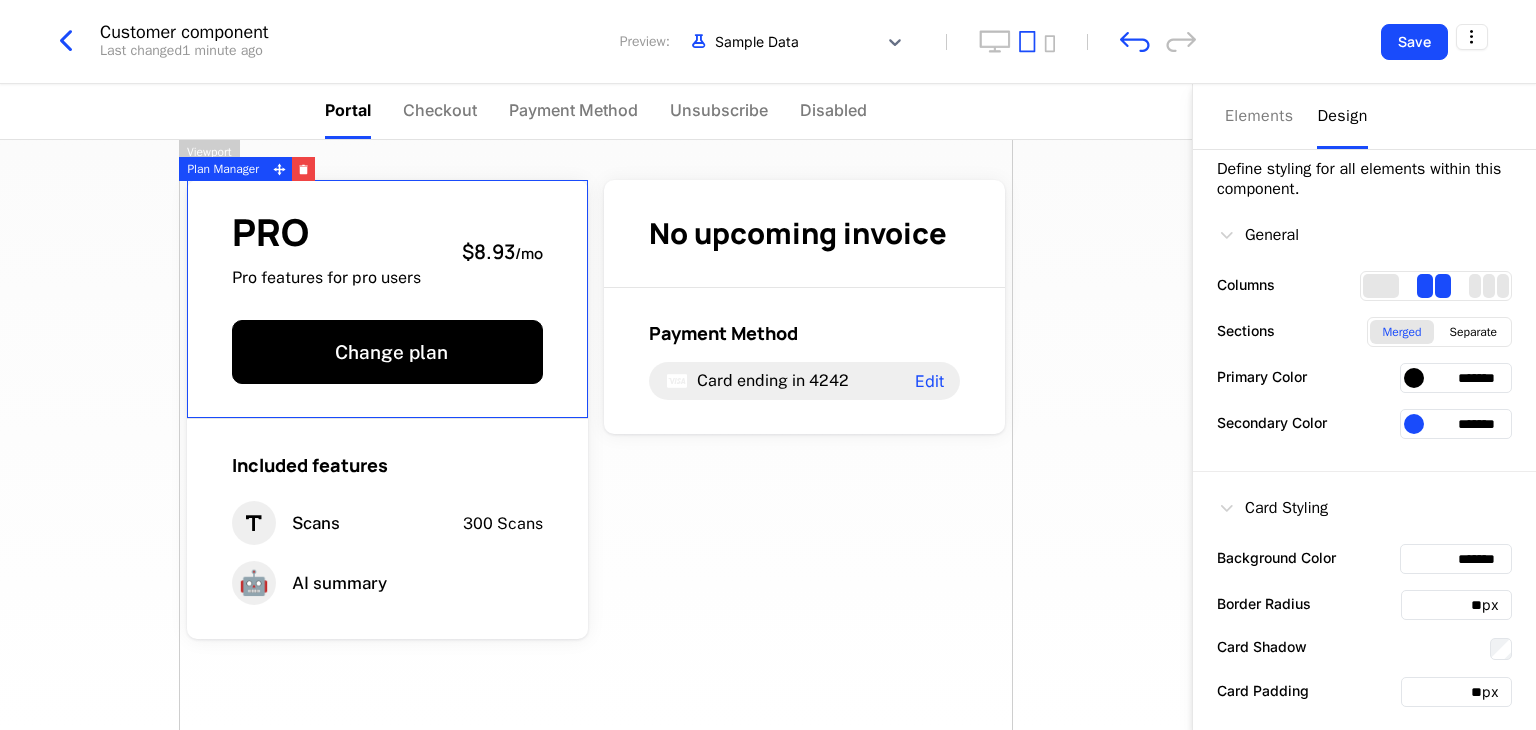 scroll, scrollTop: 0, scrollLeft: 0, axis: both 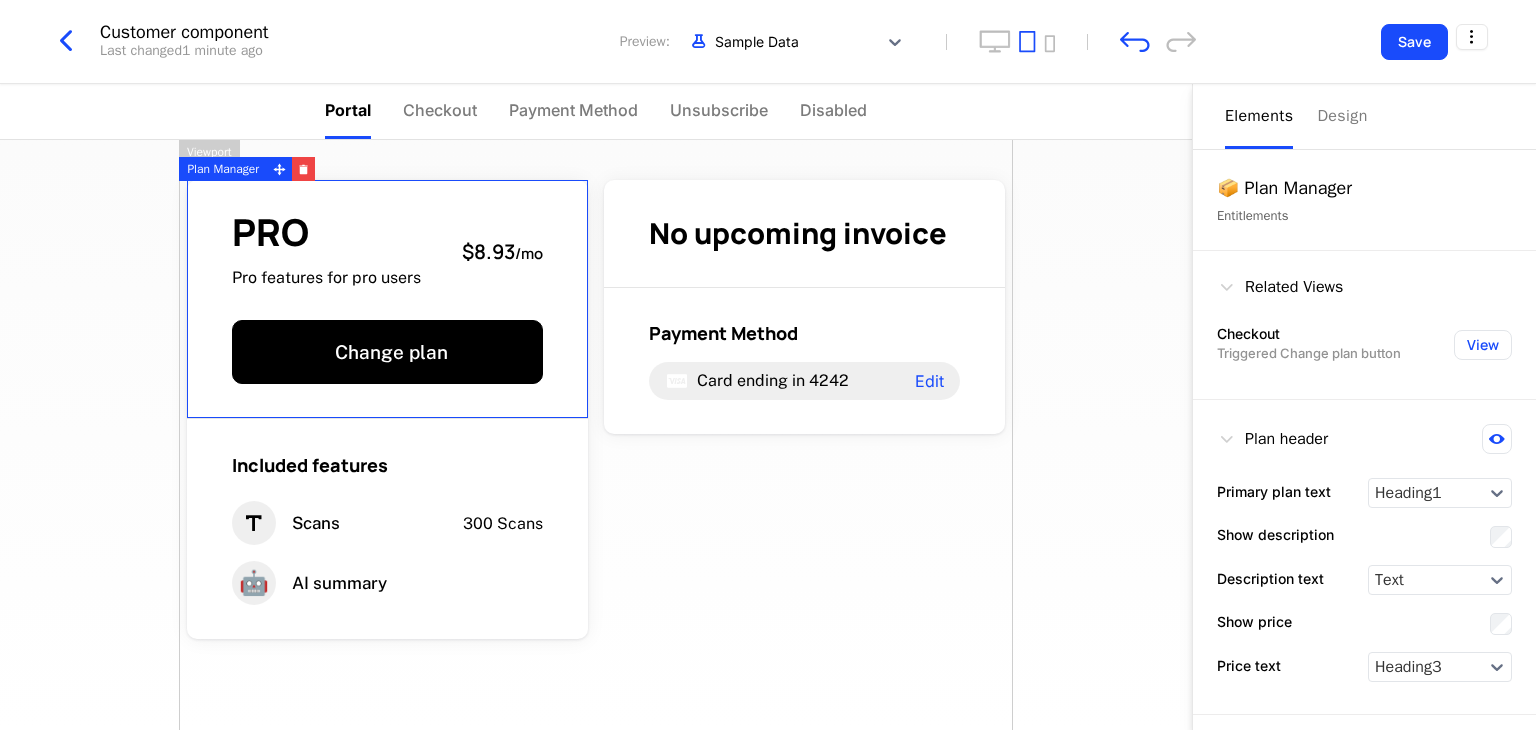 click on "Elements" at bounding box center (1259, 116) 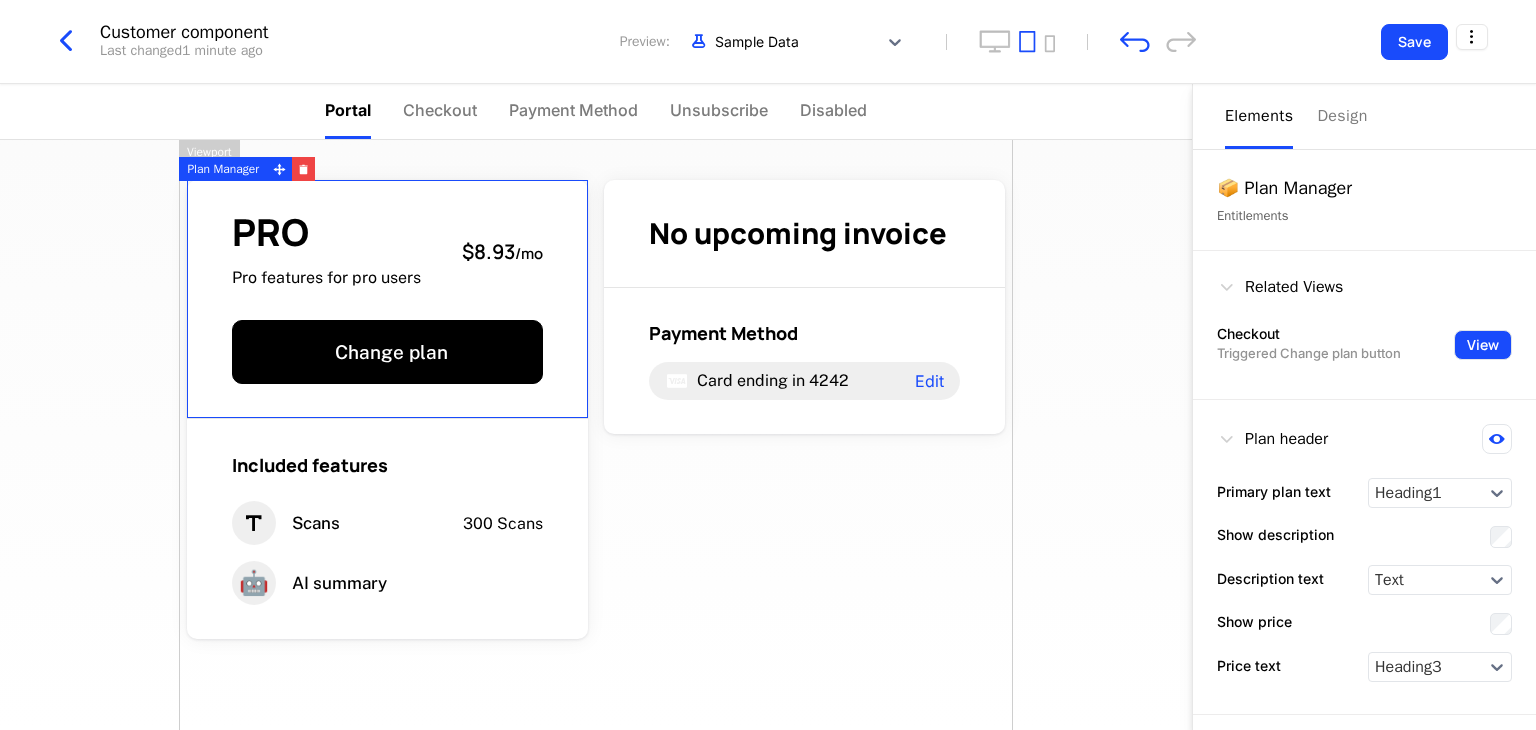 click on "View" at bounding box center (1483, 345) 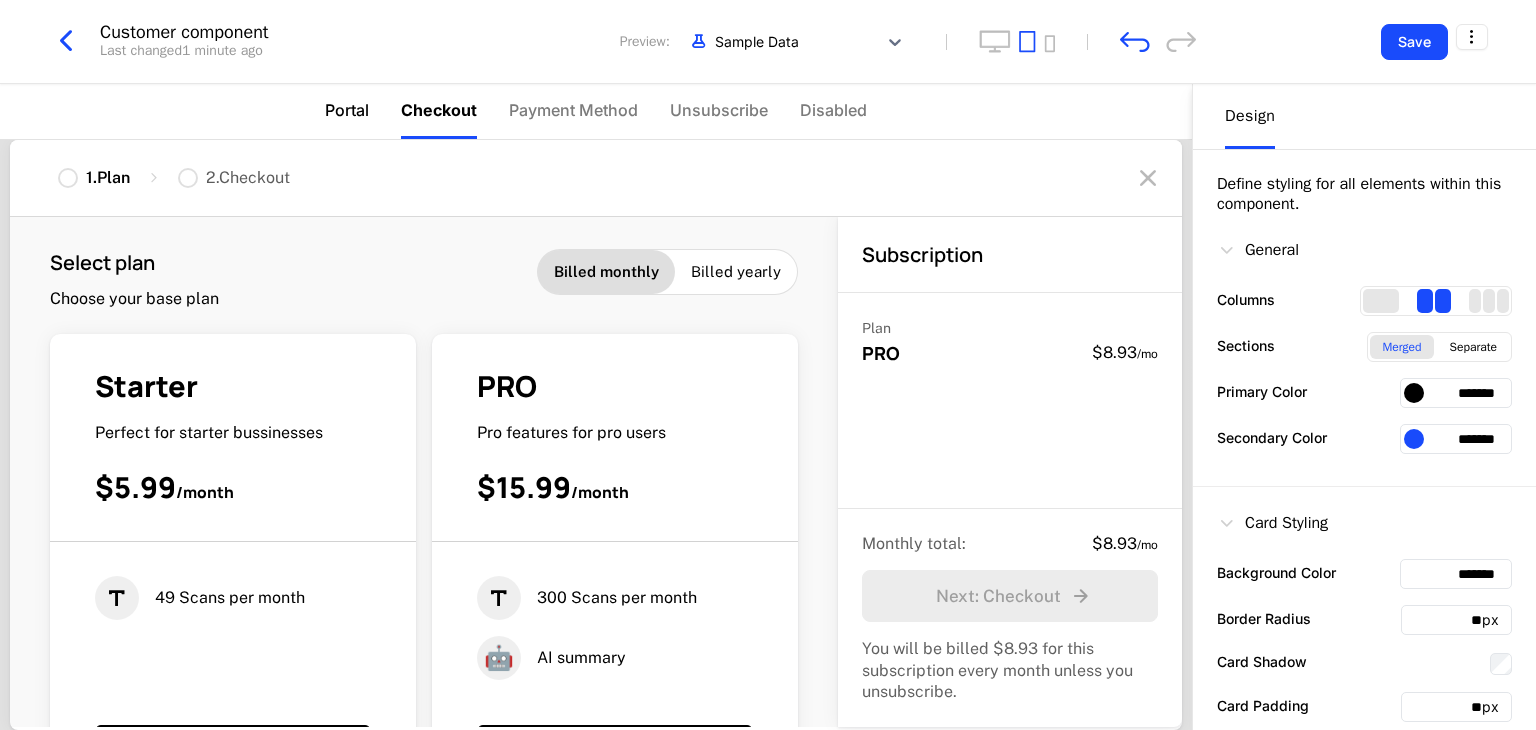 click on "Portal" at bounding box center [347, 110] 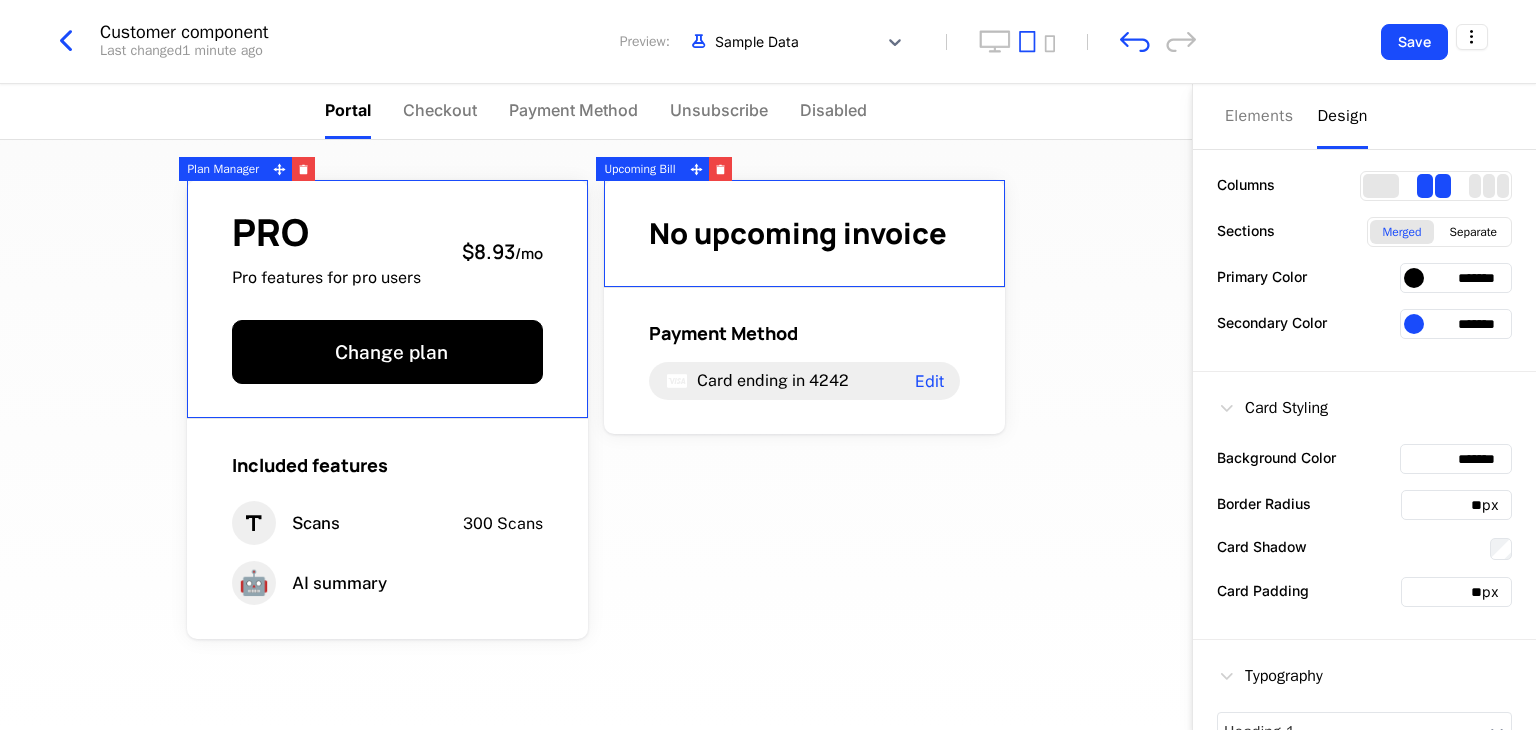 scroll, scrollTop: 0, scrollLeft: 0, axis: both 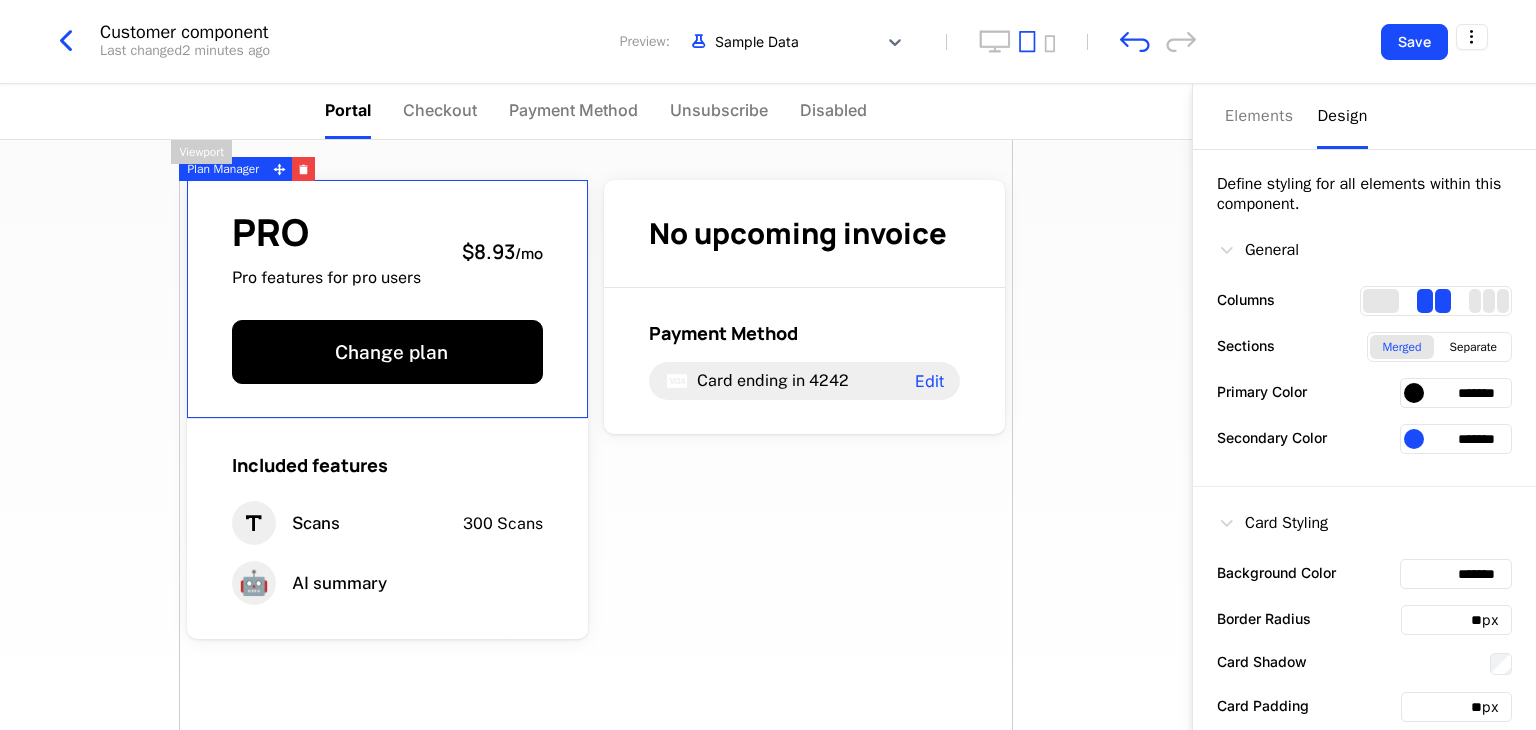 click on "*******" at bounding box center (1456, 574) 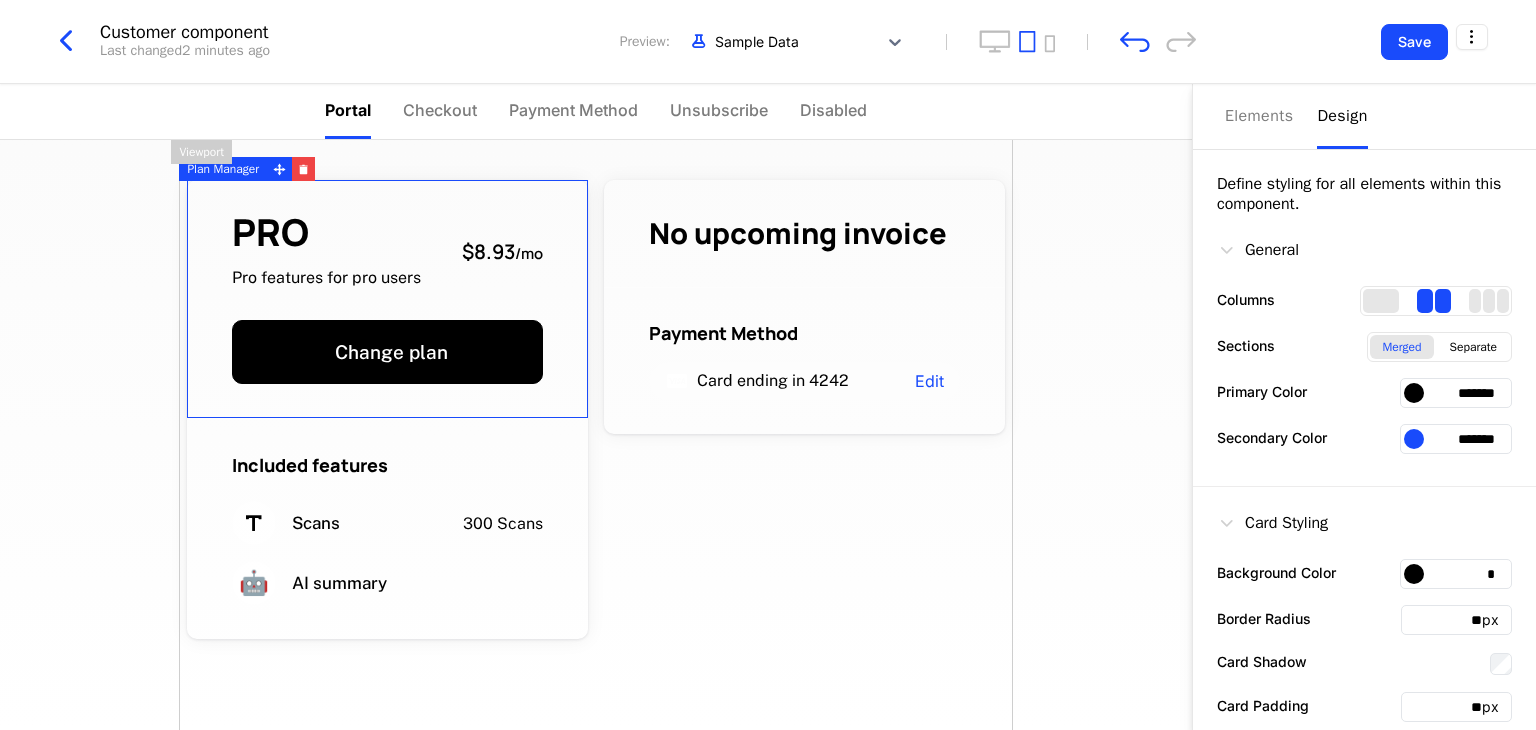click on "*" at bounding box center (1456, 574) 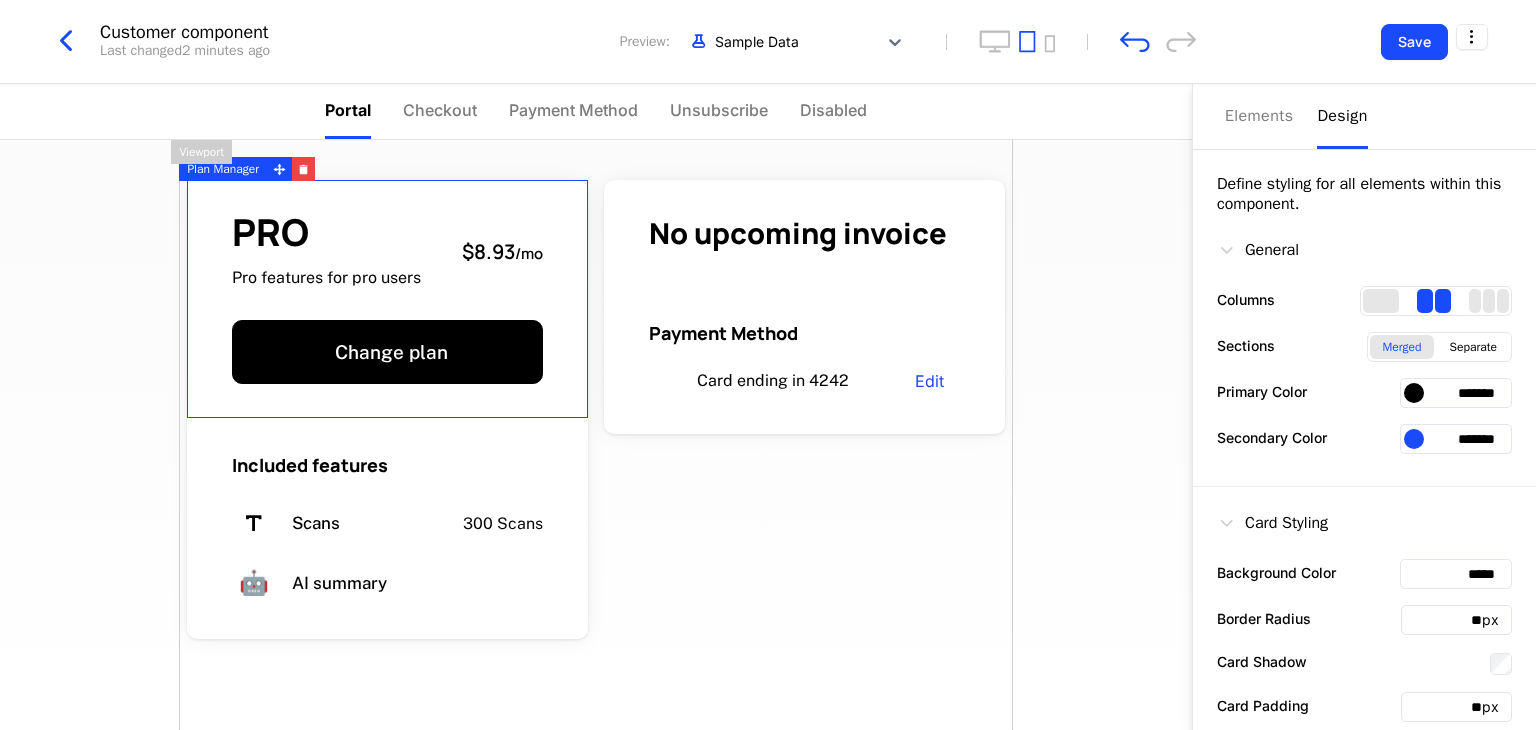 type on "*****" 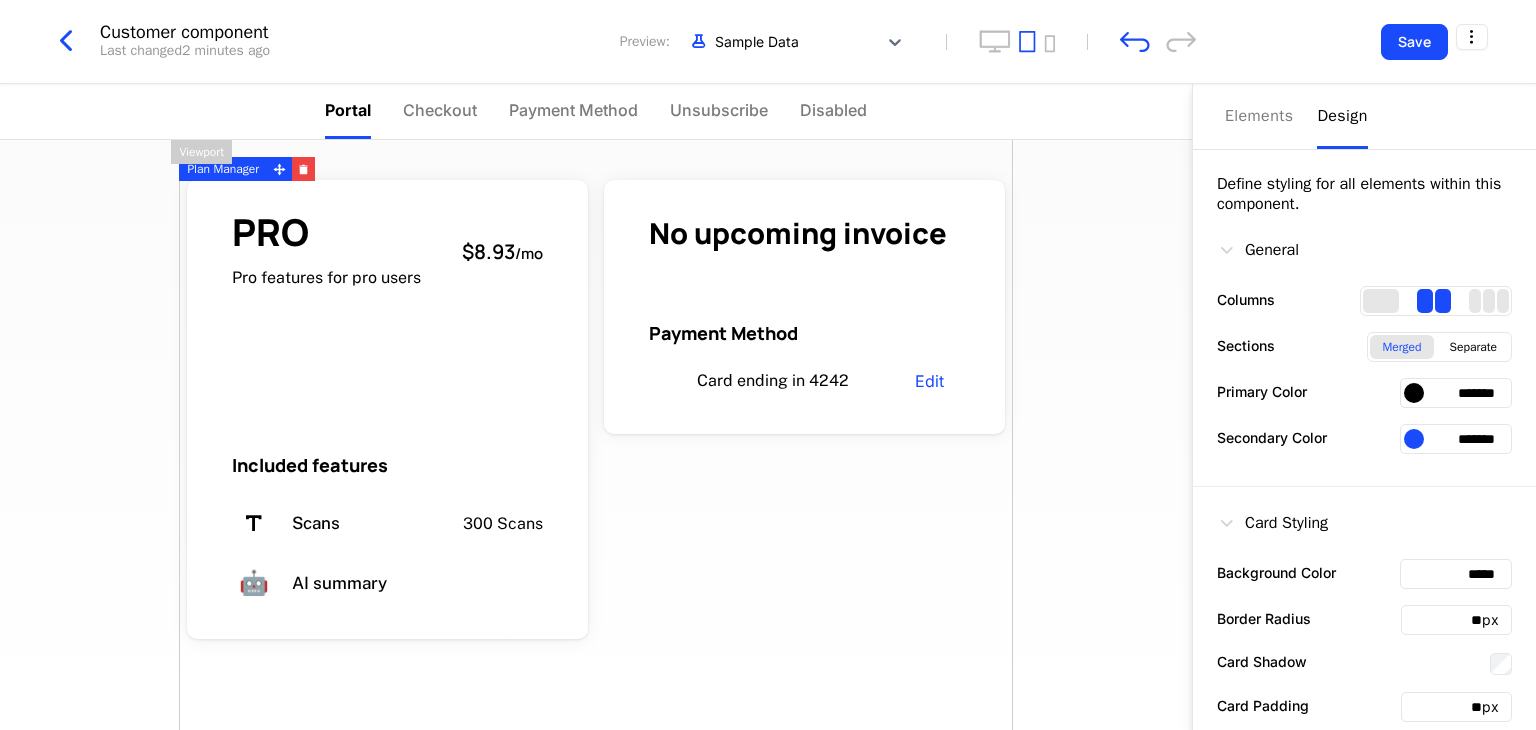 click on "*******" at bounding box center (1456, 393) 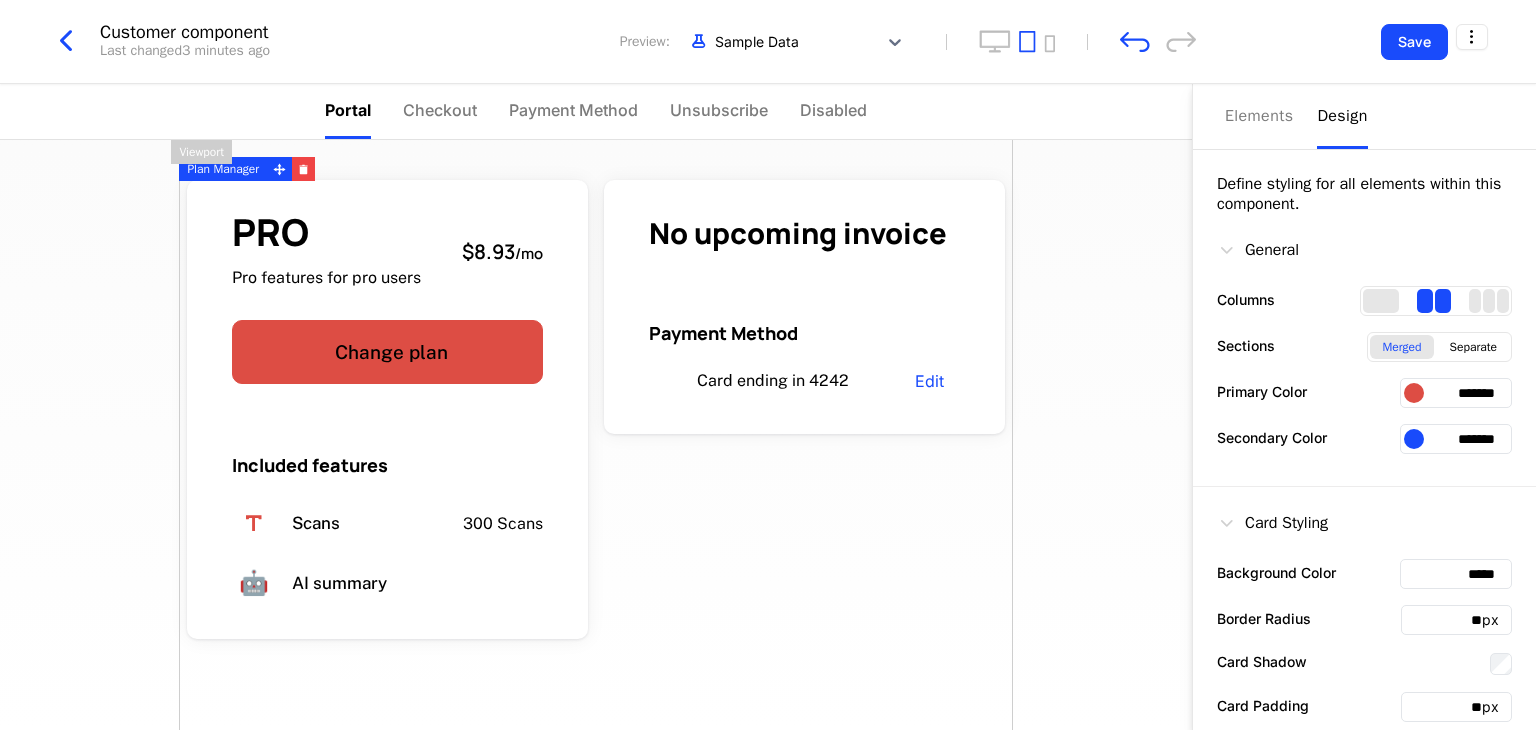 drag, startPoint x: 1489, startPoint y: 387, endPoint x: 1424, endPoint y: 394, distance: 65.37584 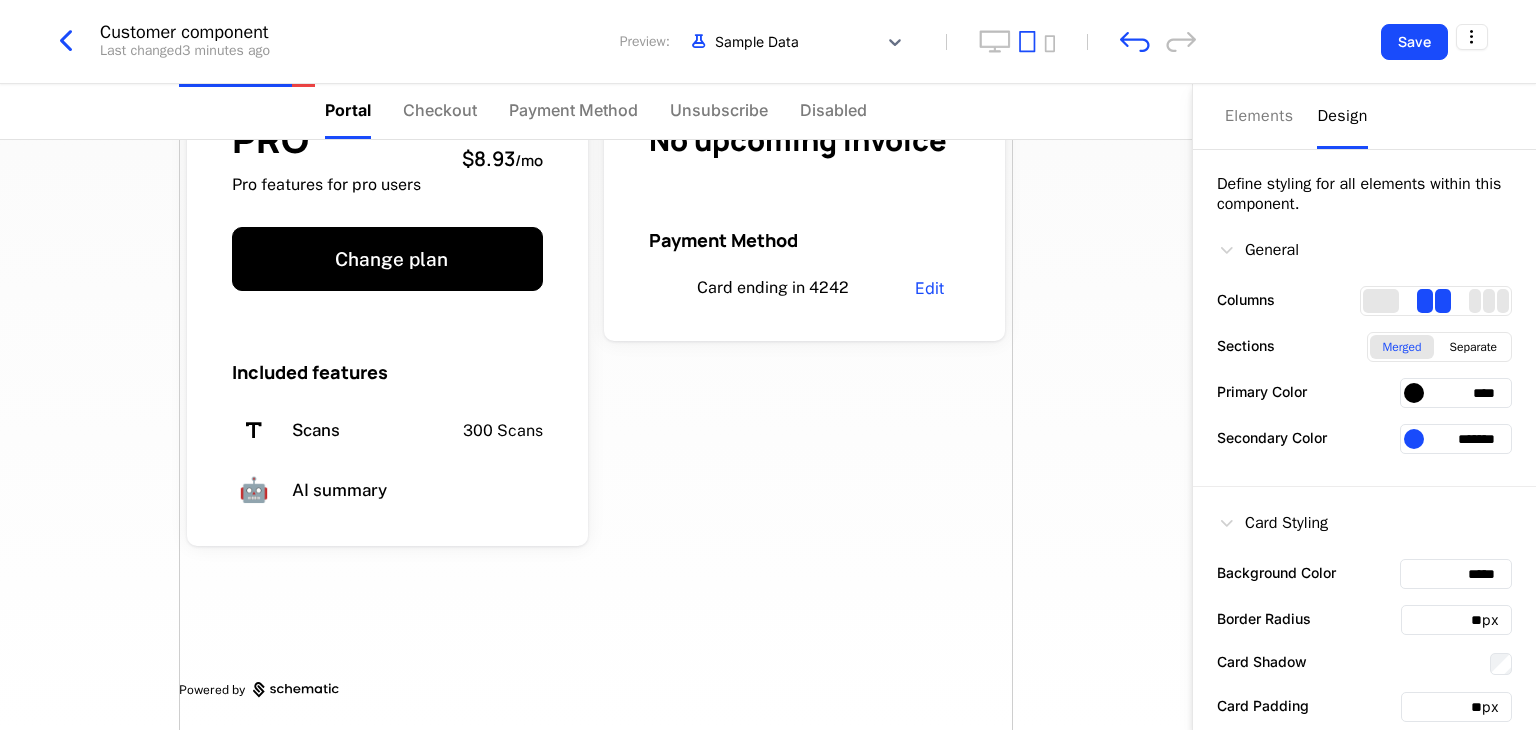 scroll, scrollTop: 0, scrollLeft: 0, axis: both 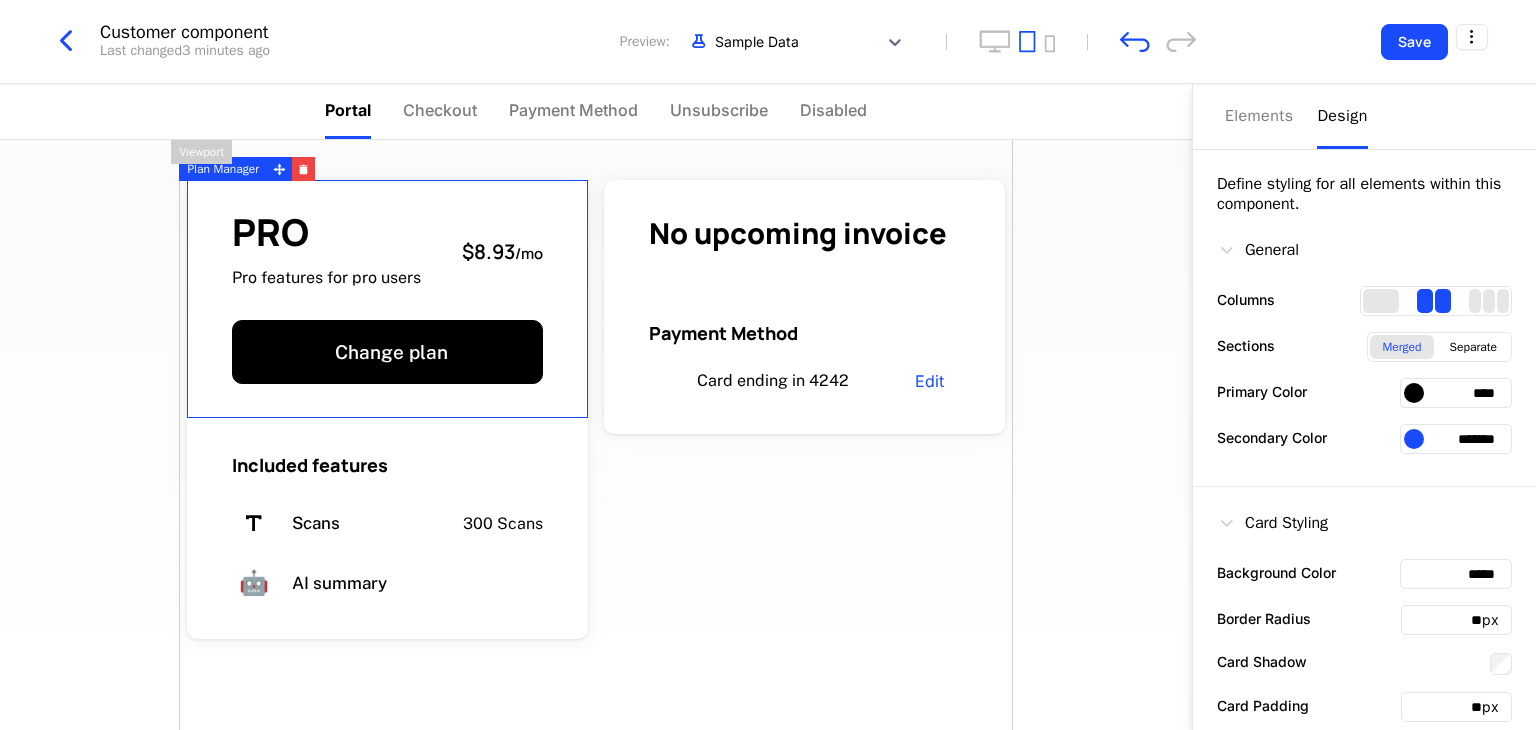 type on "****" 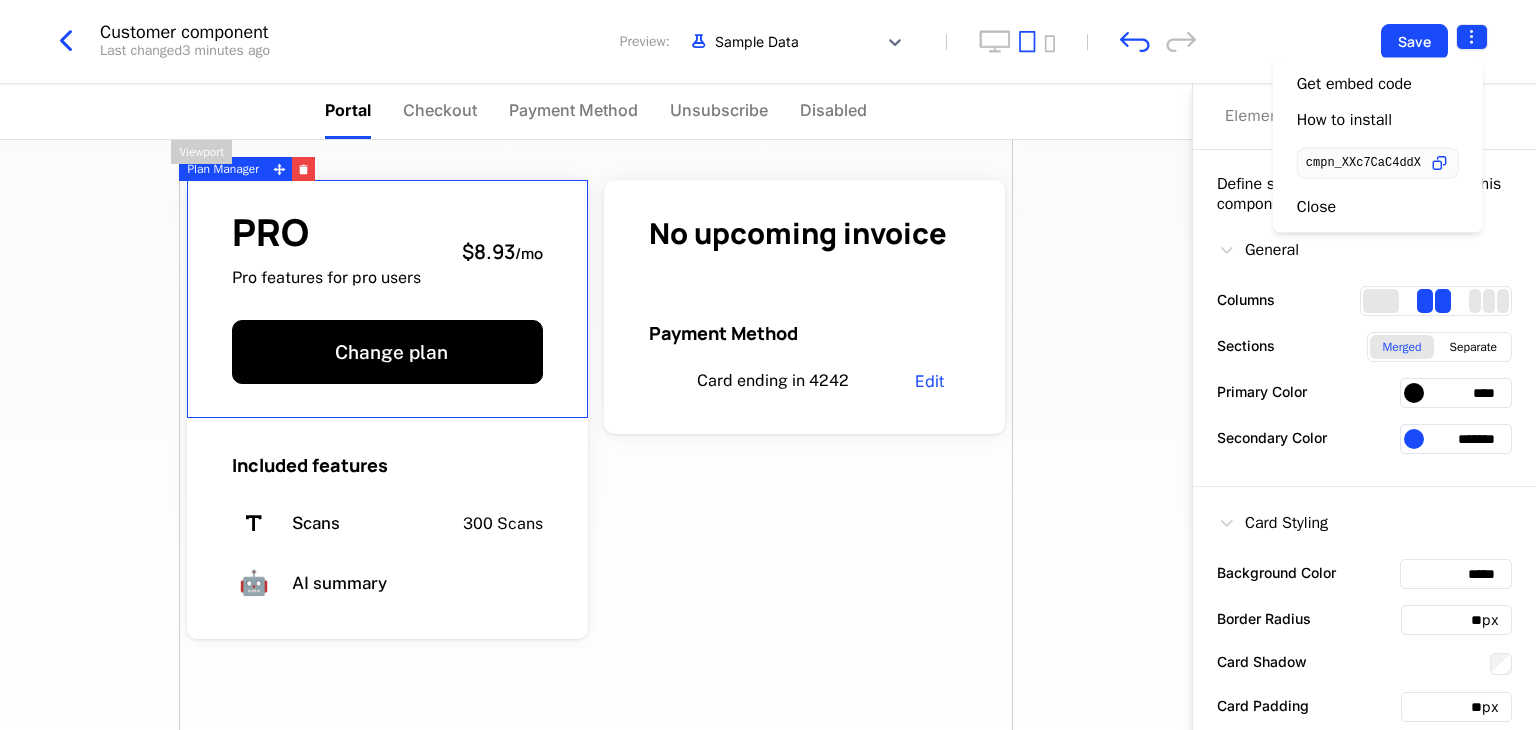 click on "scanUs Development Dev Quickstart Features Features Flags Catalog Plans Add Ons Configuration Companies Companies Users Events Components 14 days left Customer component Last changed  3 minutes ago Preview: Sample Data Save Portal Checkout Payment Method Unsubscribe Disabled PRO Pro features for pro users $8.93 / mo Change plan Included features Scans 300   Scans 🤖 AI summary No upcoming invoice Payment Method Card ending in   4242 Edit Powered by   Elements Design Define styling for all elements within this component. General Columns Sections Merged Separate Primary Color **** Secondary Color ******* Card Styling Background Color ***** Border Radius ** px Card Shadow Card Padding ** px Typography Heading 1 Font ******* Font Size ** px Font Color ******* Font Weight 800 Badge Visibility Hidden Visible Alignment Left Center Right Plan Manager Viewport
Best Viewed on Desktop You're currently viewing this on a  mobile device . For the best experience,   Got it  Get embed code How to install" at bounding box center [768, 365] 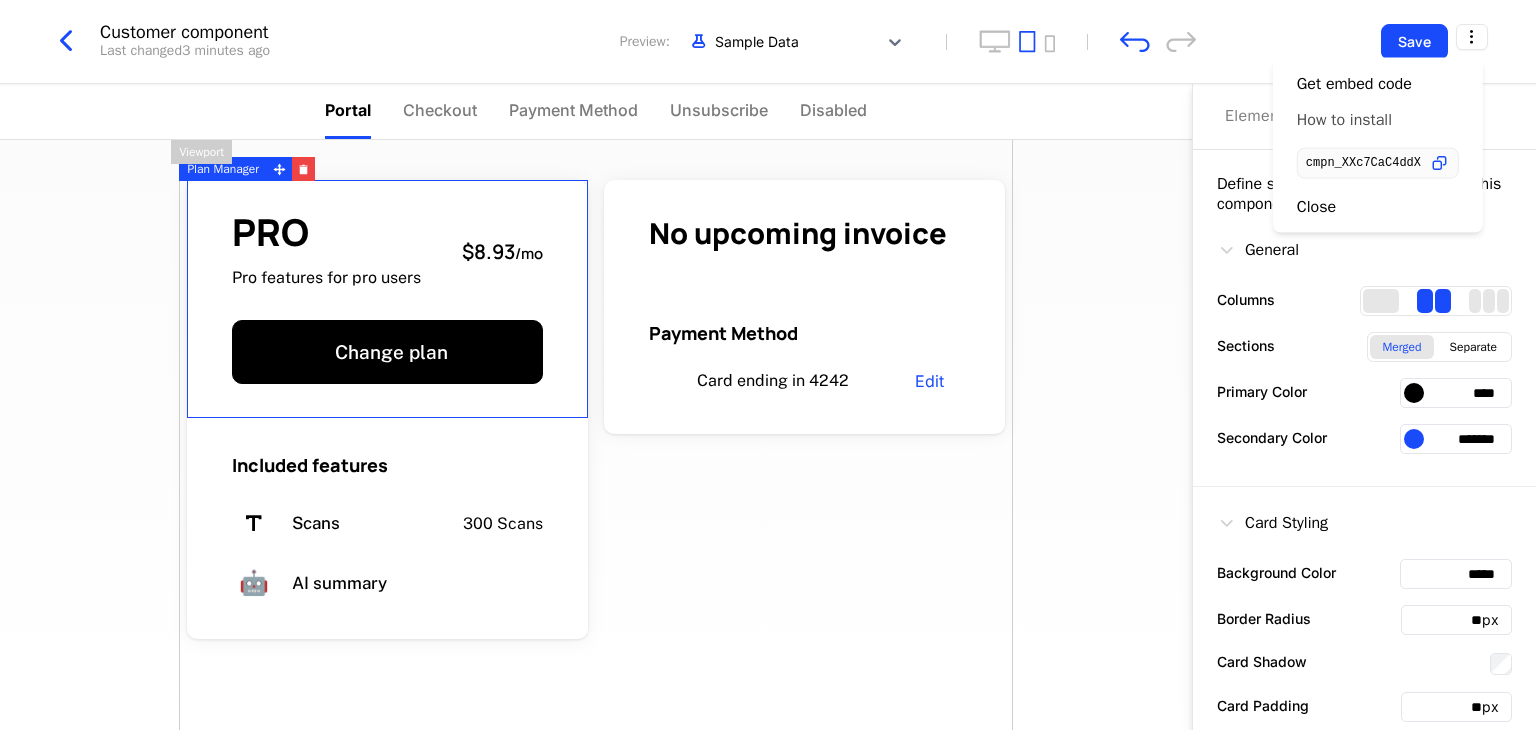 click on "How to install" at bounding box center [1344, 120] 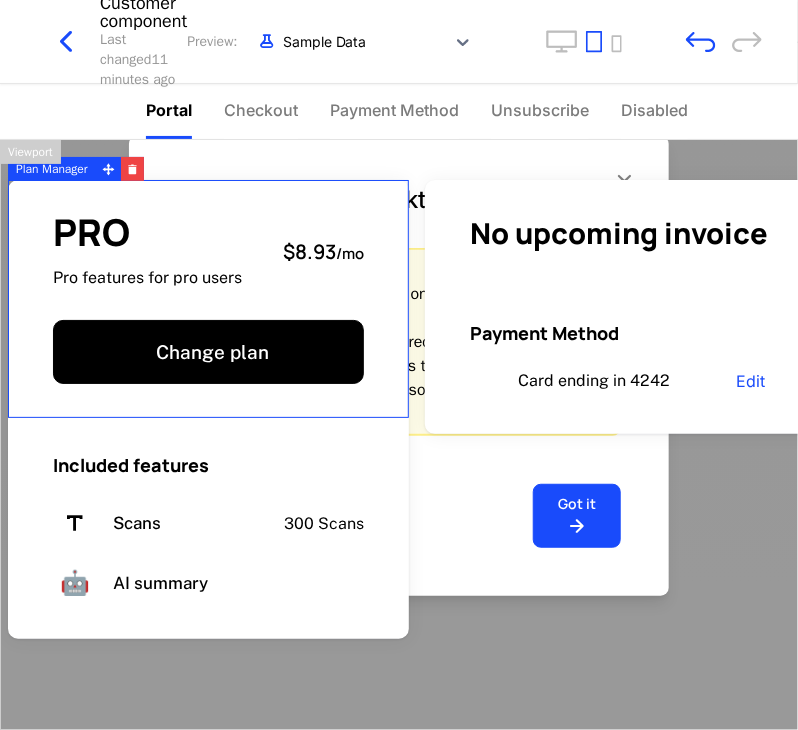 scroll, scrollTop: 0, scrollLeft: 0, axis: both 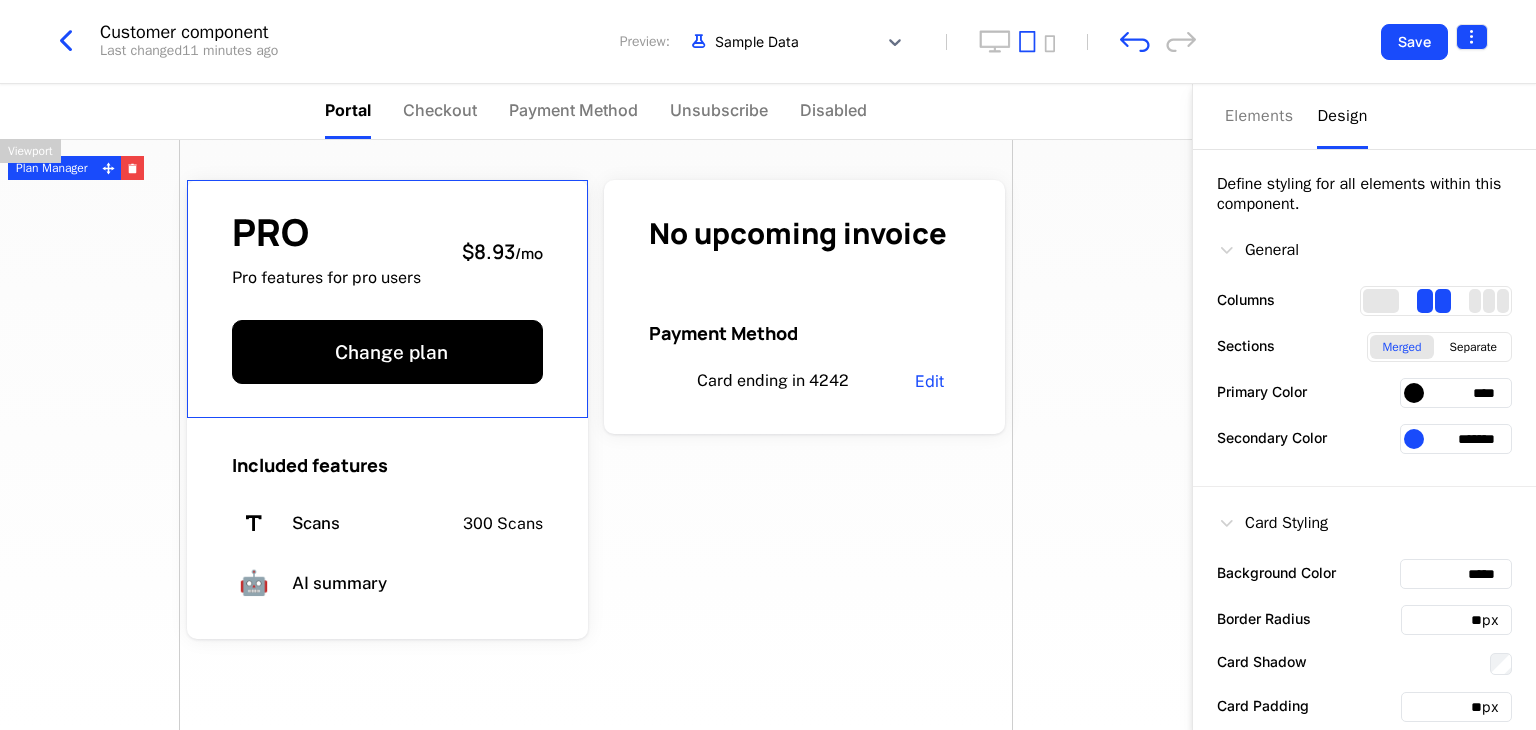 click at bounding box center [1472, 42] 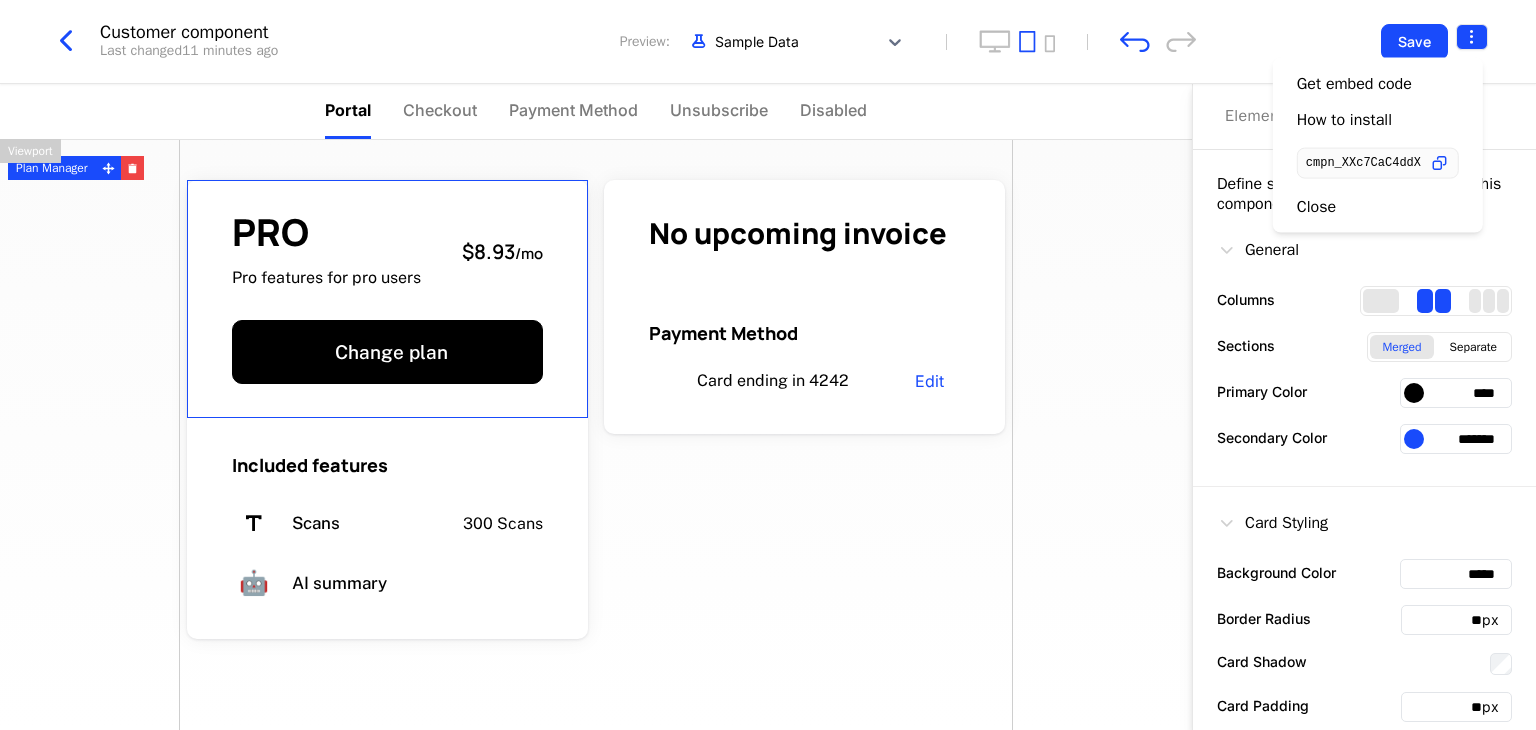 click on "scanUs Development Dev Quickstart Features Features Flags Catalog Plans Add Ons Configuration Companies Companies Users Events Components 14 days left Customer component Last changed  11 minutes ago Preview: Sample Data Save Portal Checkout Payment Method Unsubscribe Disabled PRO Pro features for pro users $8.93 / mo Change plan Included features Scans 300   Scans 🤖 AI summary No upcoming invoice Payment Method Card ending in   4242 Edit Powered by   Elements Design Define styling for all elements within this component. General Columns Sections Merged Separate Primary Color **** Secondary Color ******* Card Styling Background Color ***** Border Radius ** px Card Shadow Card Padding ** px Typography Heading 1 Font ******* Font Size ** px Font Color ******* Font Weight 800 Badge Visibility Hidden Visible Alignment Left Center Right Plan Manager Viewport
Best Viewed on Desktop You're currently viewing this on a  mobile device . For the best experience,   Got it  Get embed code How to install" at bounding box center (768, 365) 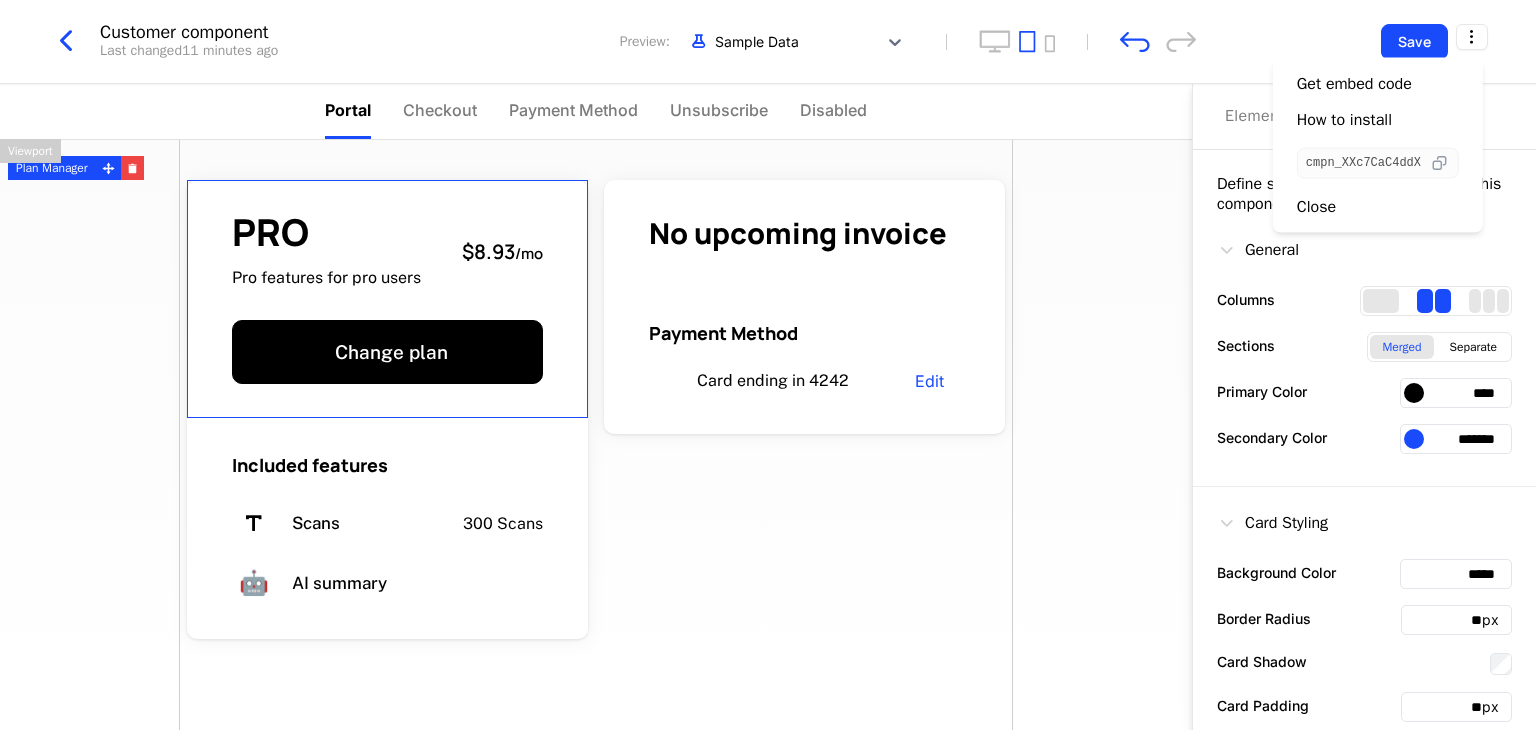 click at bounding box center (1439, 163) 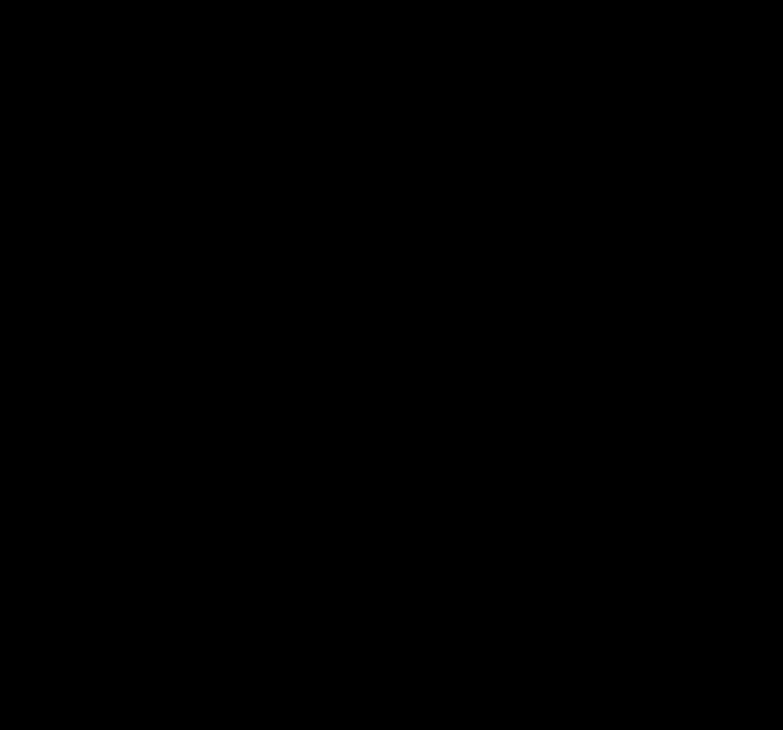 scroll, scrollTop: 0, scrollLeft: 0, axis: both 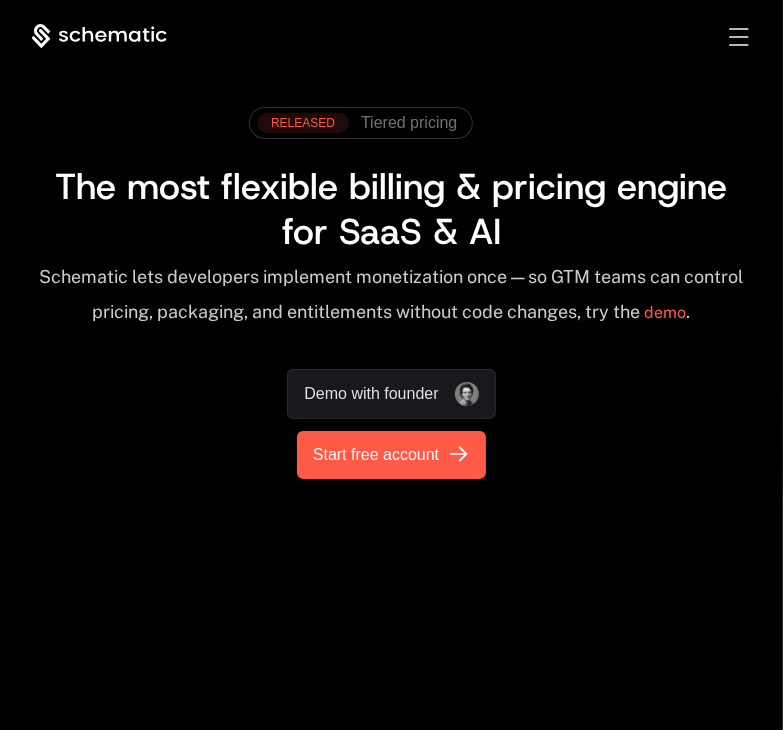 click on "Start free account" at bounding box center [391, 455] 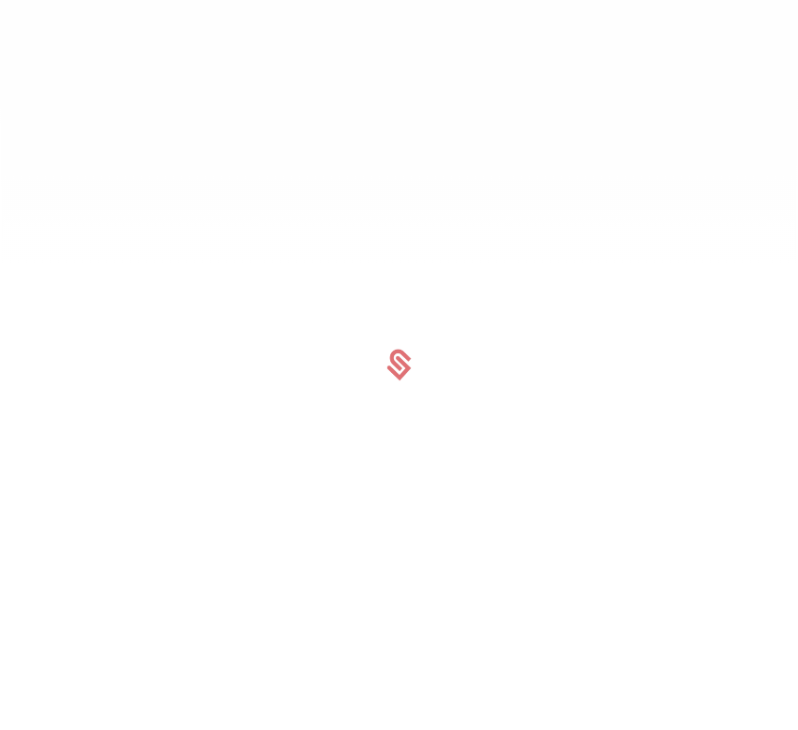 scroll, scrollTop: 0, scrollLeft: 0, axis: both 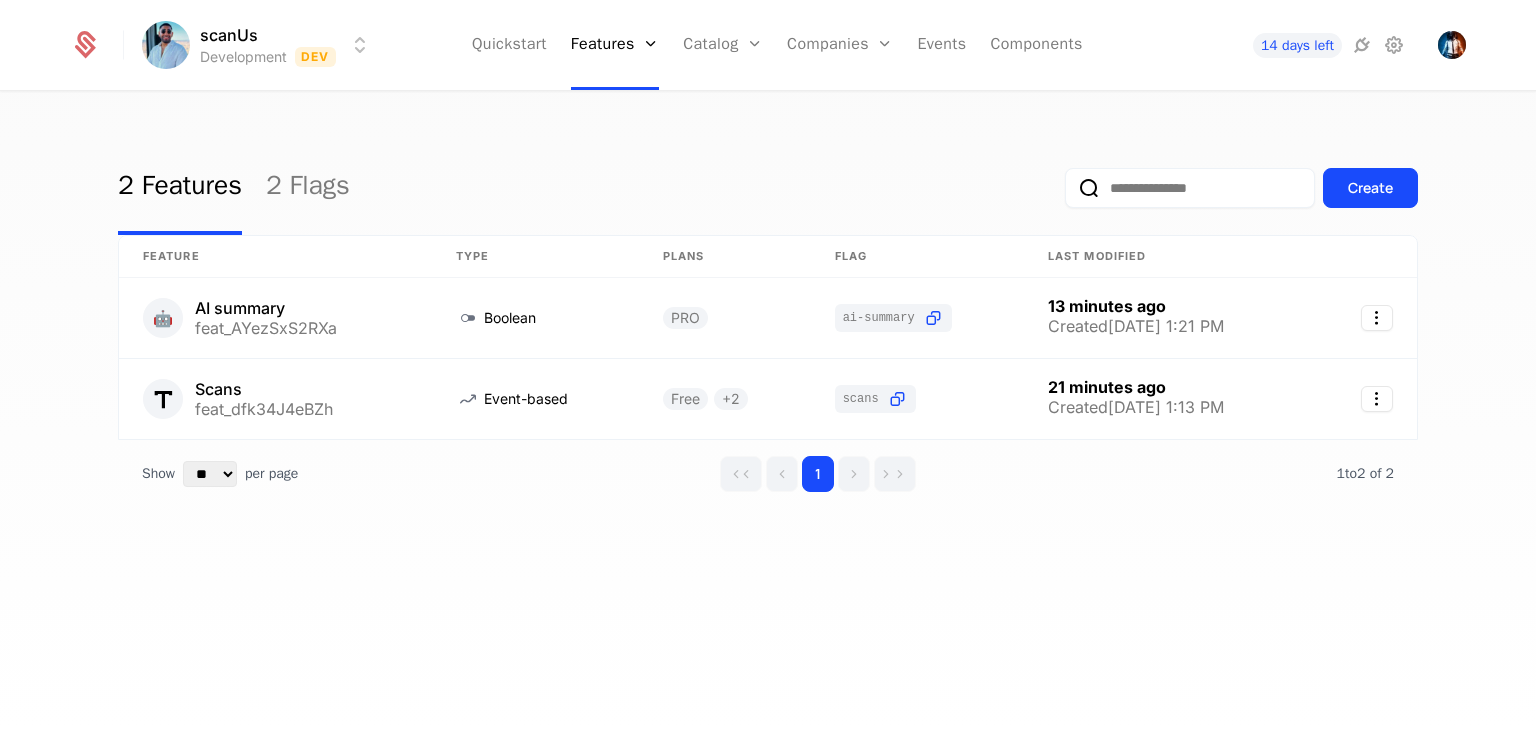click on "scanUs Development Dev Quickstart Features Features Flags Catalog Plans Add Ons Configuration Companies Companies Users Events Components 14 days left" at bounding box center (768, 45) 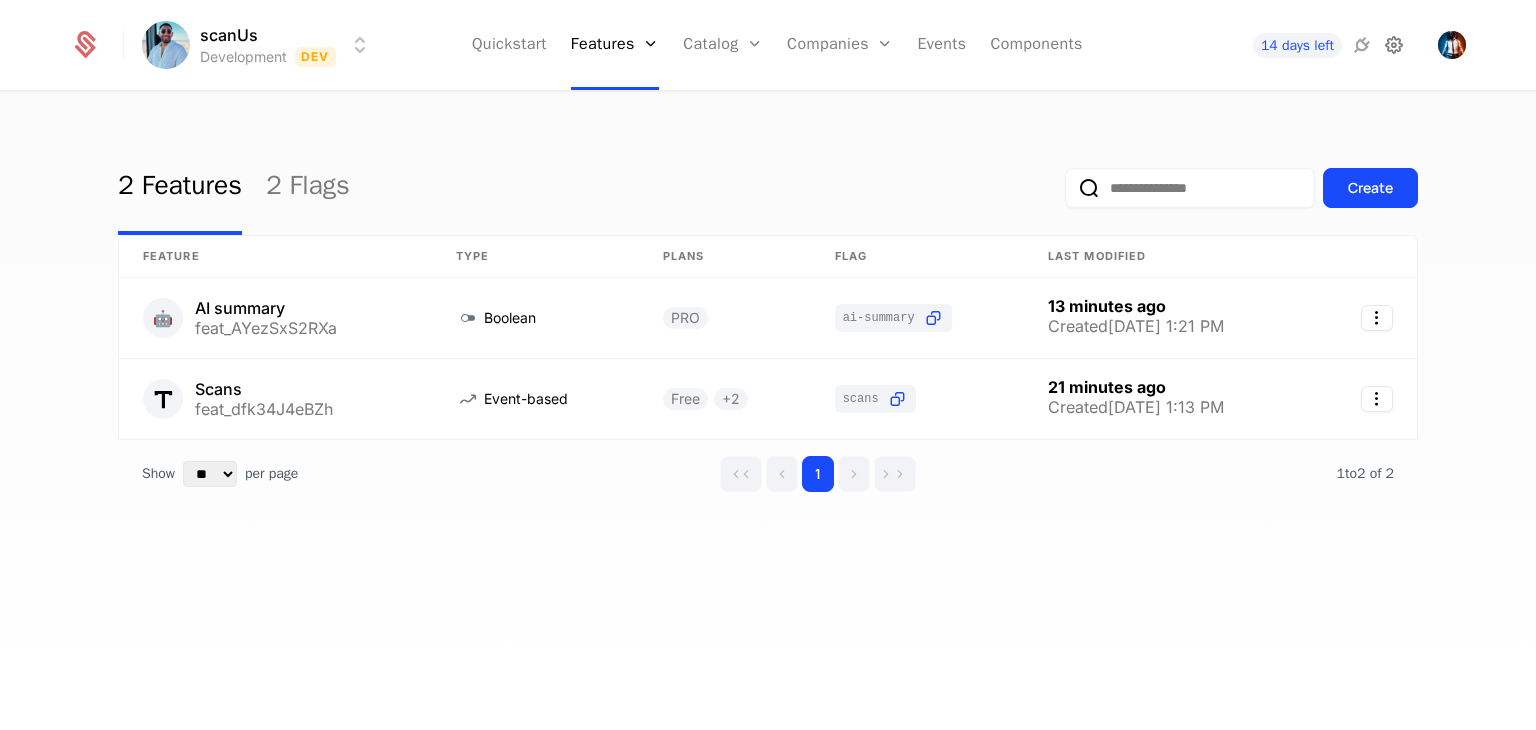 click at bounding box center (1394, 45) 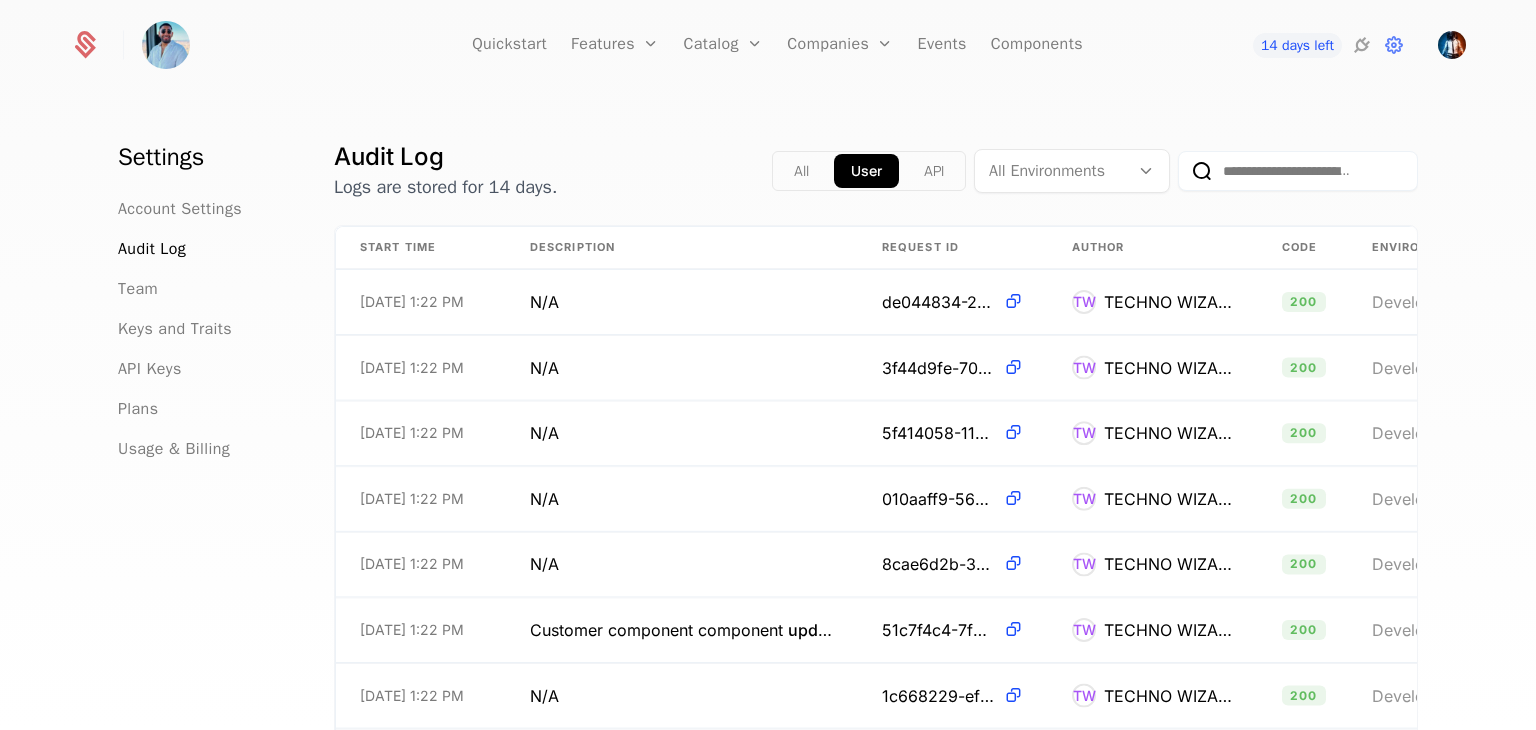click on "API" at bounding box center [934, 171] 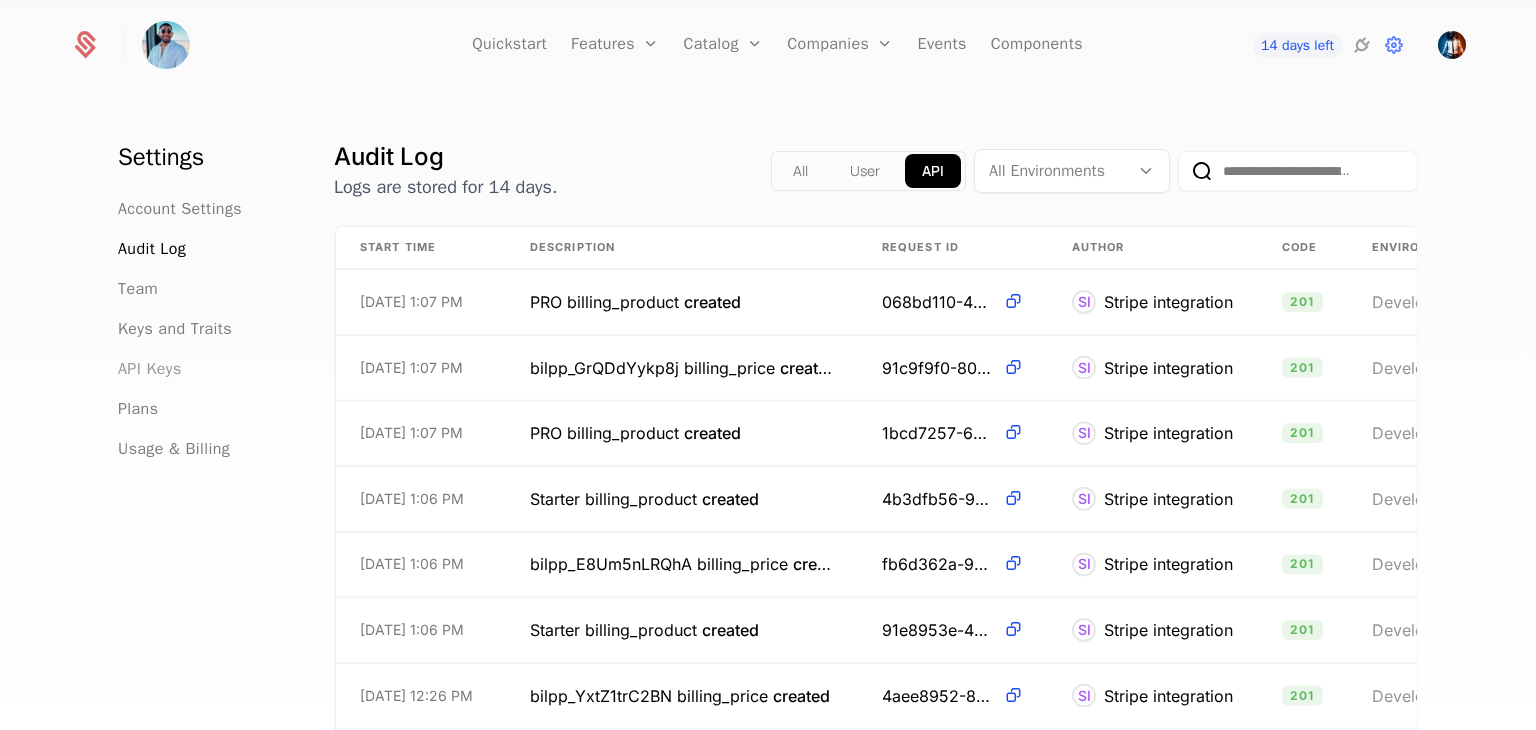 click on "API Keys" at bounding box center (150, 369) 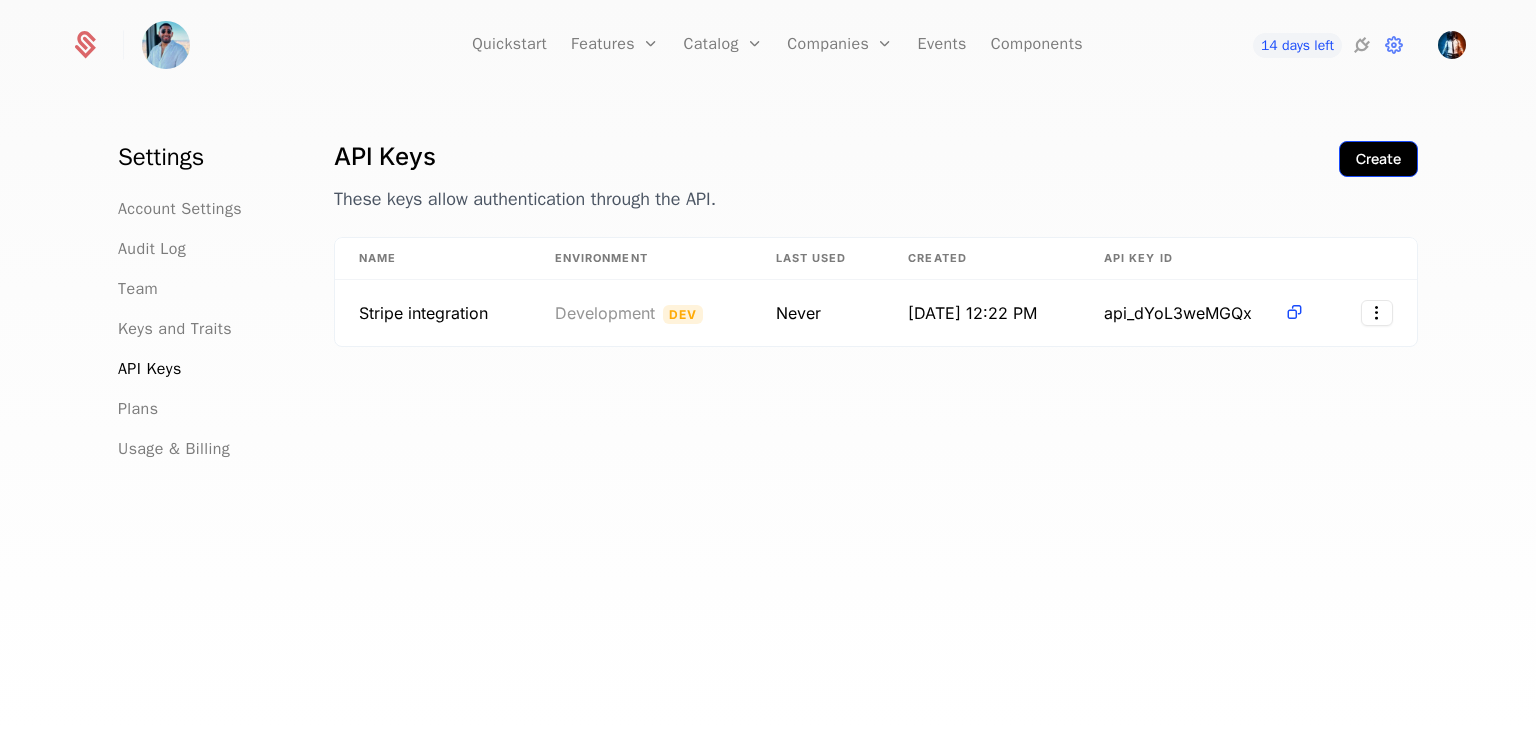 click on "Create" at bounding box center (1378, 159) 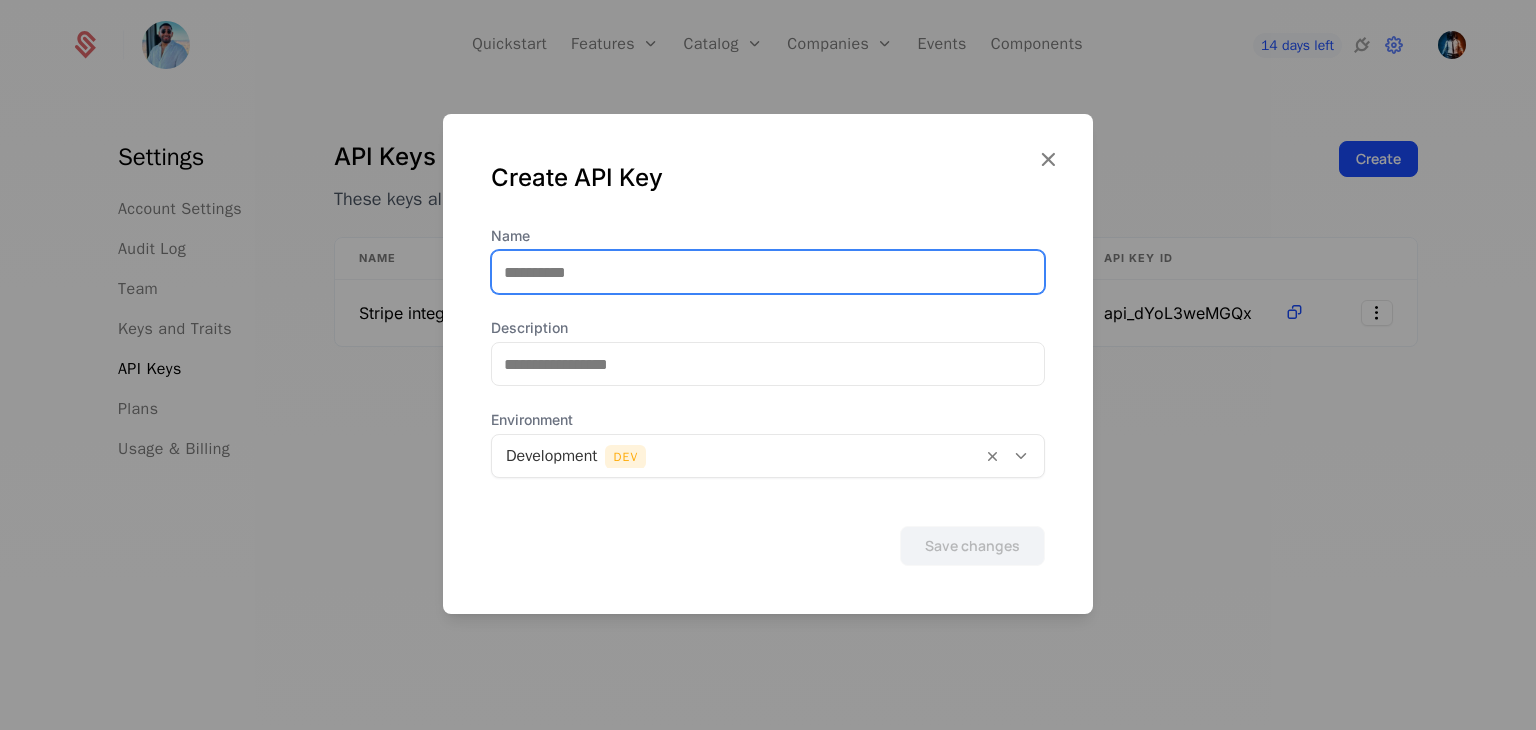 click on "Name" at bounding box center [768, 272] 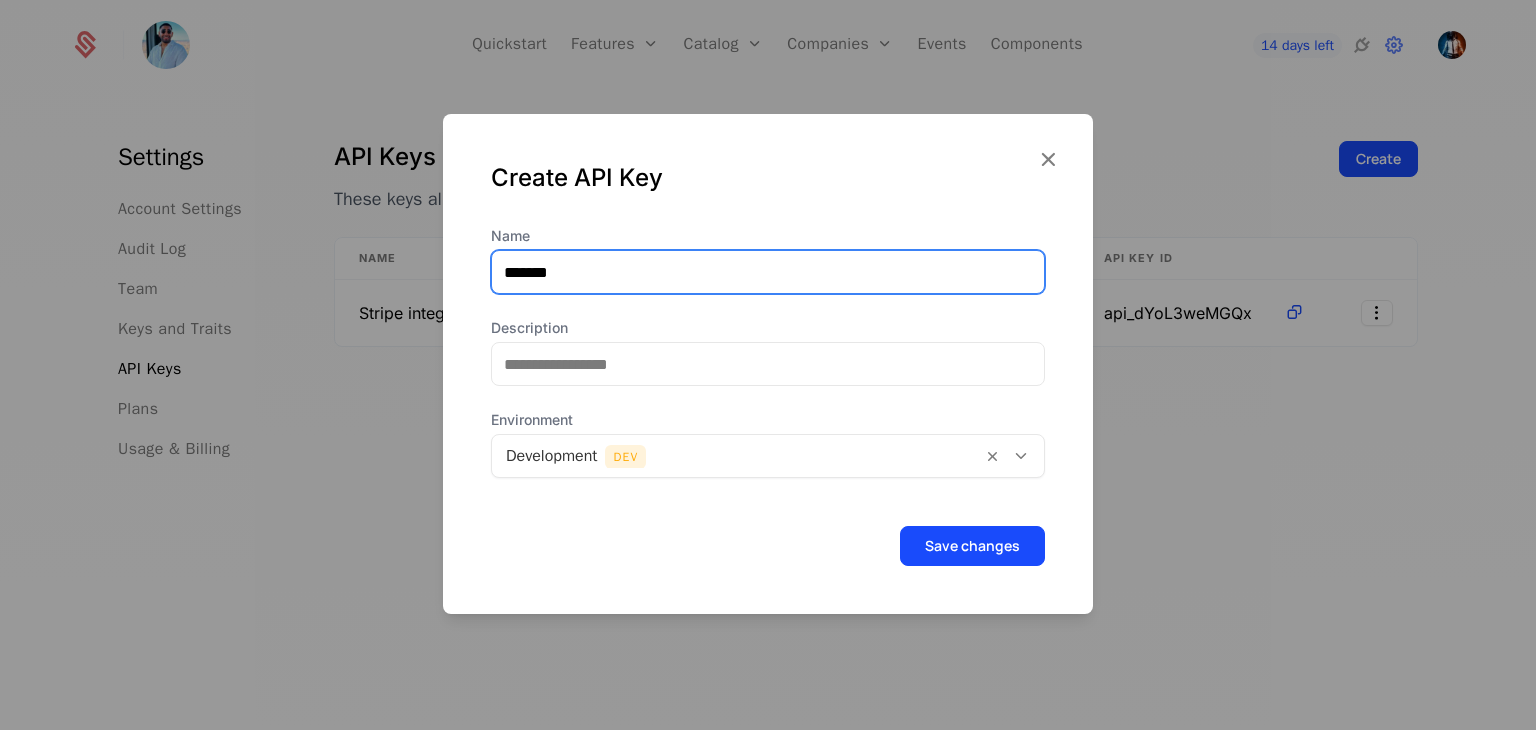 type on "*******" 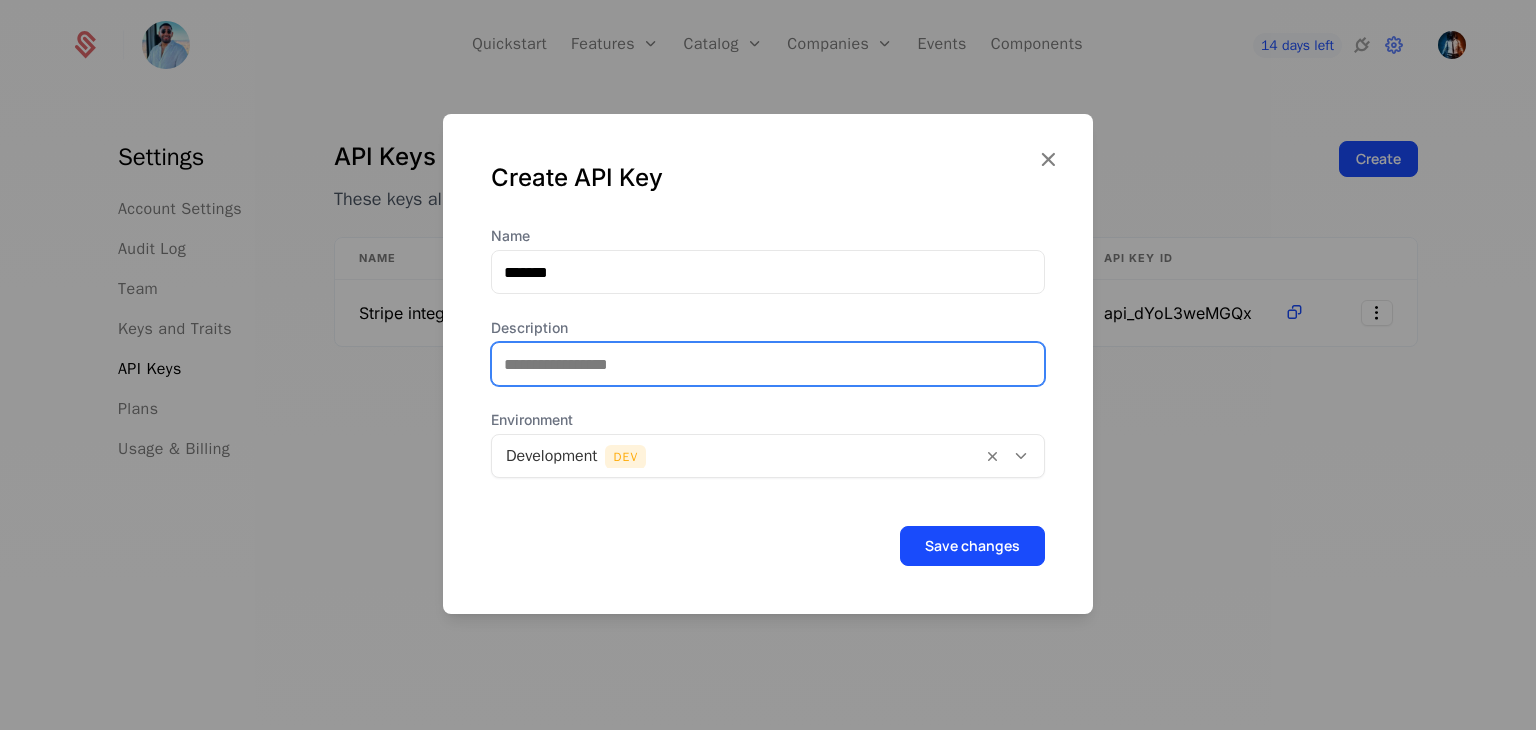 click on "Description" at bounding box center [768, 364] 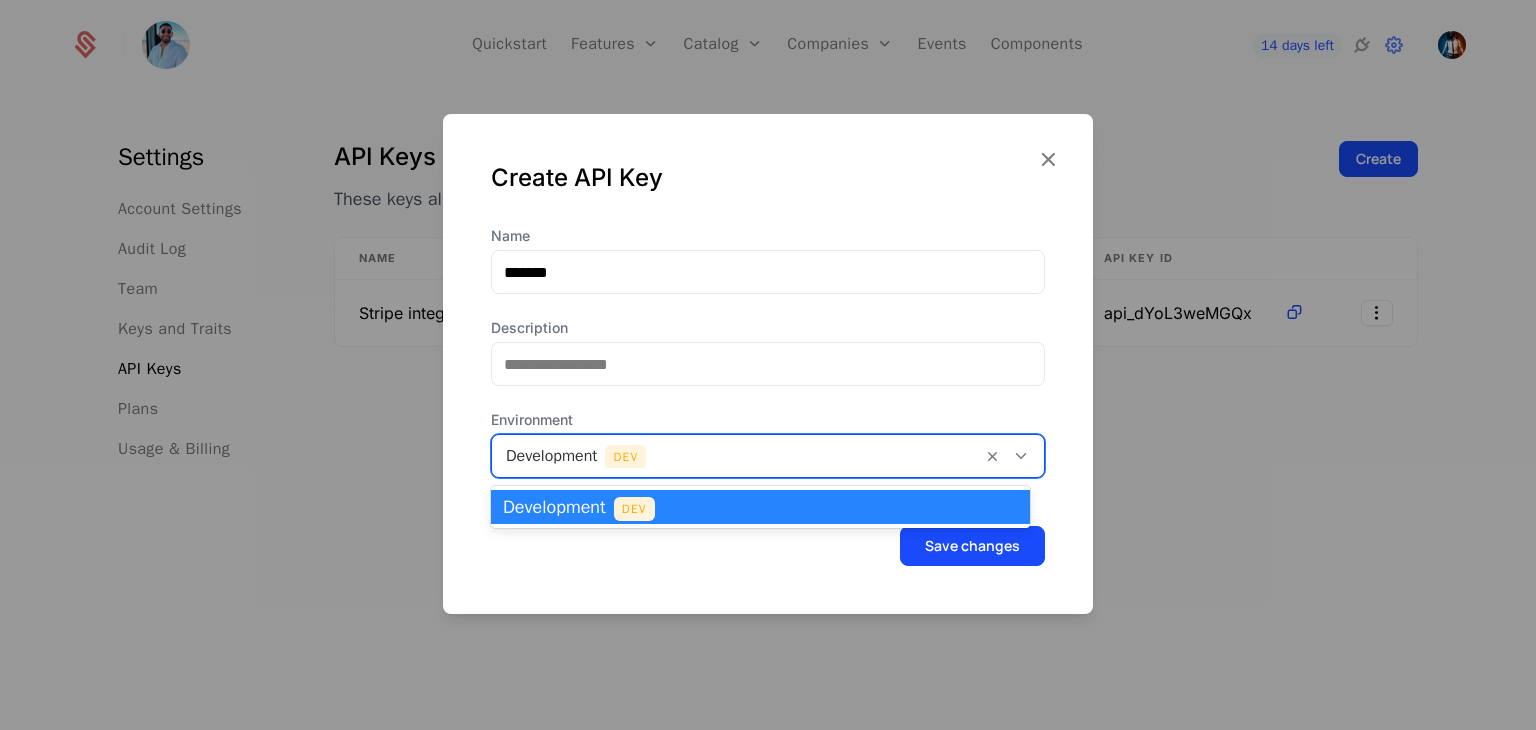 click at bounding box center [737, 456] 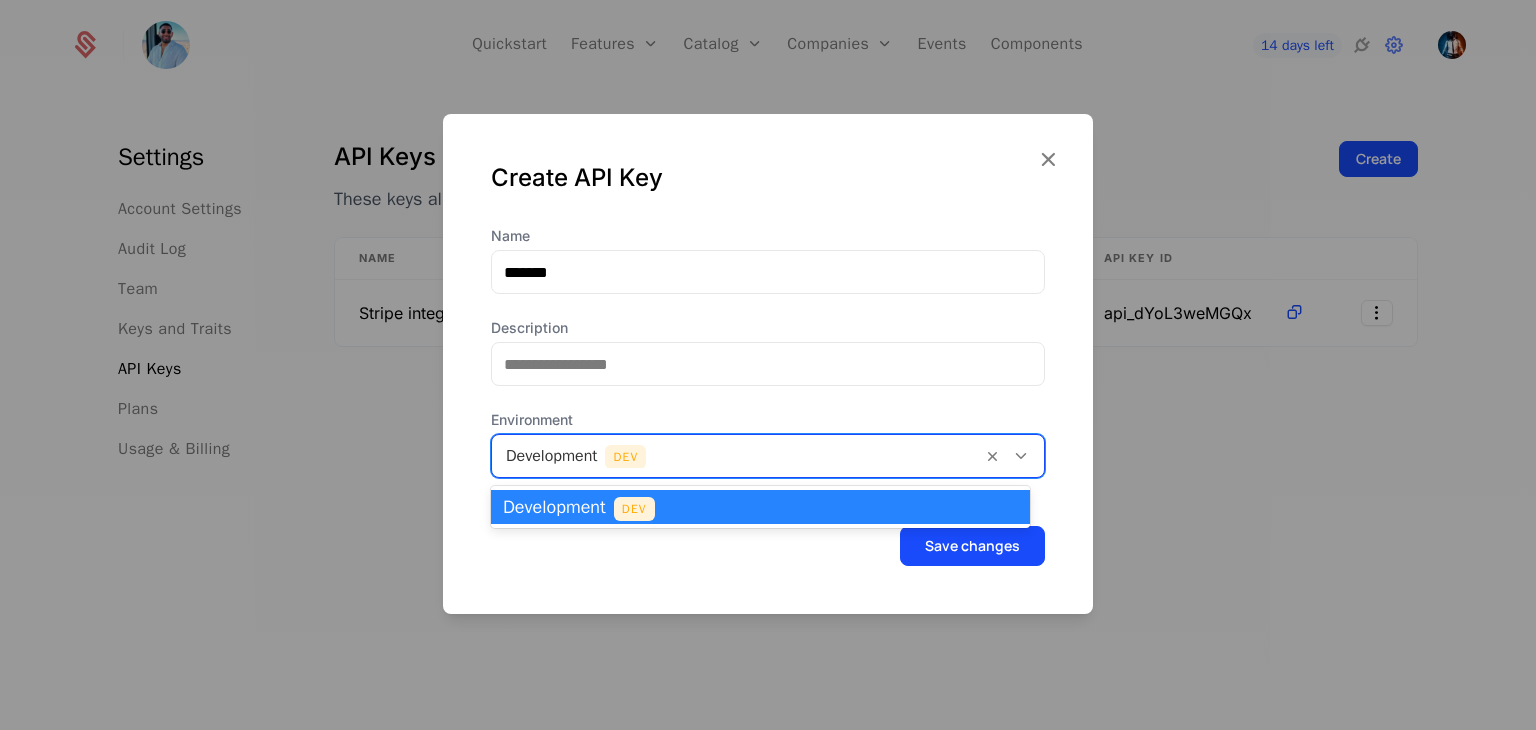 click on "Development" at bounding box center [554, 507] 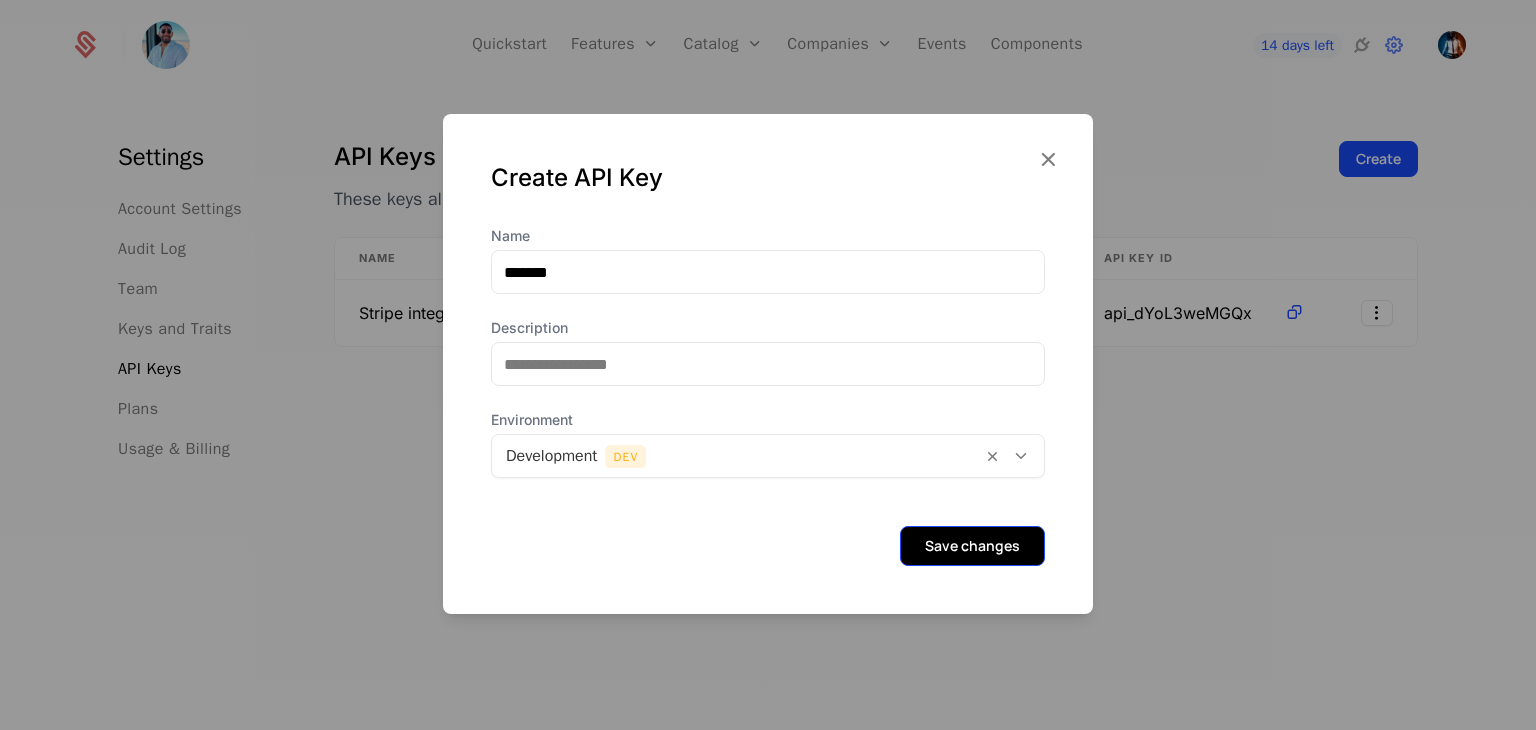 click on "Save changes" at bounding box center [972, 546] 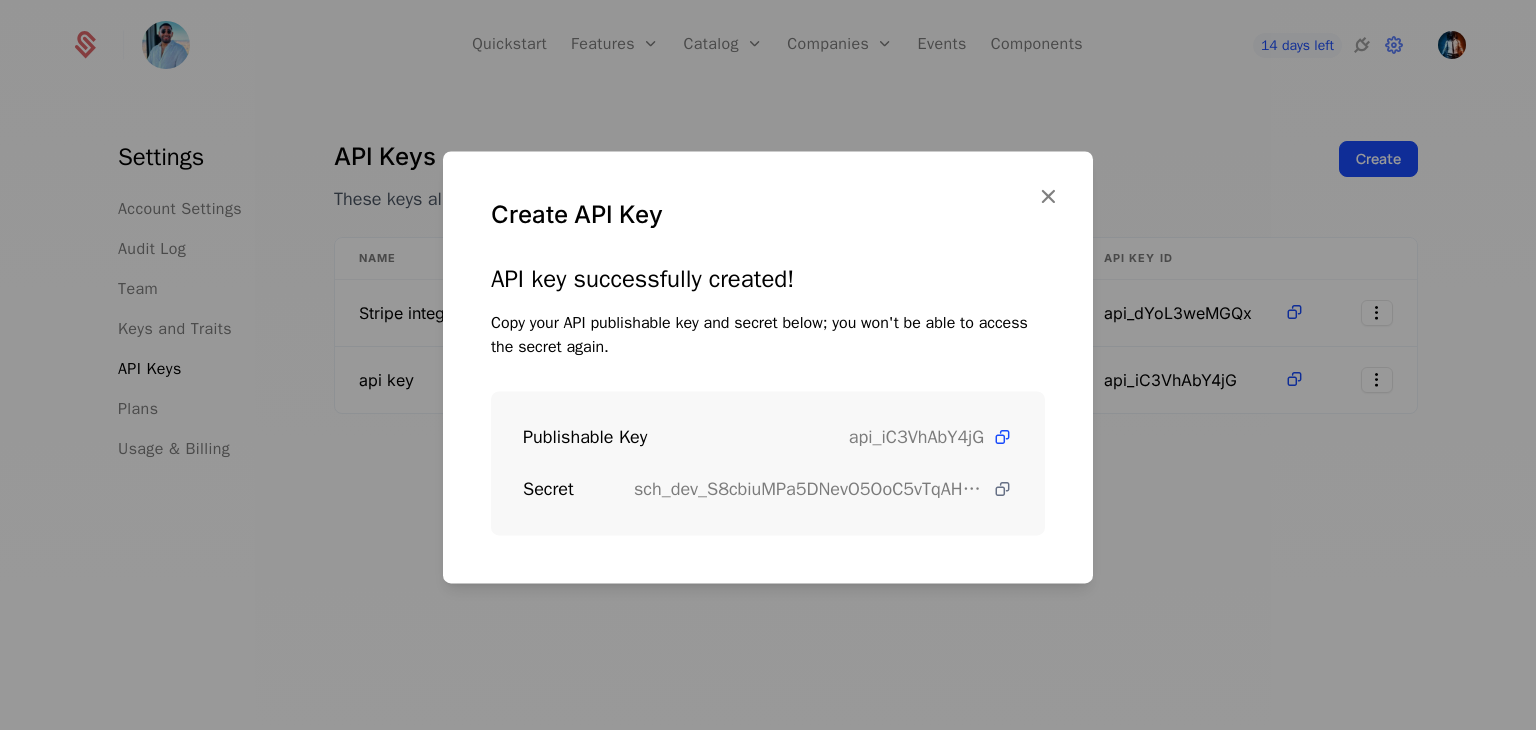 click at bounding box center (1002, 489) 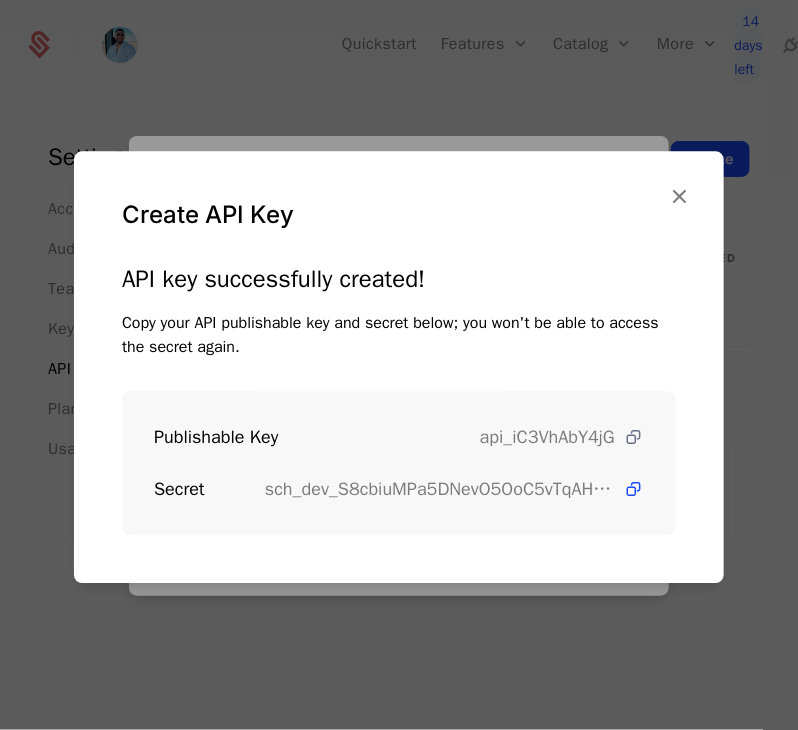 click at bounding box center [633, 437] 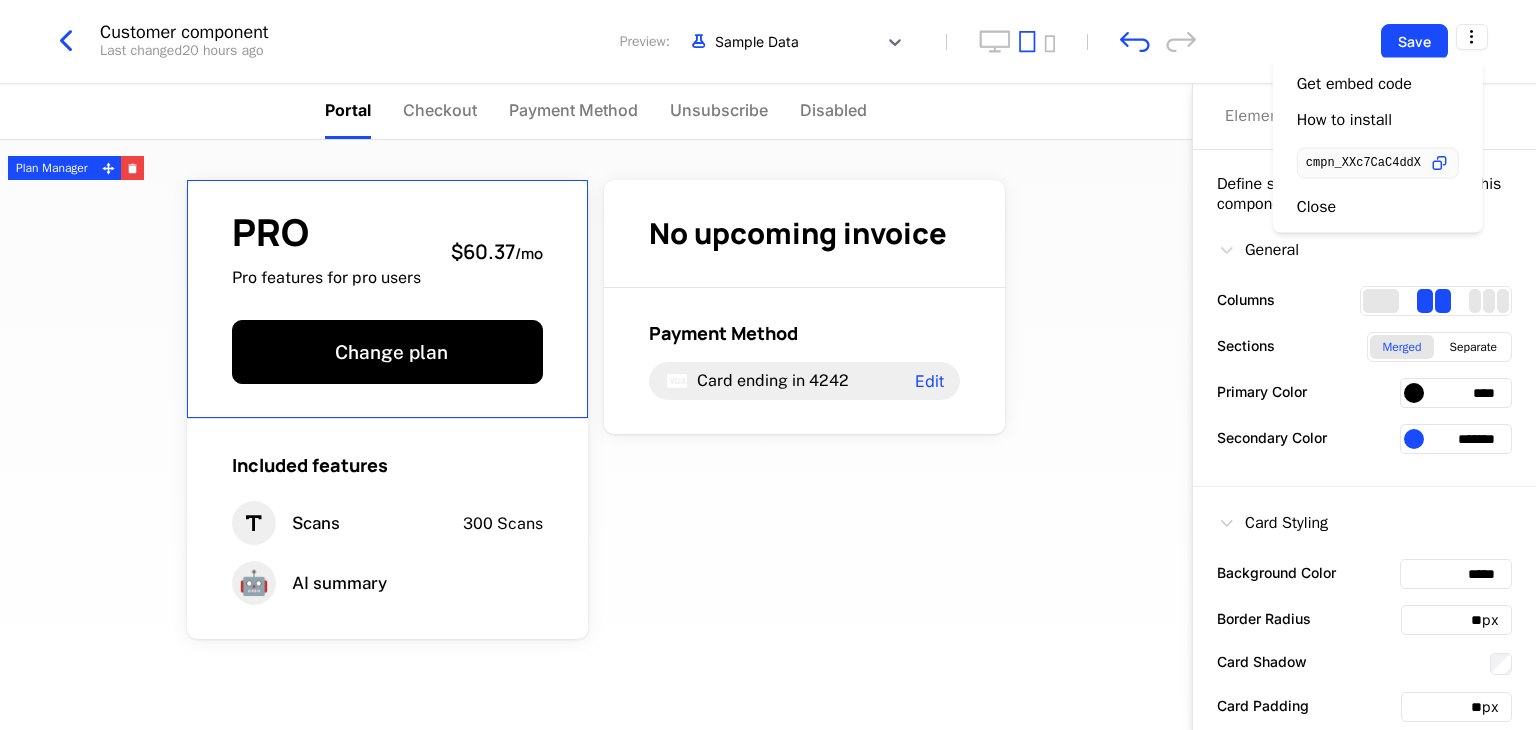 scroll, scrollTop: 0, scrollLeft: 0, axis: both 